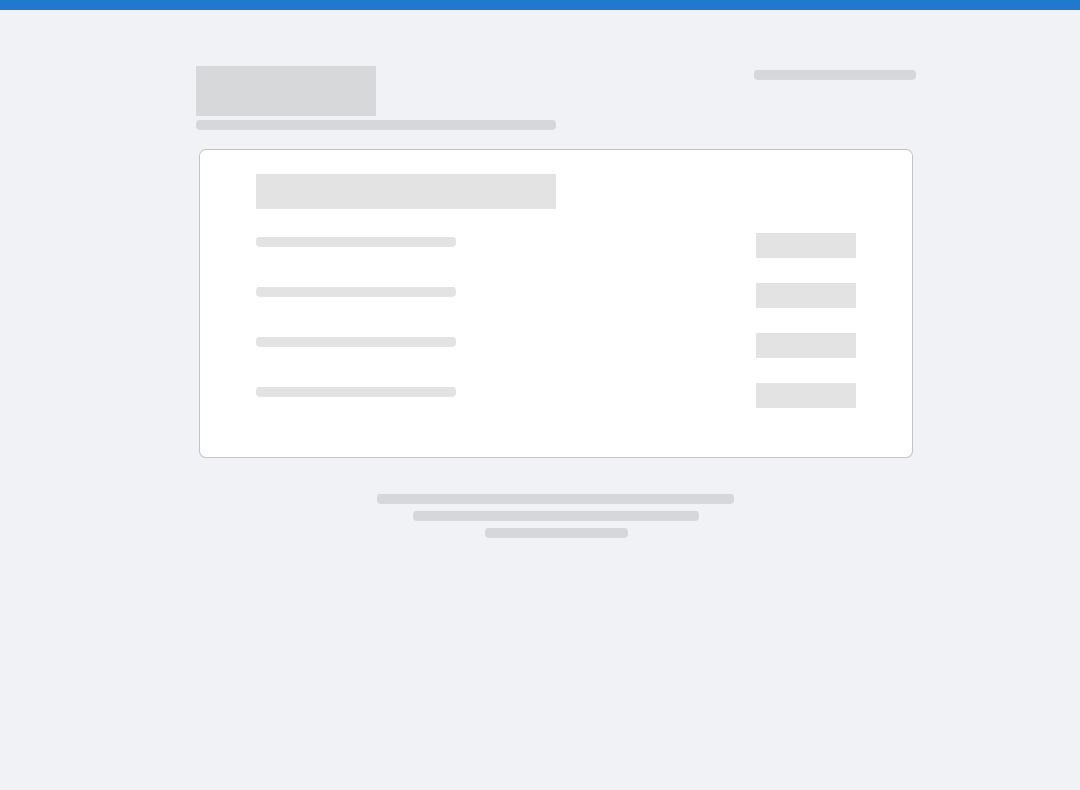 scroll, scrollTop: 0, scrollLeft: 0, axis: both 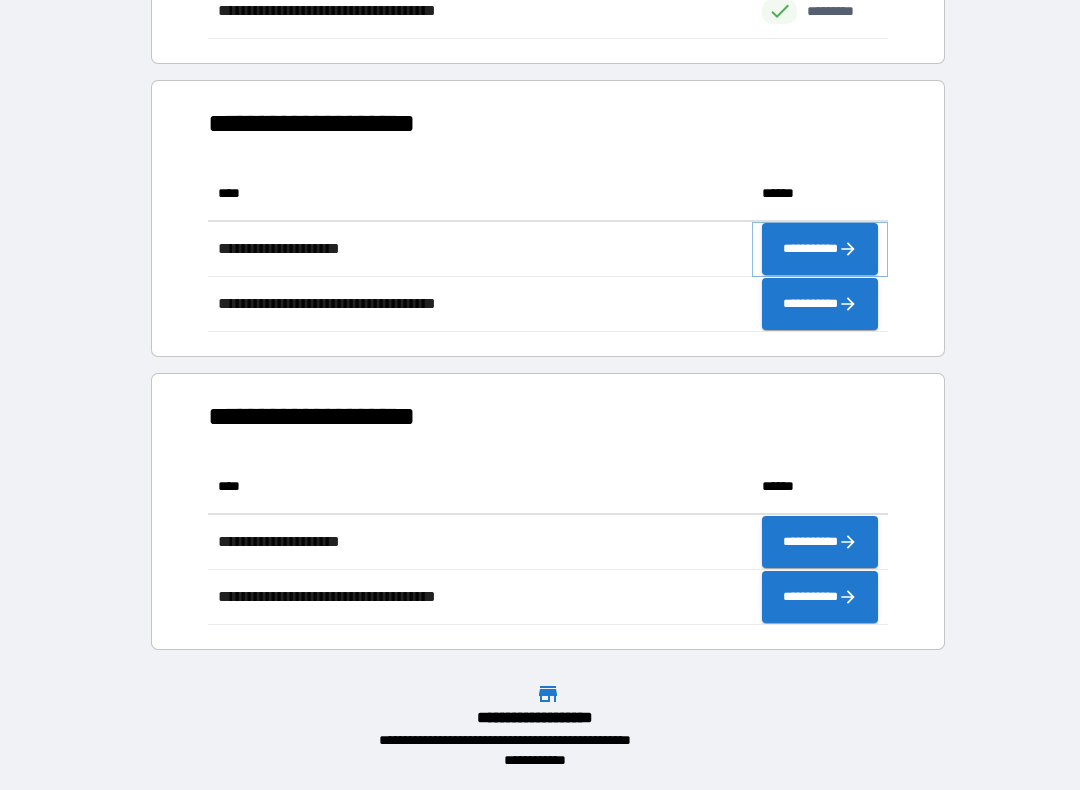 click on "**********" at bounding box center (820, 249) 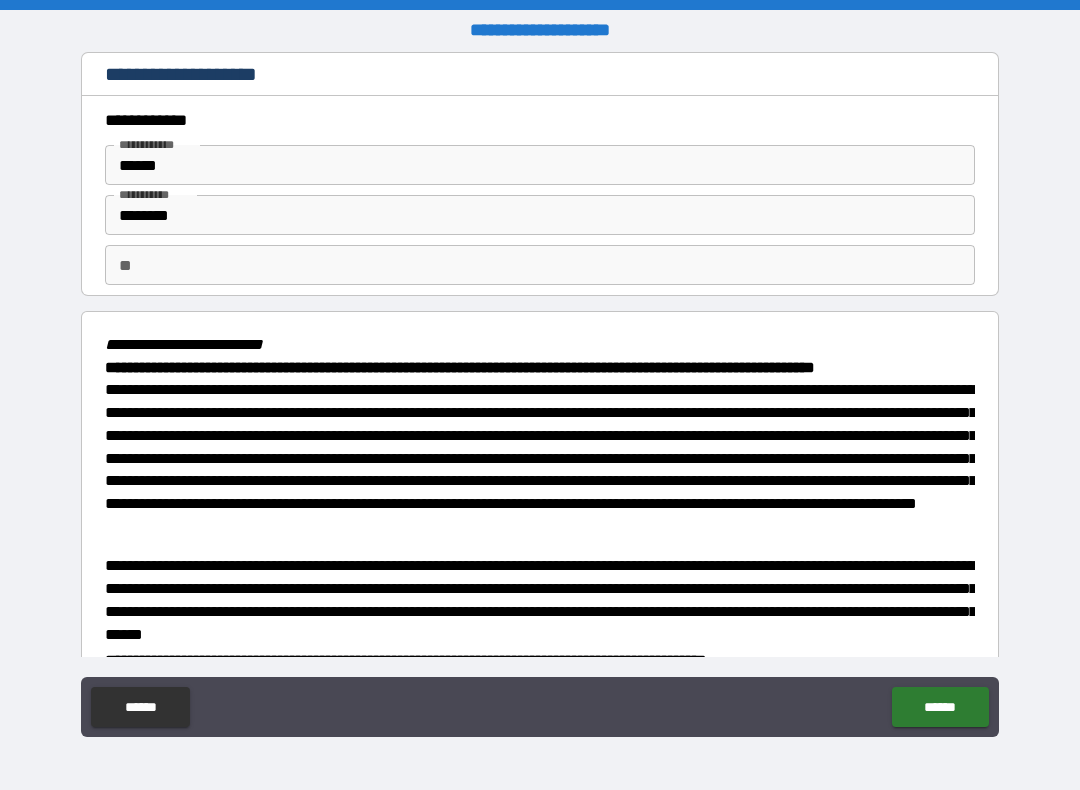 type on "*" 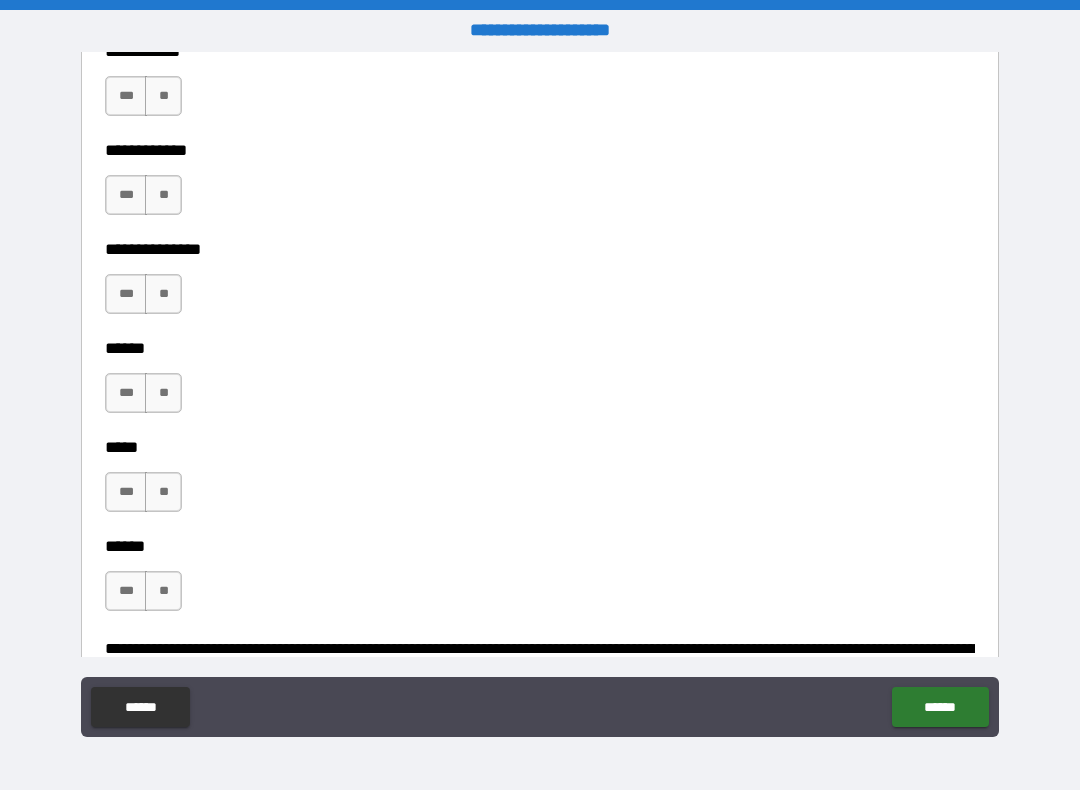scroll, scrollTop: 492, scrollLeft: 0, axis: vertical 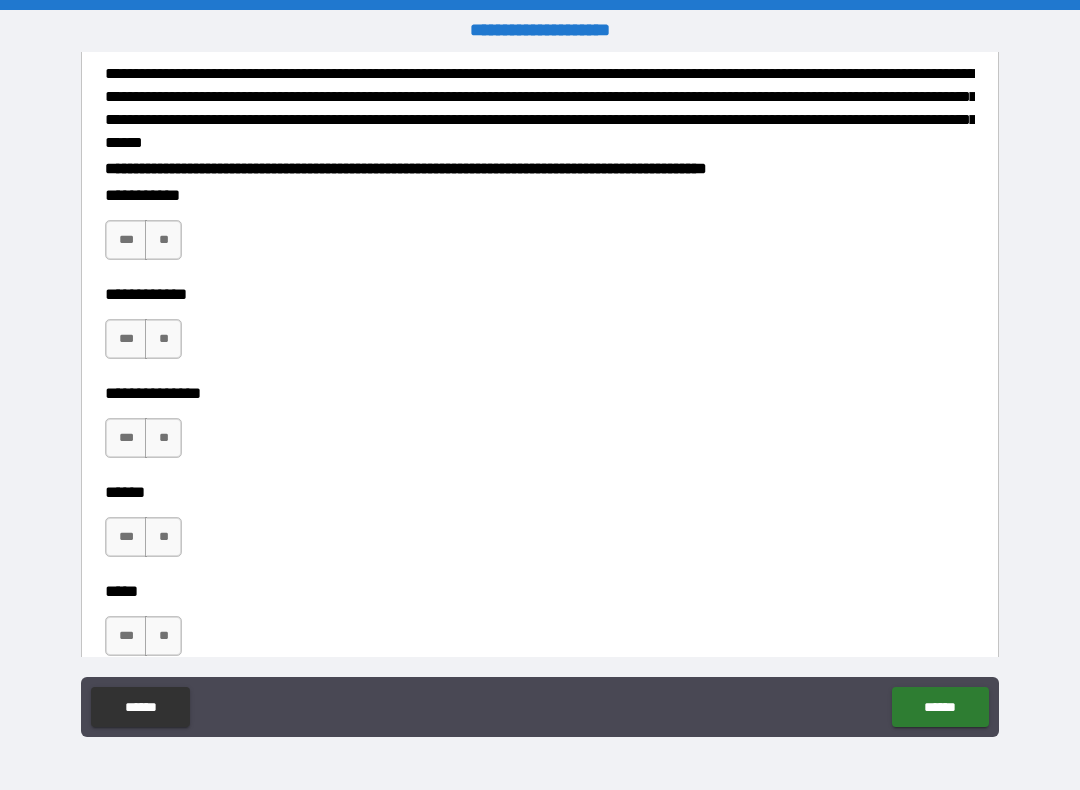 click on "***" at bounding box center (126, 438) 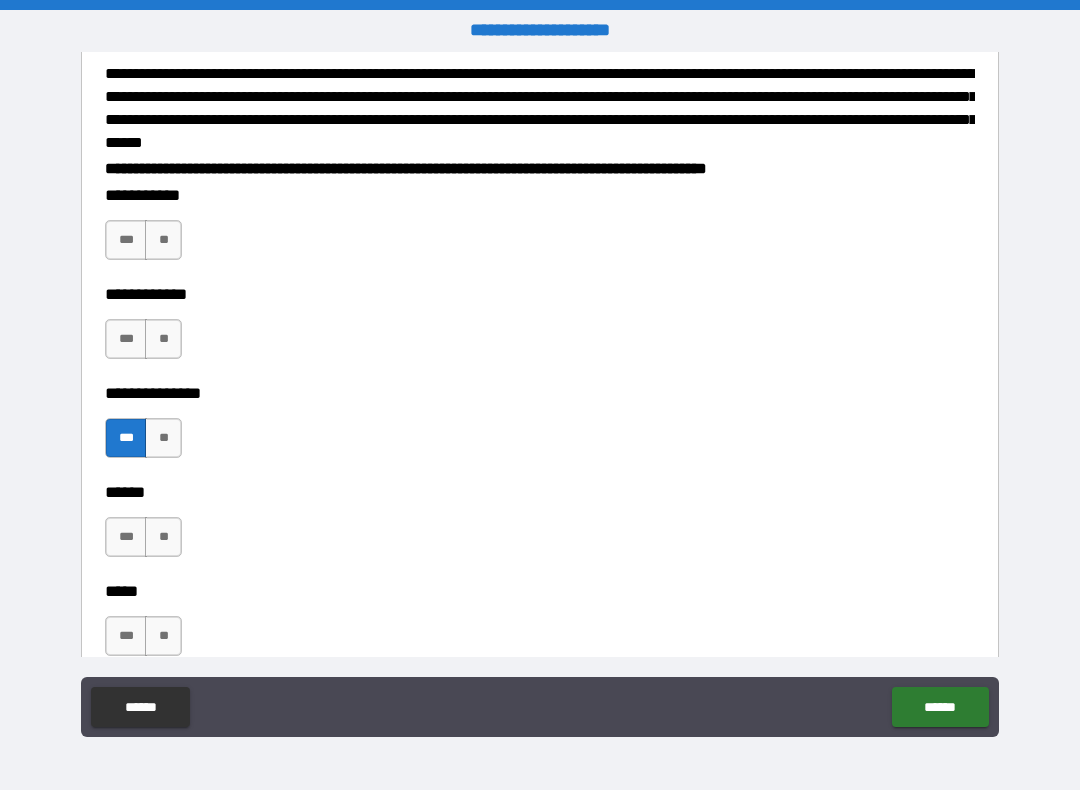 type on "*" 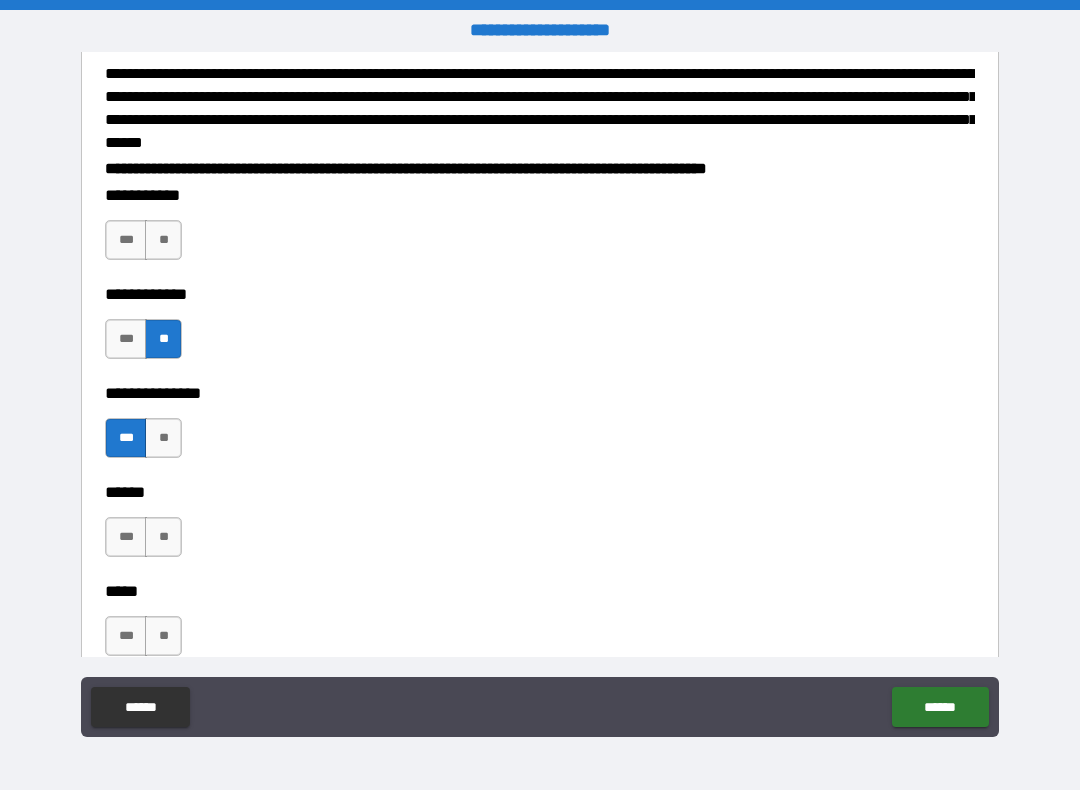 type on "*" 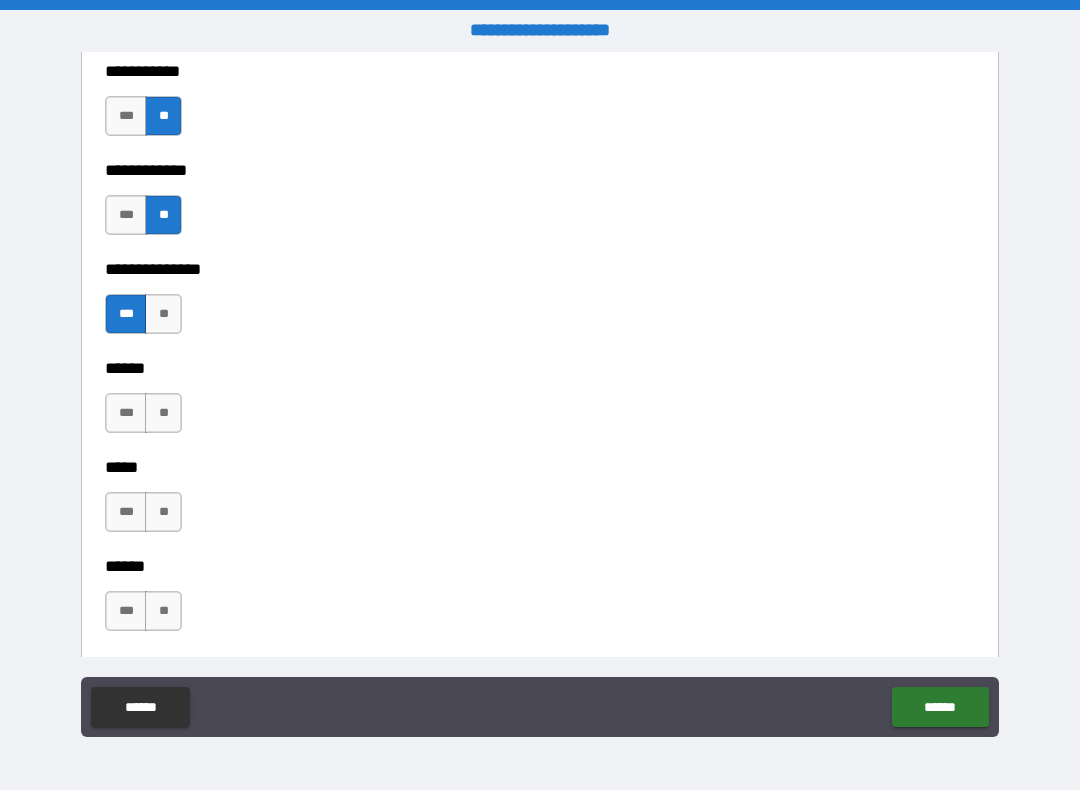 scroll, scrollTop: 673, scrollLeft: 0, axis: vertical 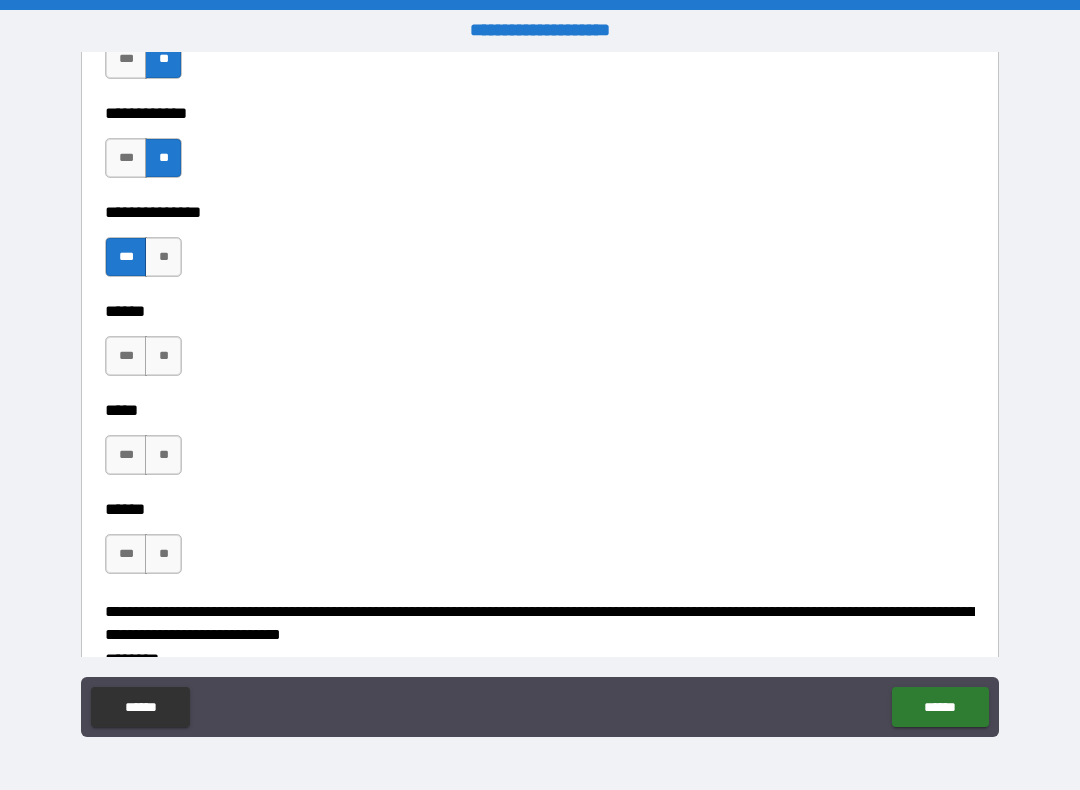 click on "***" at bounding box center (126, 455) 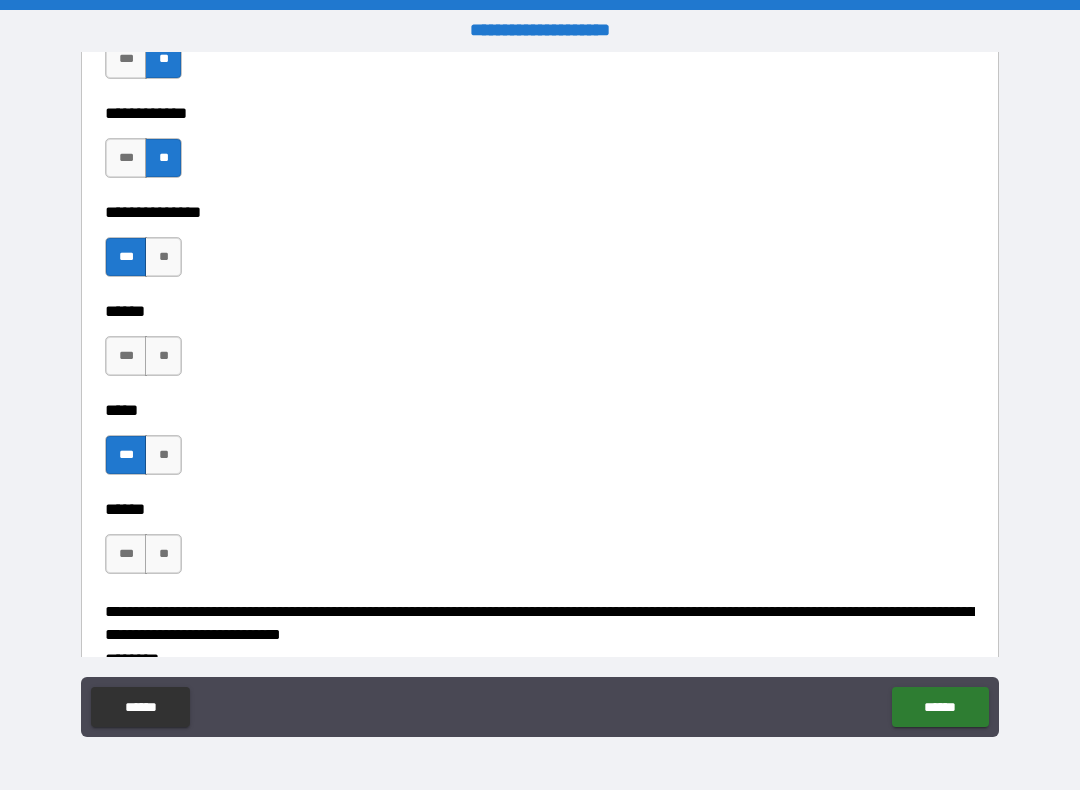 type on "*" 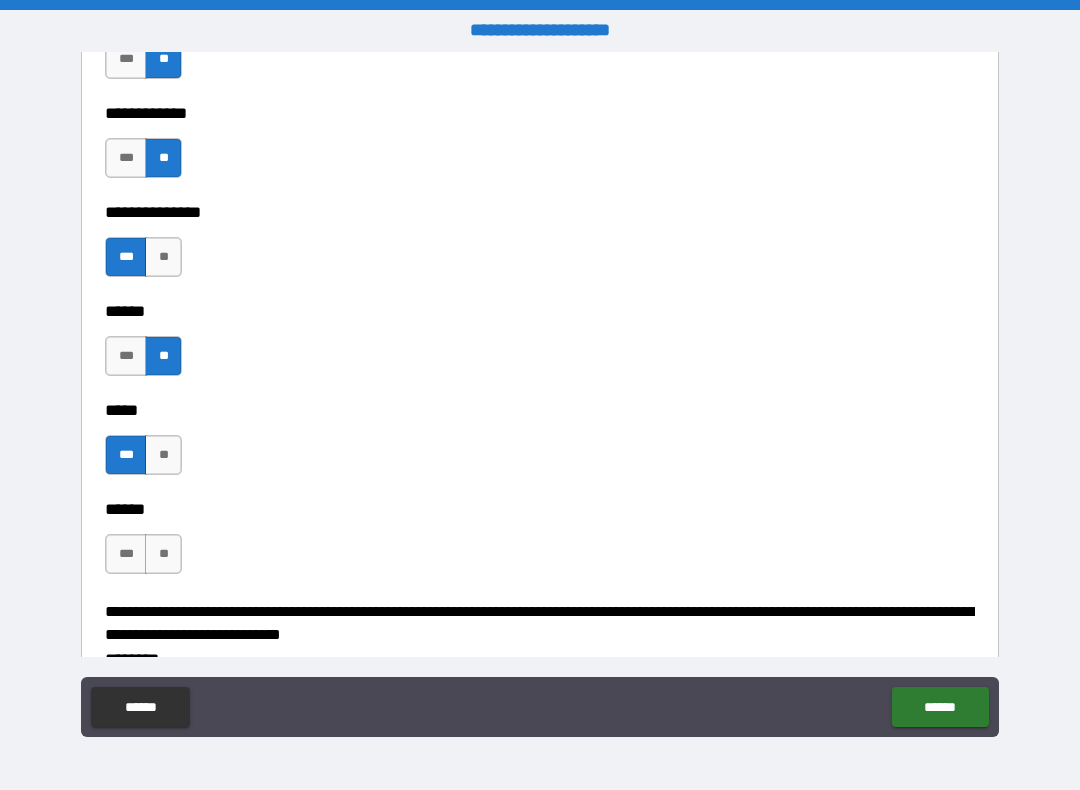 type on "*" 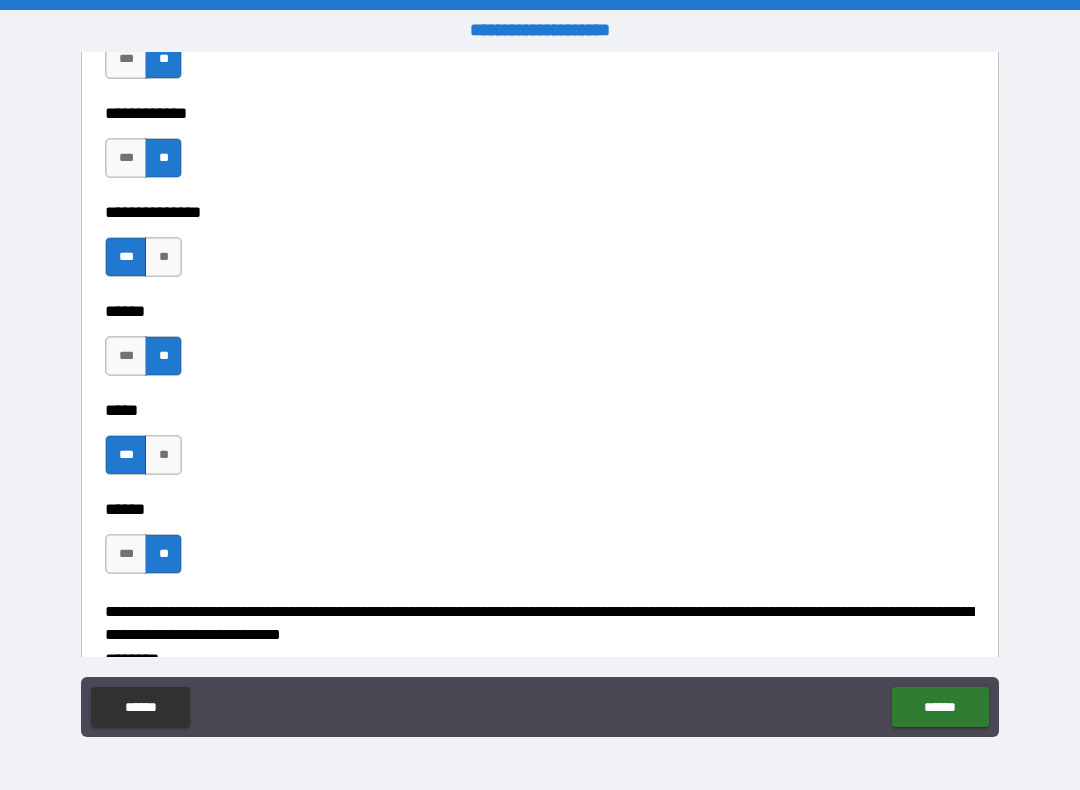 type on "*" 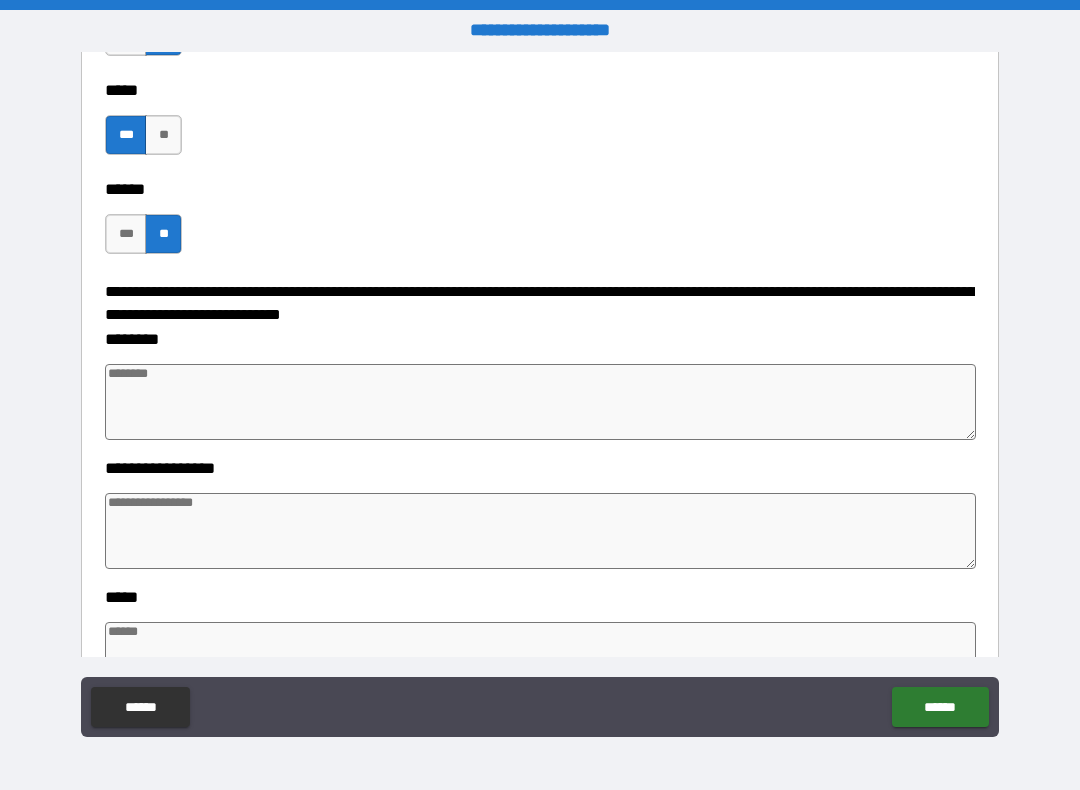 scroll, scrollTop: 995, scrollLeft: 0, axis: vertical 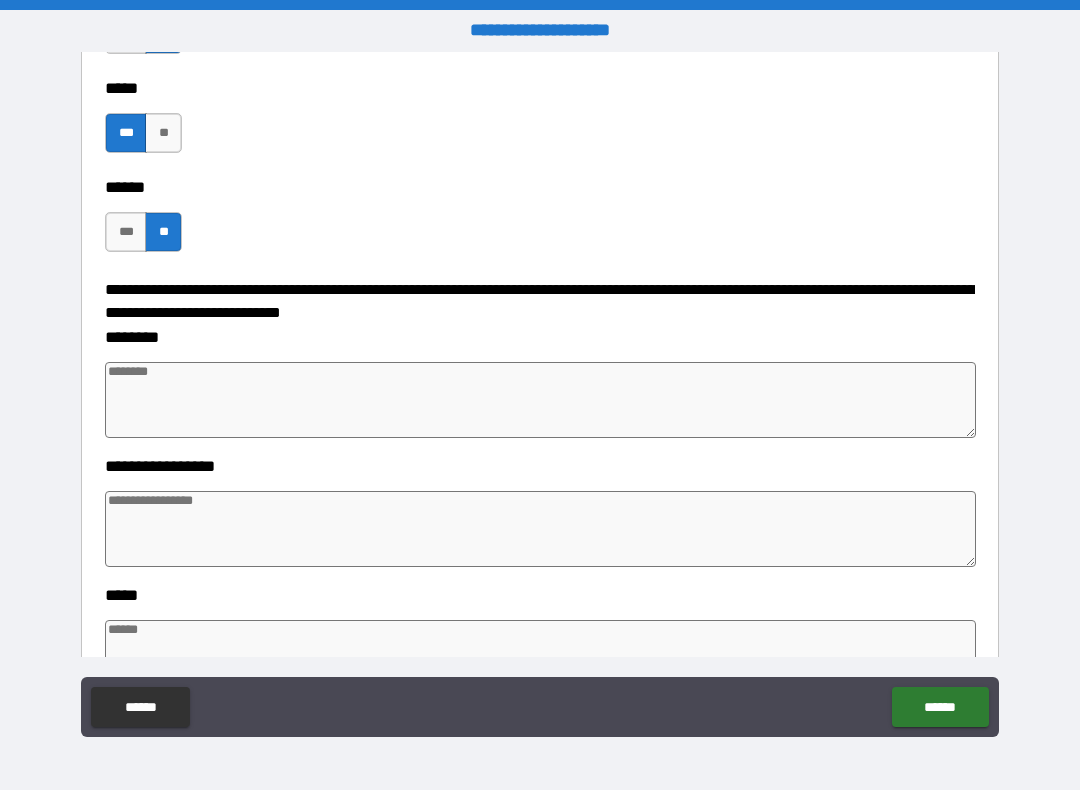 click at bounding box center (540, 400) 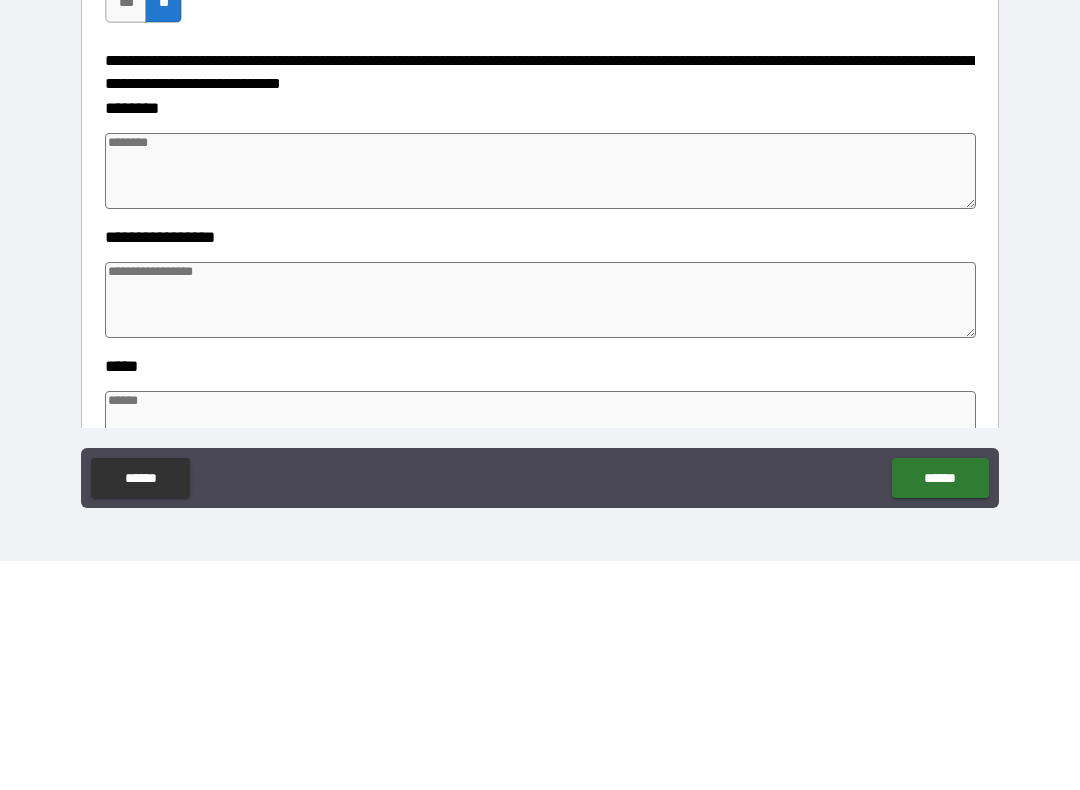 type on "*" 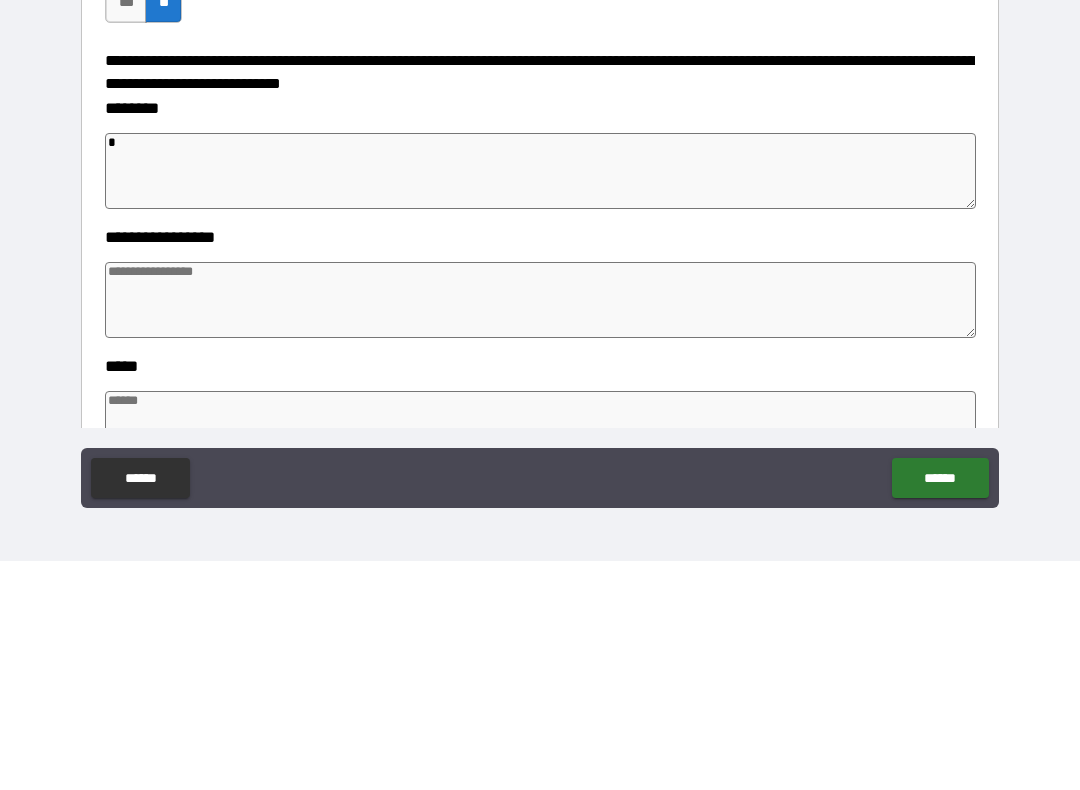 type on "*" 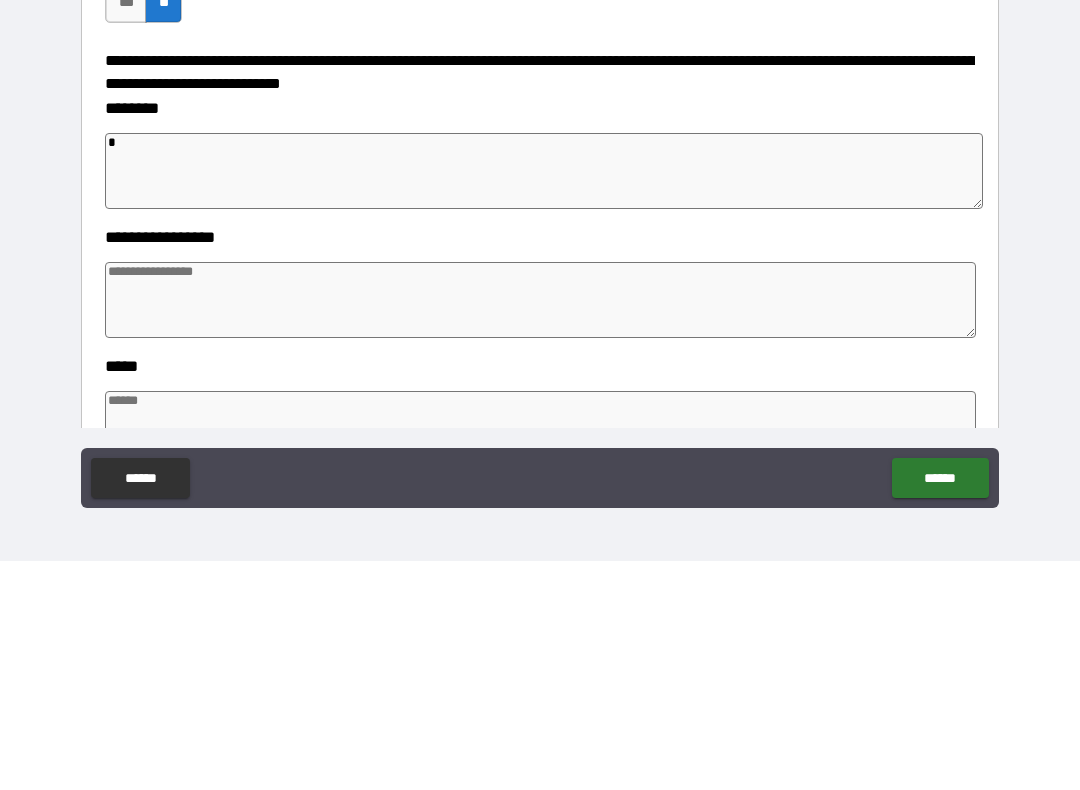type on "*" 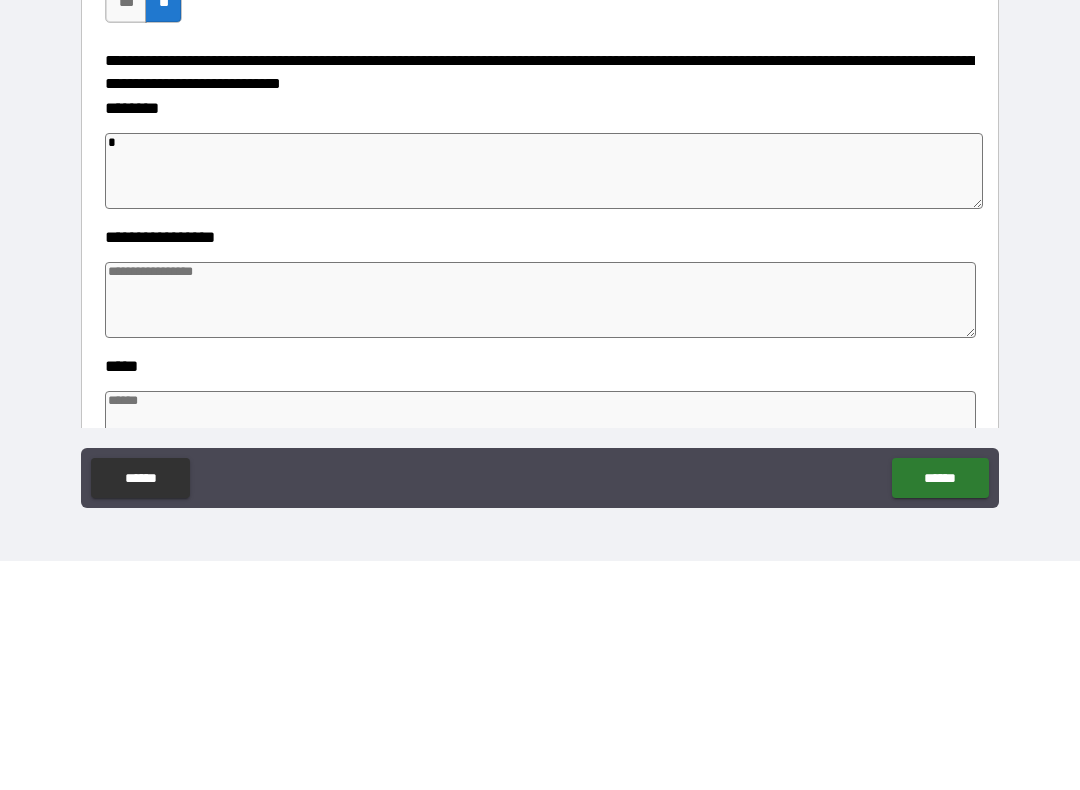 type on "*" 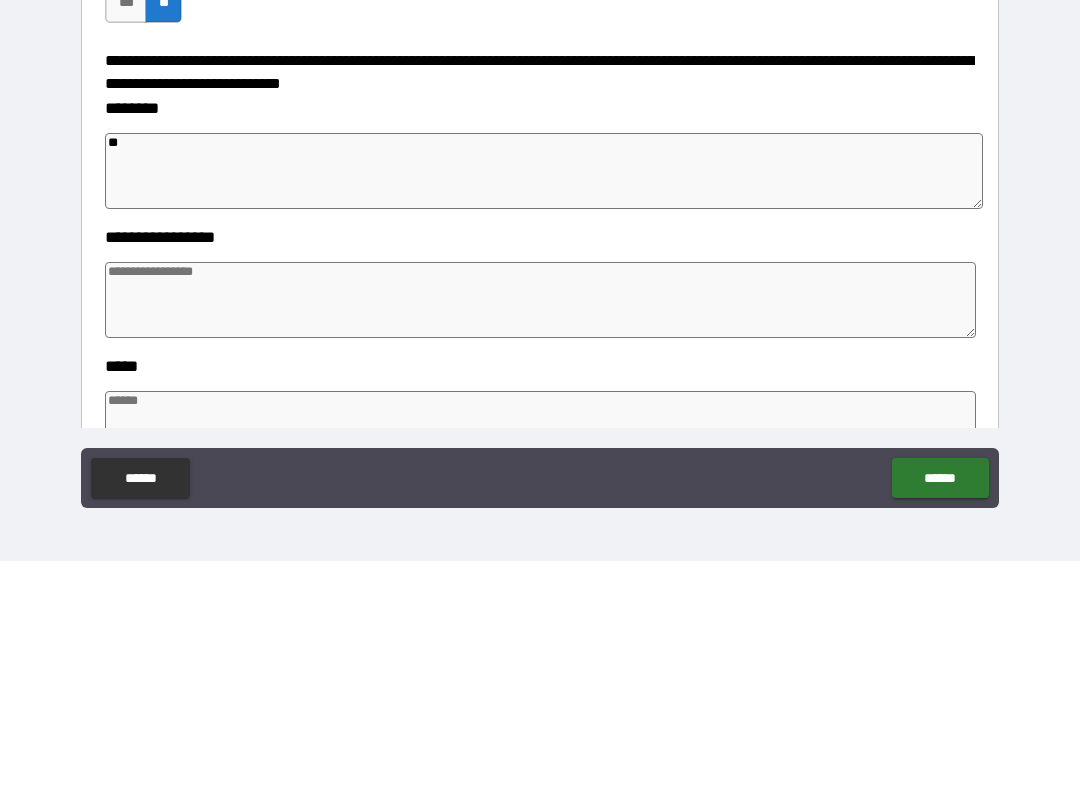 type on "***" 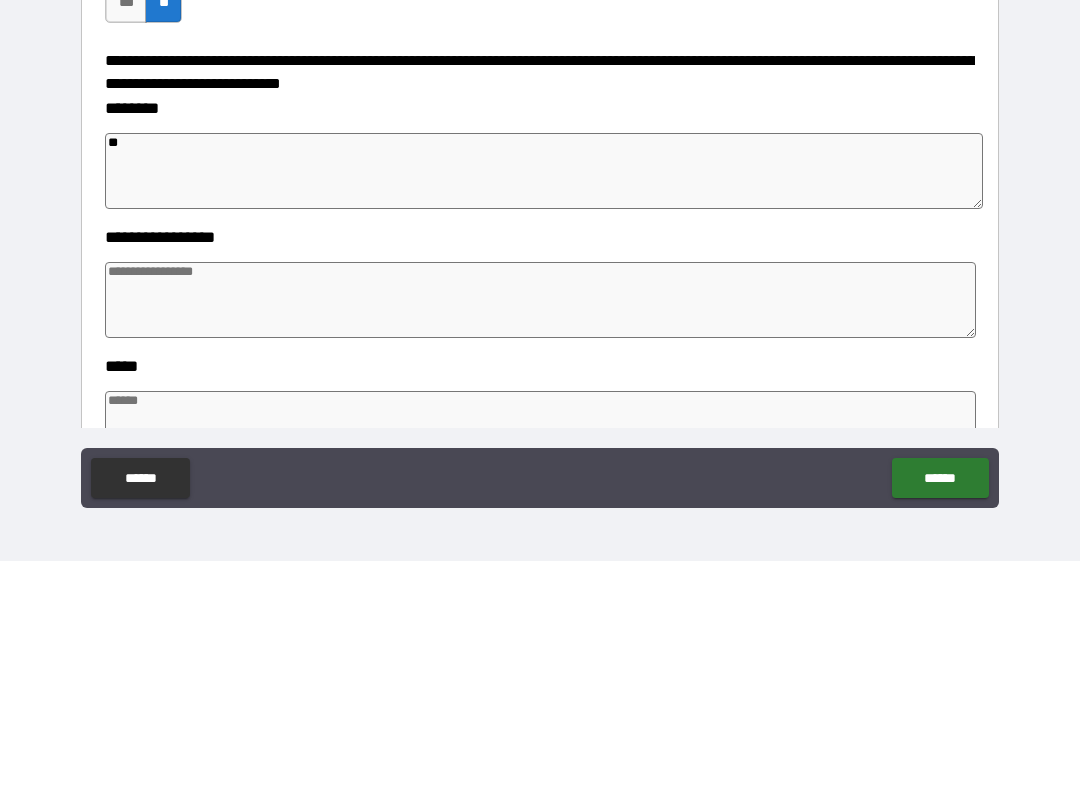 type on "*" 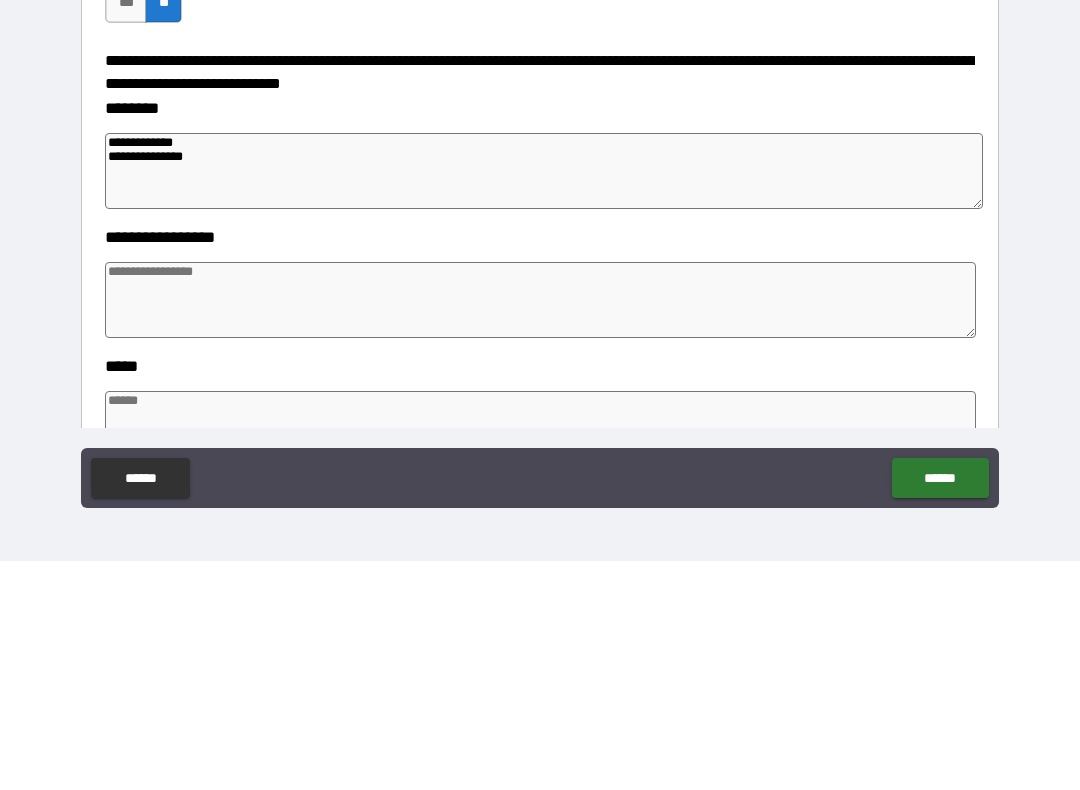 click at bounding box center (540, 529) 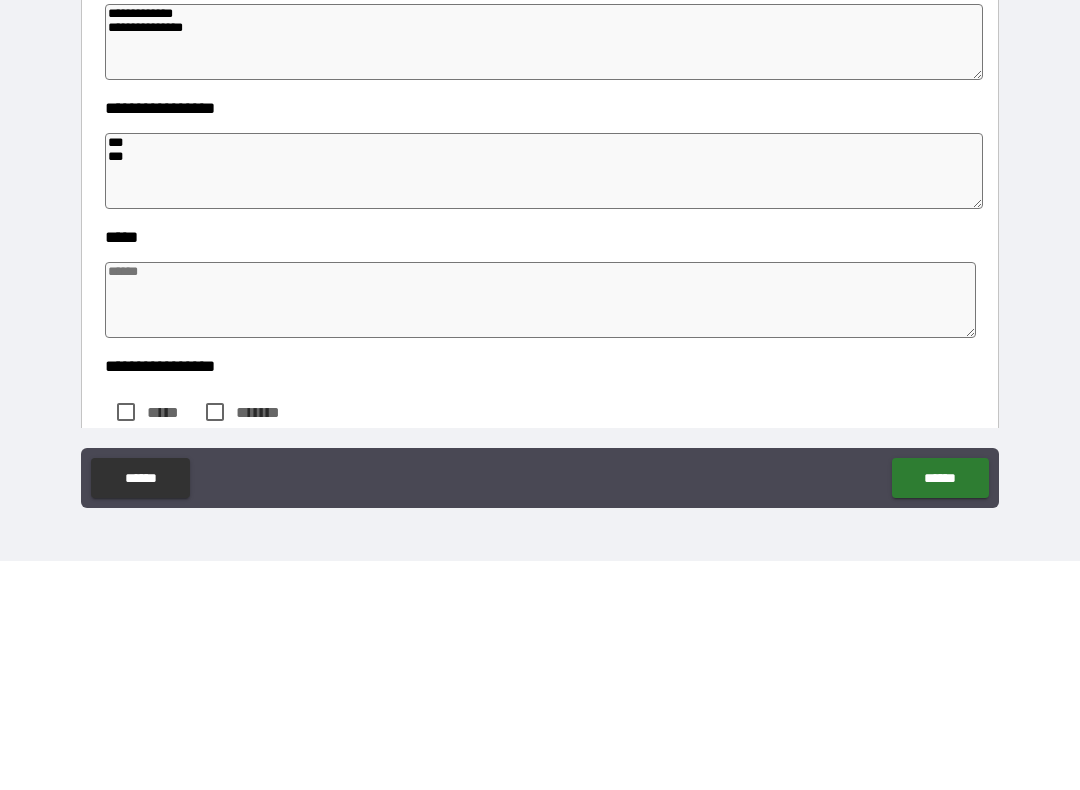scroll, scrollTop: 1126, scrollLeft: 0, axis: vertical 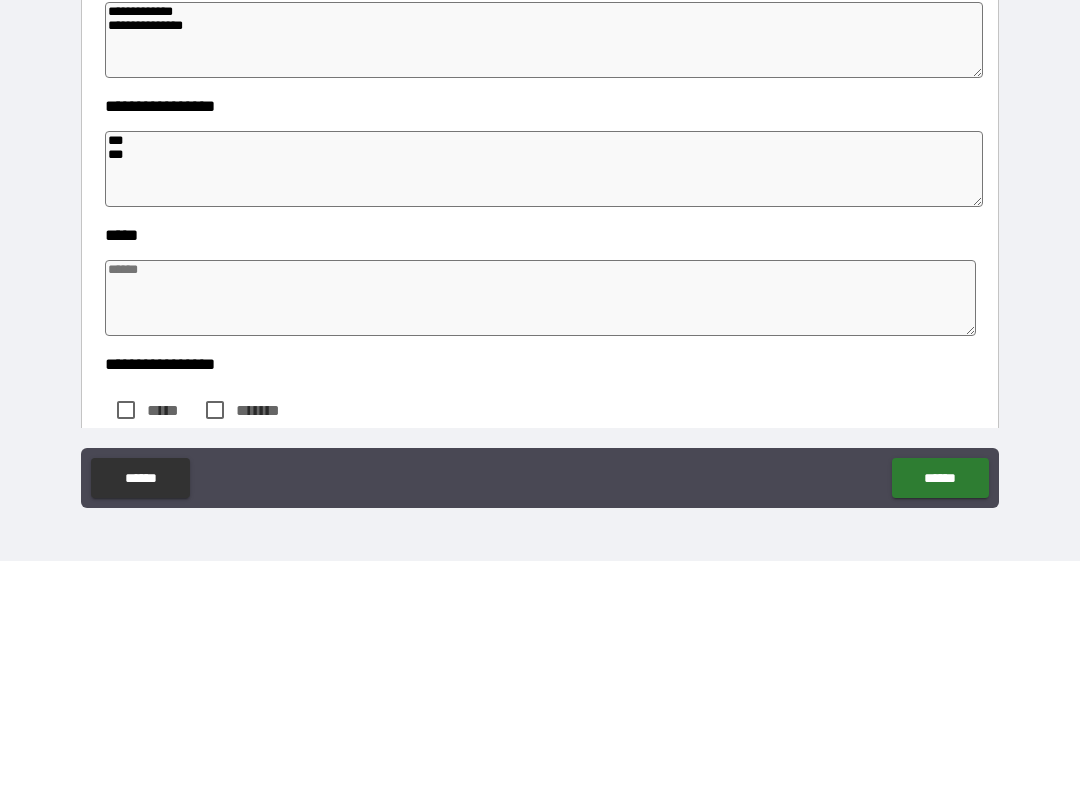 click at bounding box center (540, 527) 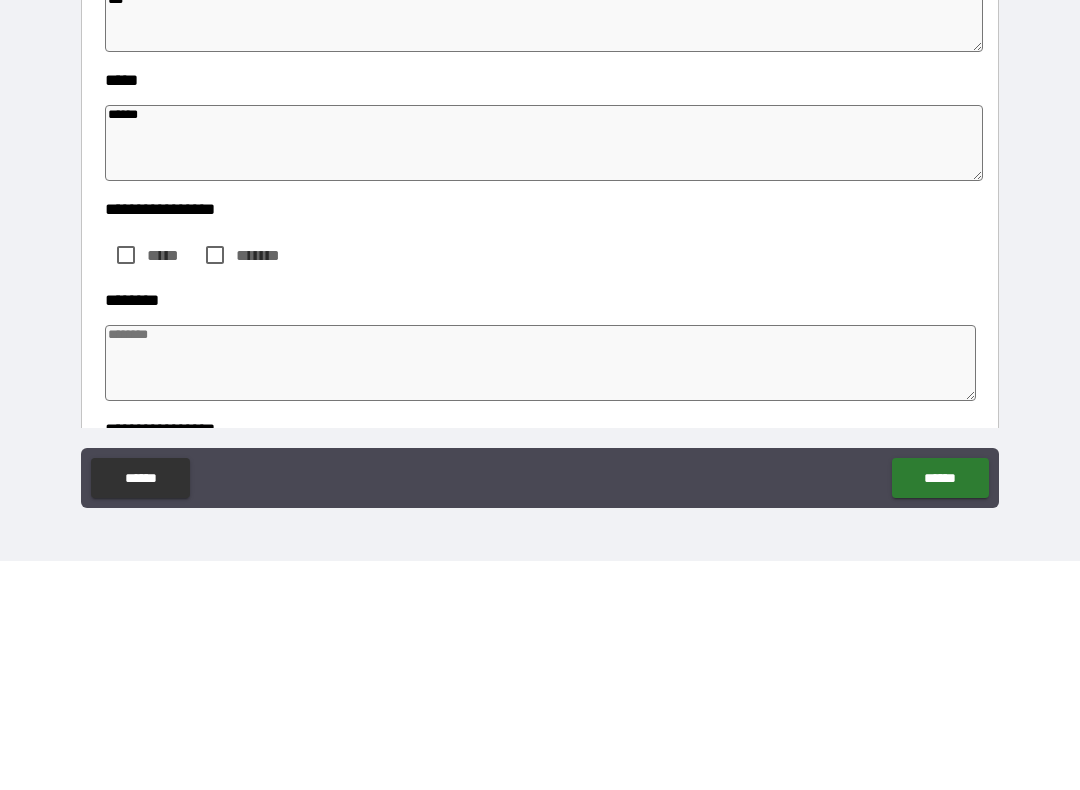 scroll, scrollTop: 1284, scrollLeft: 0, axis: vertical 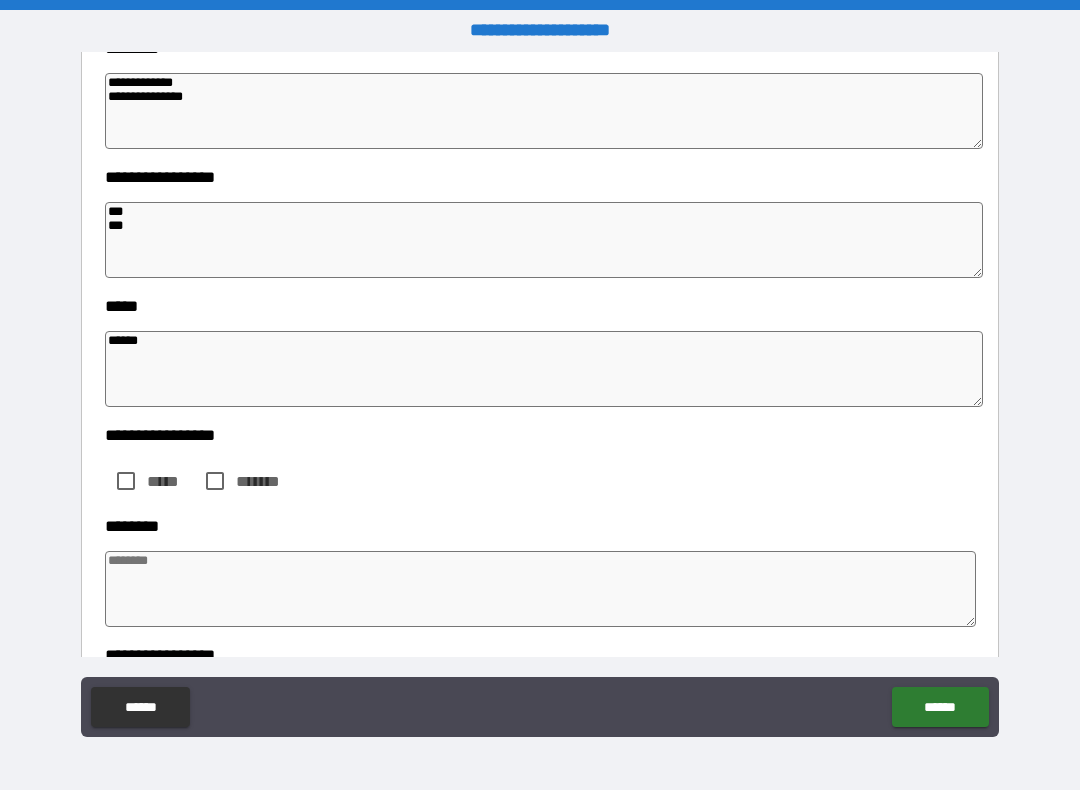 click on "******" at bounding box center [940, 707] 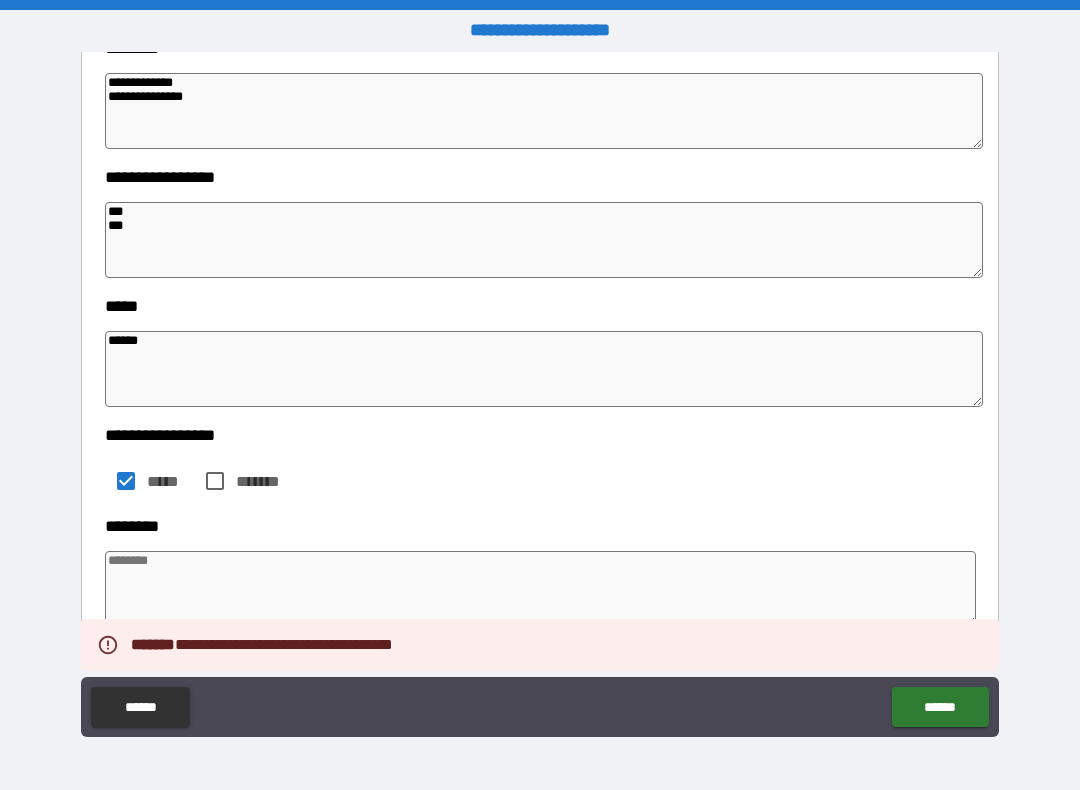 click on "******" at bounding box center [940, 707] 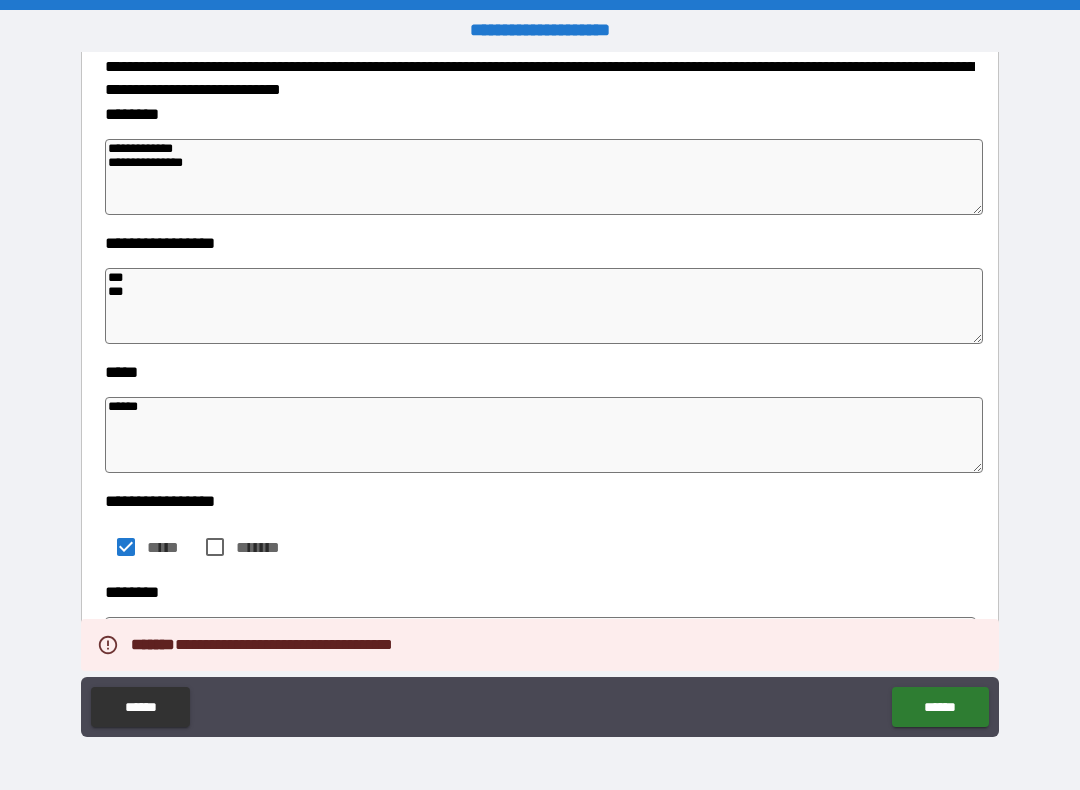 scroll, scrollTop: 1209, scrollLeft: 0, axis: vertical 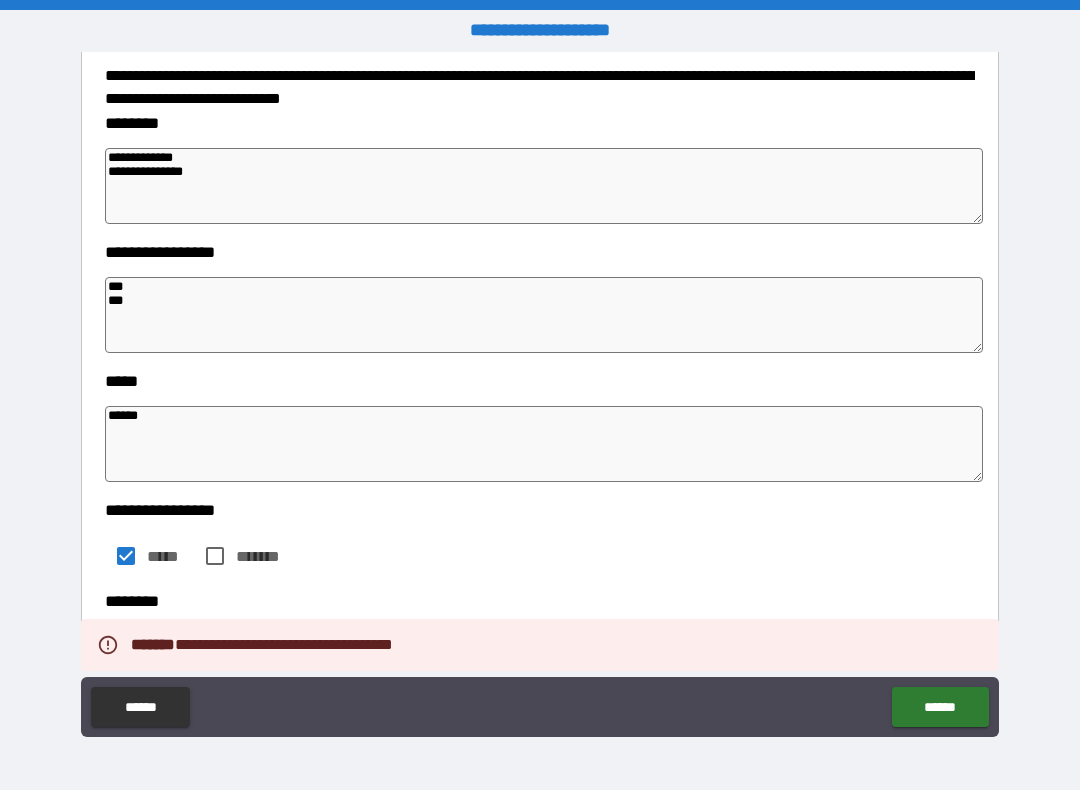 click on "**********" at bounding box center [544, 186] 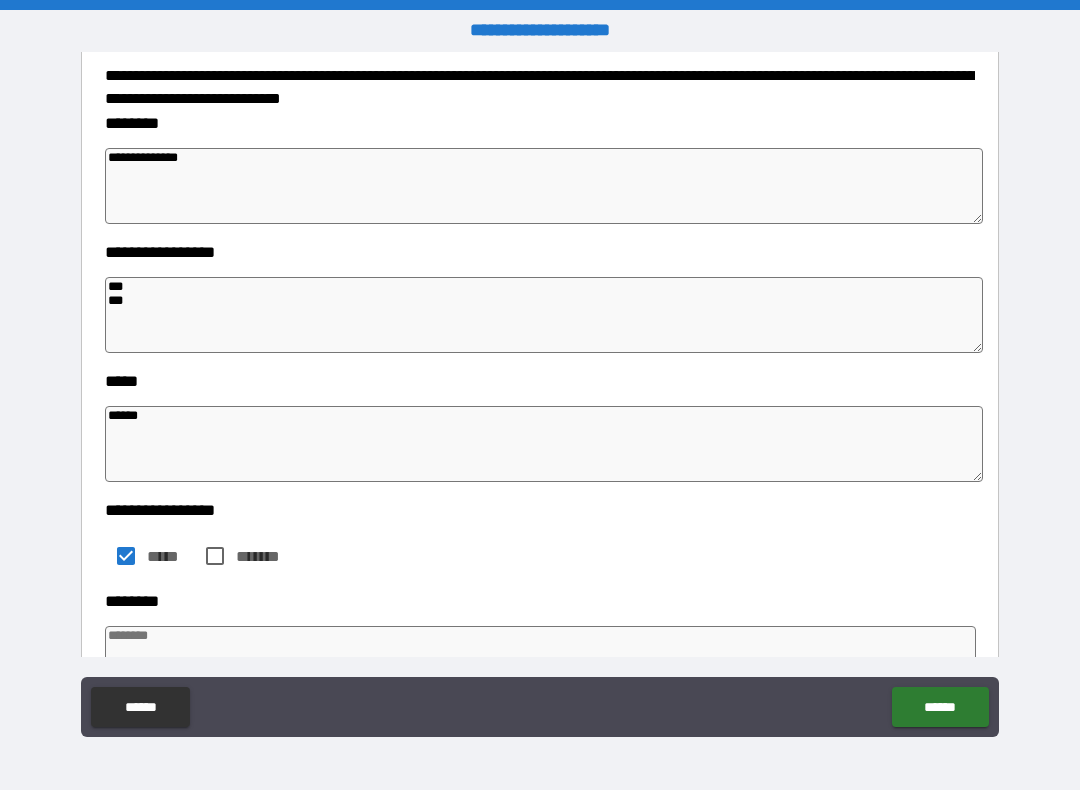 click on "***
***" at bounding box center (544, 315) 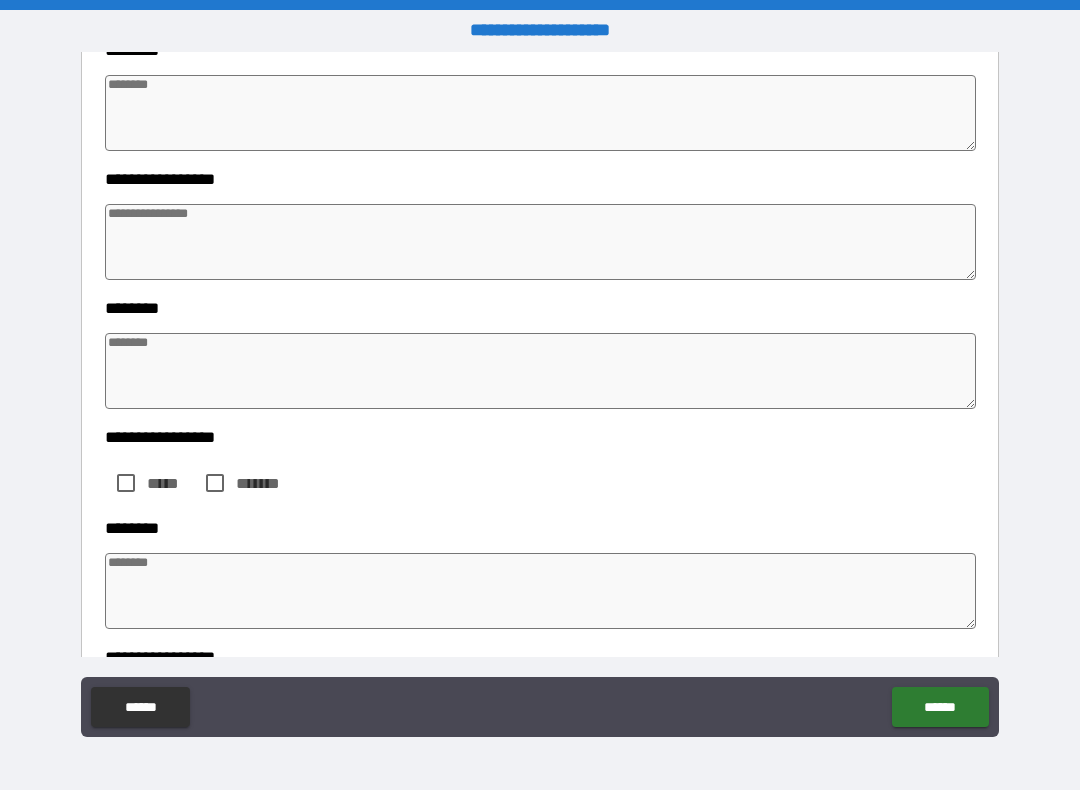 scroll, scrollTop: 1761, scrollLeft: 0, axis: vertical 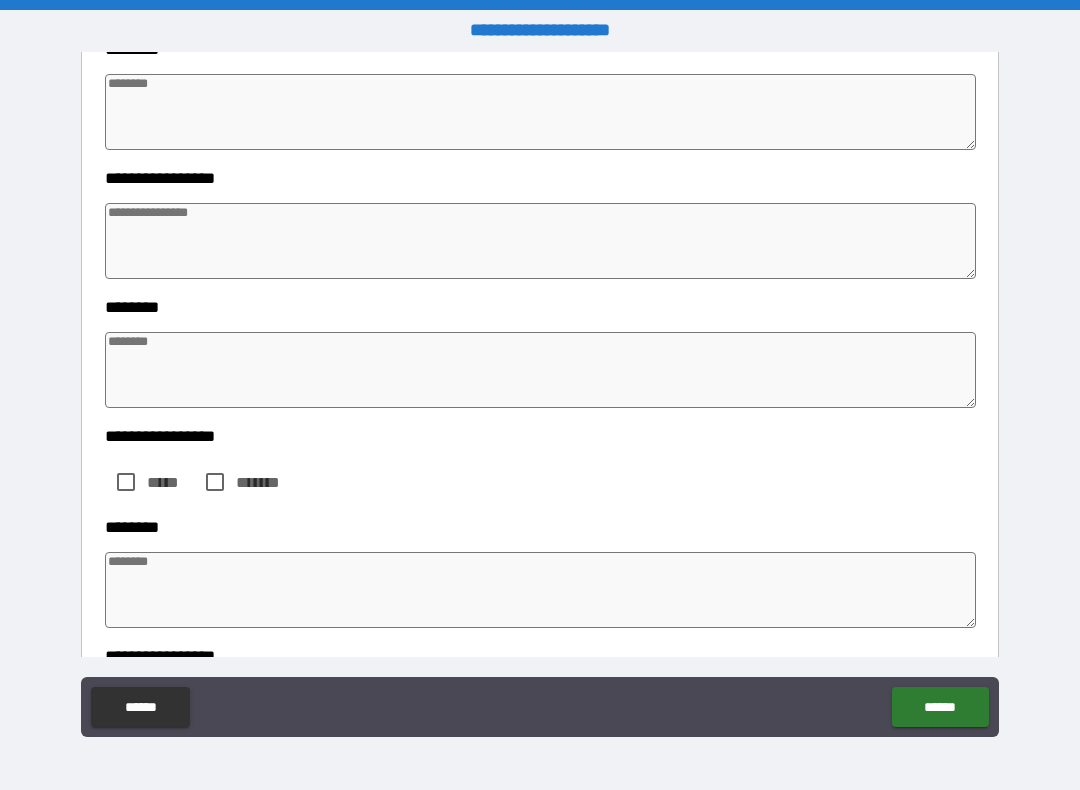 click at bounding box center [540, 112] 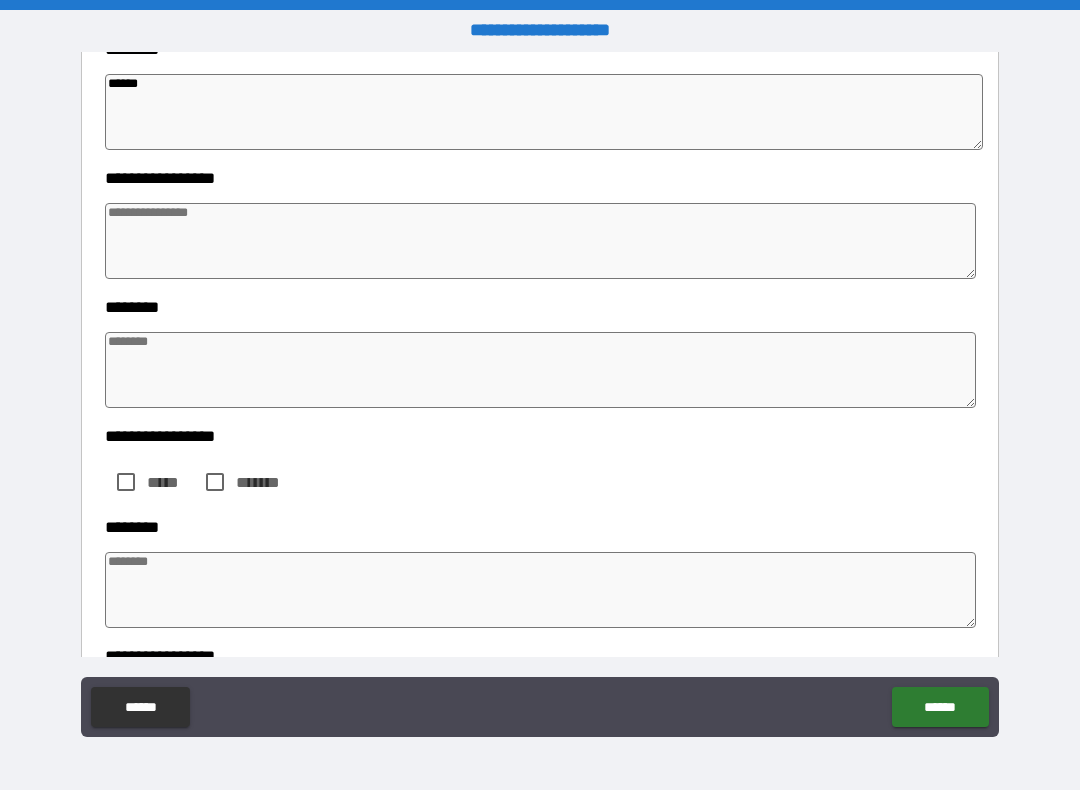 click at bounding box center [540, 241] 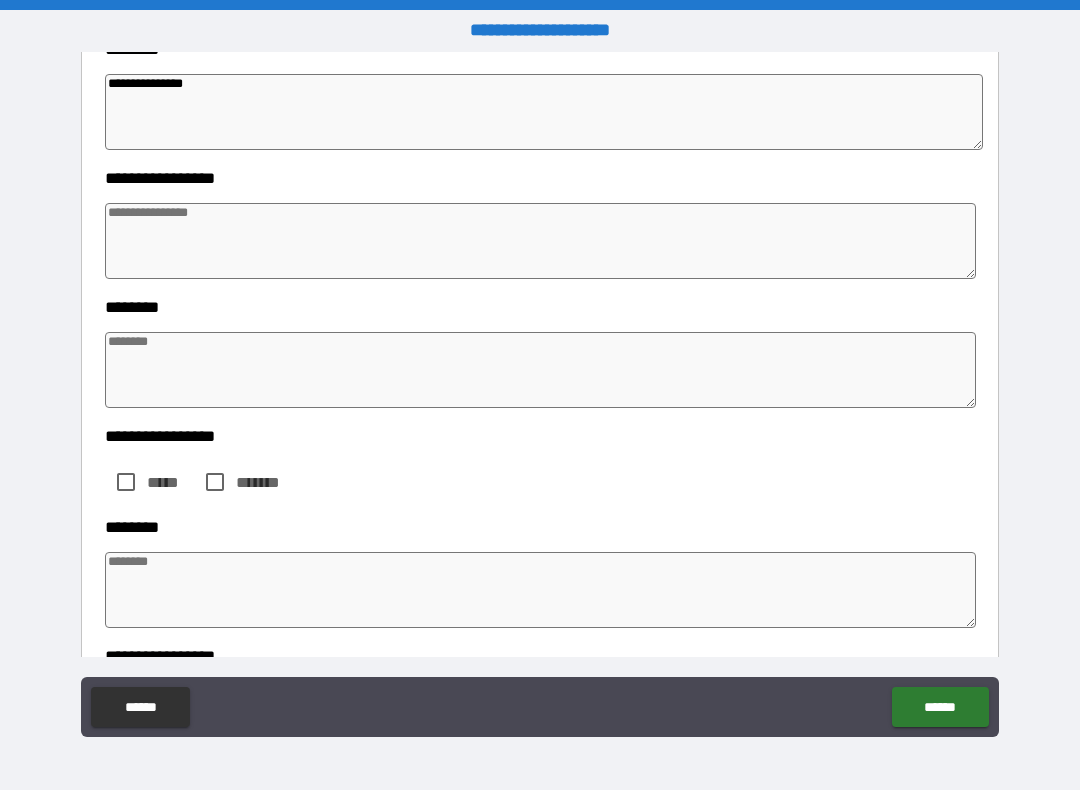 click at bounding box center (540, 241) 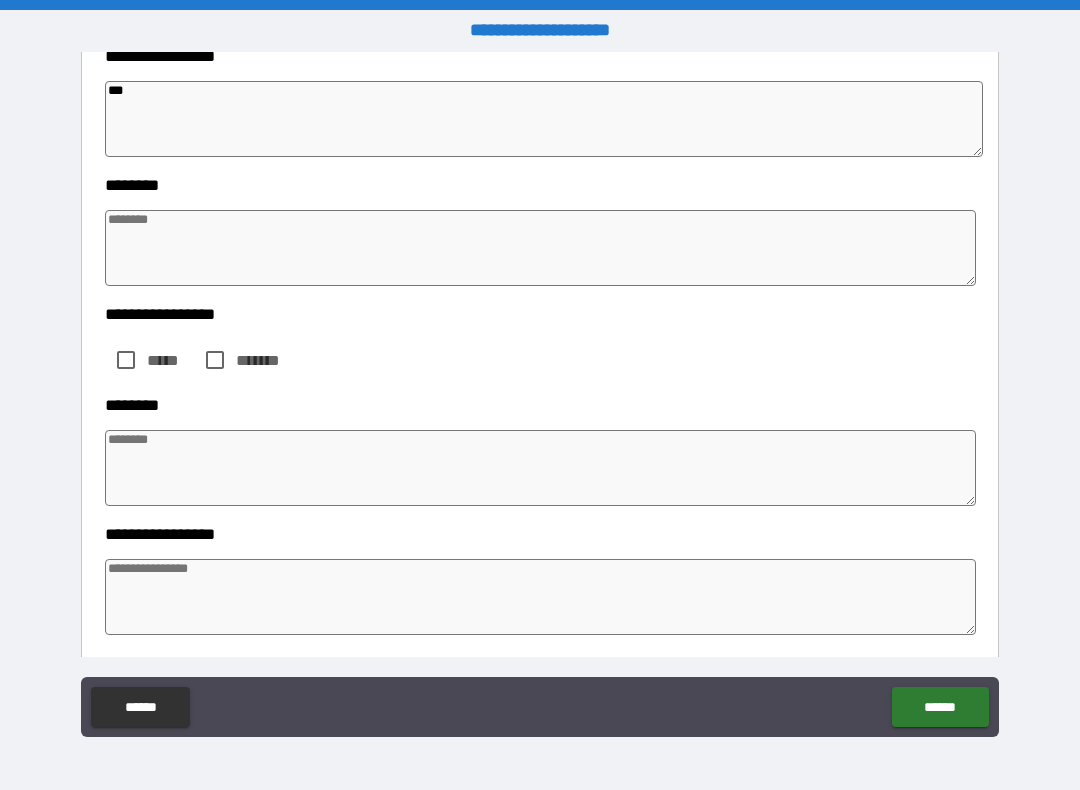 scroll, scrollTop: 1907, scrollLeft: 0, axis: vertical 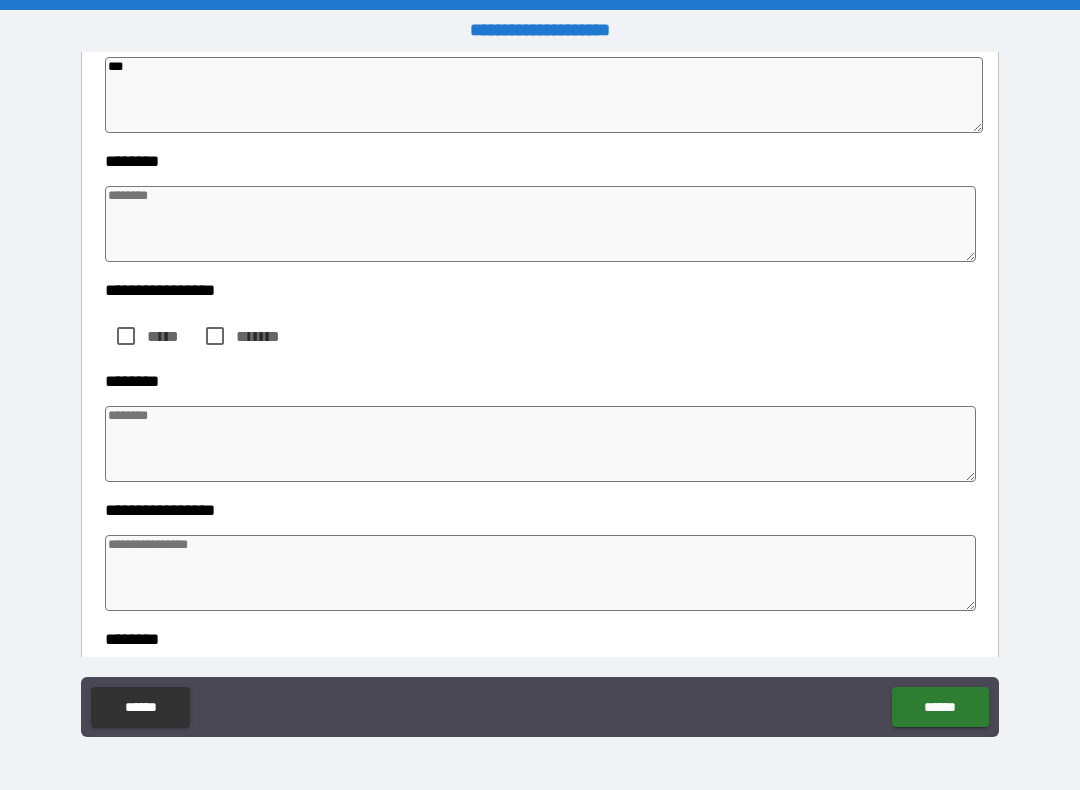 click at bounding box center (540, 224) 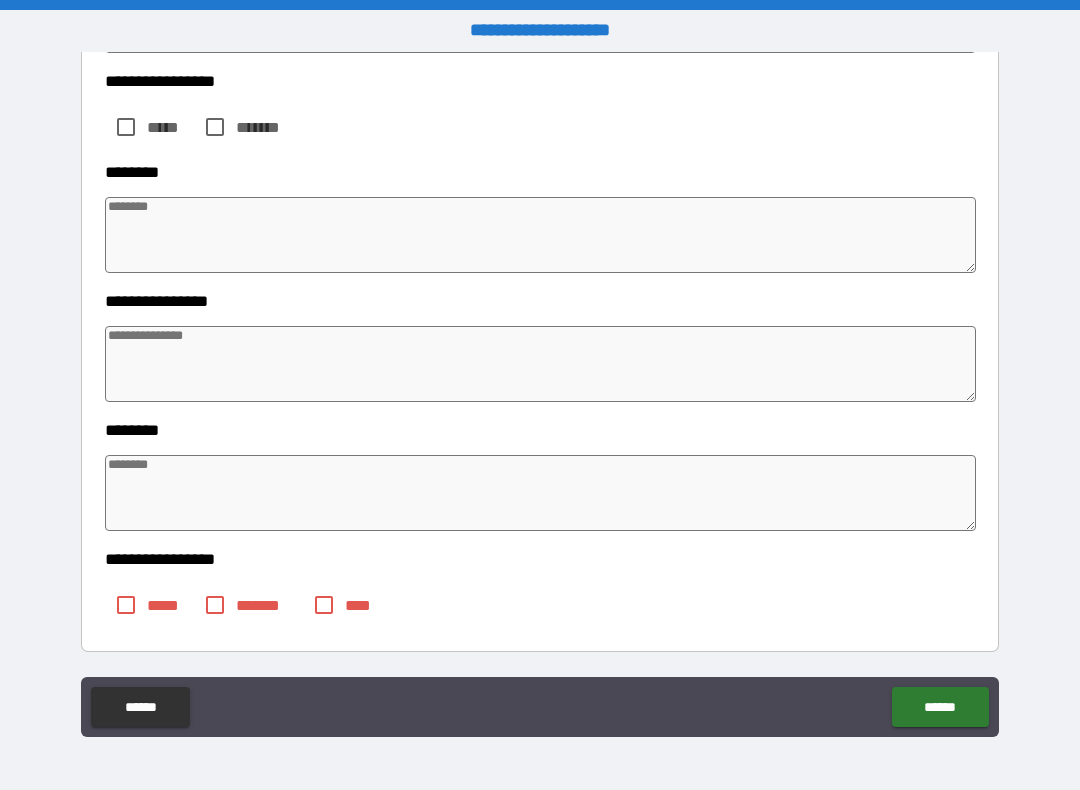 scroll, scrollTop: 2078, scrollLeft: 0, axis: vertical 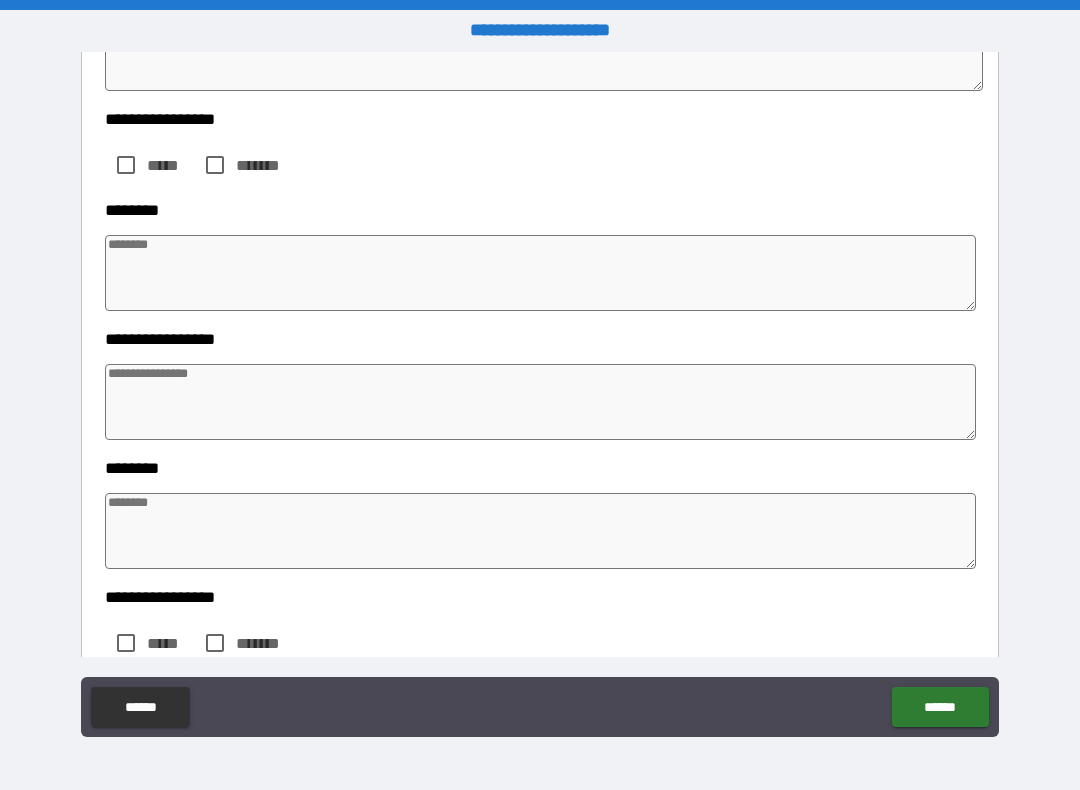 click on "**********" at bounding box center (540, 397) 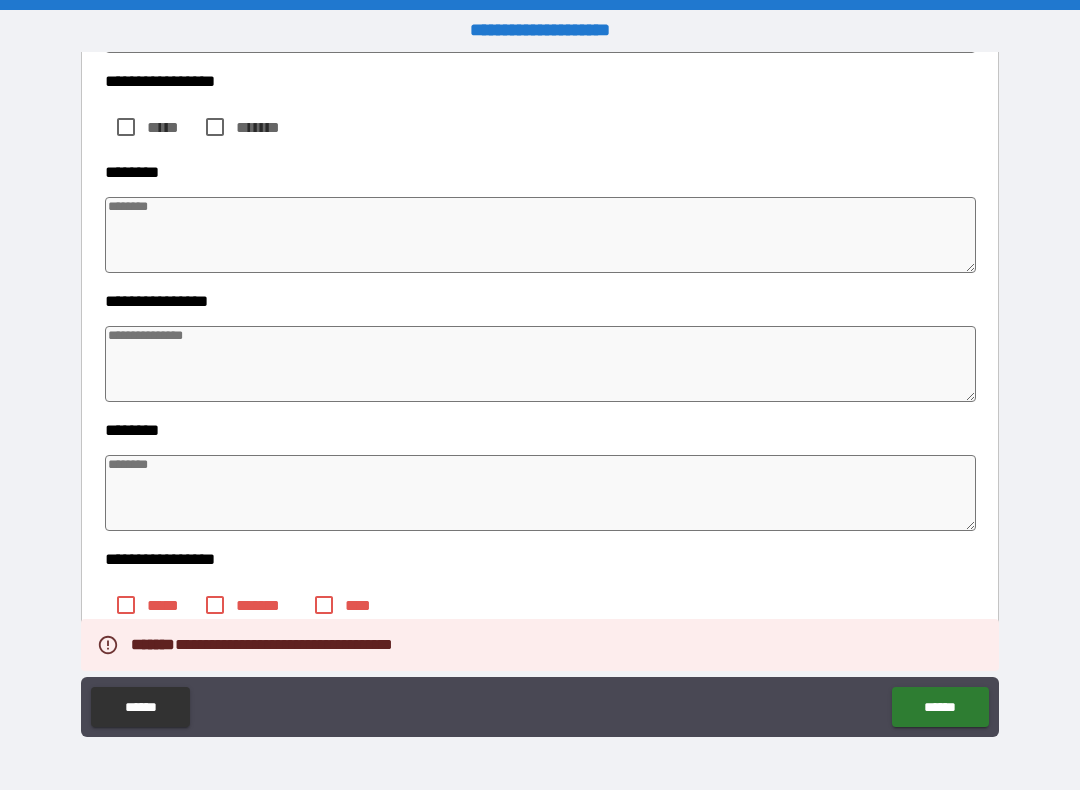 scroll, scrollTop: 2614, scrollLeft: 0, axis: vertical 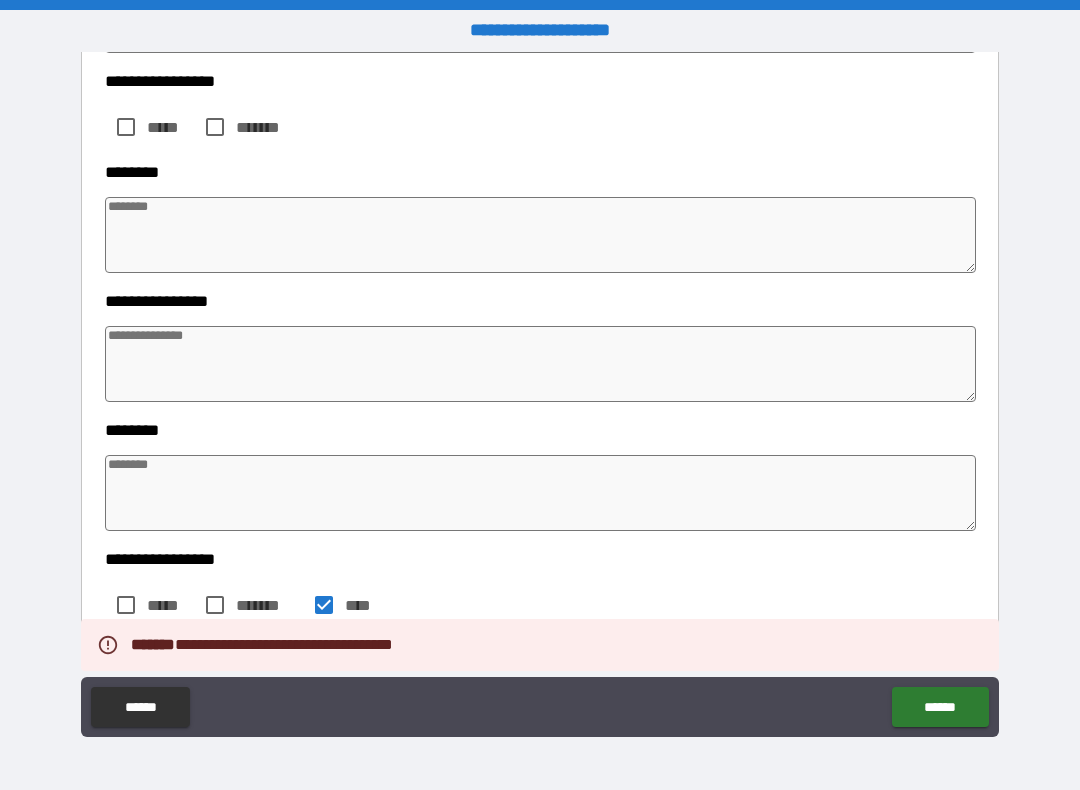 click on "******" at bounding box center (940, 707) 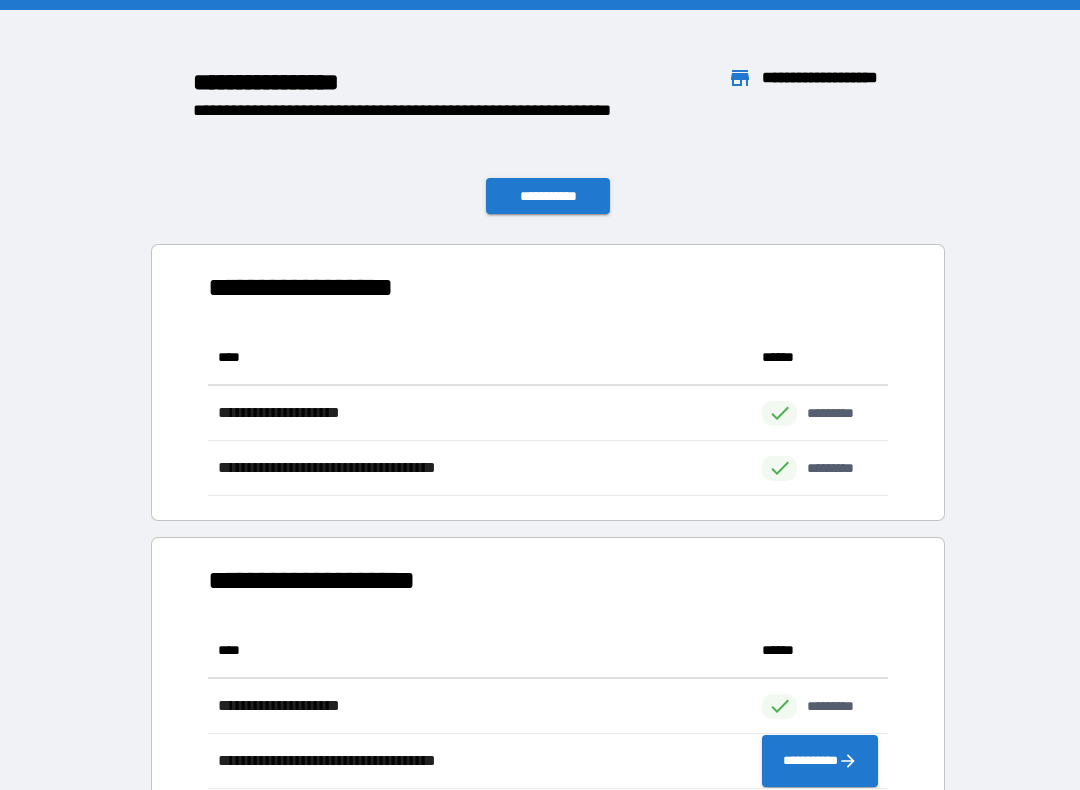 scroll, scrollTop: 1, scrollLeft: 1, axis: both 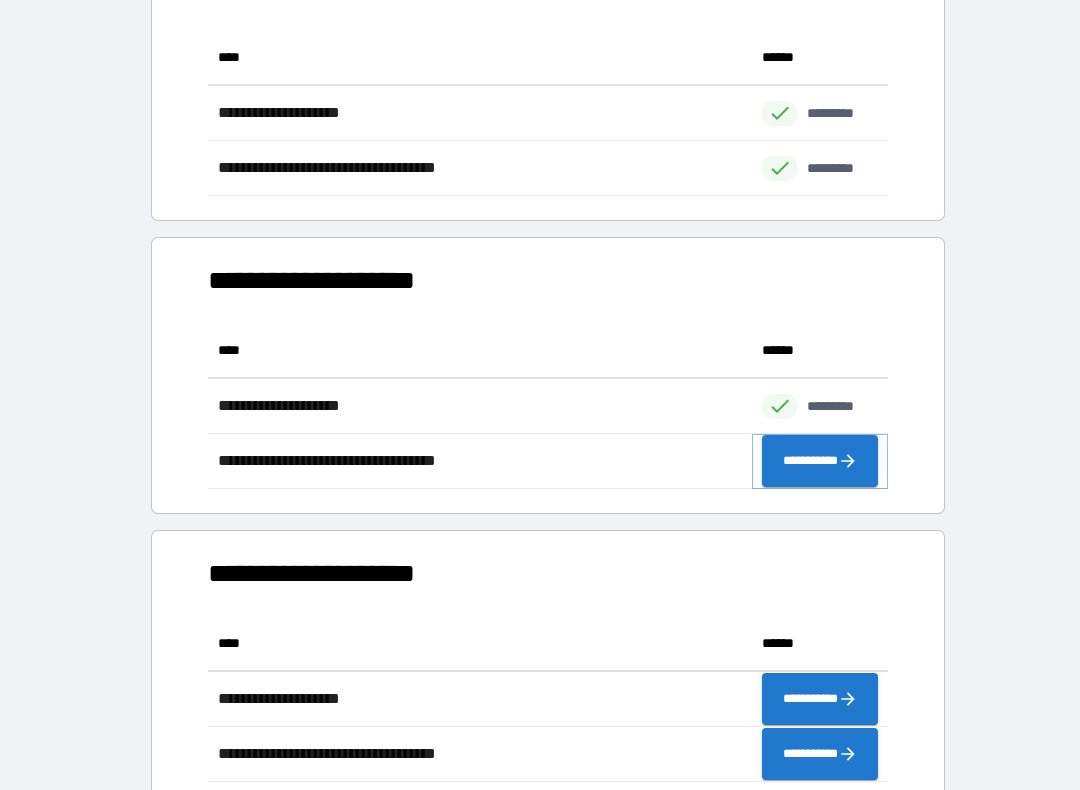 click on "**********" at bounding box center (820, 461) 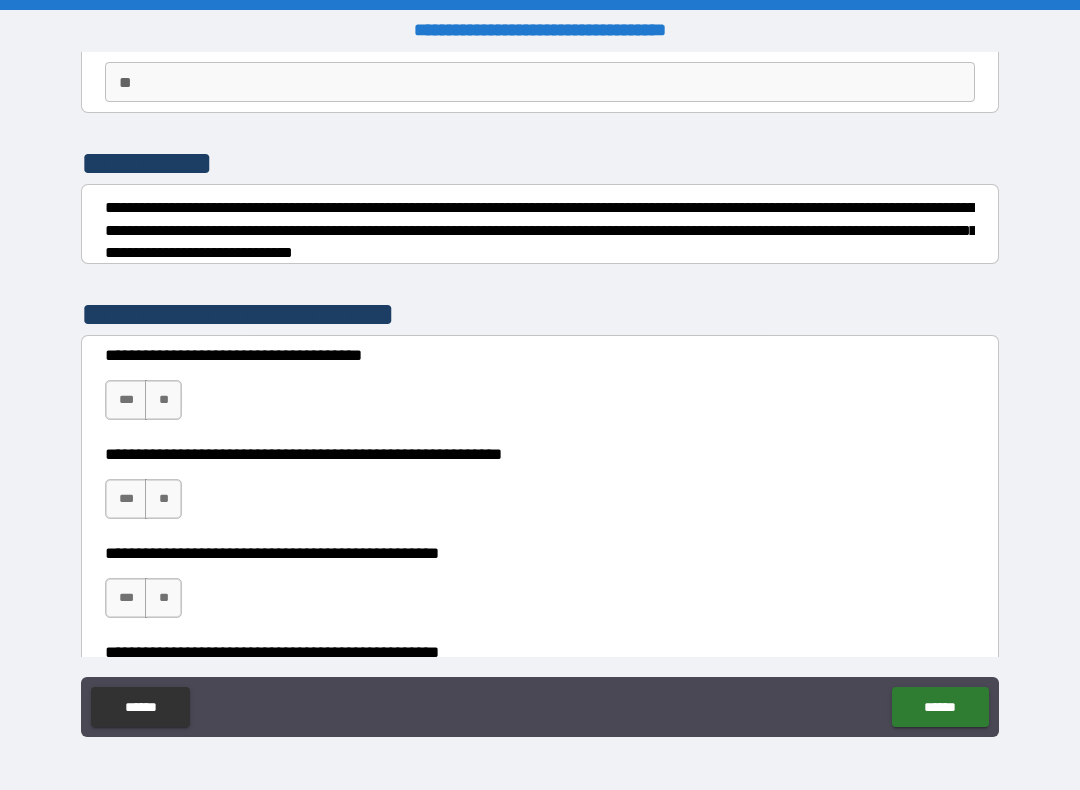 scroll, scrollTop: 203, scrollLeft: 0, axis: vertical 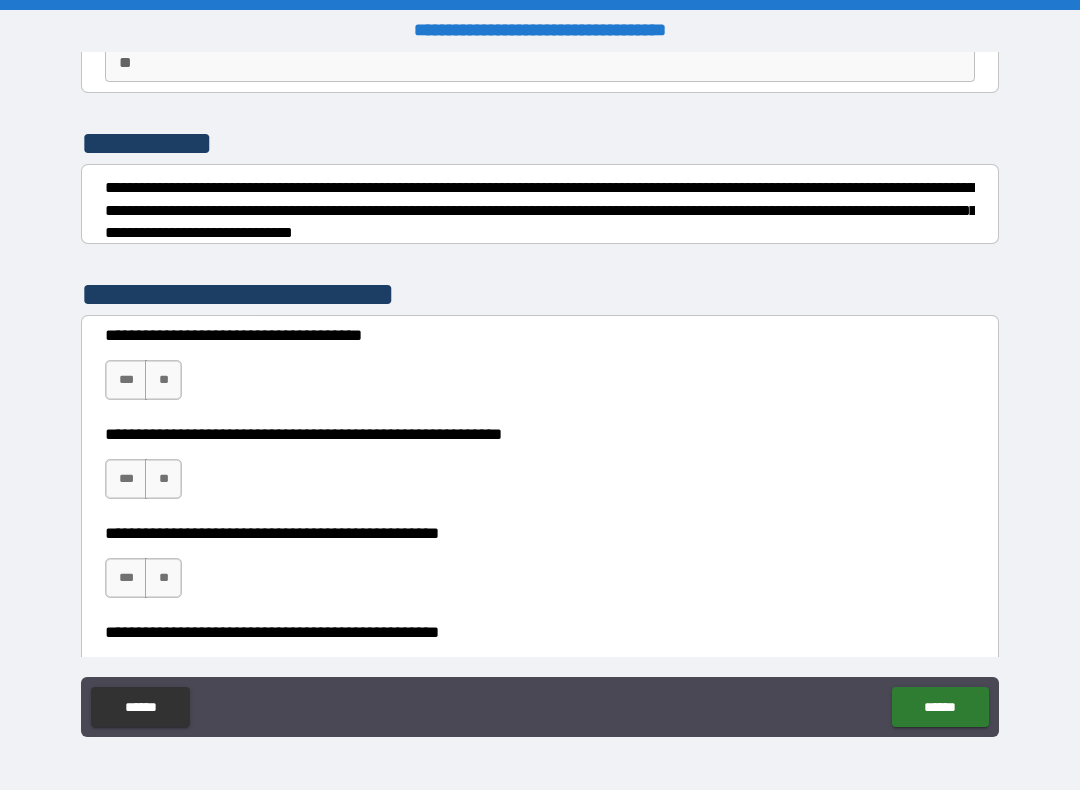 click on "***" at bounding box center [126, 380] 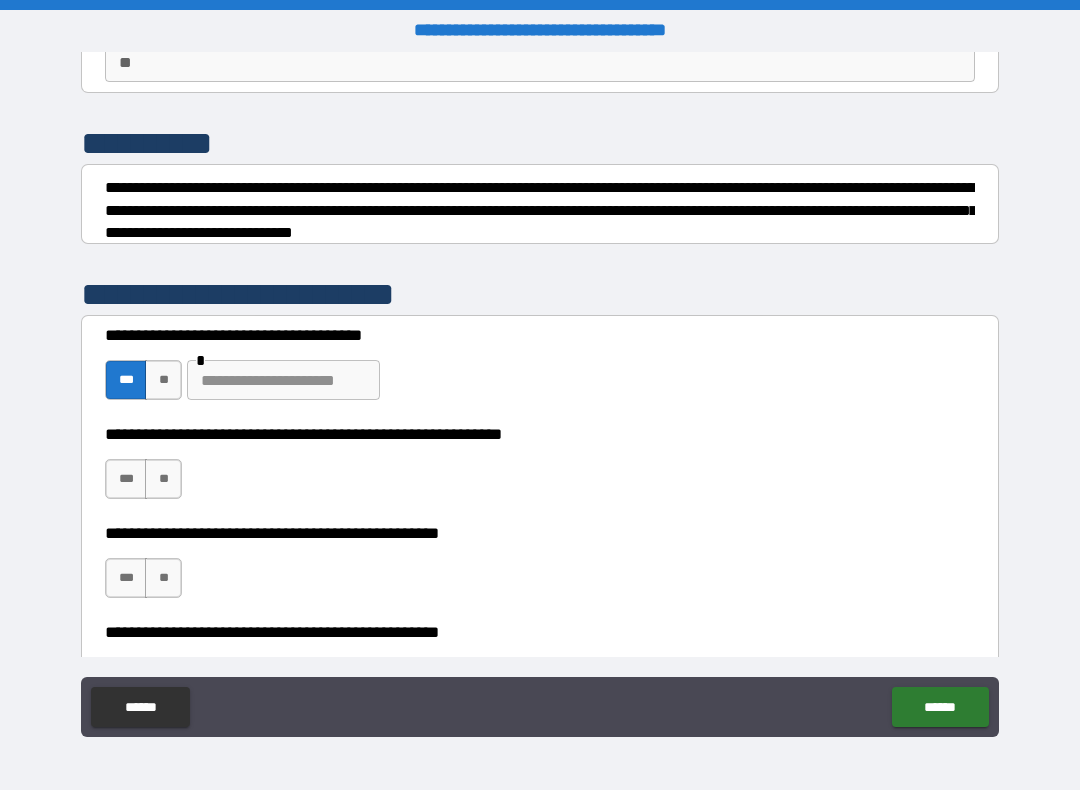 click on "**" at bounding box center [163, 380] 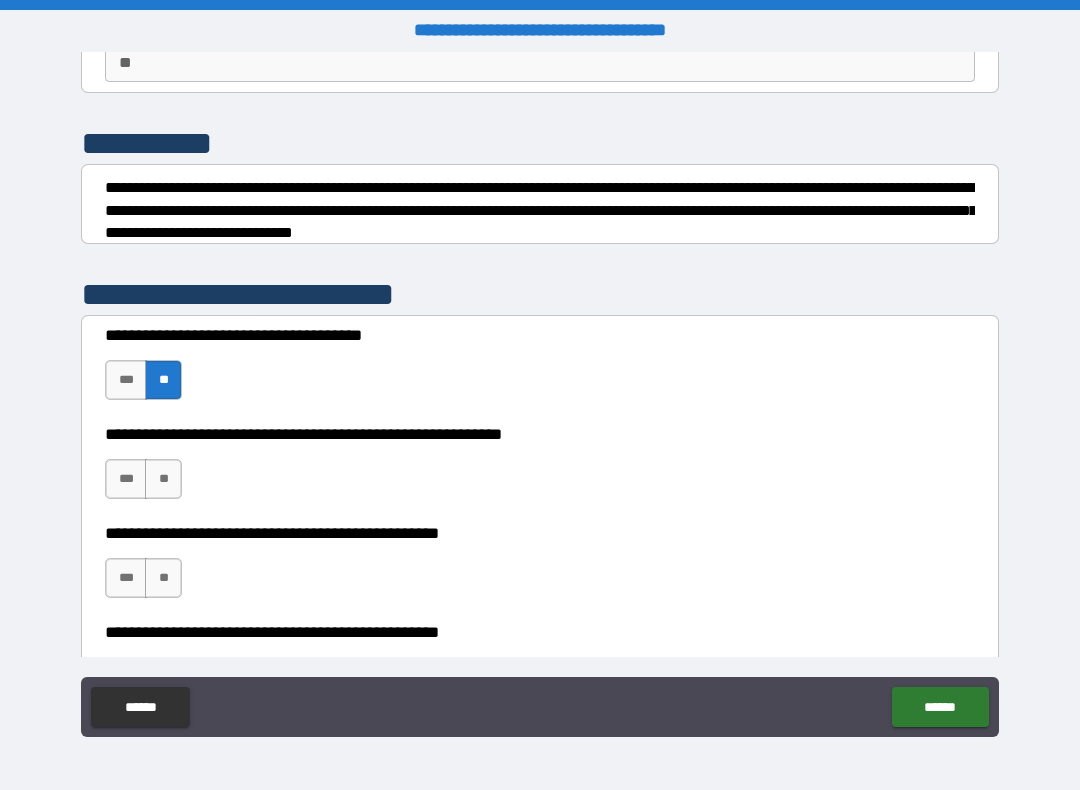 click on "**" at bounding box center [163, 479] 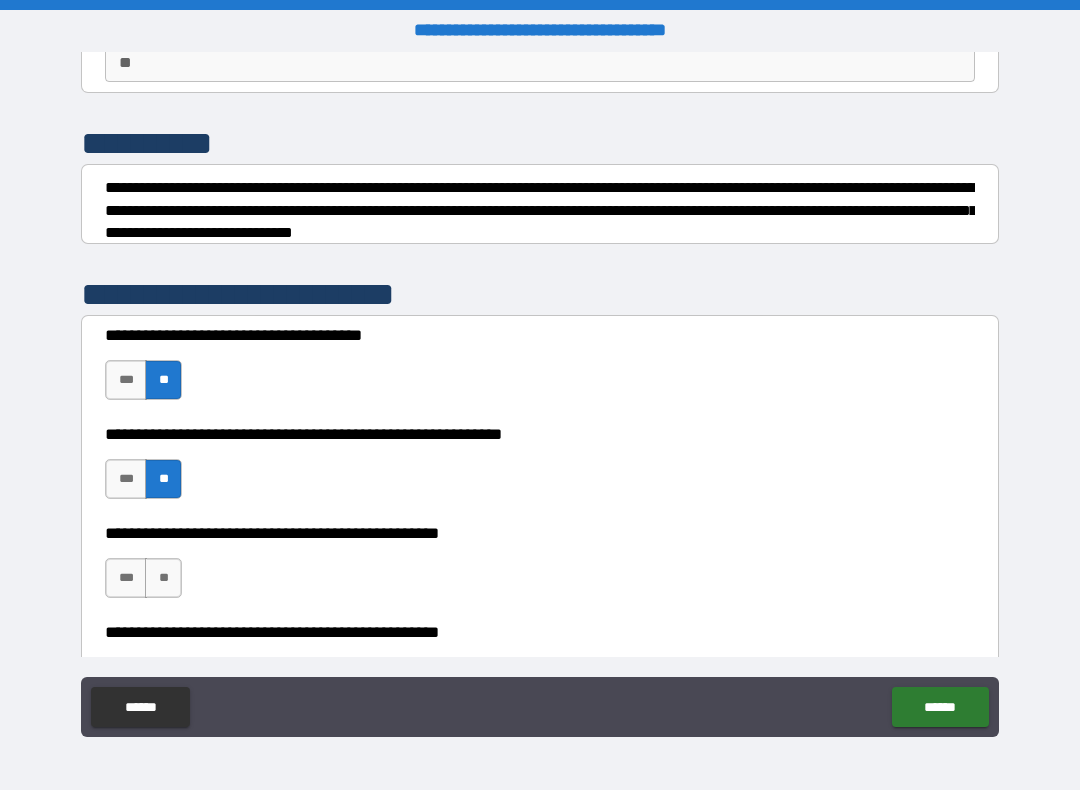 click on "**" at bounding box center [163, 578] 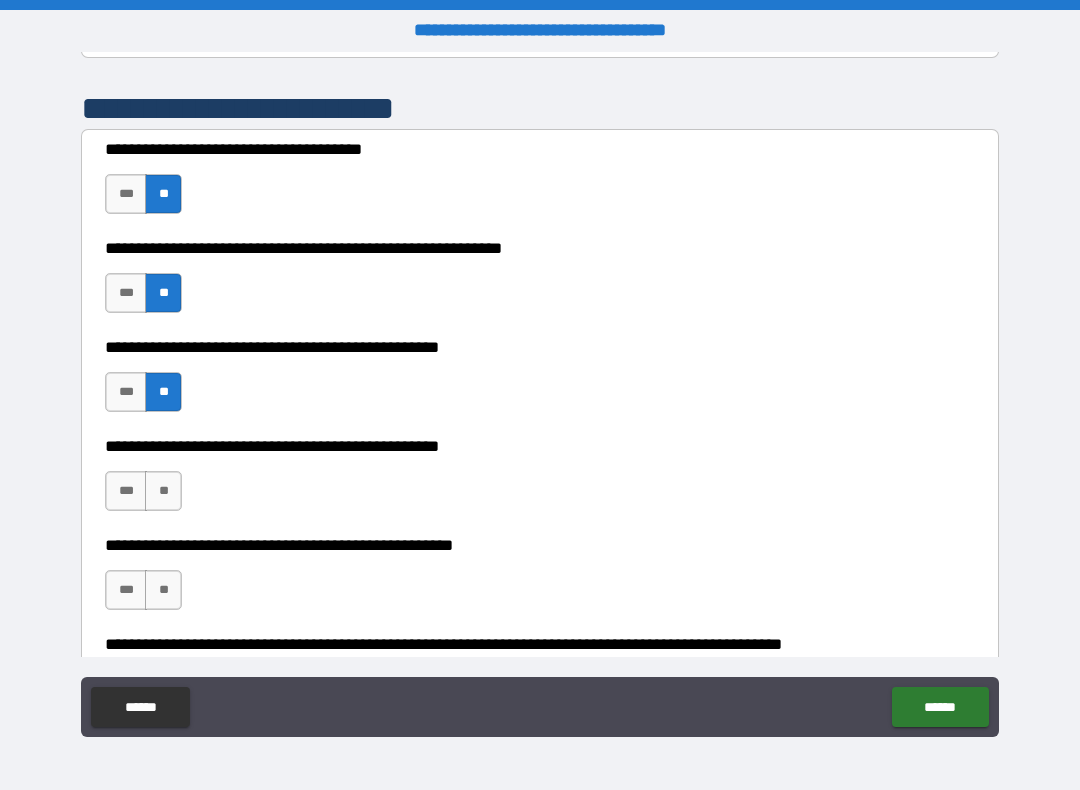 scroll, scrollTop: 539, scrollLeft: 0, axis: vertical 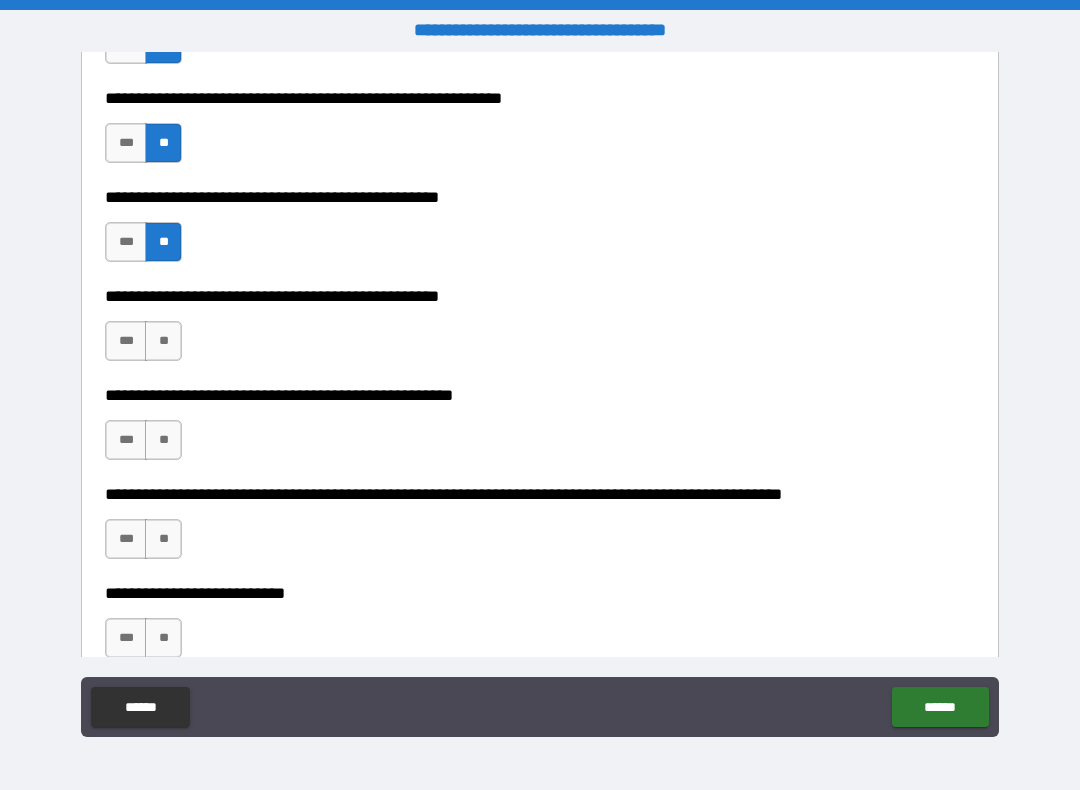 click on "**" at bounding box center [163, 440] 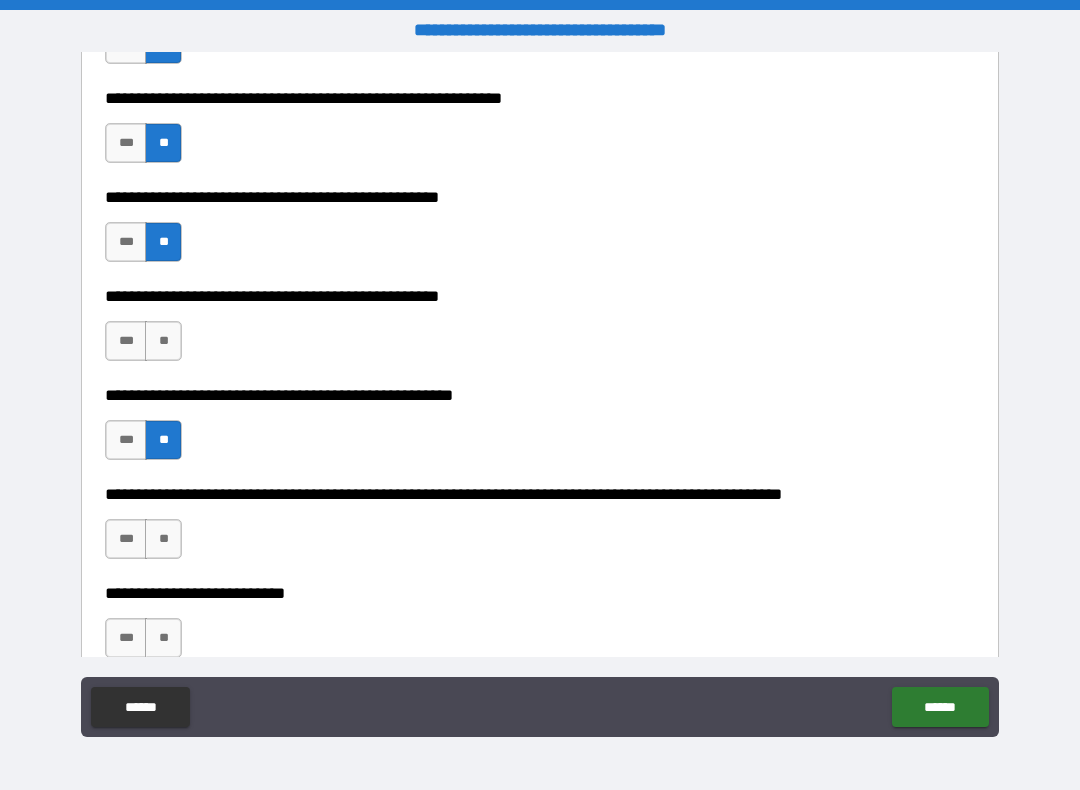 click on "**" at bounding box center (163, 539) 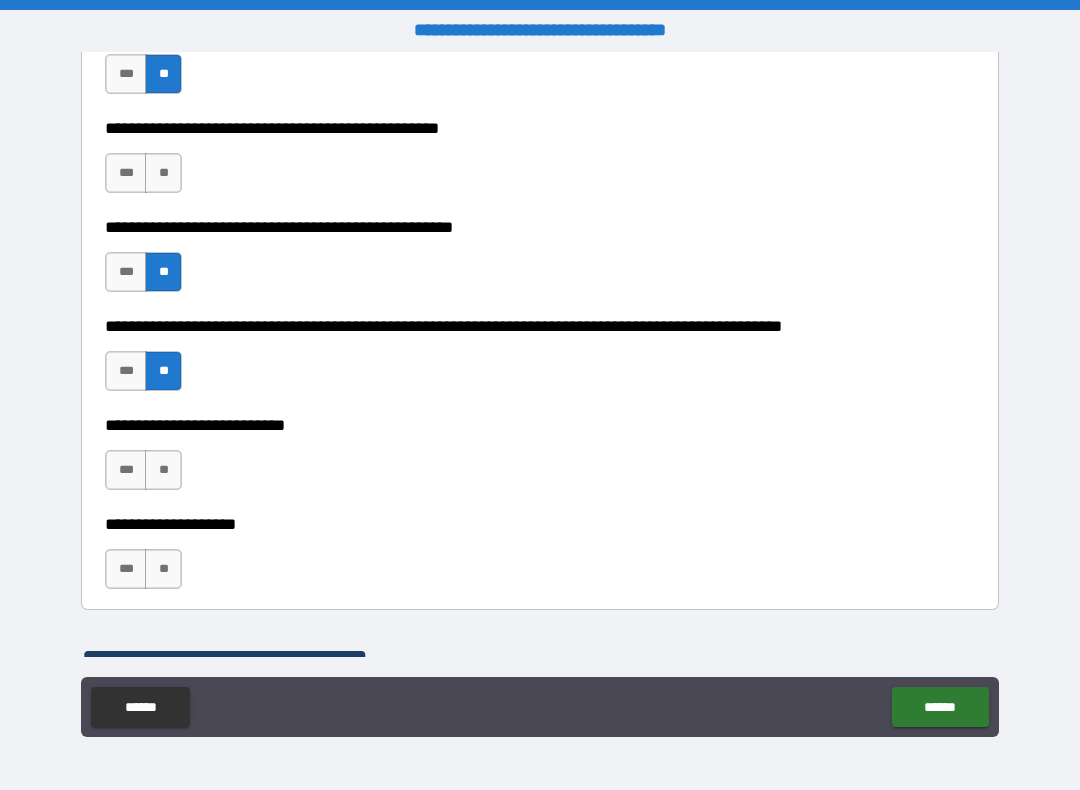scroll, scrollTop: 746, scrollLeft: 0, axis: vertical 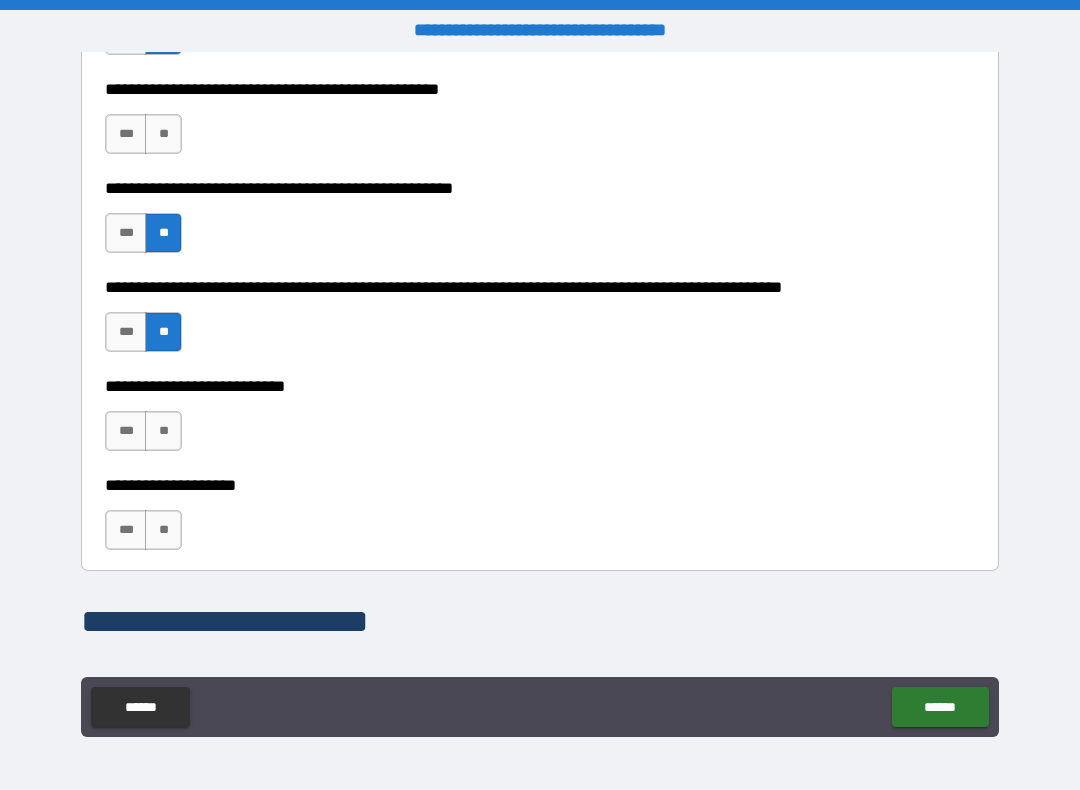 click on "**" at bounding box center (163, 431) 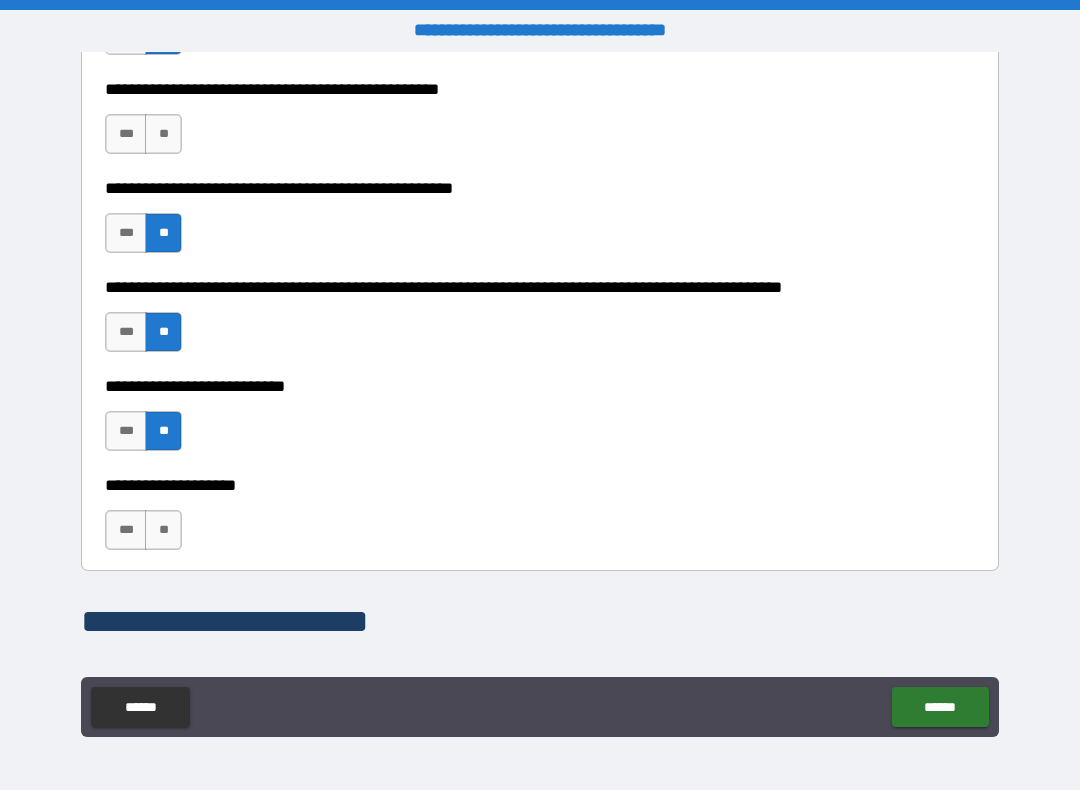 click on "**" at bounding box center (163, 530) 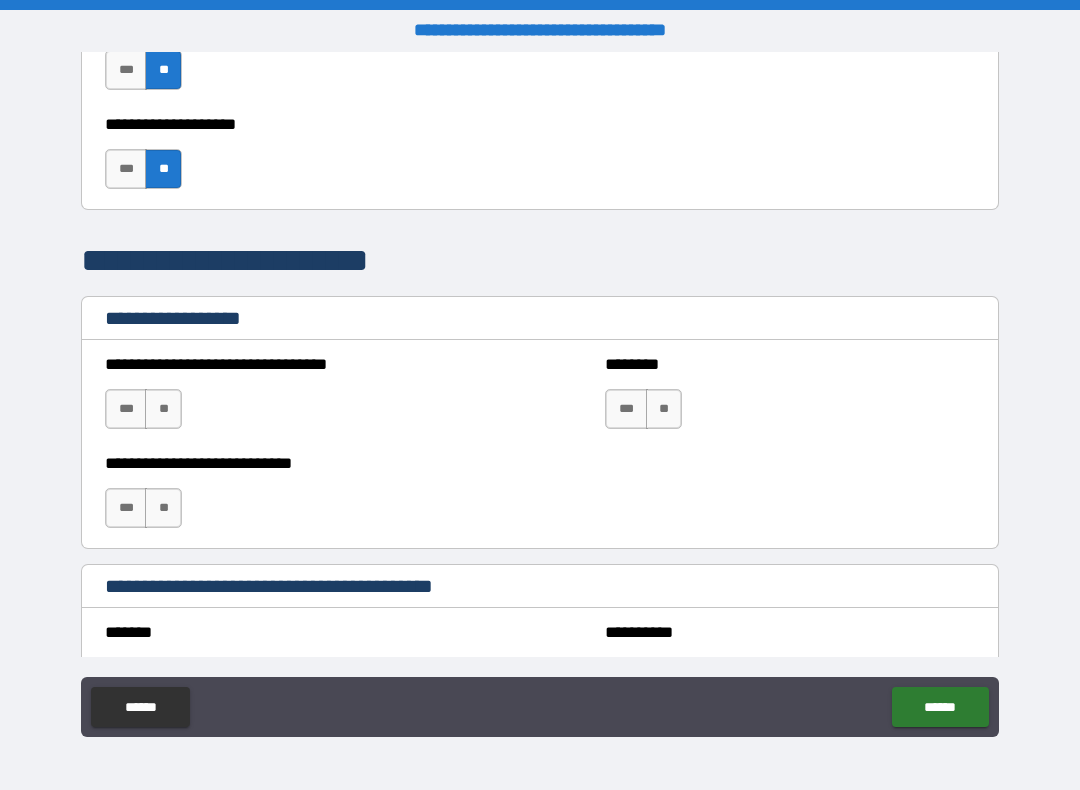 scroll, scrollTop: 1102, scrollLeft: 0, axis: vertical 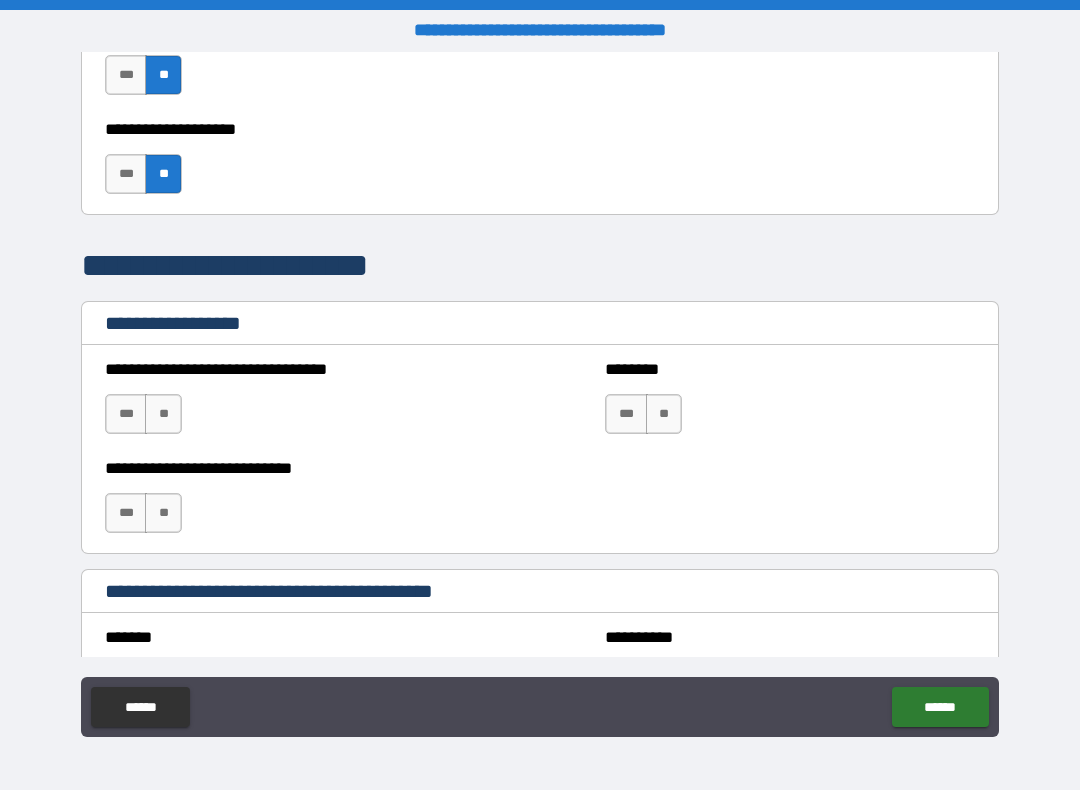 click on "**" at bounding box center [163, 414] 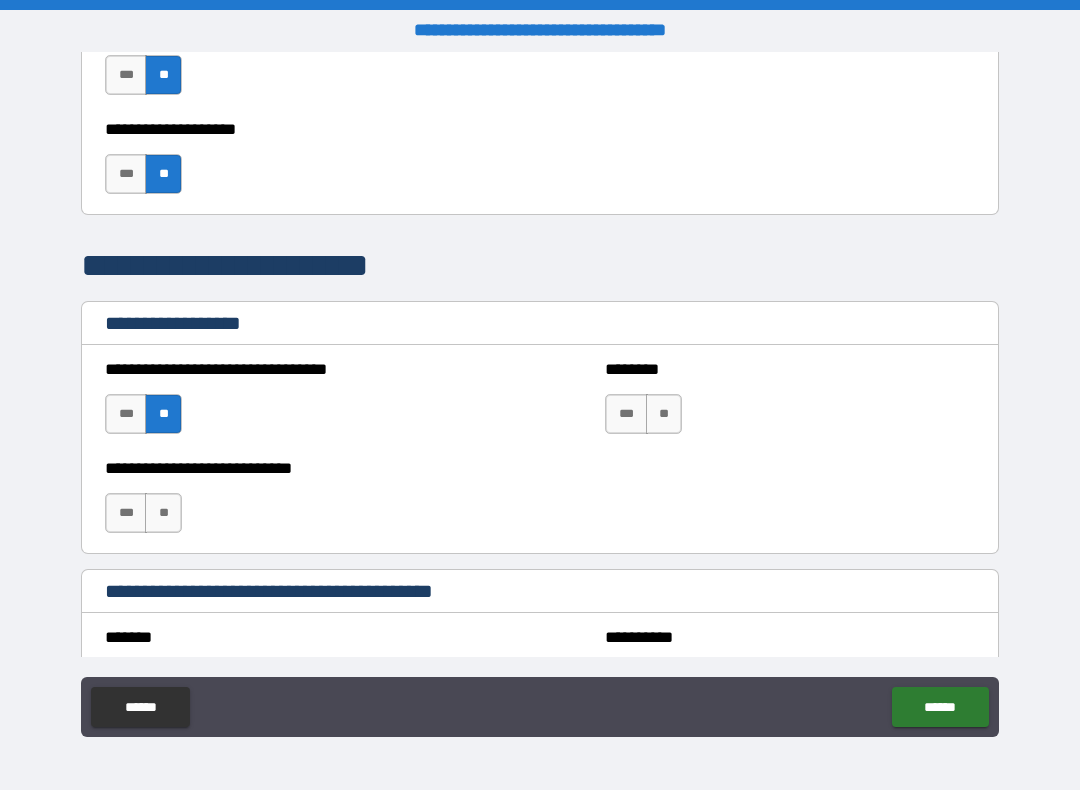click on "**" at bounding box center (163, 513) 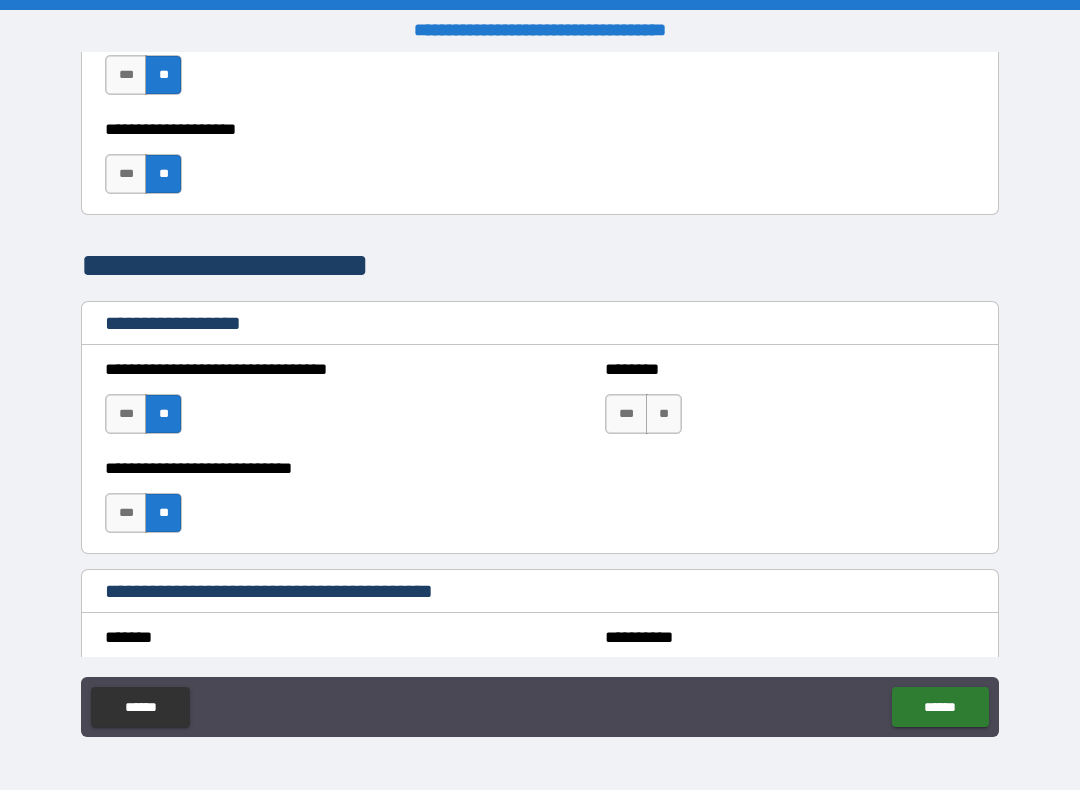 click on "**" at bounding box center [664, 414] 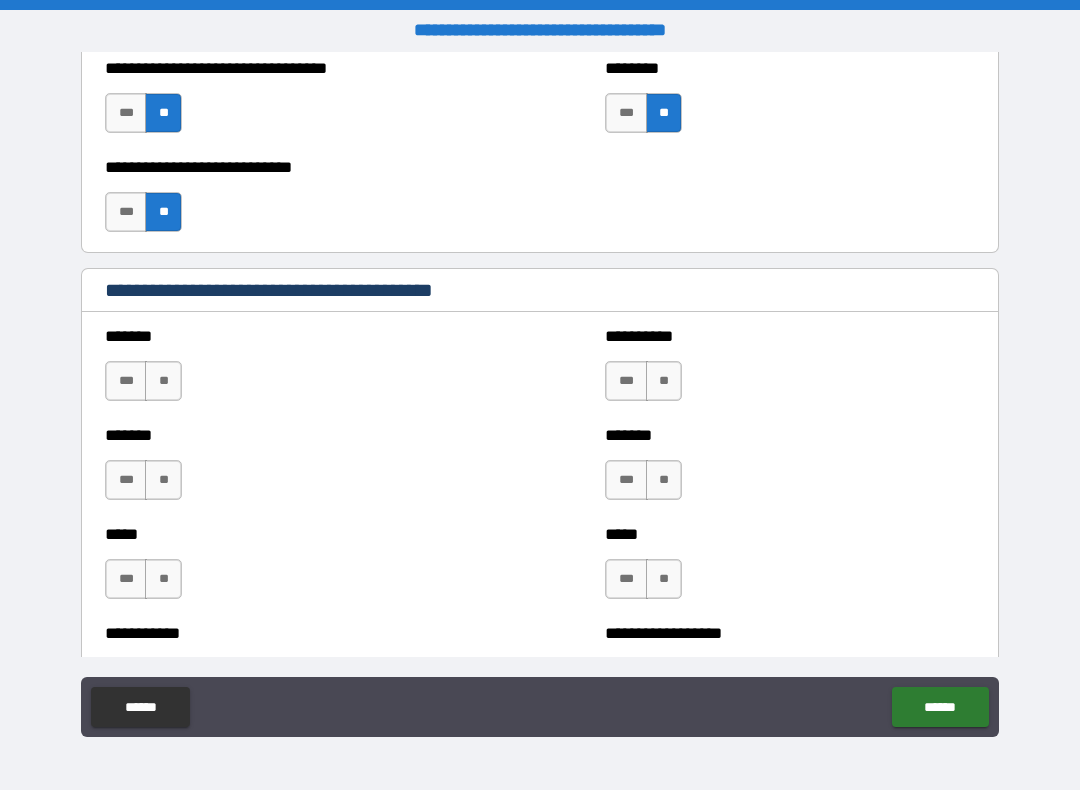 scroll, scrollTop: 1443, scrollLeft: 0, axis: vertical 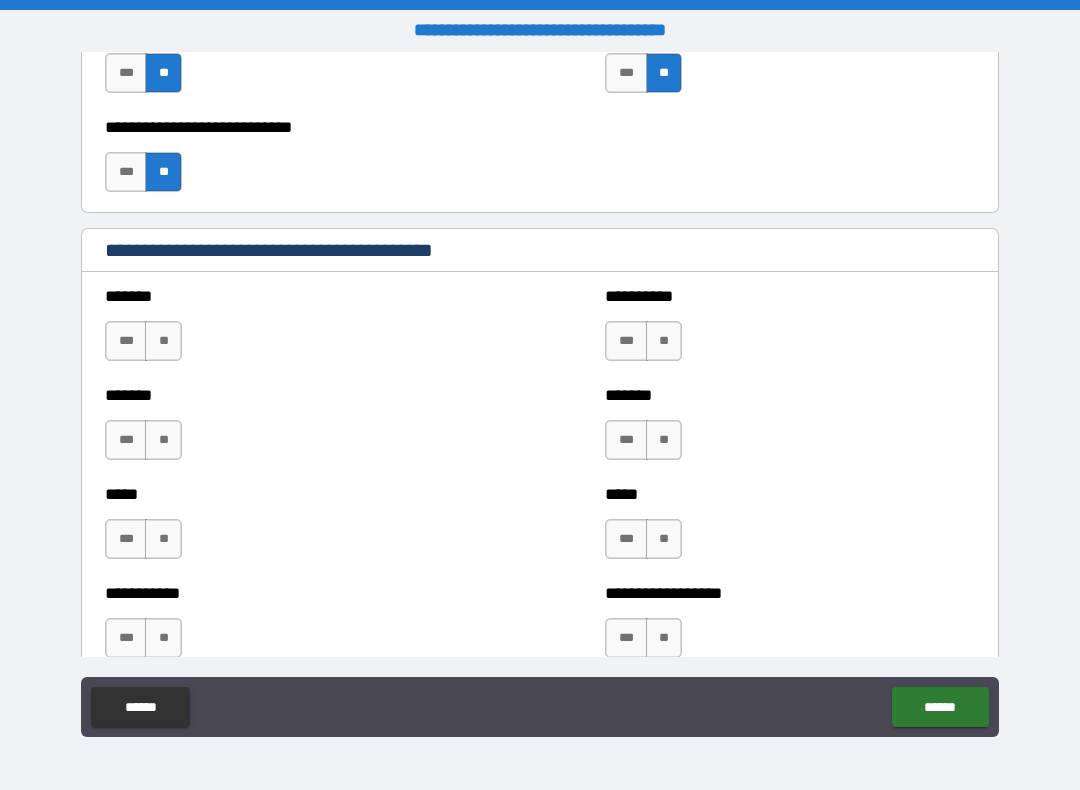 click on "**" at bounding box center [163, 341] 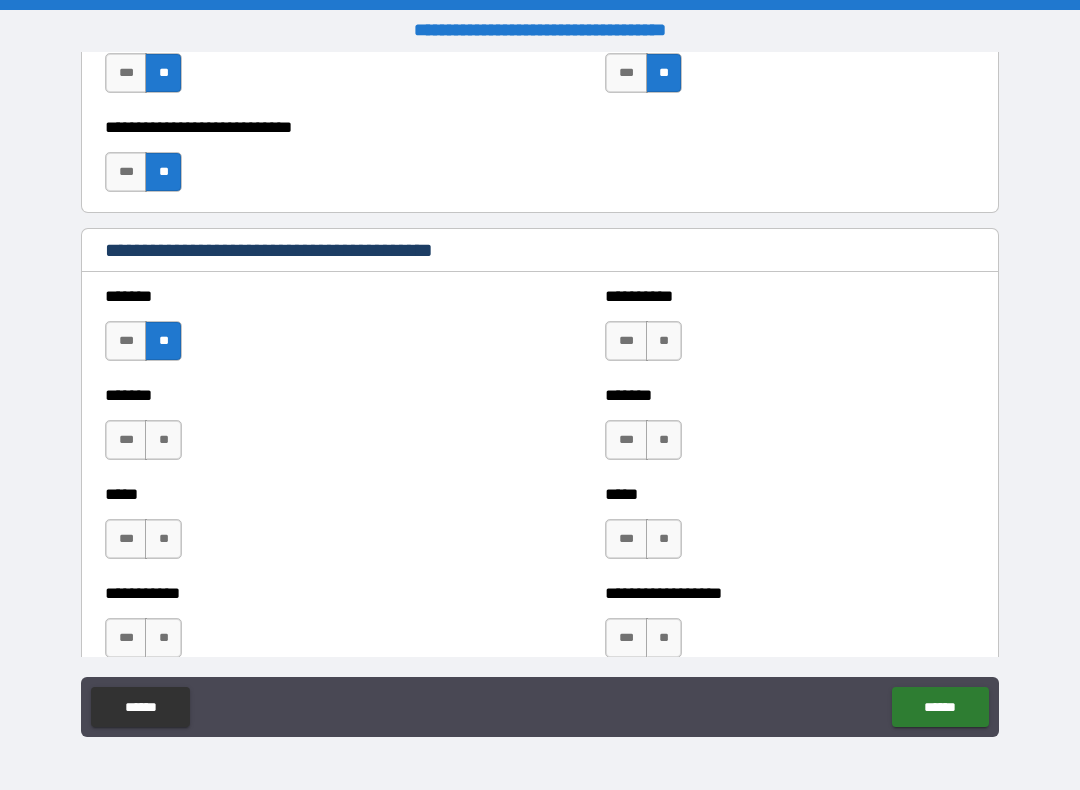 click on "**" at bounding box center (163, 440) 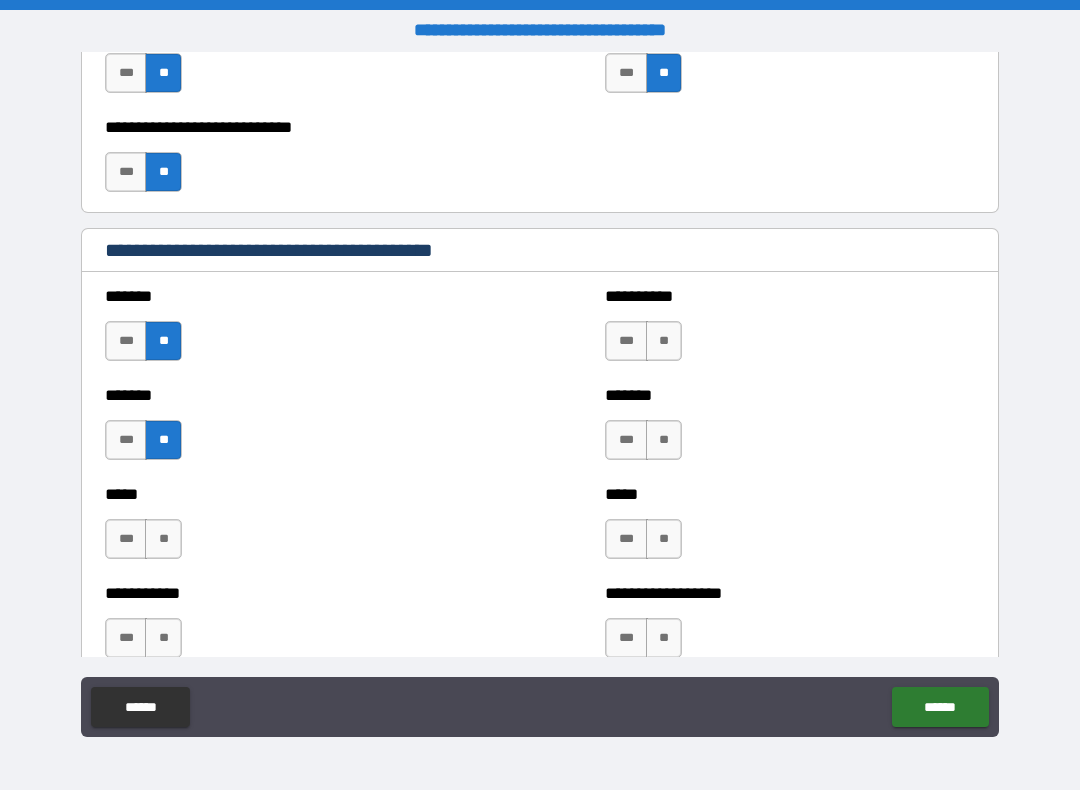 click on "**" at bounding box center (163, 539) 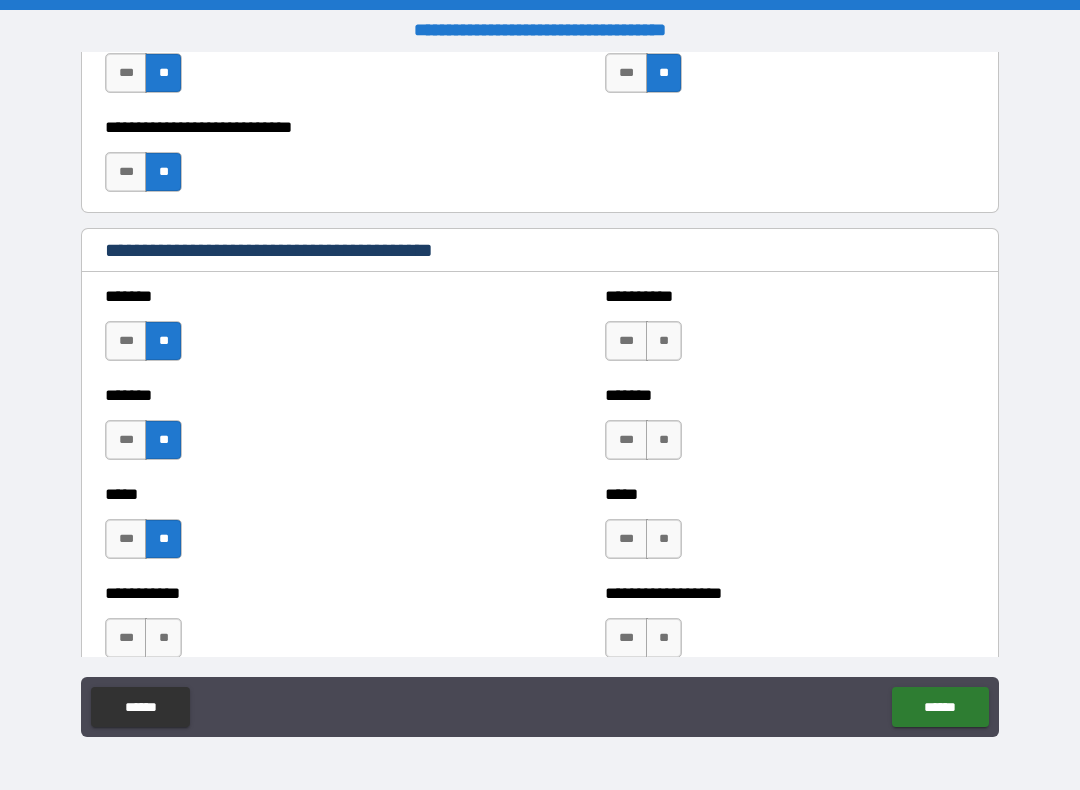click on "**" at bounding box center (664, 341) 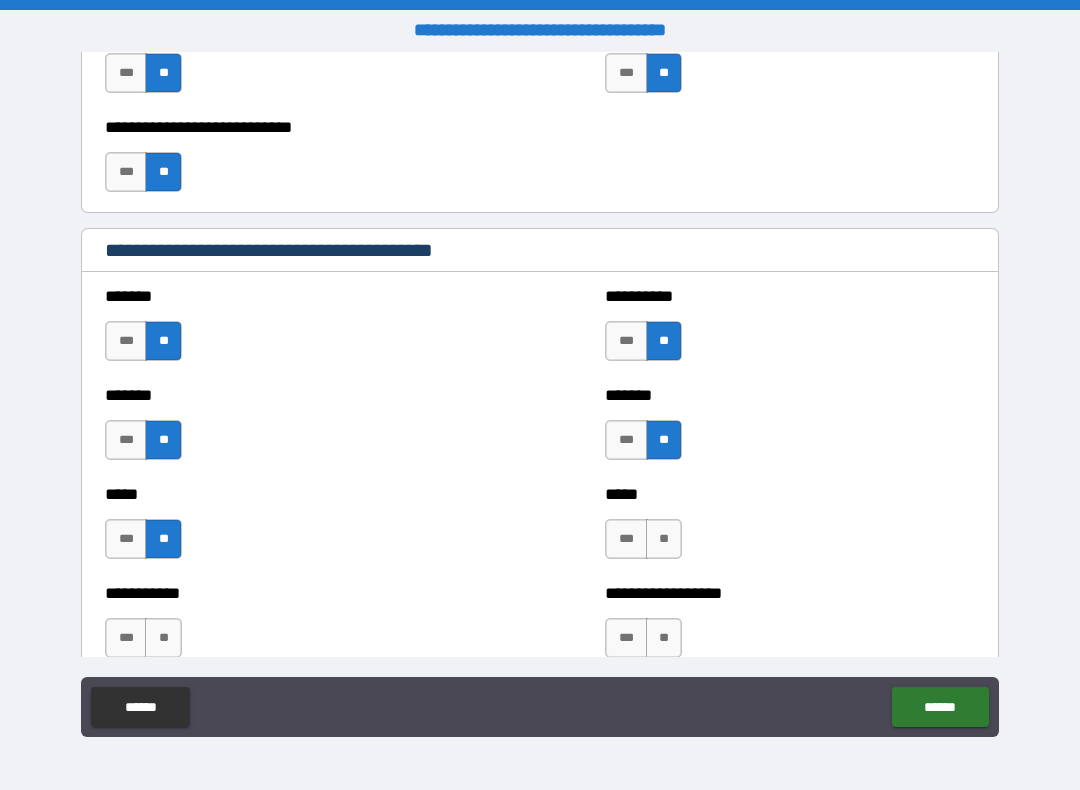click on "**" at bounding box center [664, 539] 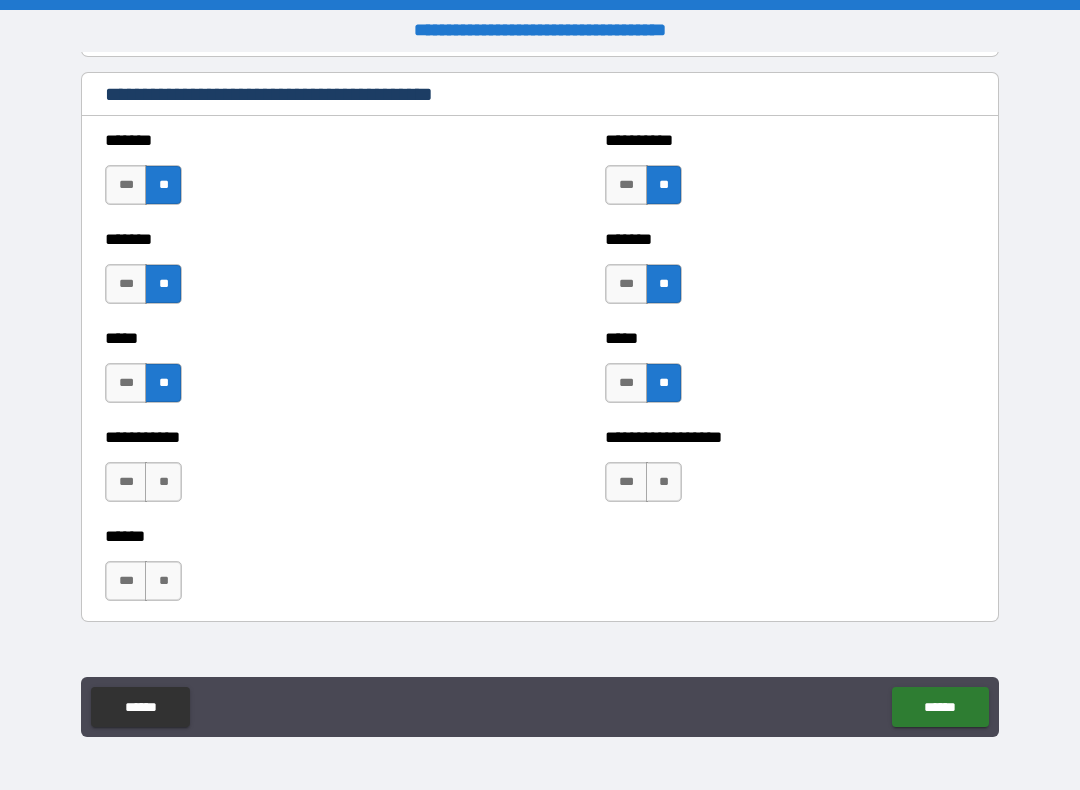 scroll, scrollTop: 1716, scrollLeft: 0, axis: vertical 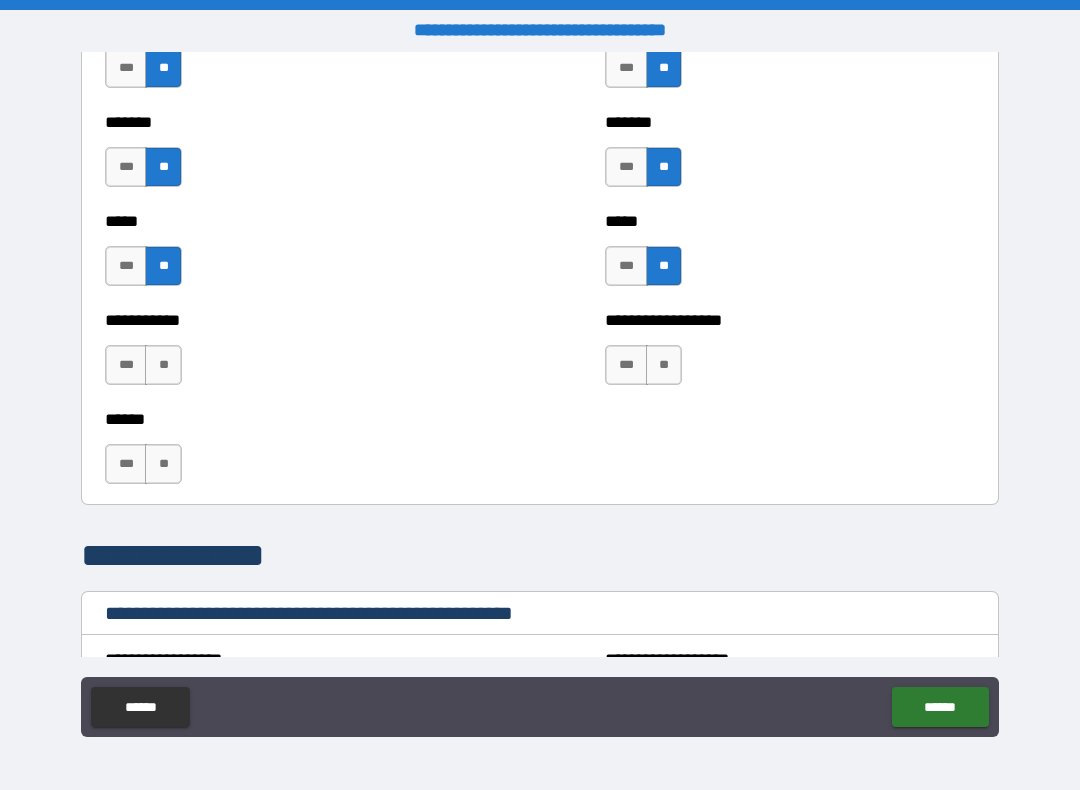 click on "**" at bounding box center (664, 365) 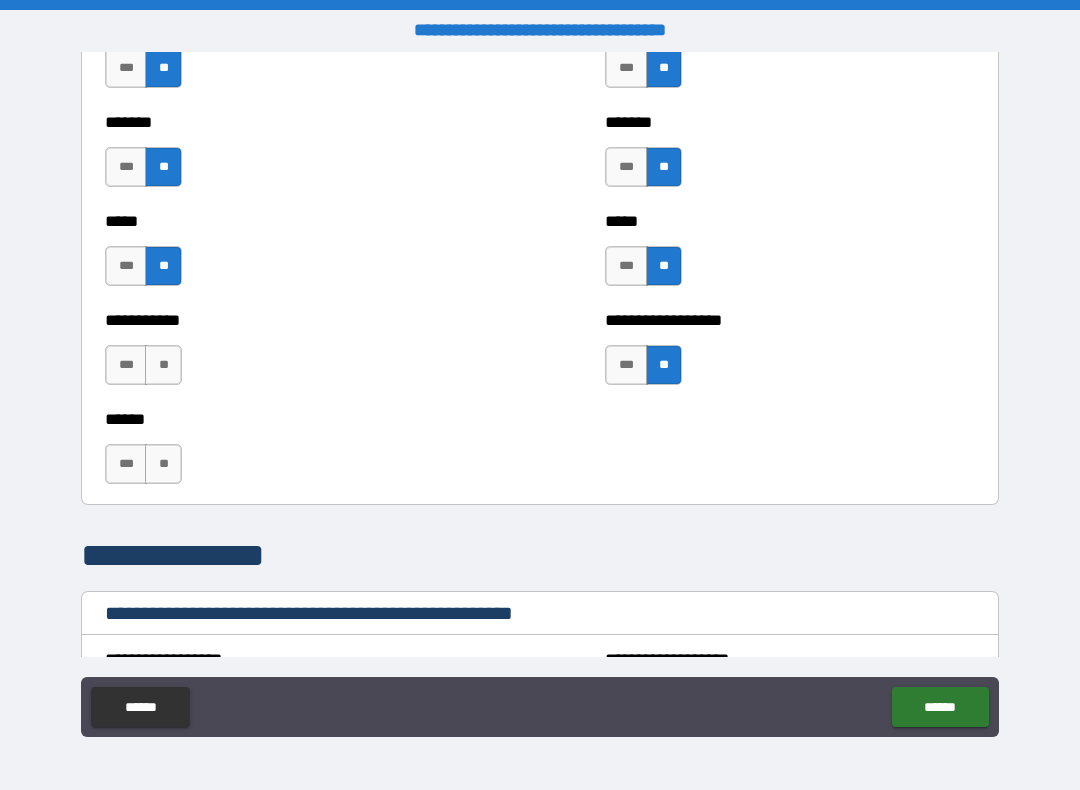 click on "**" at bounding box center [163, 365] 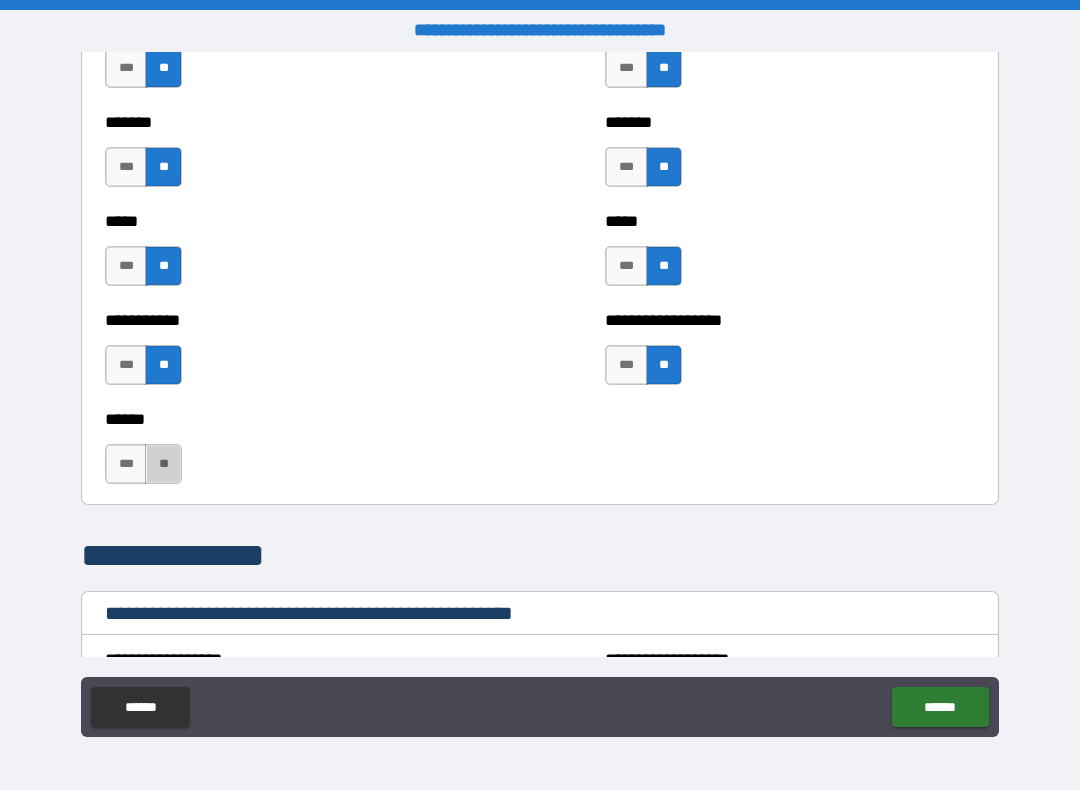 click on "**" at bounding box center (163, 464) 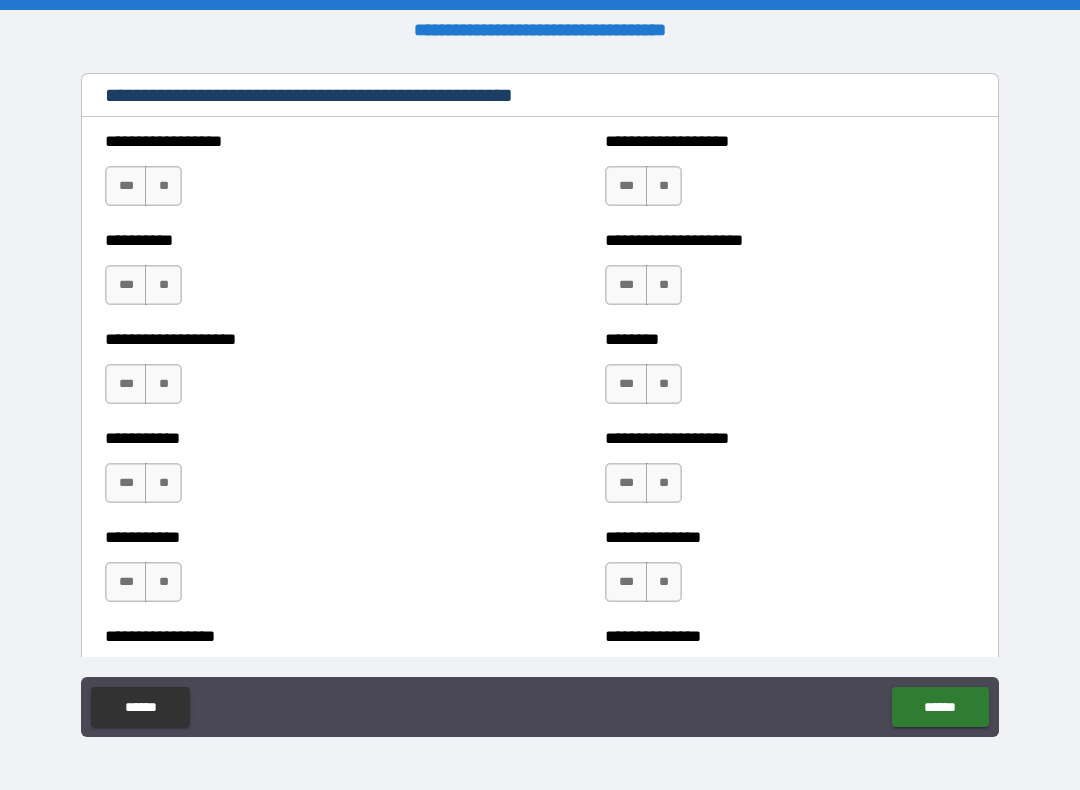 scroll, scrollTop: 2235, scrollLeft: 0, axis: vertical 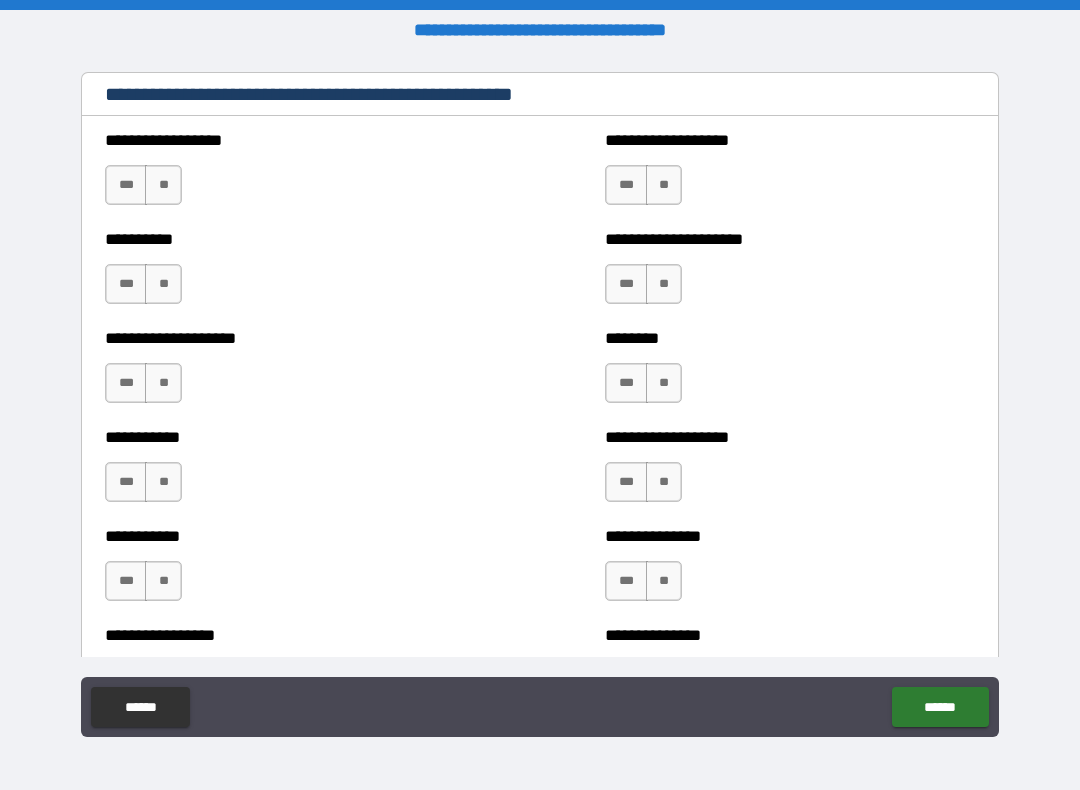 click on "**" at bounding box center (163, 185) 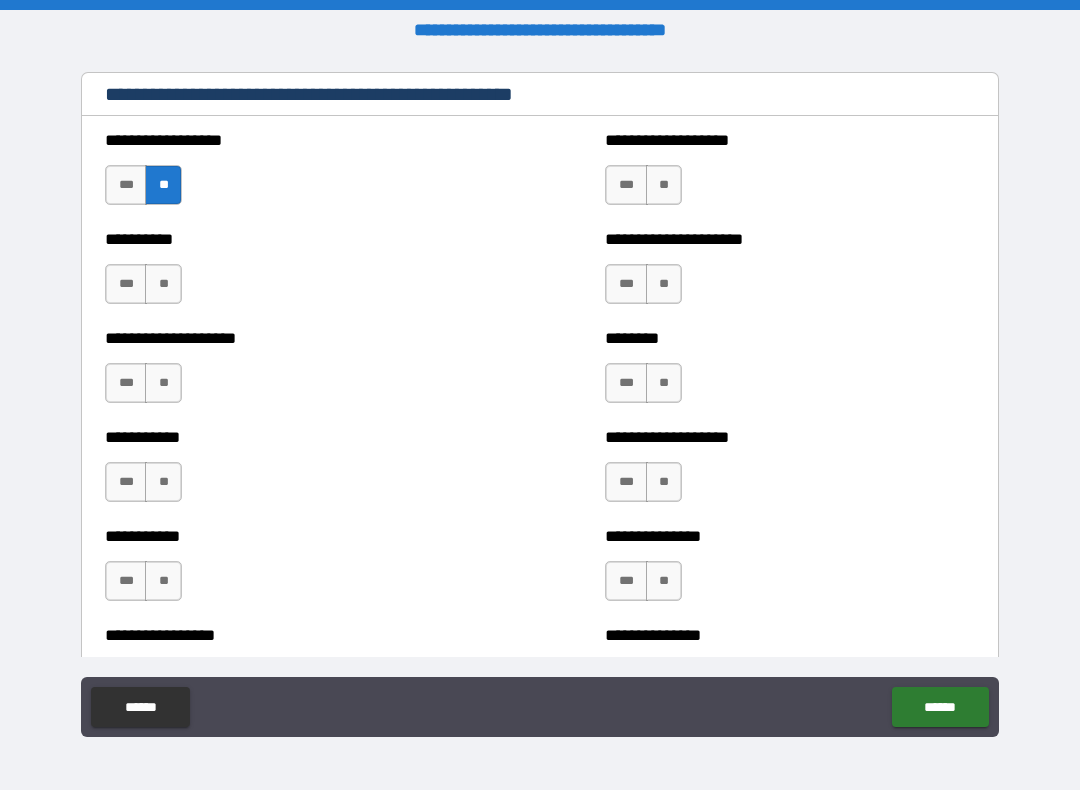 click on "**" at bounding box center [163, 284] 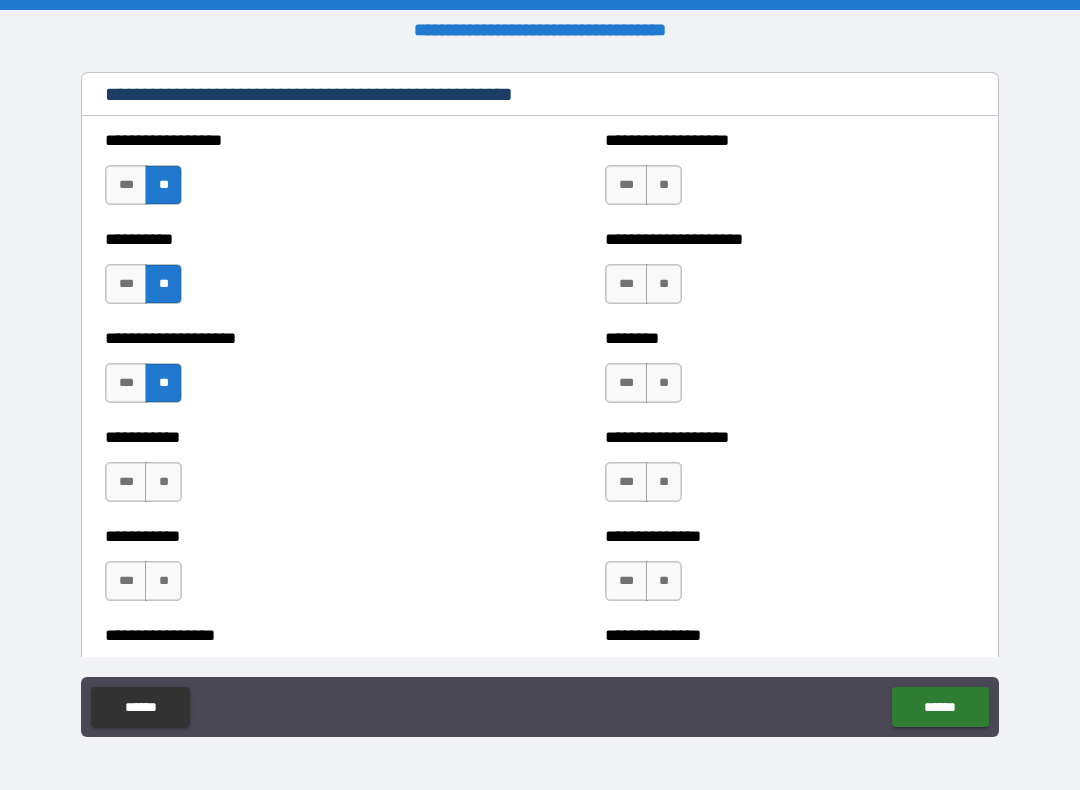 click on "**" at bounding box center [163, 482] 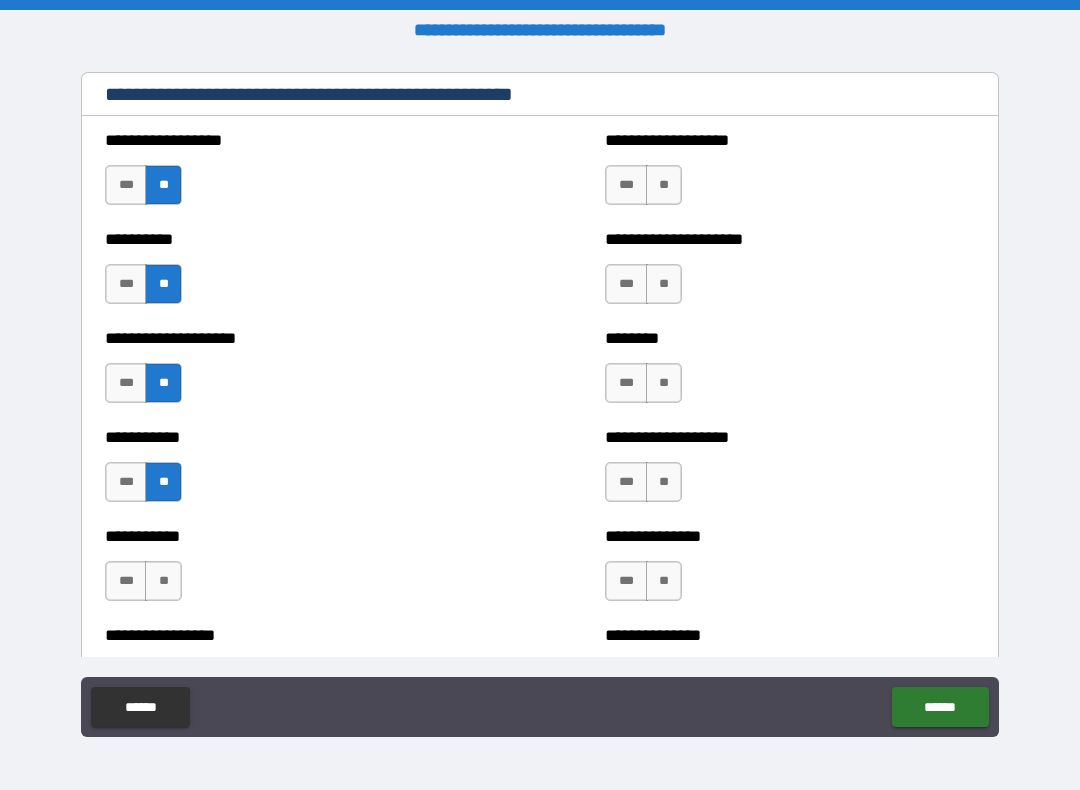 click on "**" at bounding box center [163, 581] 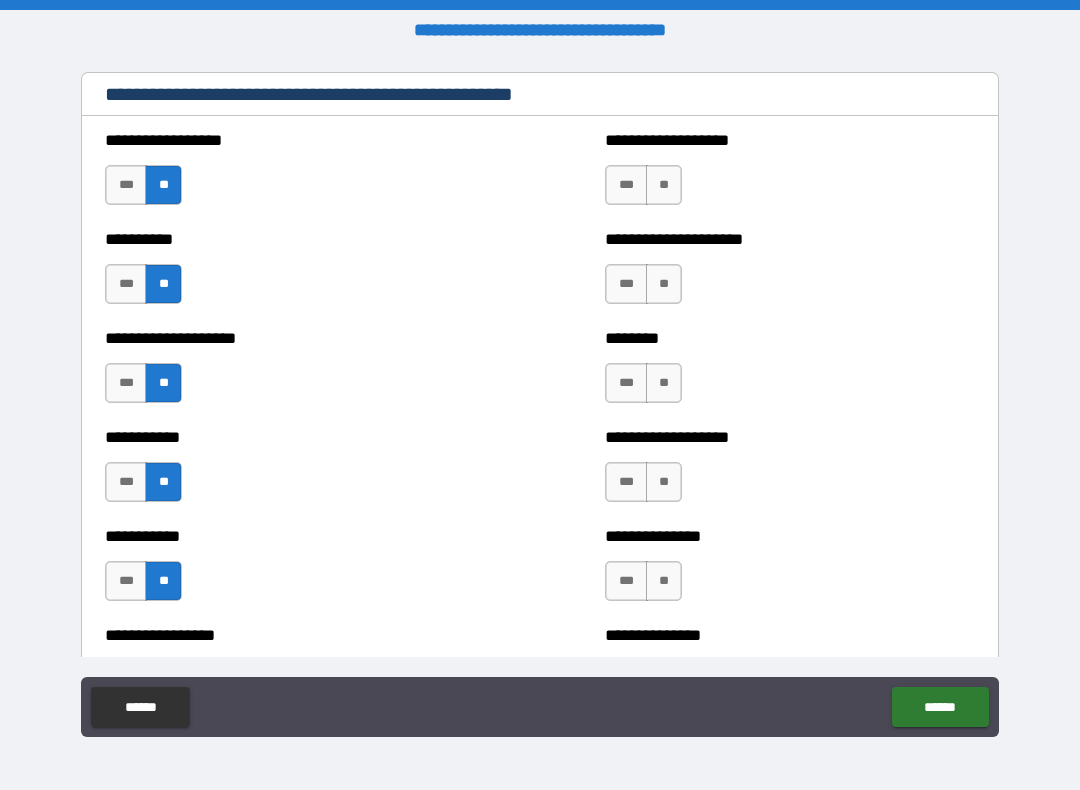 click on "**" at bounding box center (664, 185) 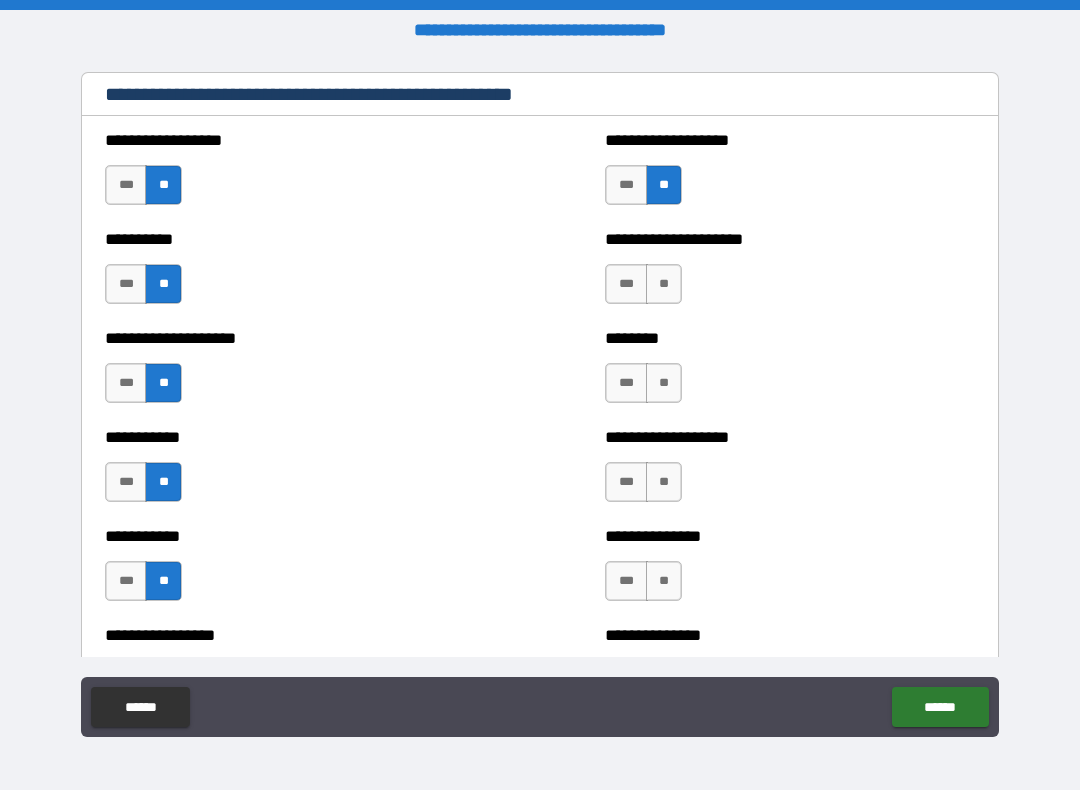 click on "**" at bounding box center [664, 284] 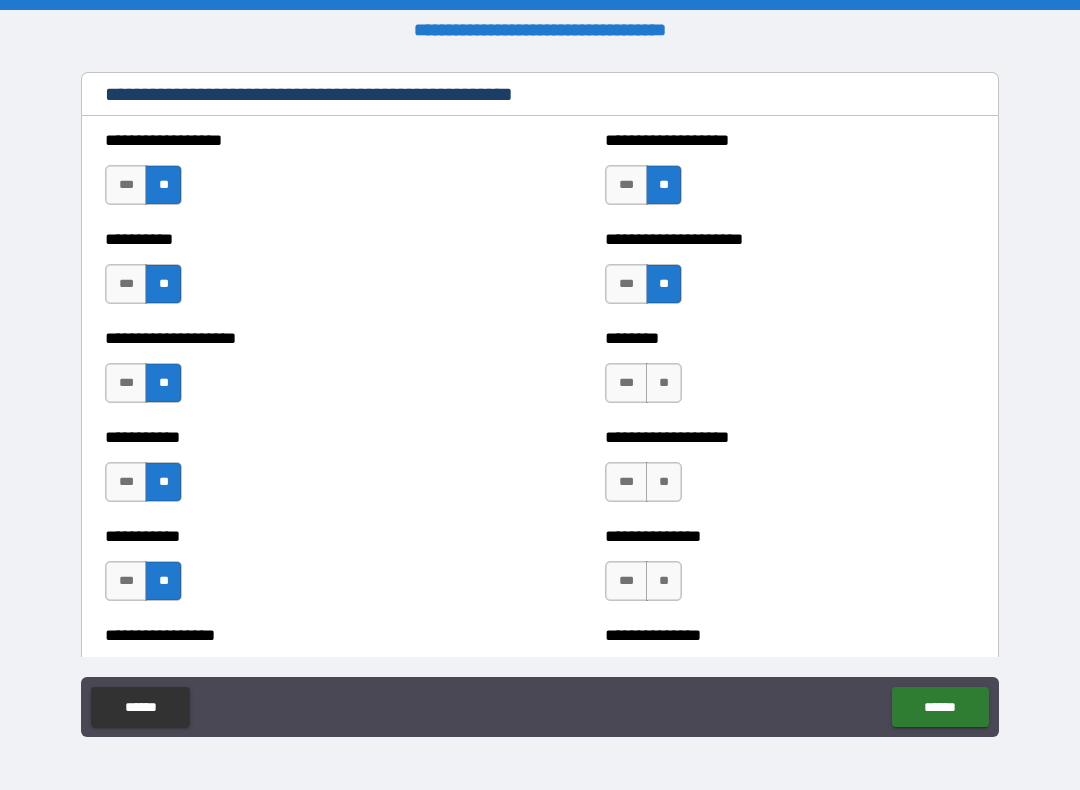 click on "**" at bounding box center [664, 383] 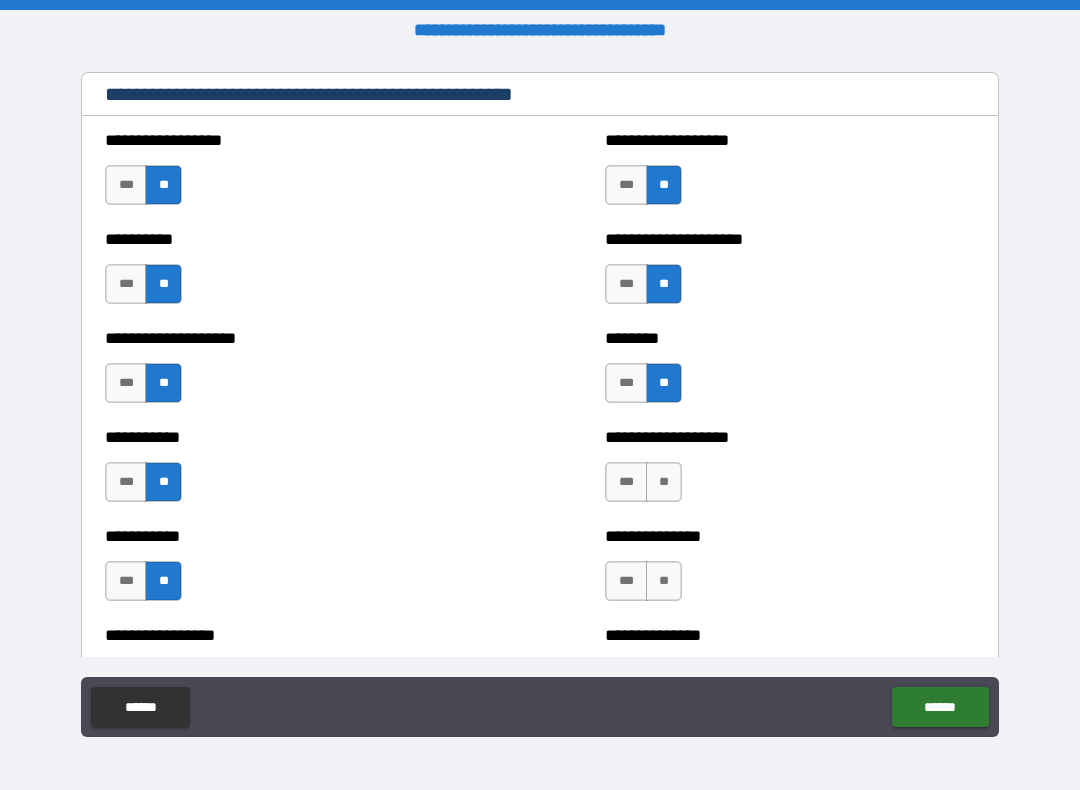 click on "**" at bounding box center (664, 482) 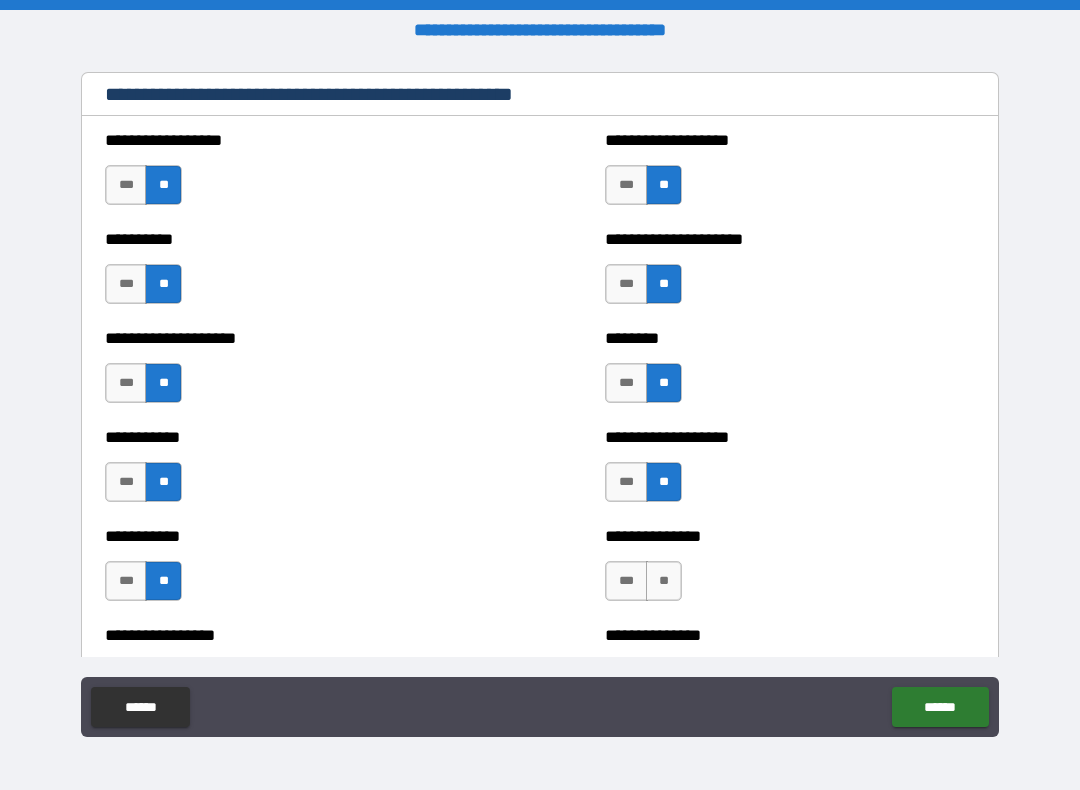 click on "**" at bounding box center [664, 581] 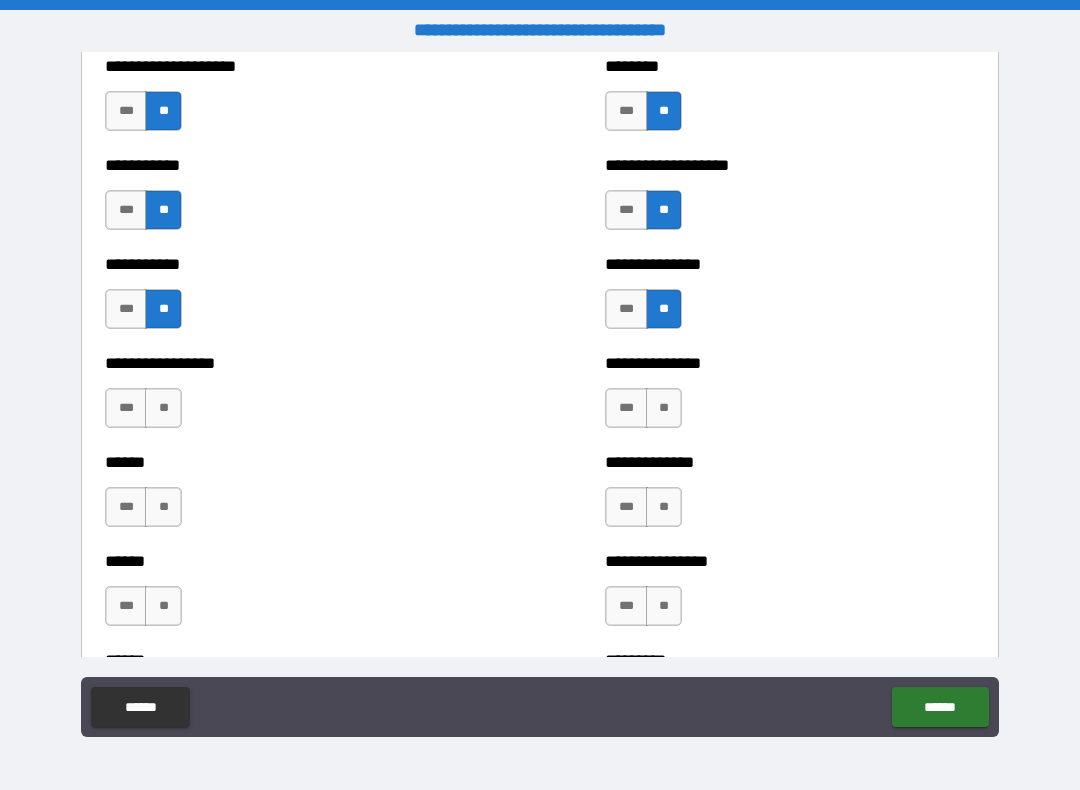 scroll, scrollTop: 2508, scrollLeft: 0, axis: vertical 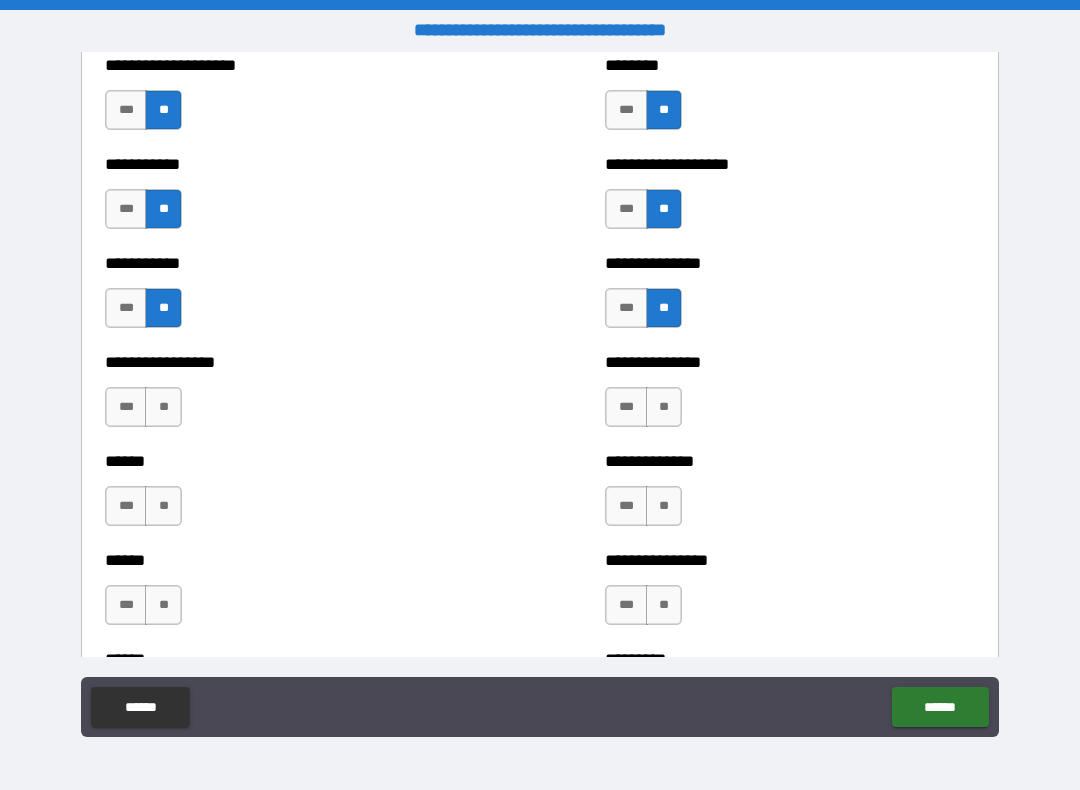 click on "**" at bounding box center (664, 407) 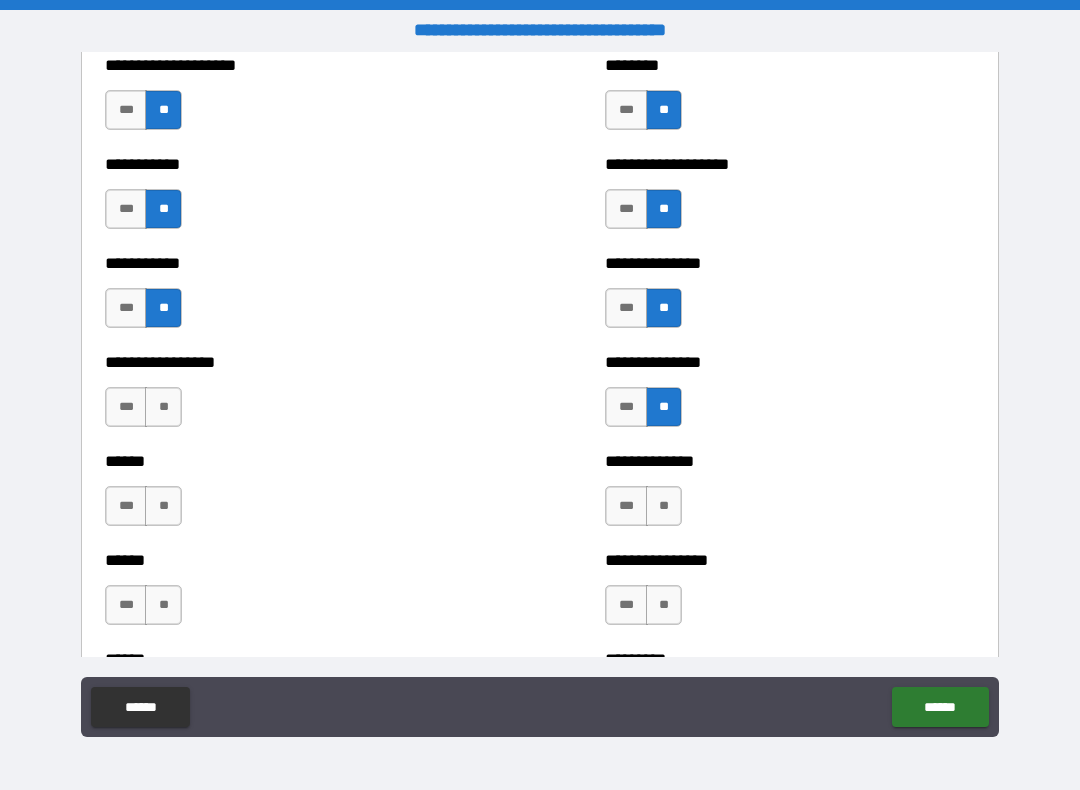 click on "**" at bounding box center [664, 506] 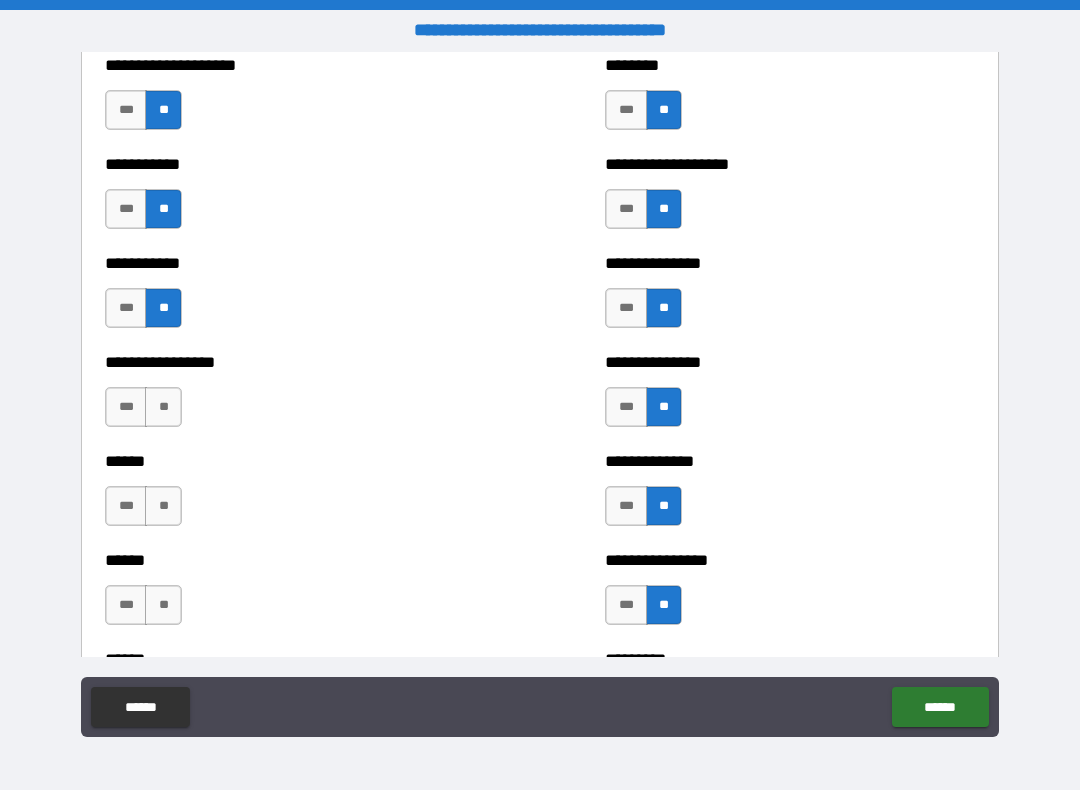 click on "**" at bounding box center (163, 407) 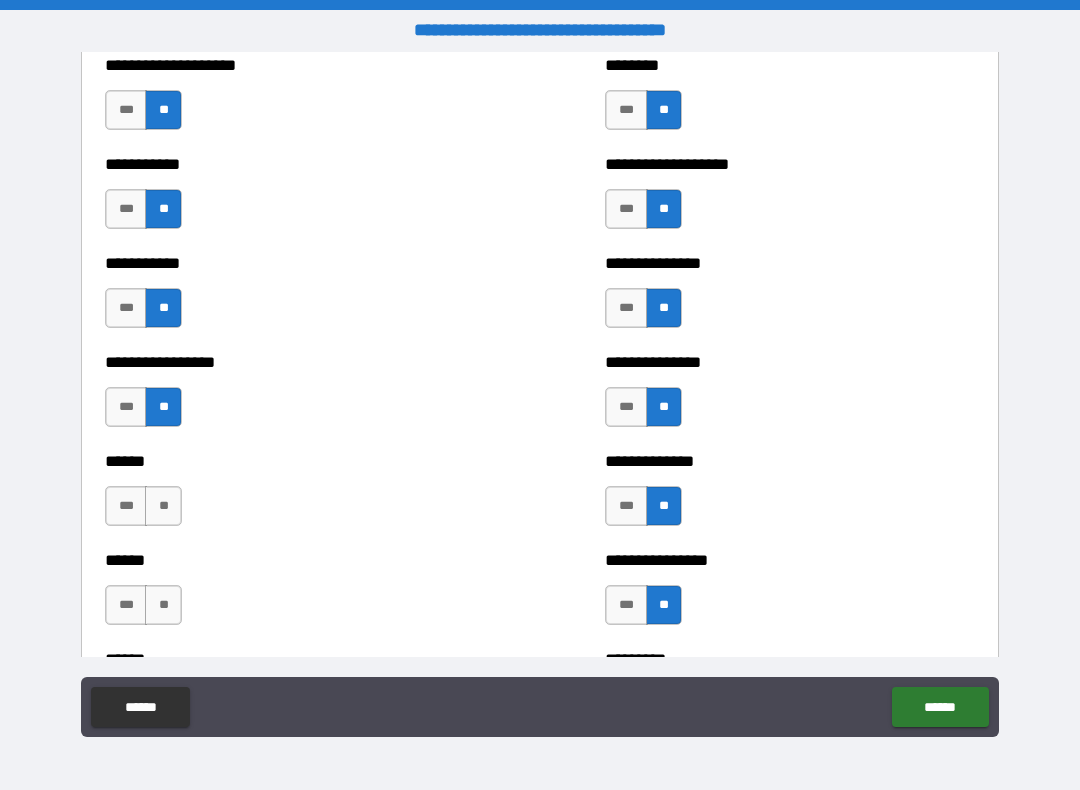 click on "**" at bounding box center [163, 506] 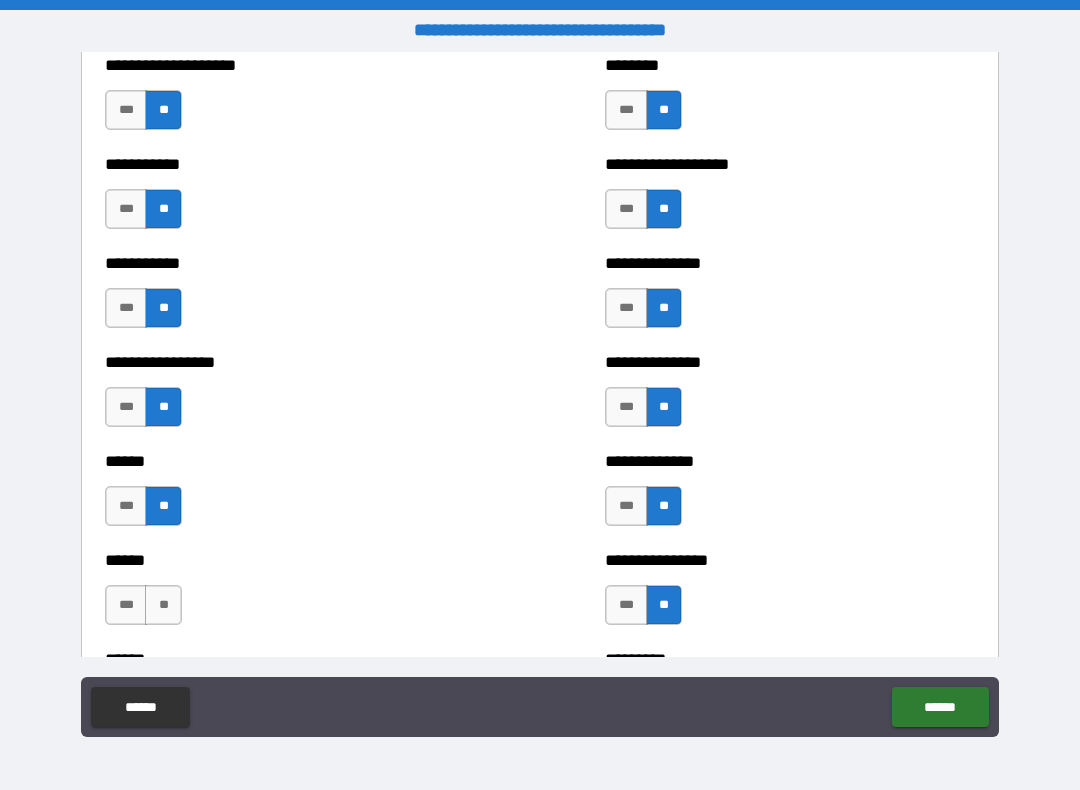 click on "****** *** **" at bounding box center [290, 595] 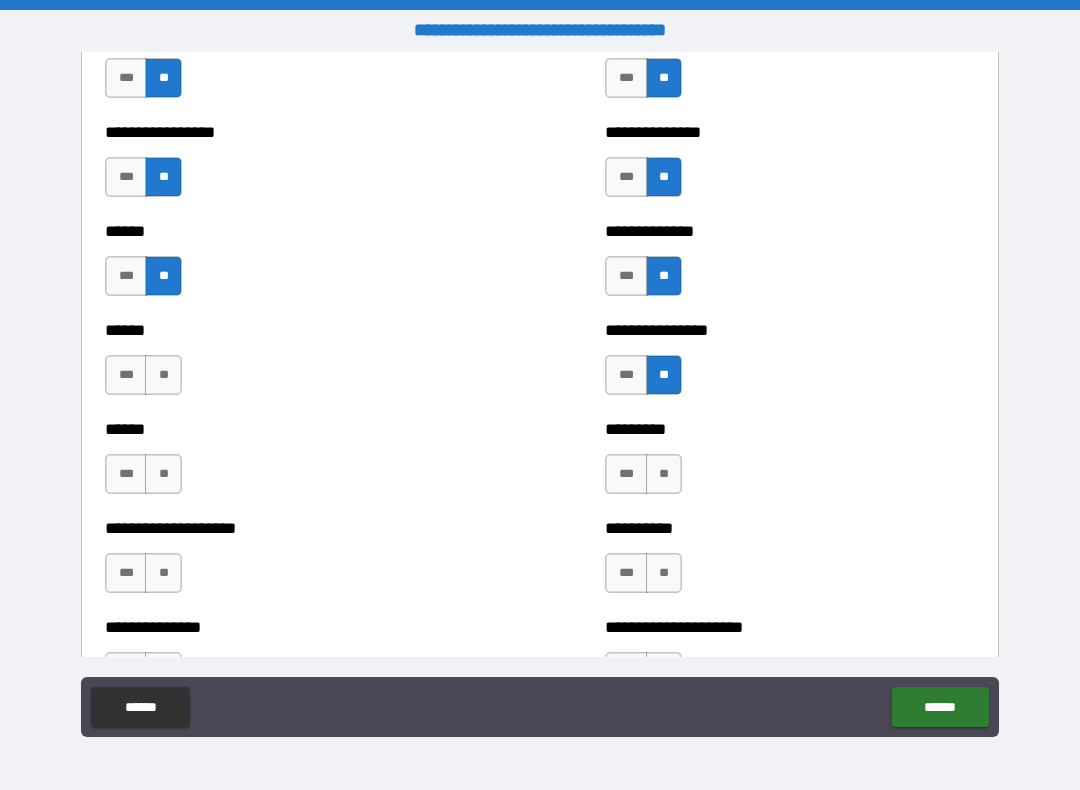scroll, scrollTop: 2853, scrollLeft: 0, axis: vertical 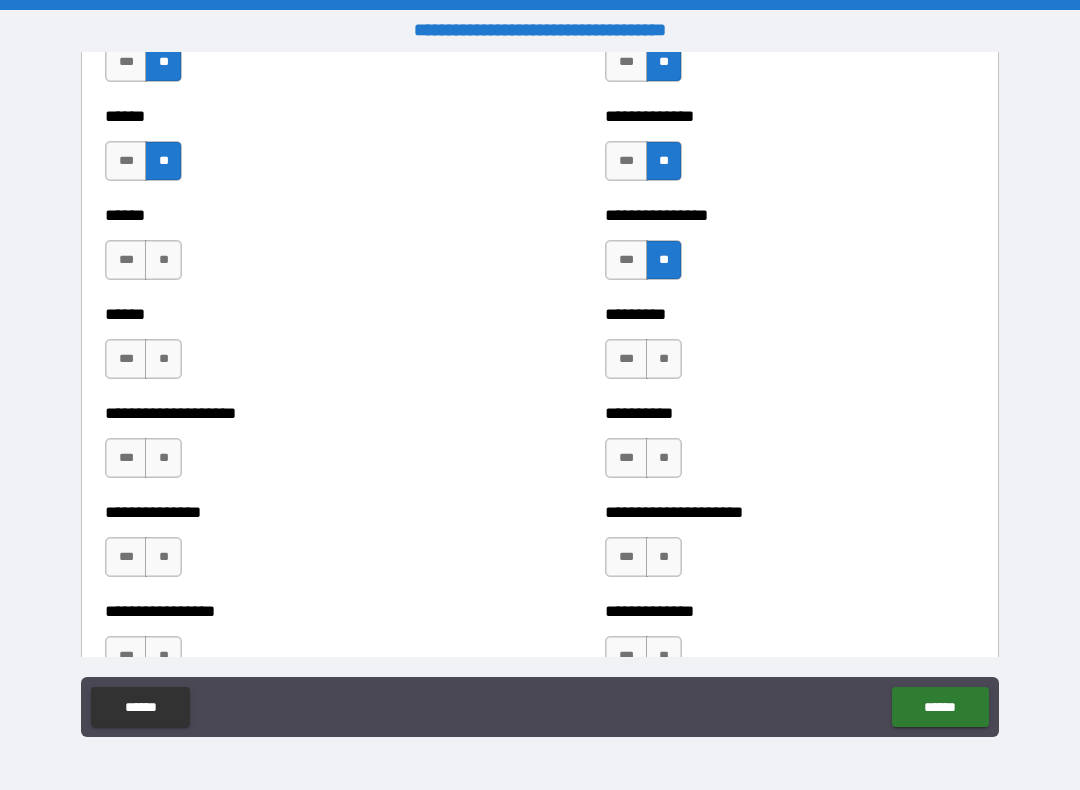 click on "**" at bounding box center [163, 359] 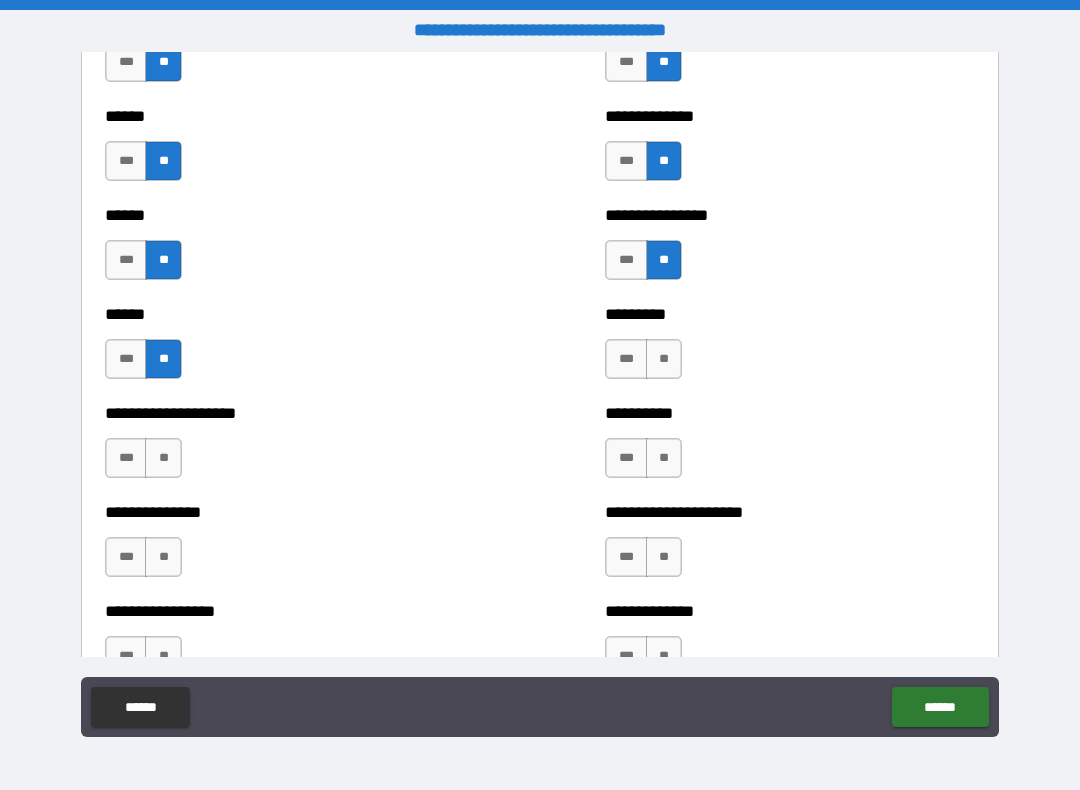 click on "**" at bounding box center (163, 458) 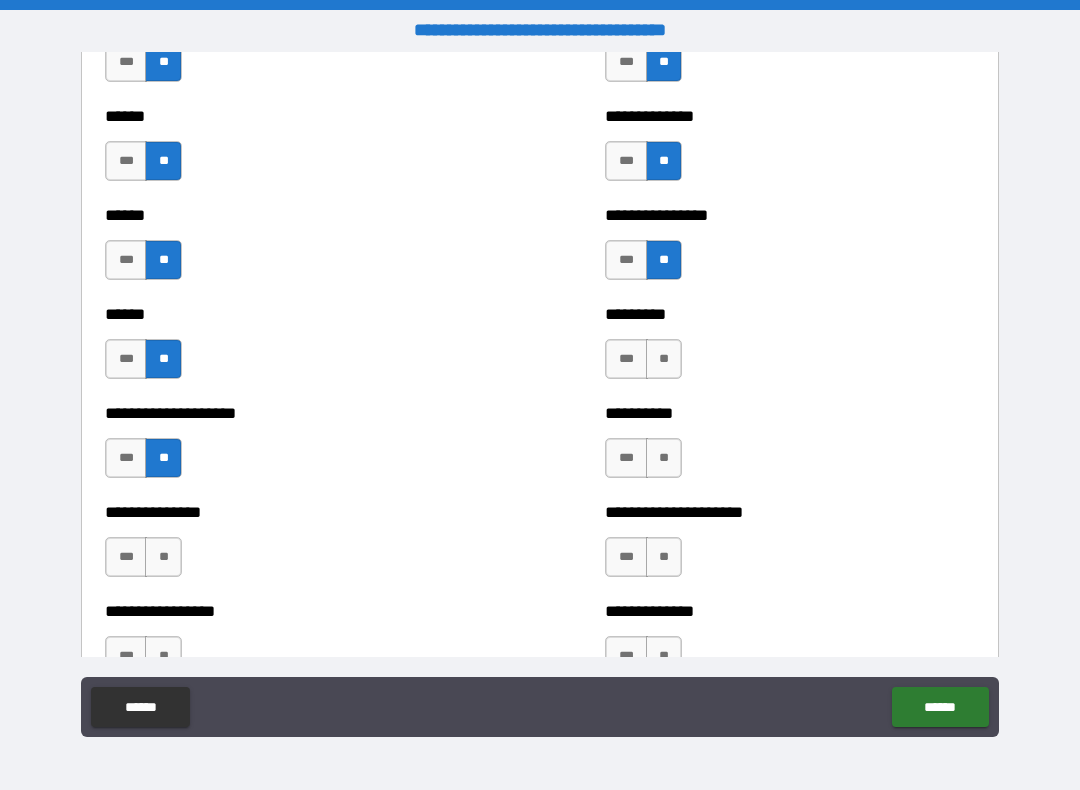 click on "**" at bounding box center (163, 557) 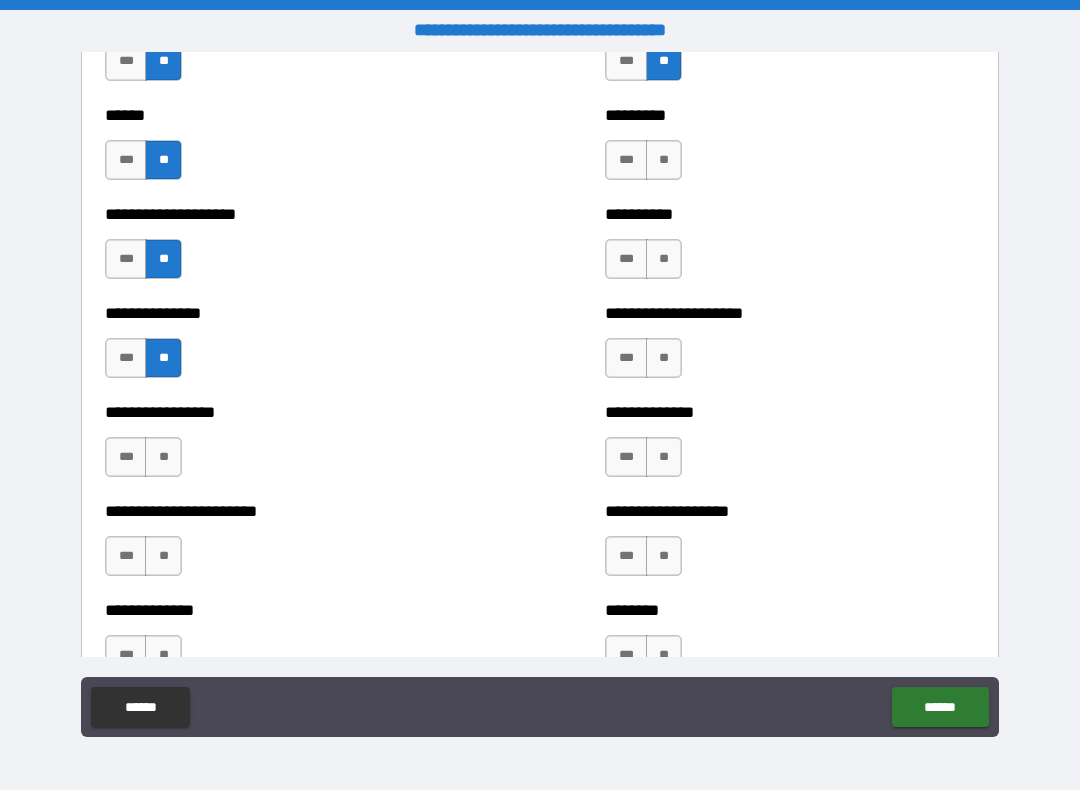 scroll, scrollTop: 3053, scrollLeft: 0, axis: vertical 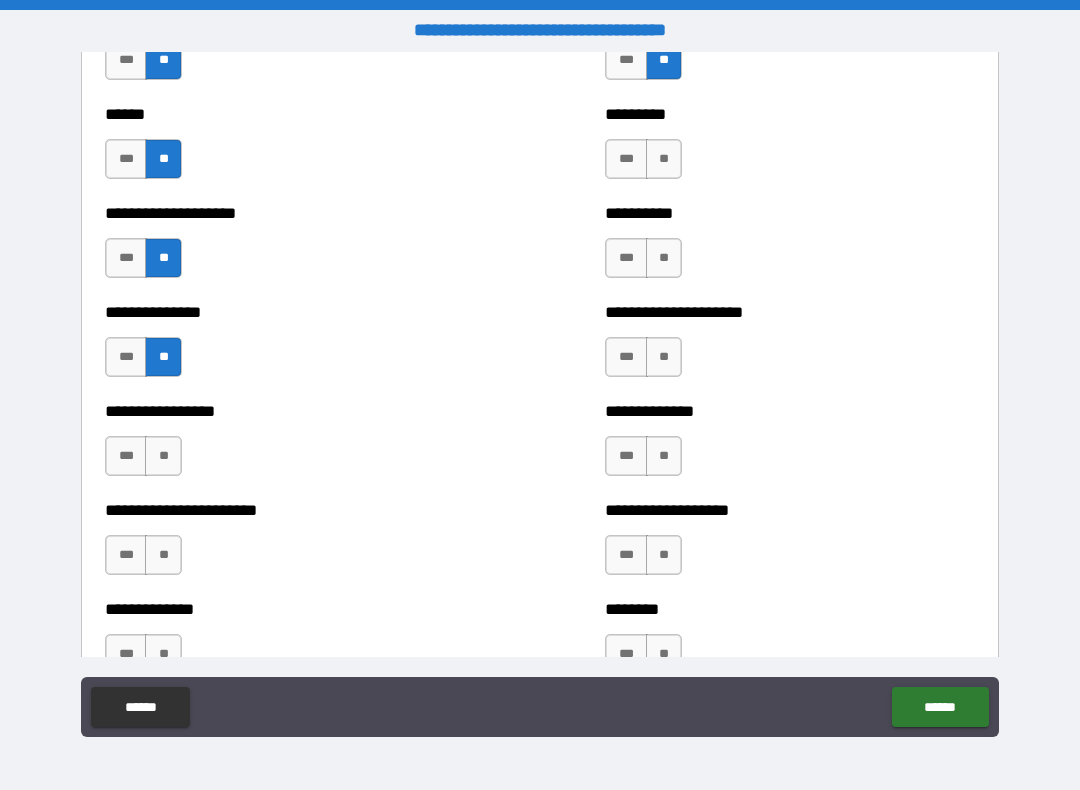 click on "**" at bounding box center (163, 456) 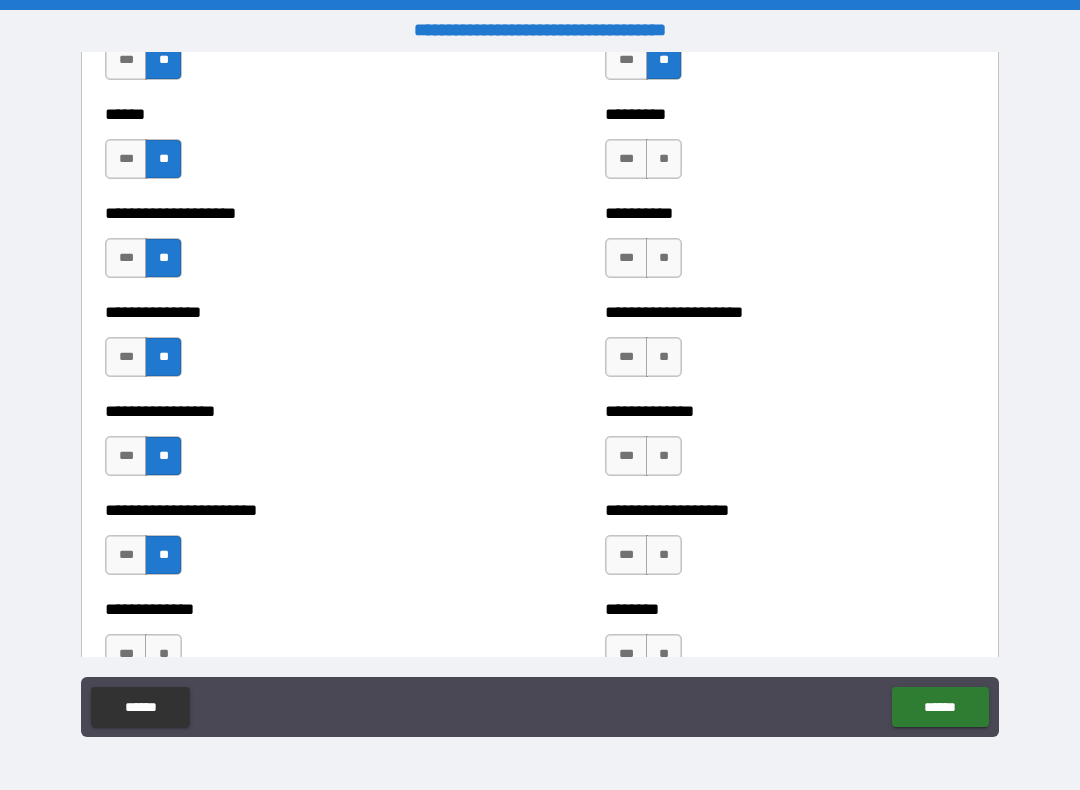 click on "**" at bounding box center (664, 258) 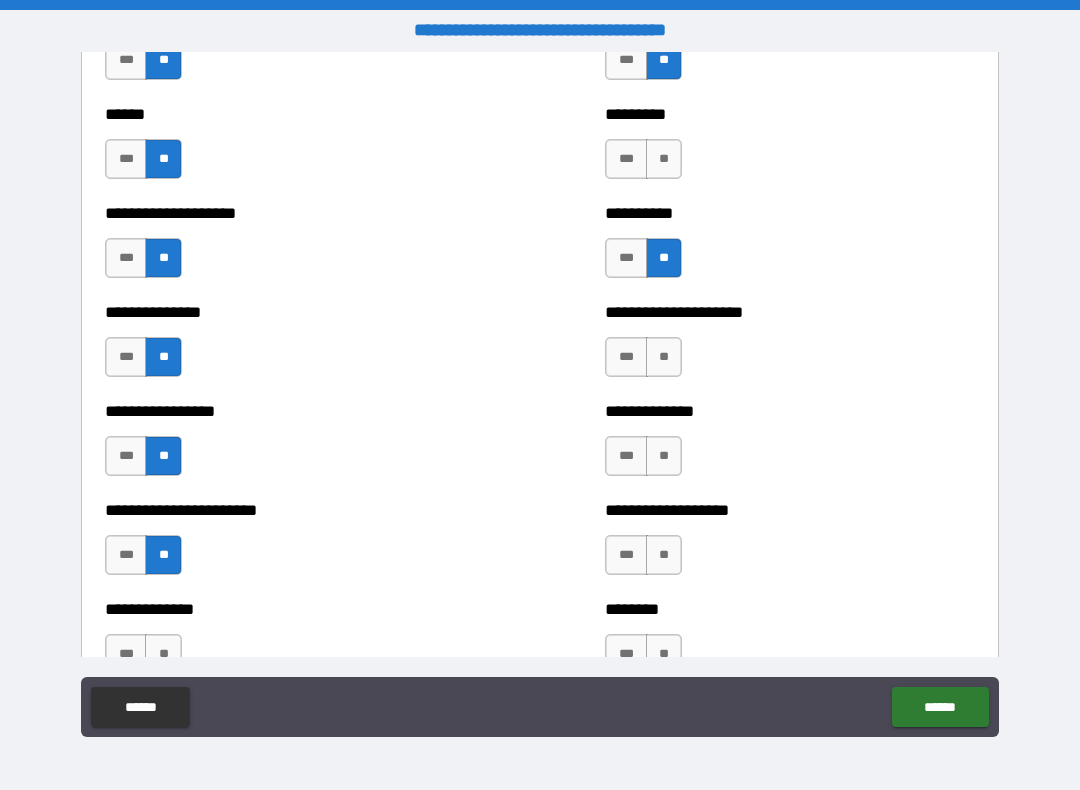 click on "**" at bounding box center (664, 159) 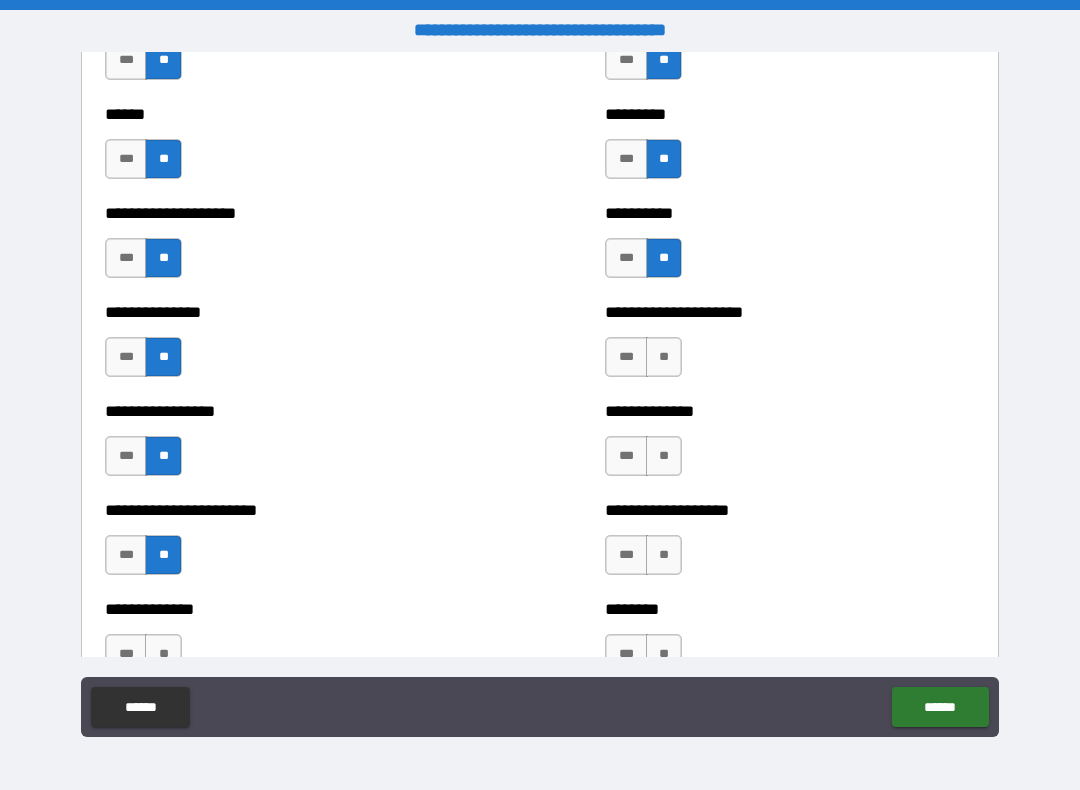 click on "**" at bounding box center (664, 357) 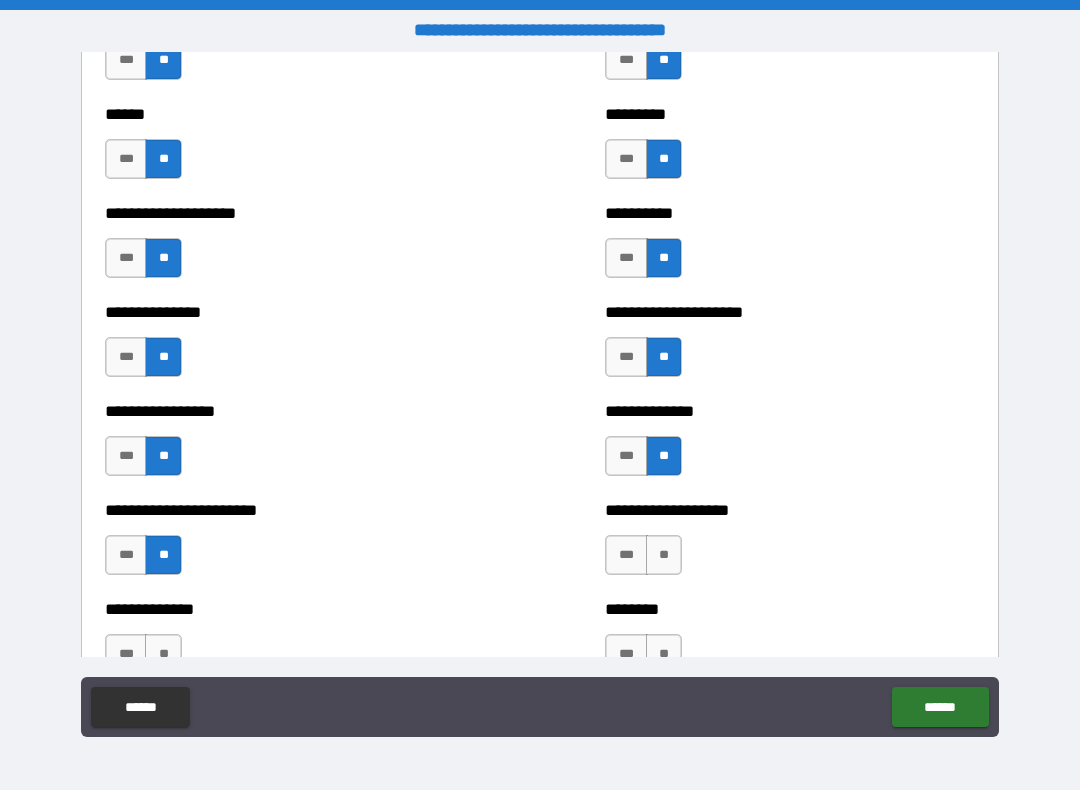 click on "**" at bounding box center (664, 555) 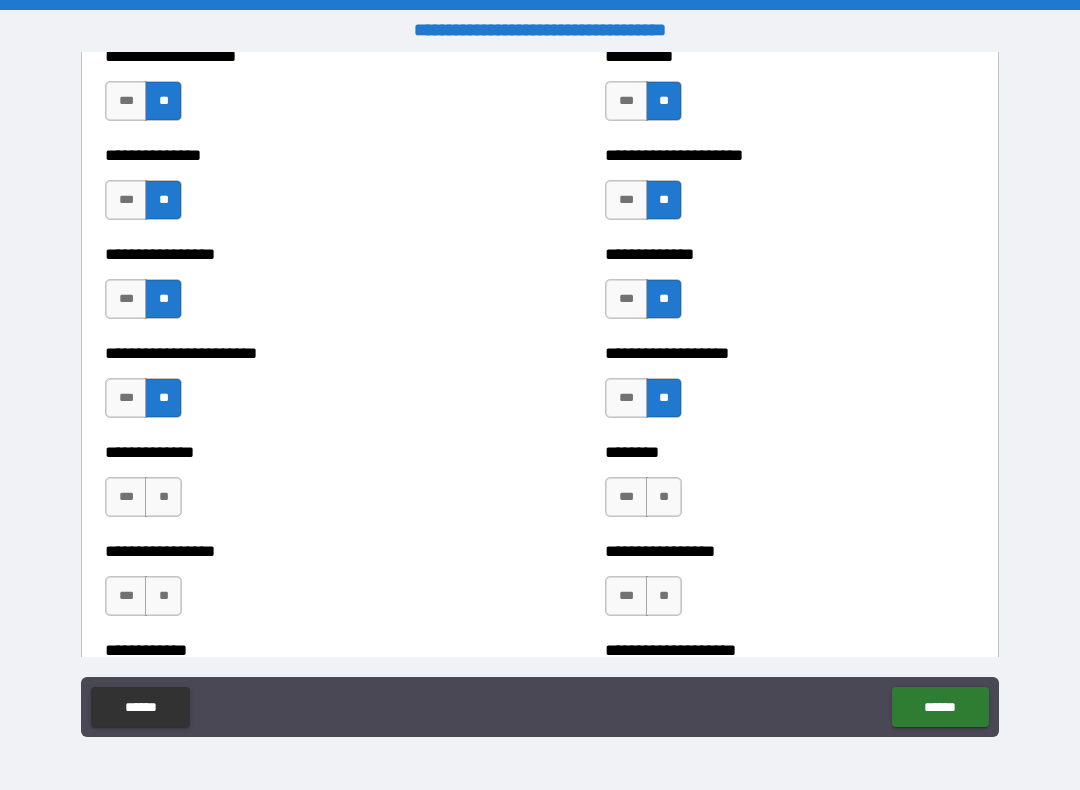 scroll, scrollTop: 3336, scrollLeft: 0, axis: vertical 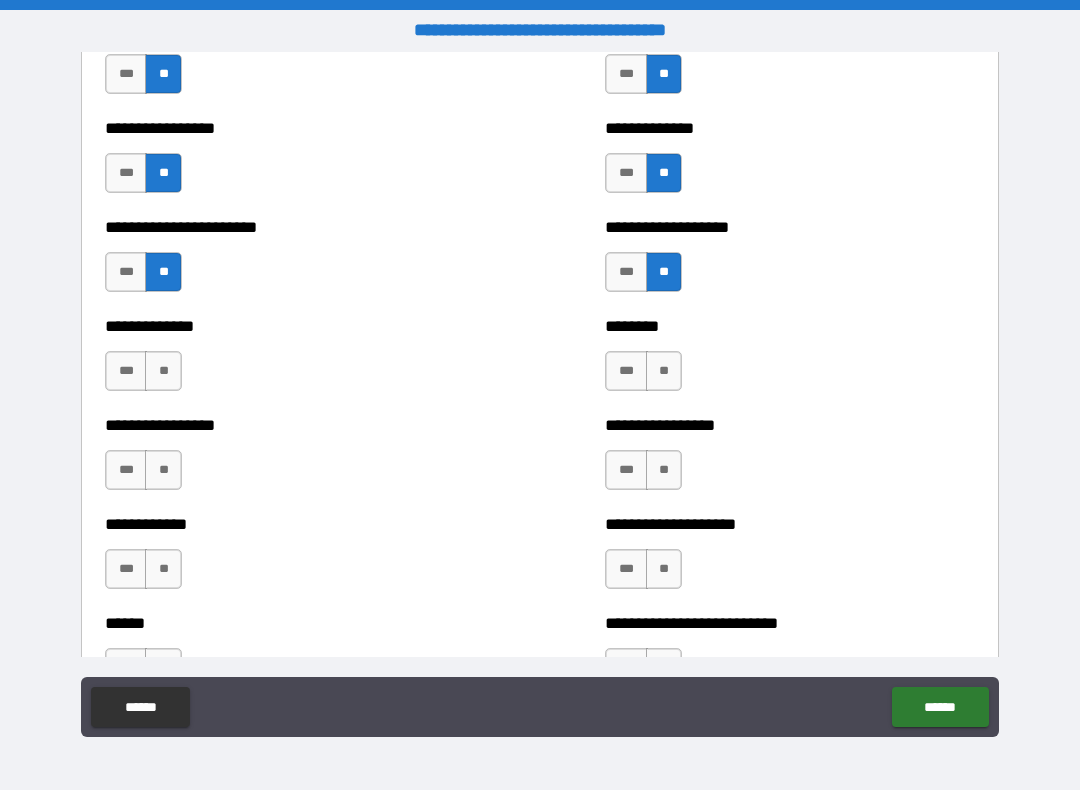 click on "**" at bounding box center [664, 371] 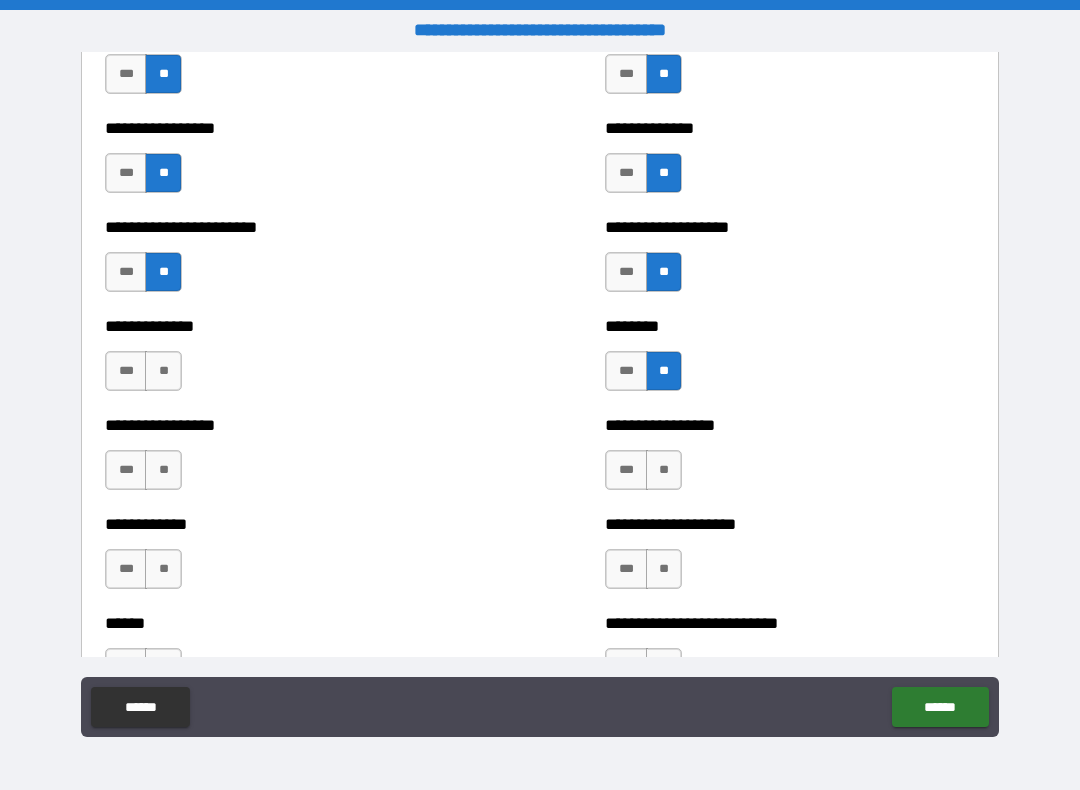 click on "**" at bounding box center [664, 470] 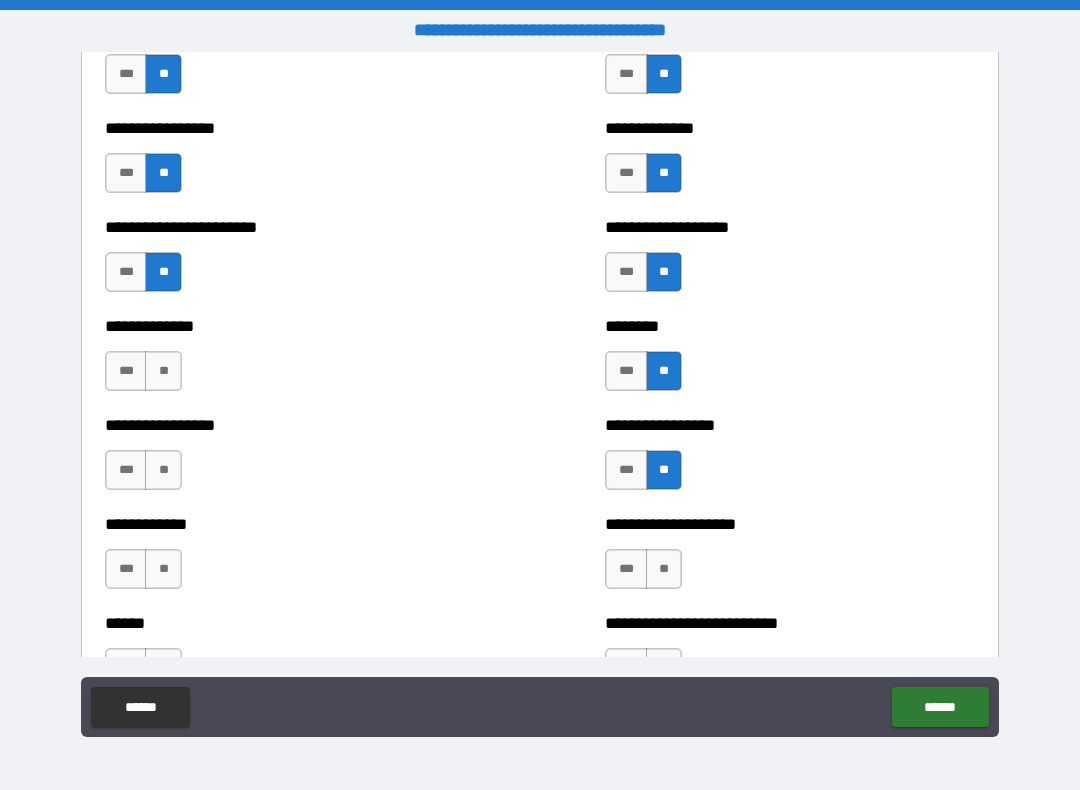 click on "**" at bounding box center (664, 569) 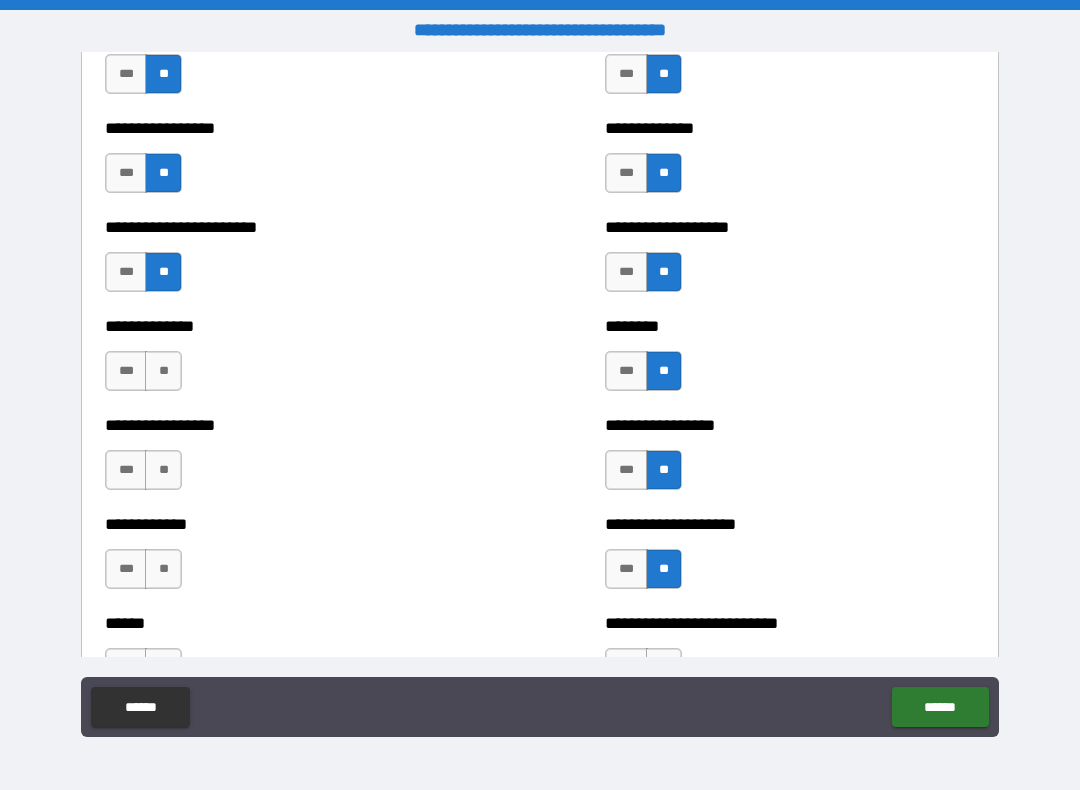 click on "**" at bounding box center (163, 371) 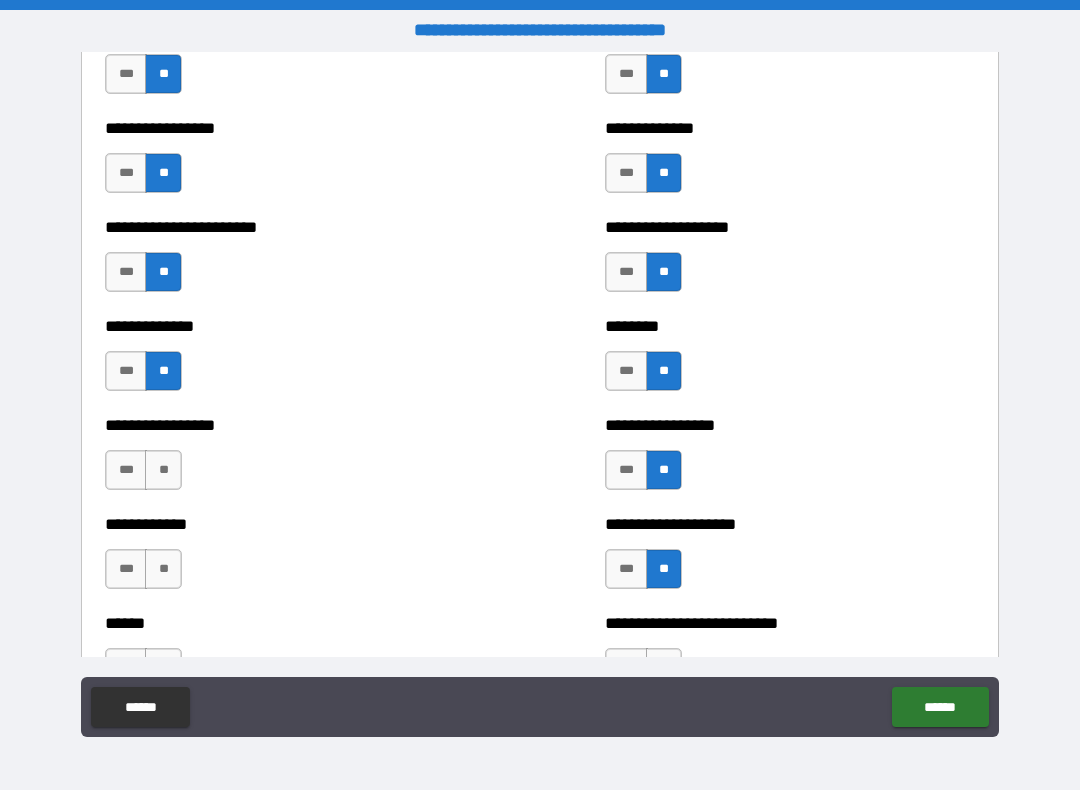 click on "**" at bounding box center [163, 470] 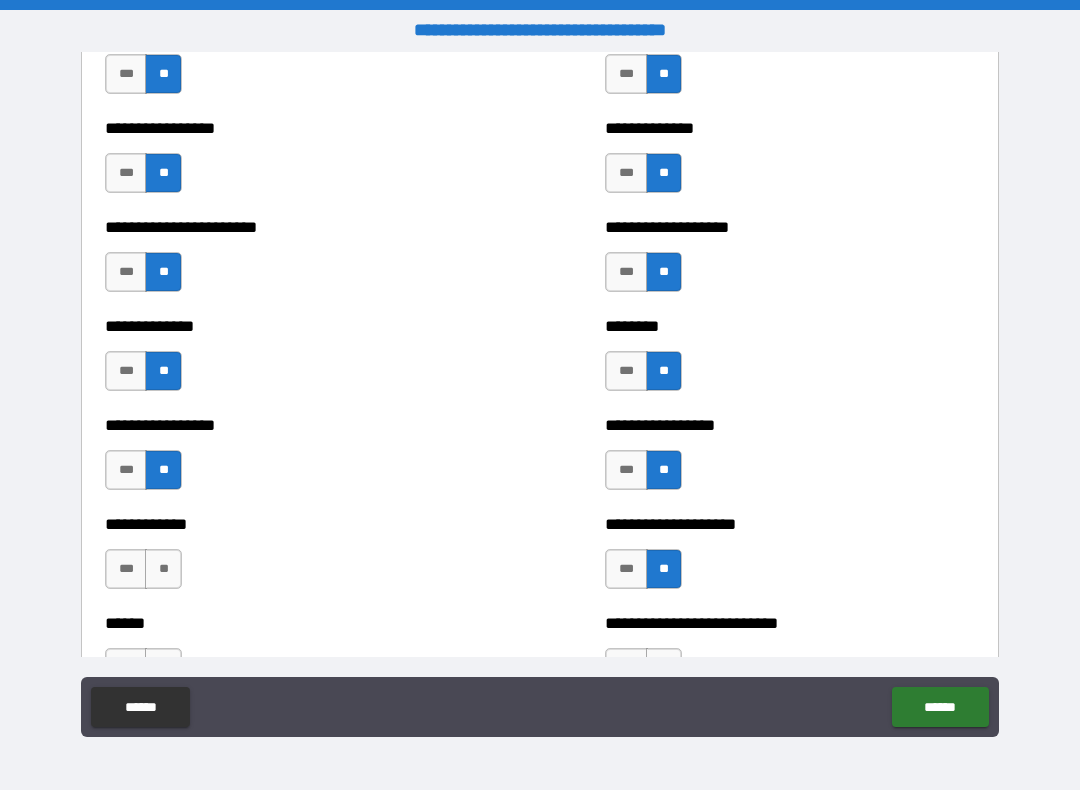 click on "**" at bounding box center [163, 569] 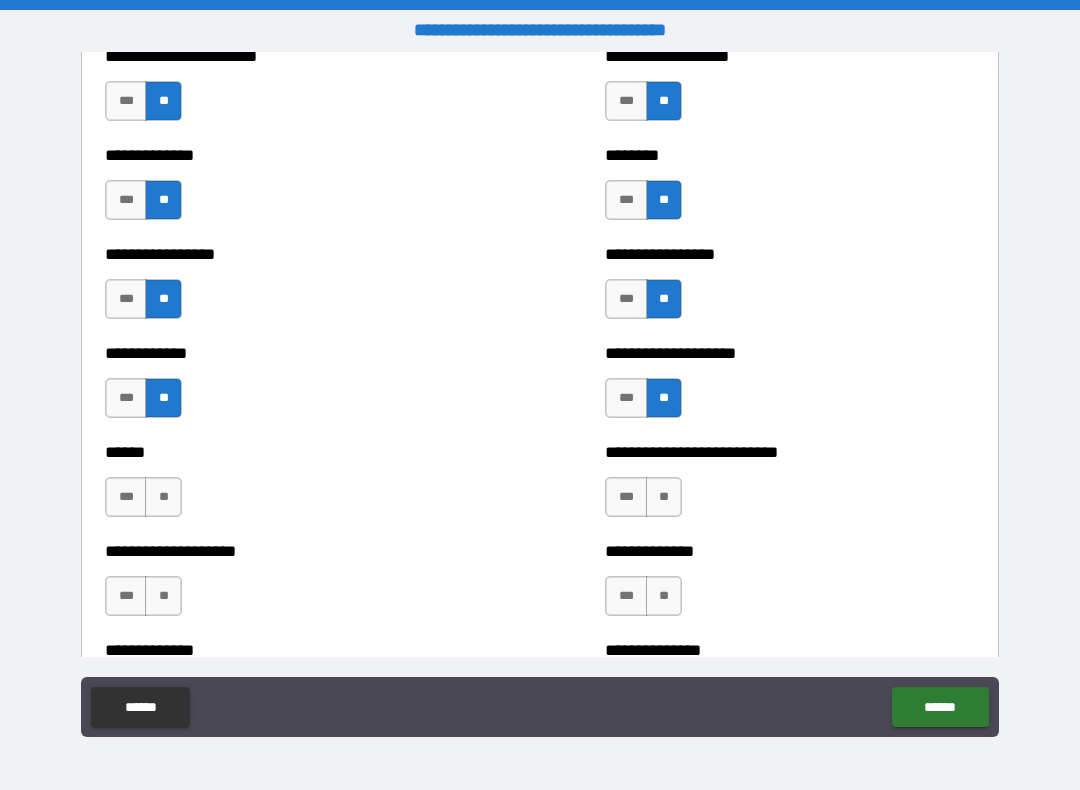 scroll, scrollTop: 3664, scrollLeft: 0, axis: vertical 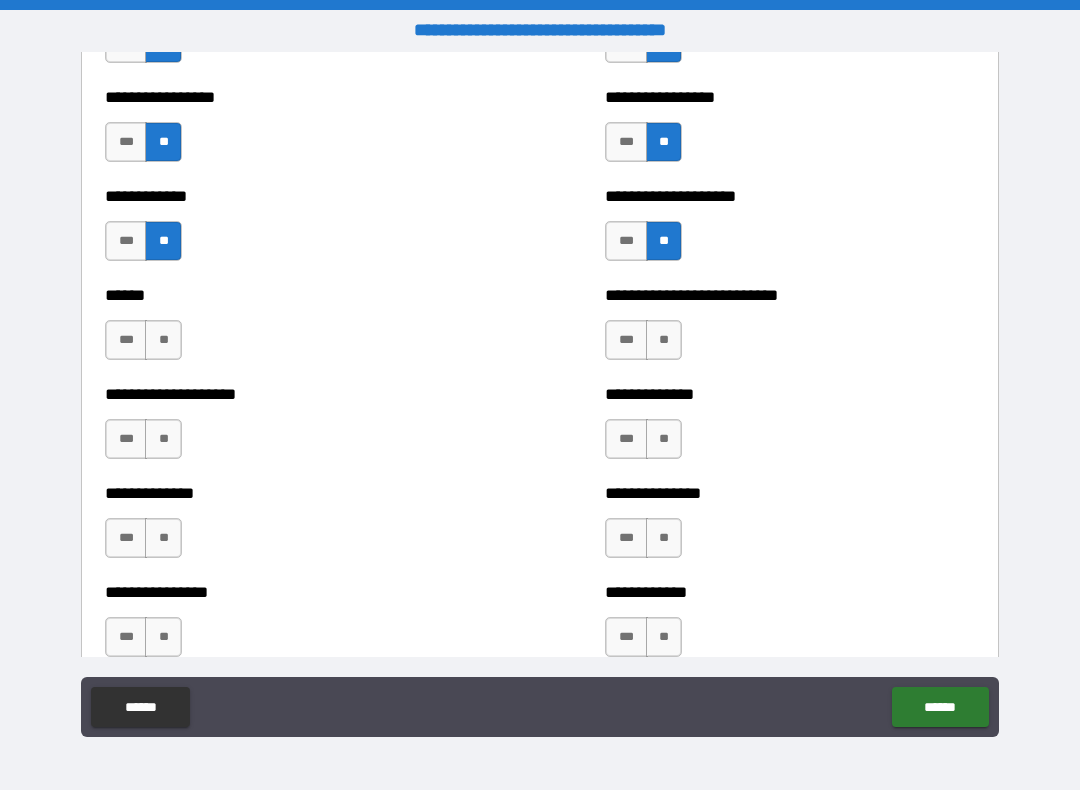click on "**" at bounding box center (163, 340) 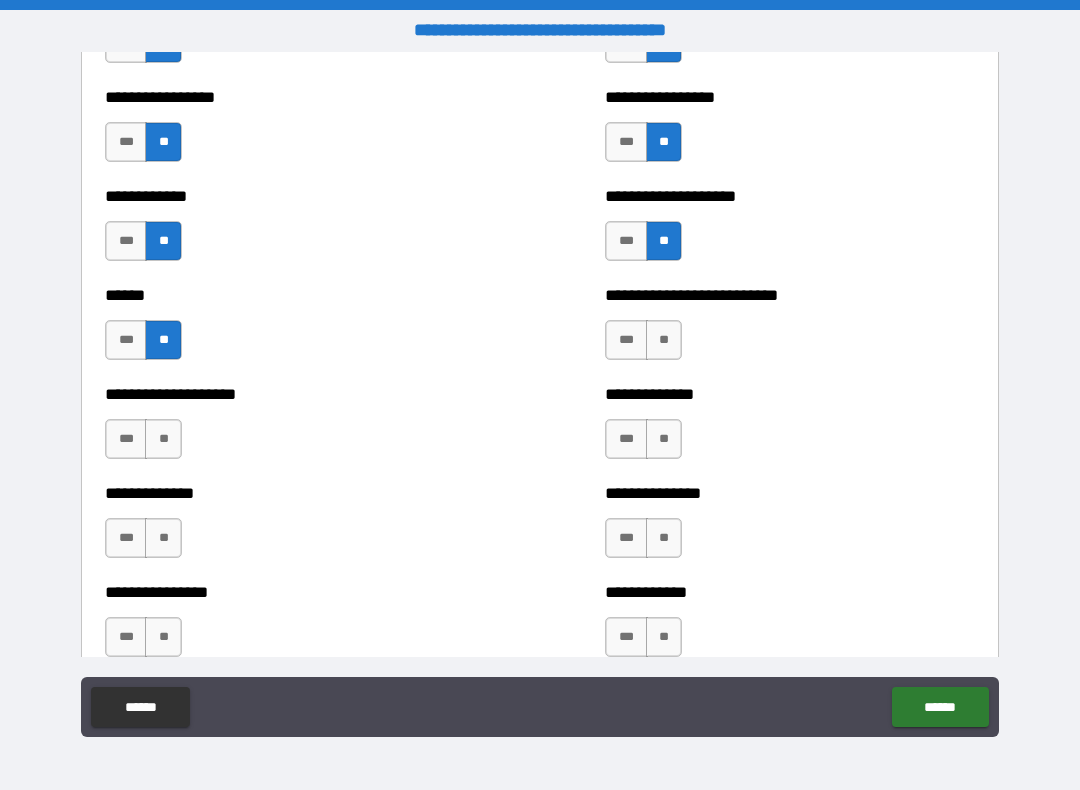 click on "**" at bounding box center [163, 439] 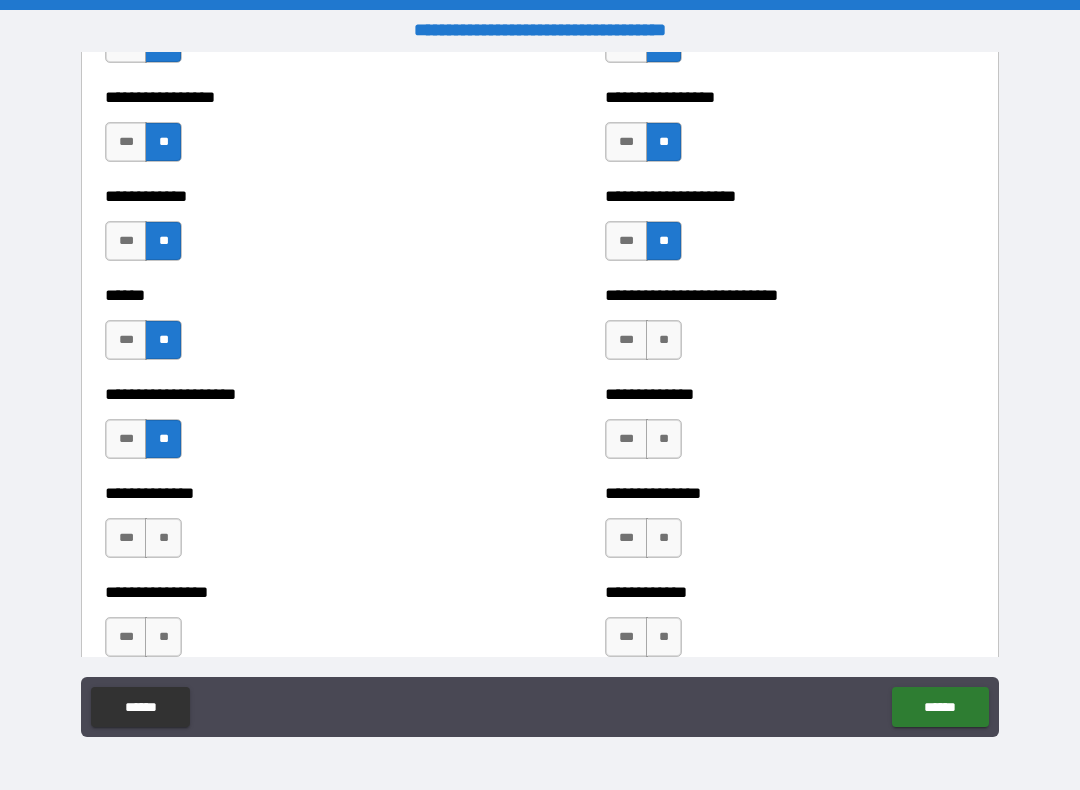 click on "**" at bounding box center [163, 538] 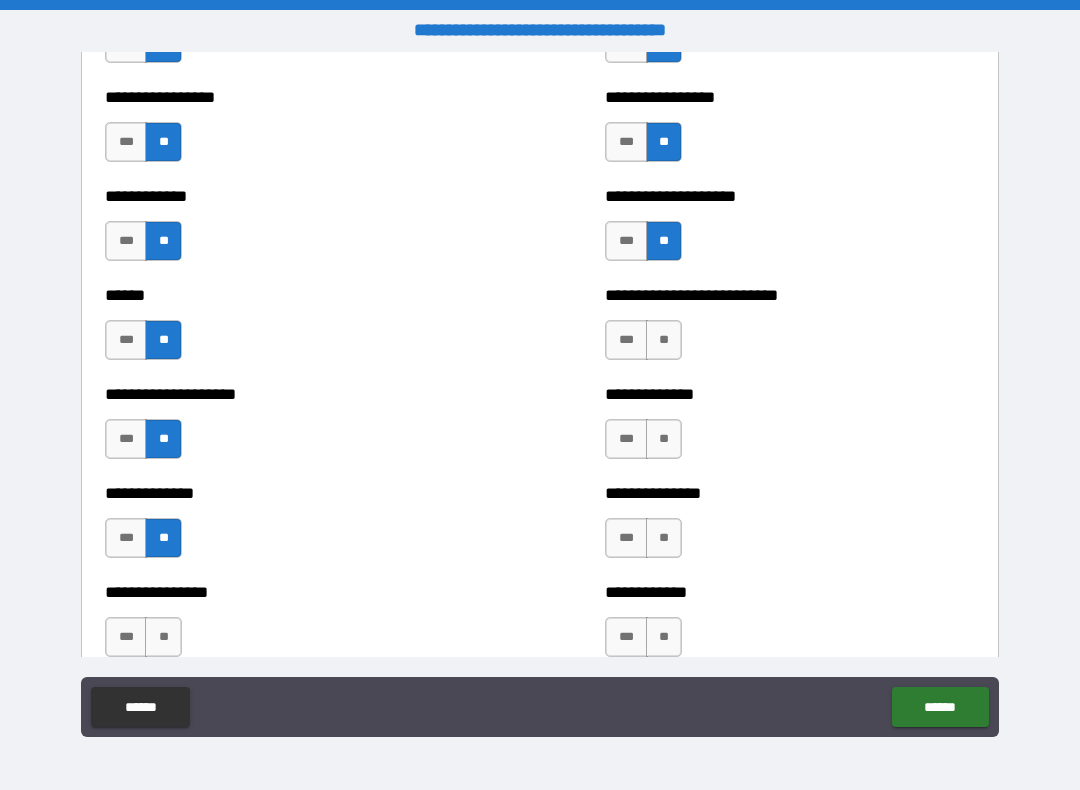 click on "**" at bounding box center (664, 340) 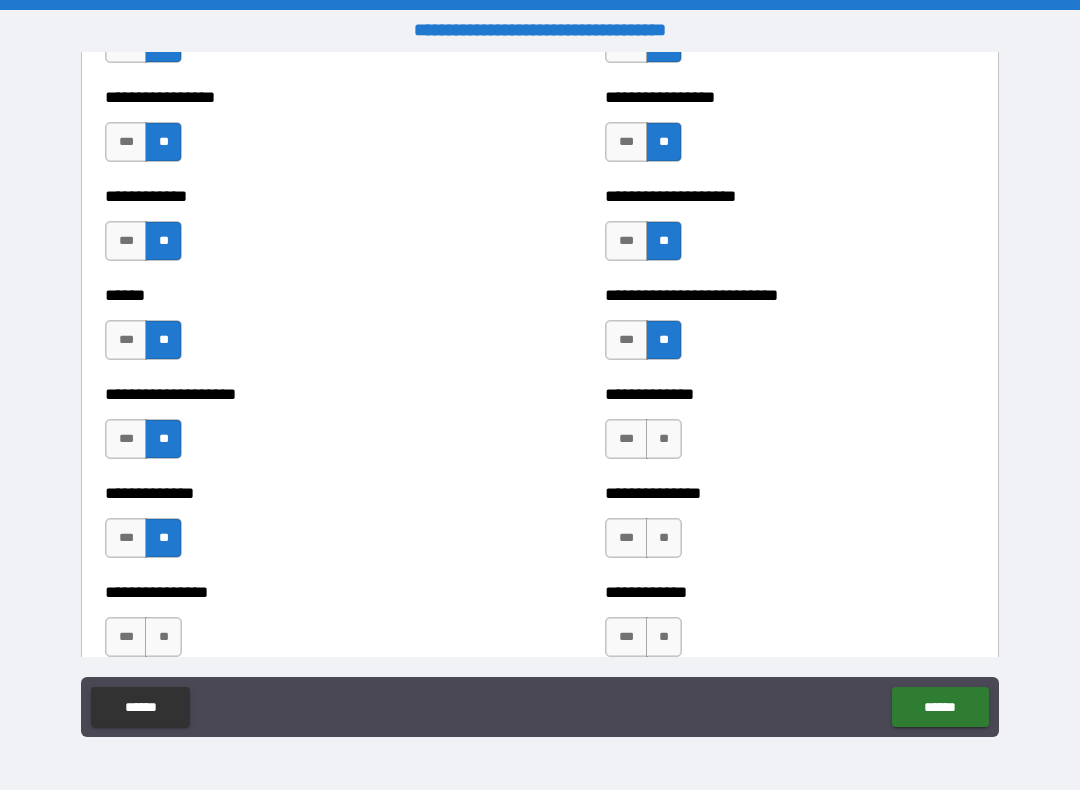 click on "**" at bounding box center [664, 439] 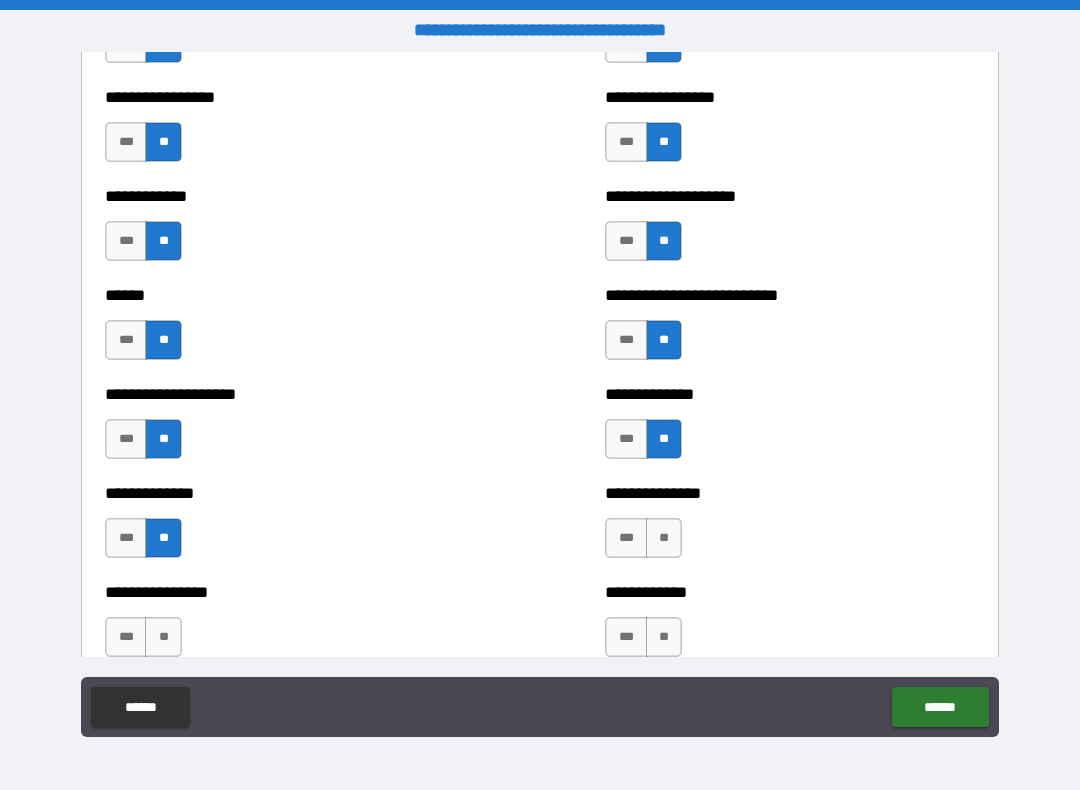 click on "**" at bounding box center (664, 538) 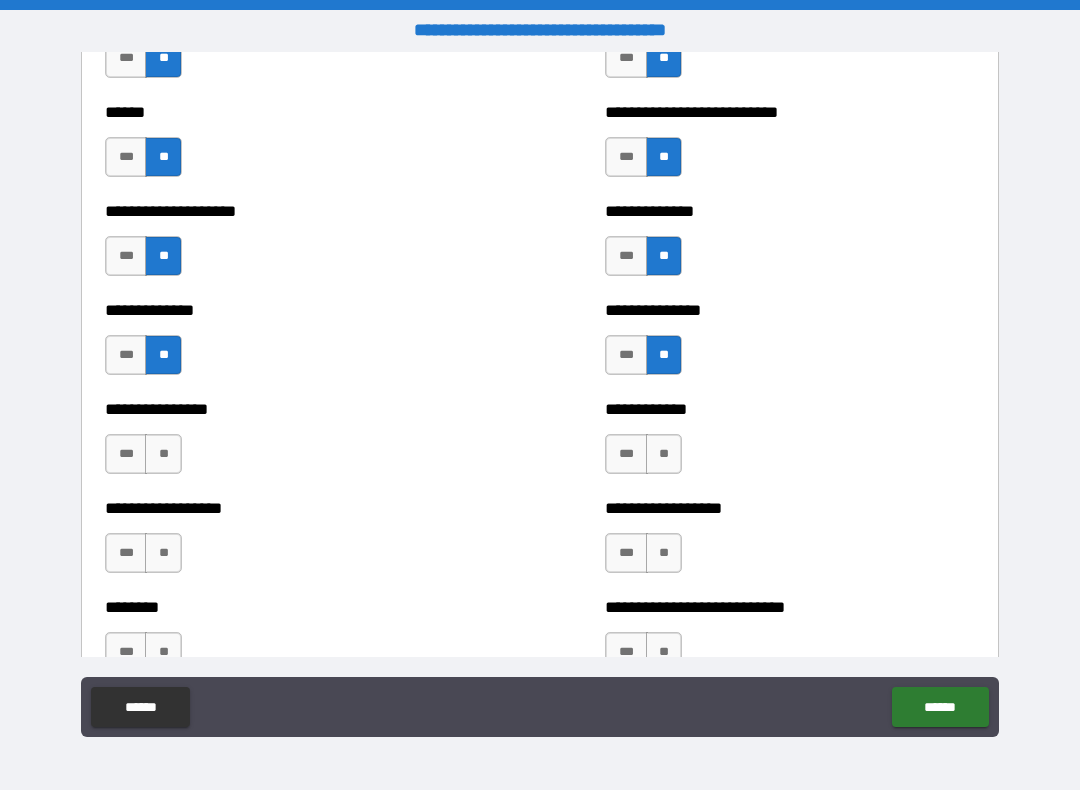 scroll, scrollTop: 4046, scrollLeft: 0, axis: vertical 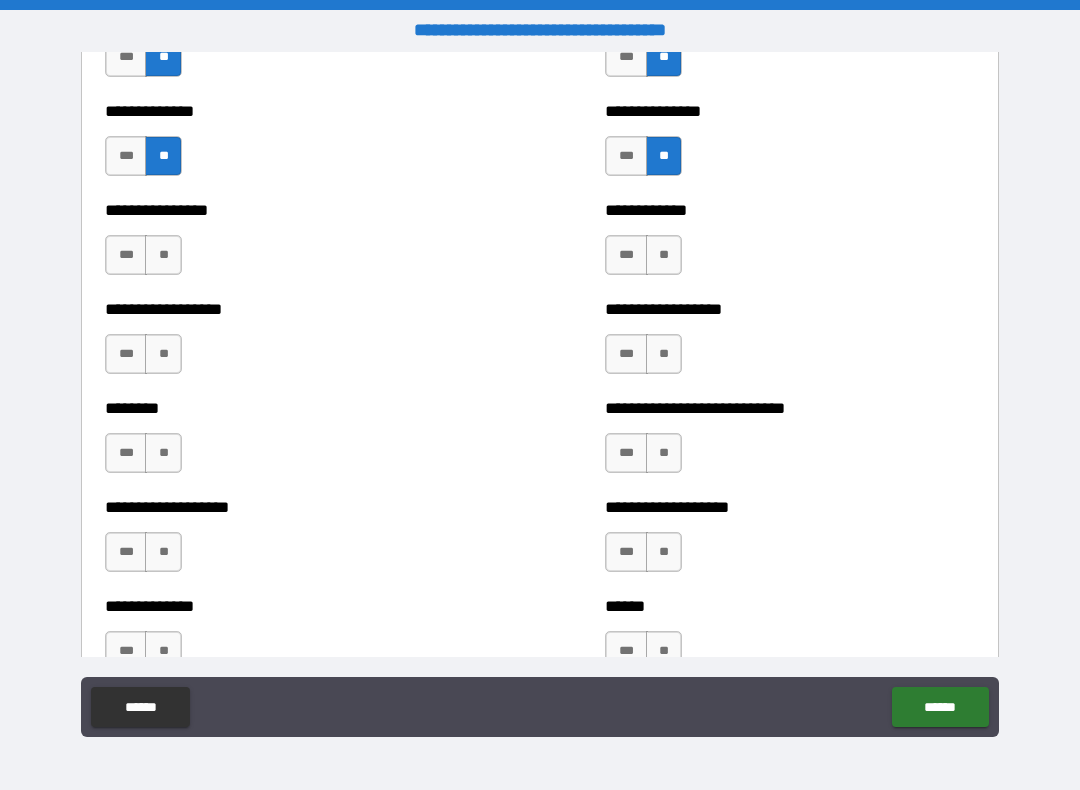 click on "**" at bounding box center [163, 453] 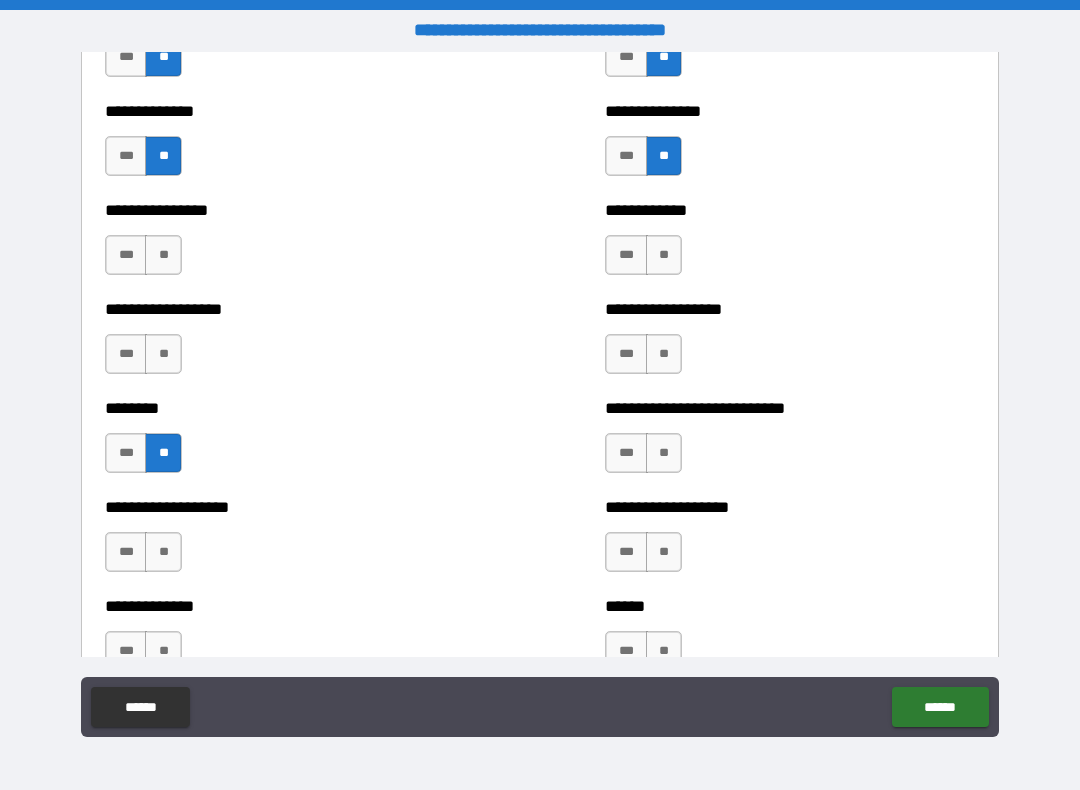 click on "**" at bounding box center (163, 354) 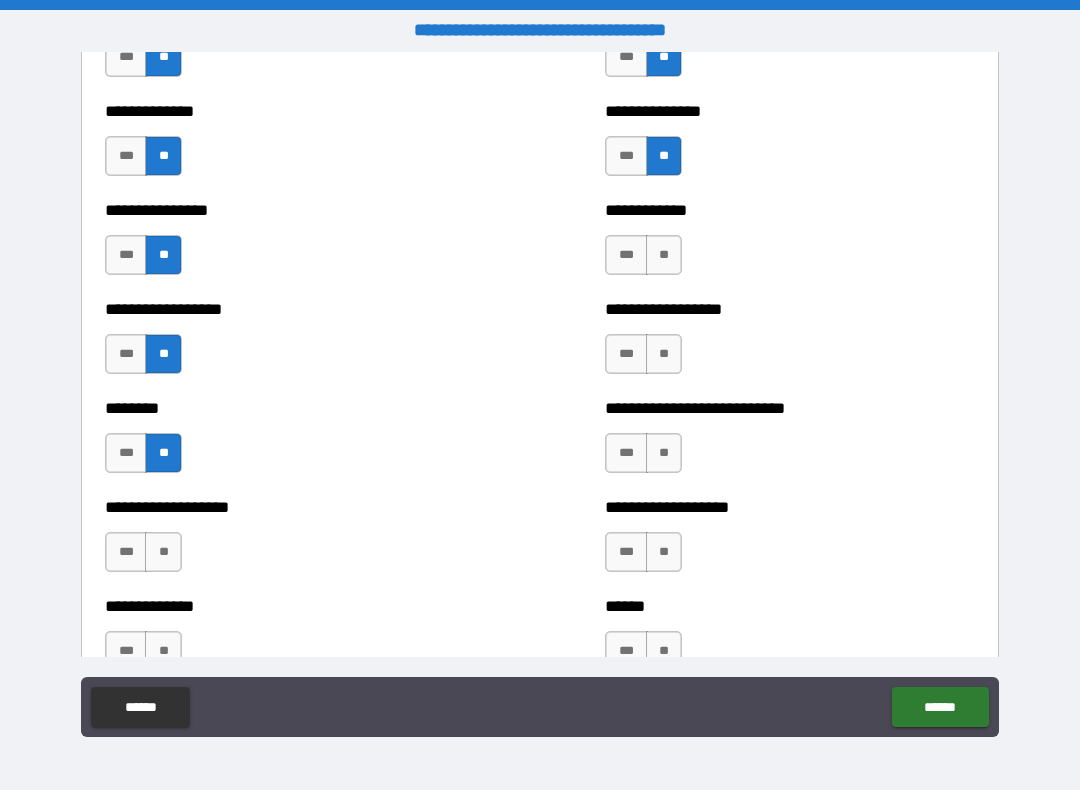 click on "**" at bounding box center [163, 552] 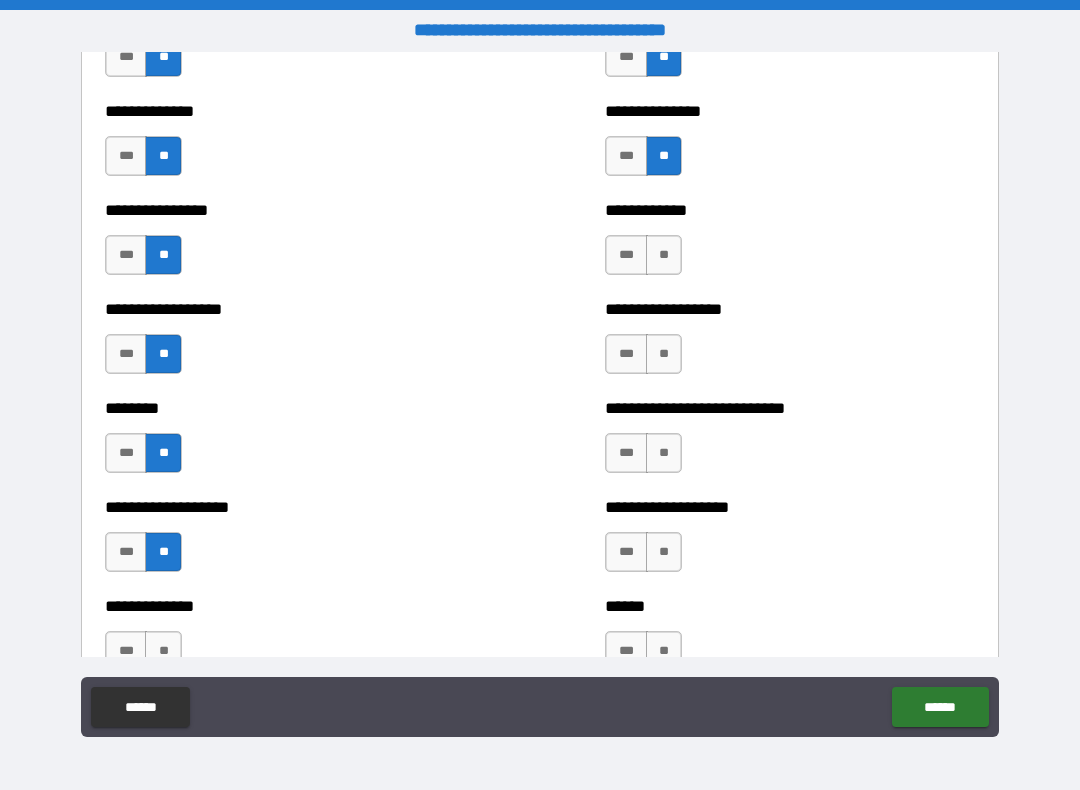 click on "**" at bounding box center (664, 453) 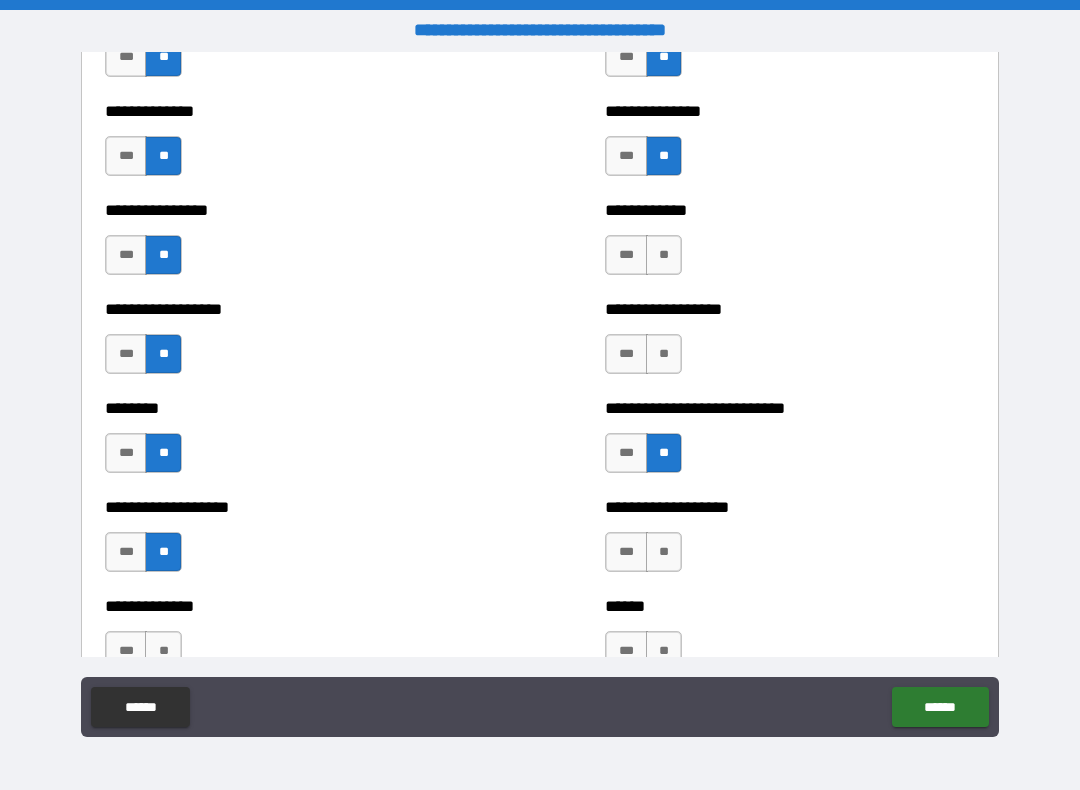 click on "**" at bounding box center [664, 354] 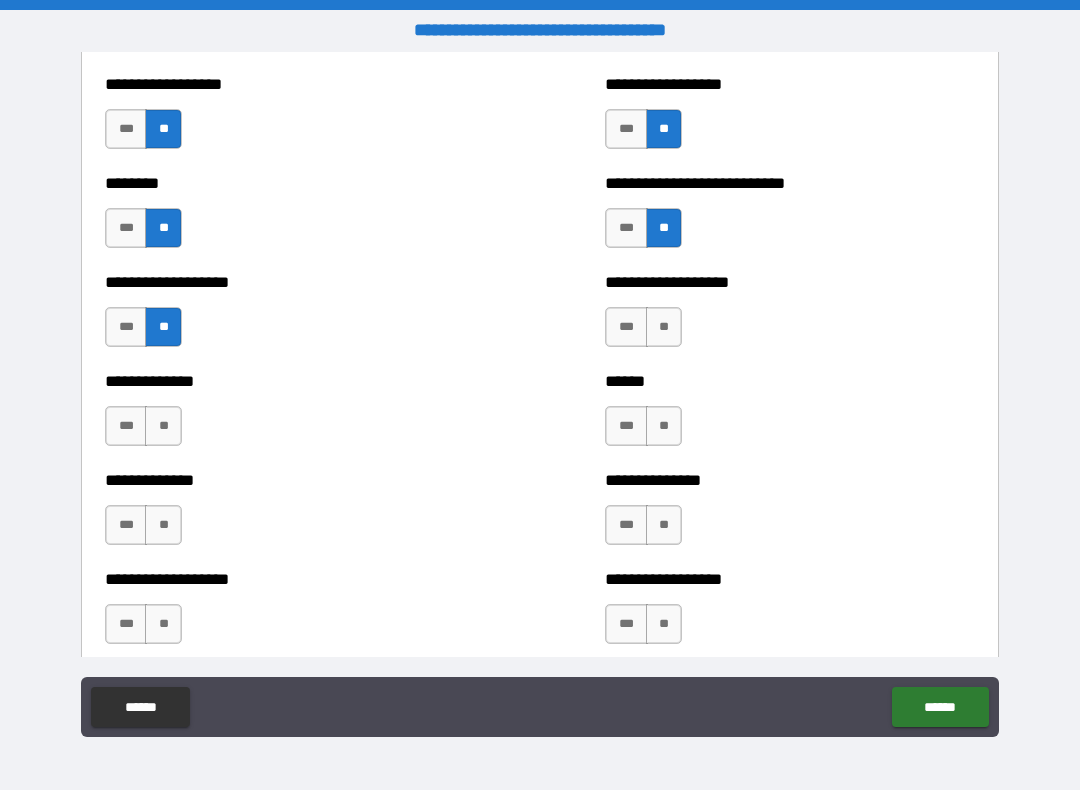 scroll, scrollTop: 4307, scrollLeft: 0, axis: vertical 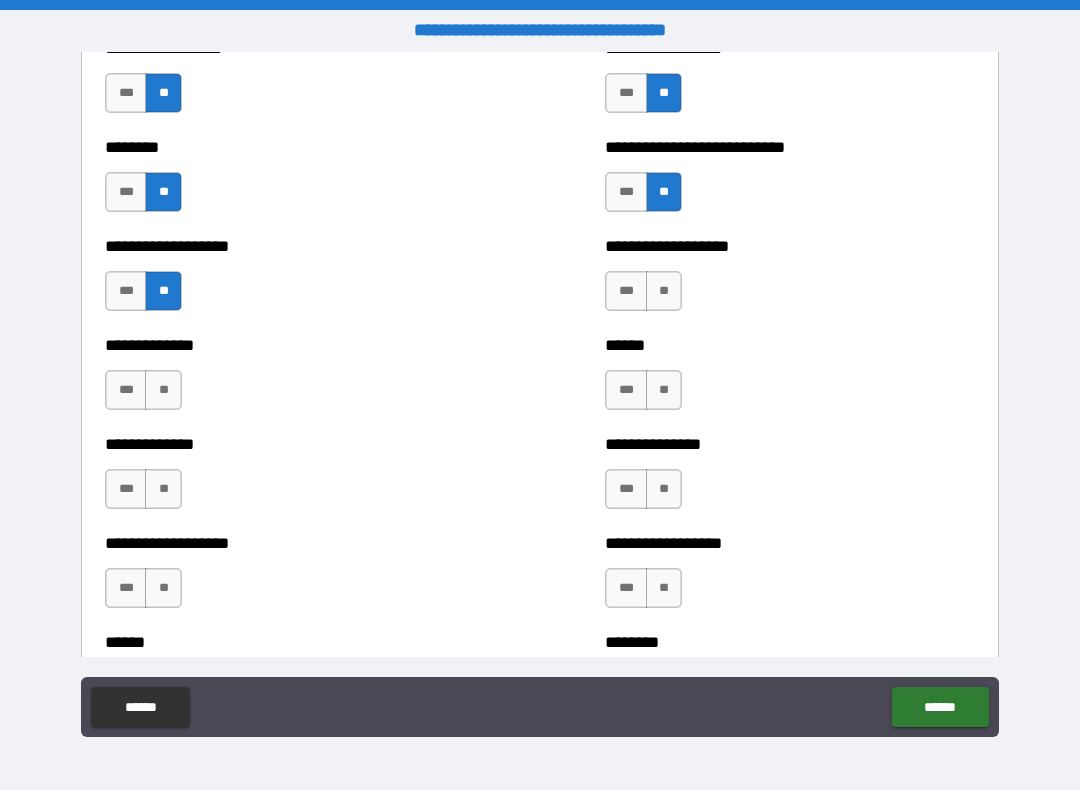 click on "**" at bounding box center [664, 390] 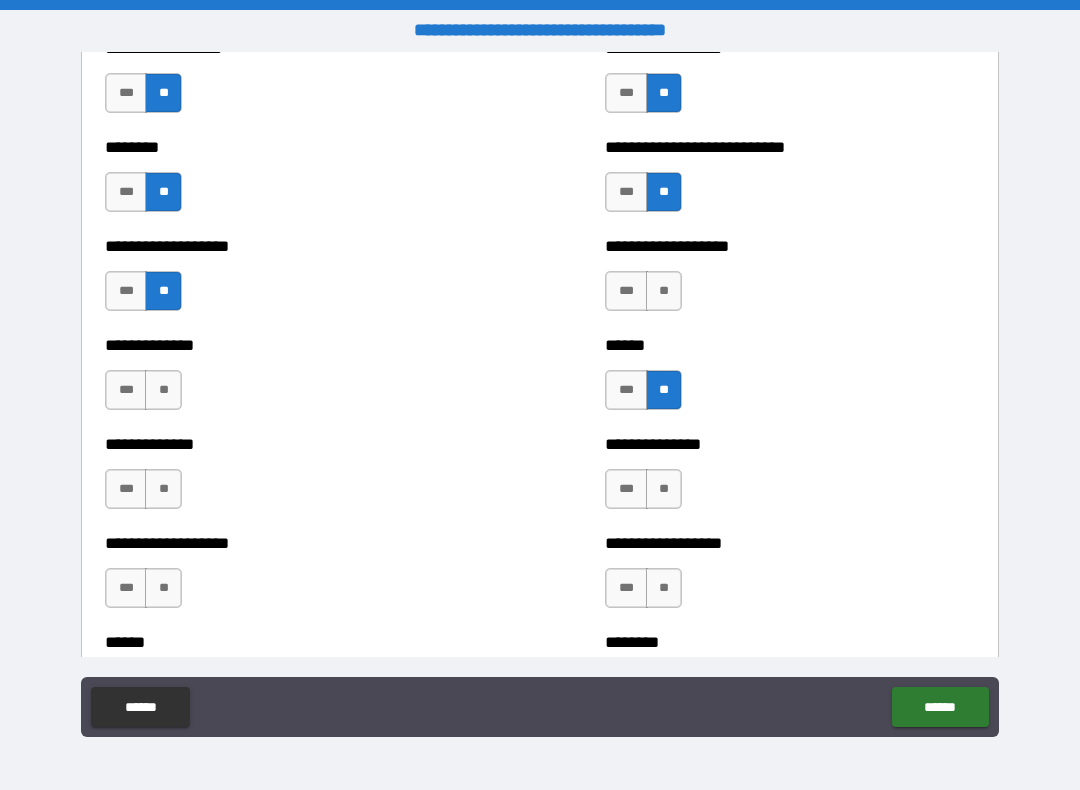 click on "**" at bounding box center (664, 291) 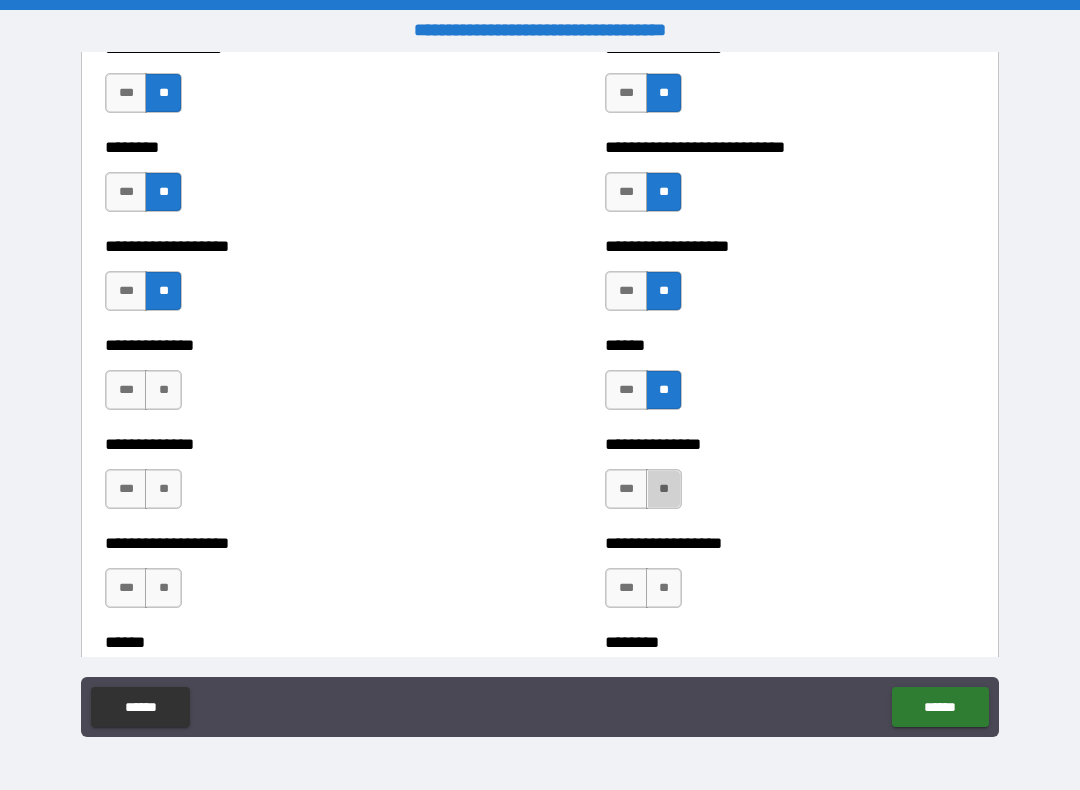 click on "**" at bounding box center (664, 489) 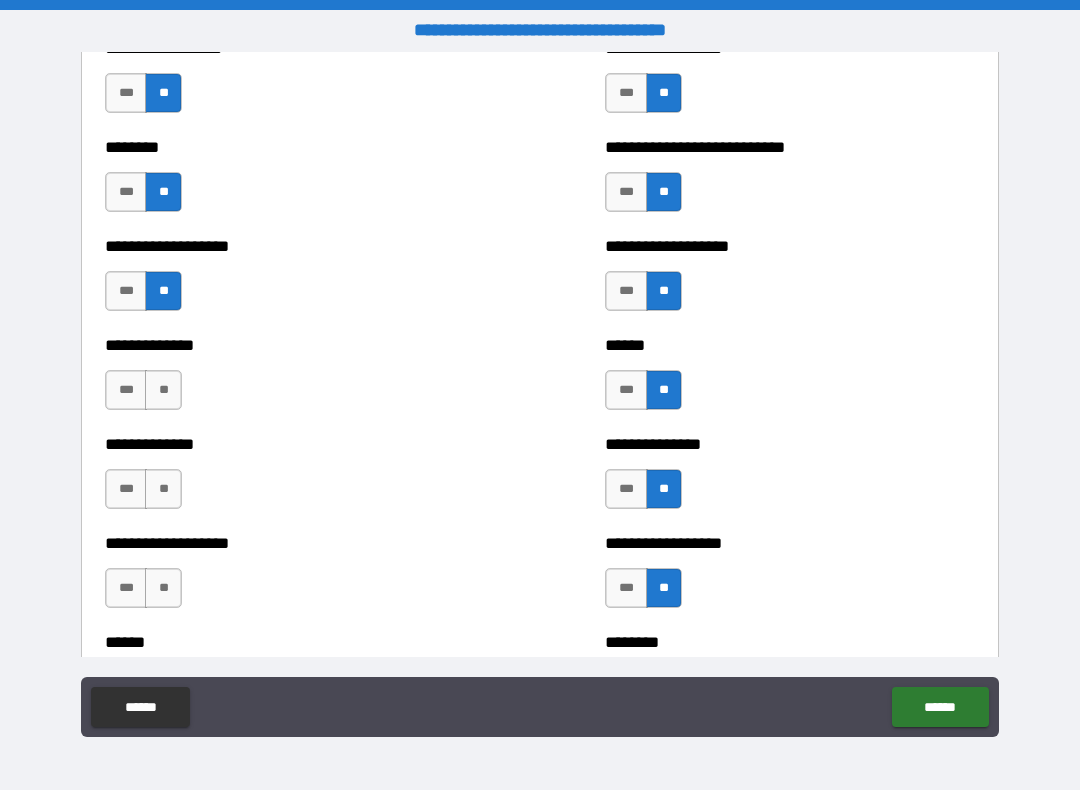 click on "**" at bounding box center [163, 489] 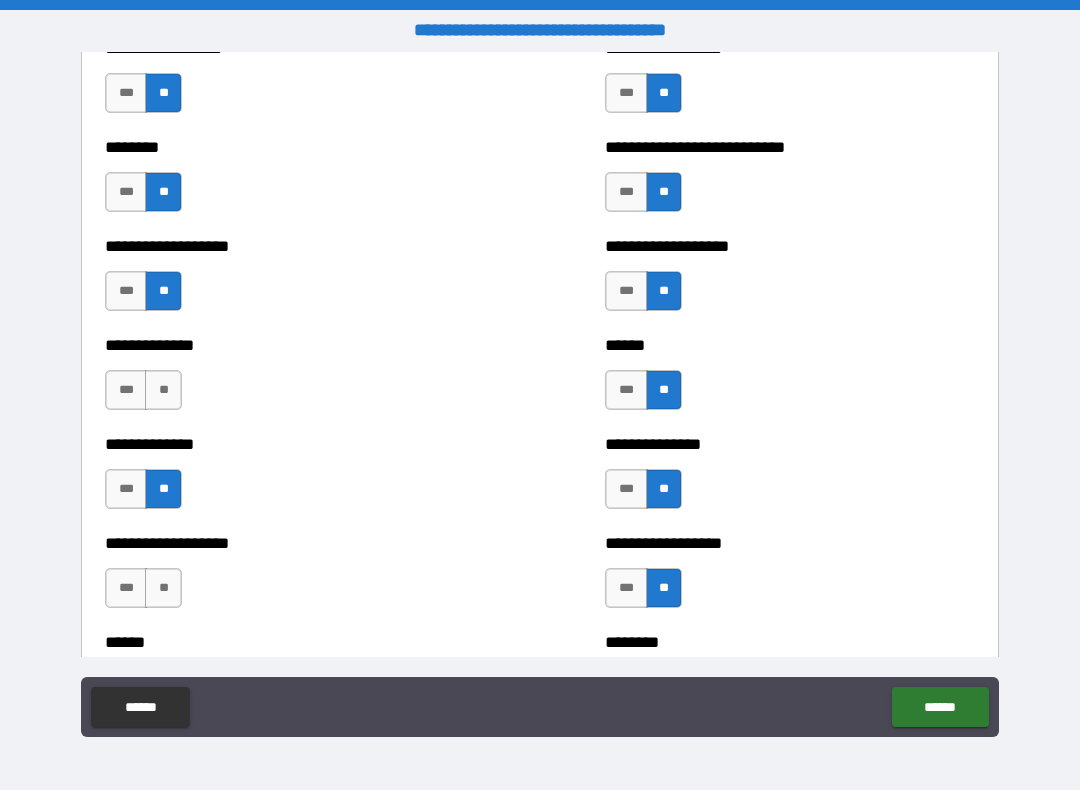 click on "**" at bounding box center (163, 390) 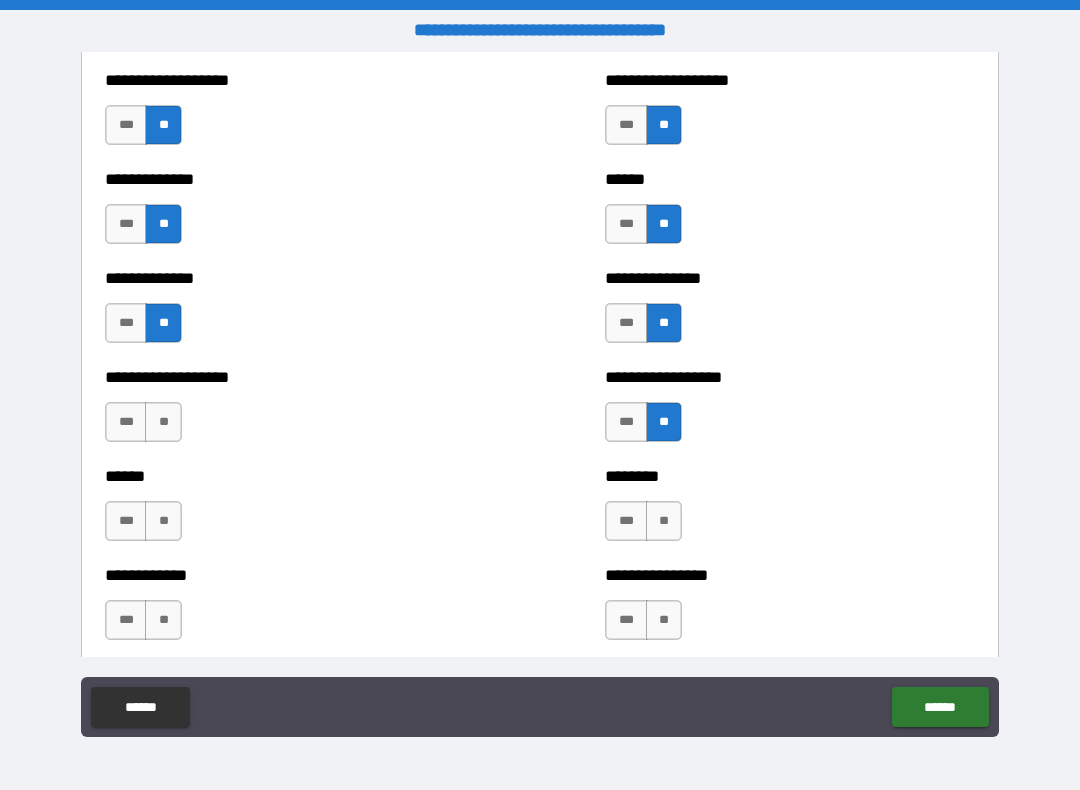 scroll, scrollTop: 4526, scrollLeft: 0, axis: vertical 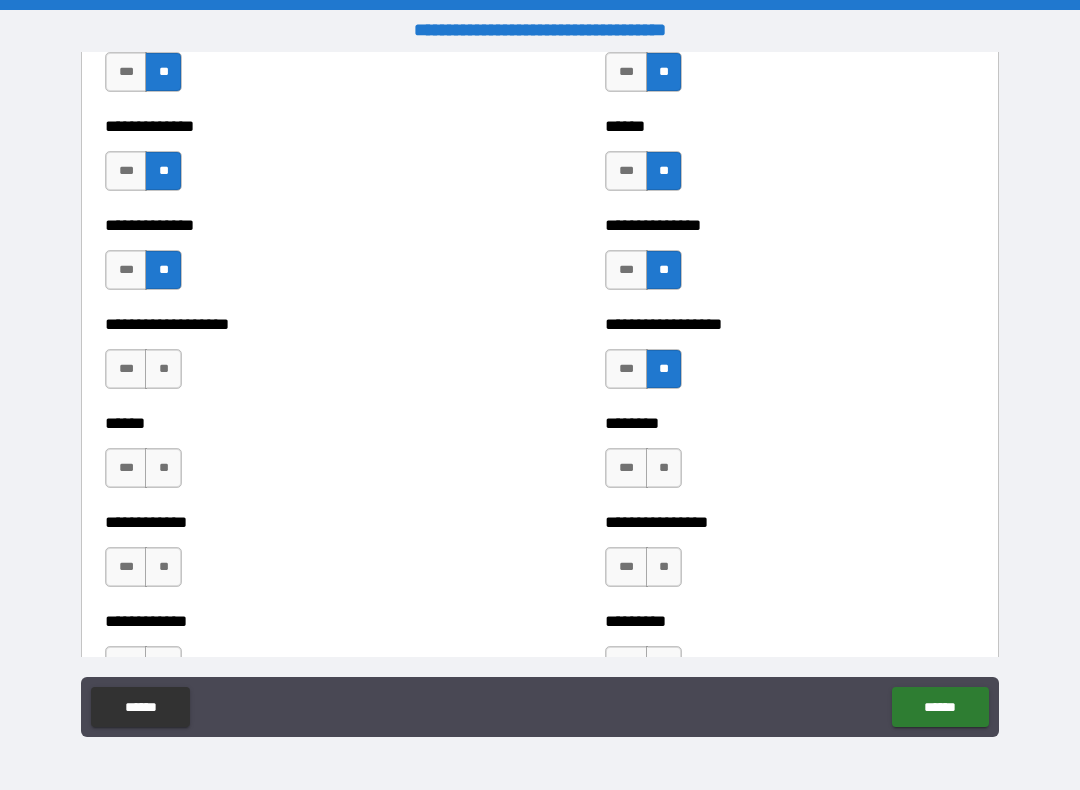 click on "**" at bounding box center (163, 369) 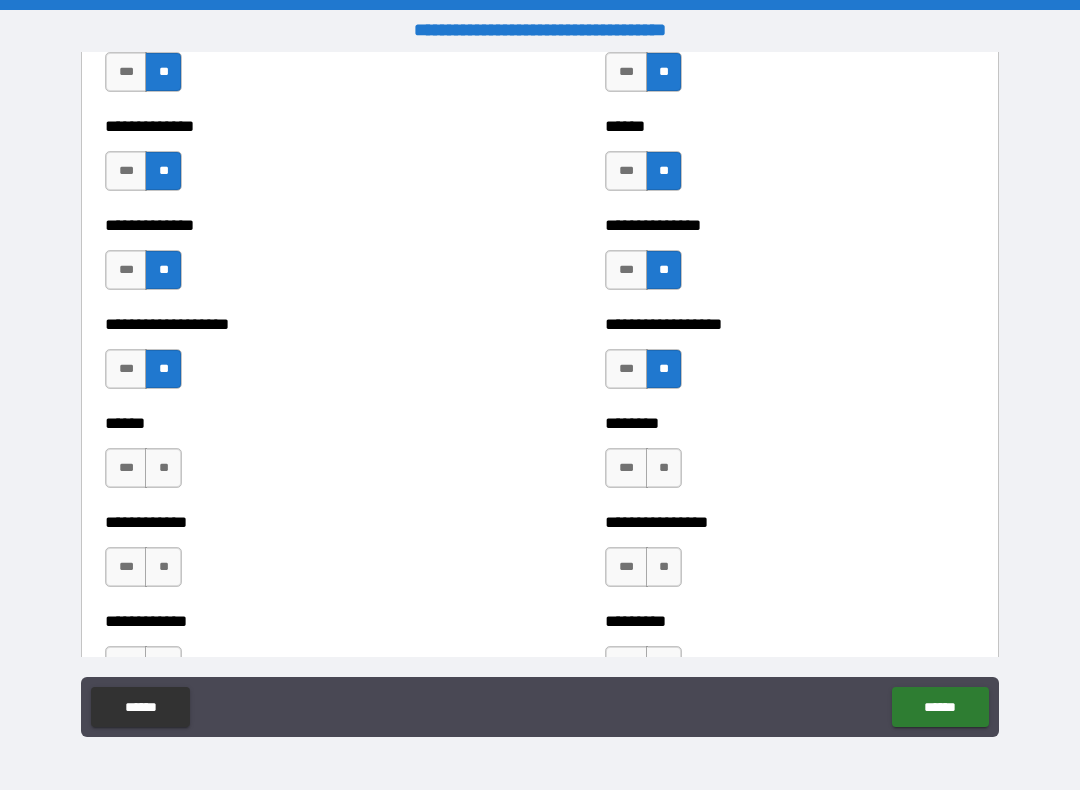click on "**" at bounding box center [163, 468] 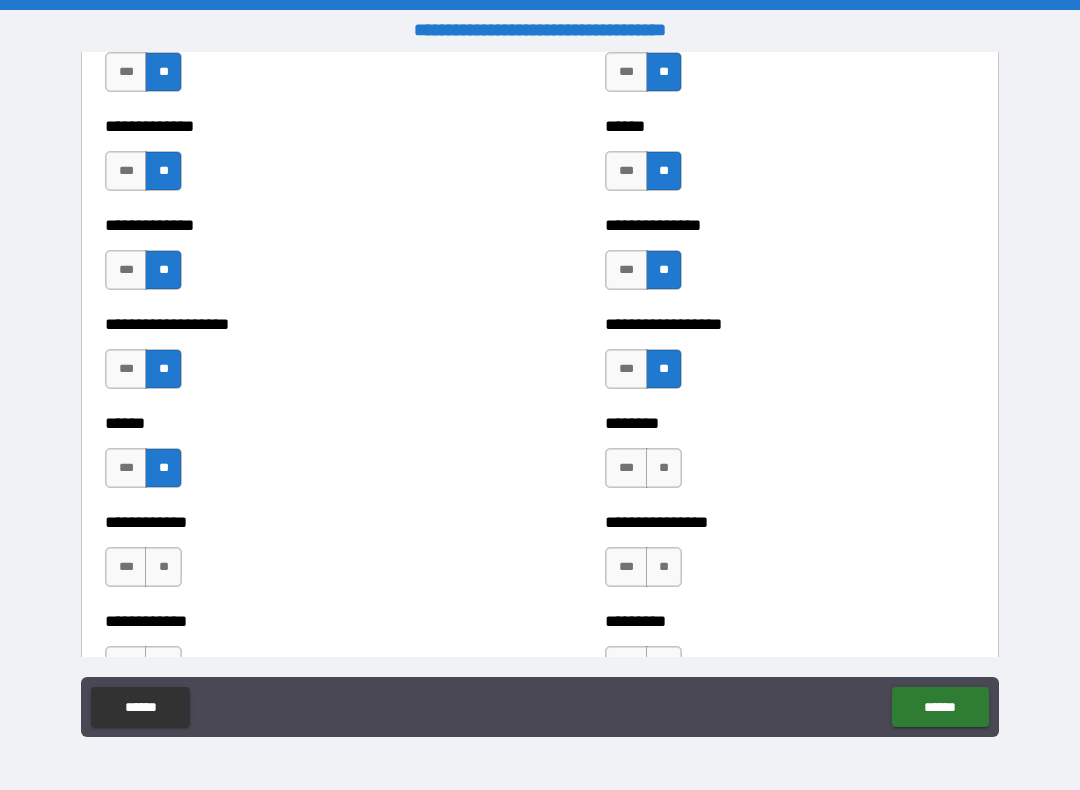 click on "**" at bounding box center [163, 567] 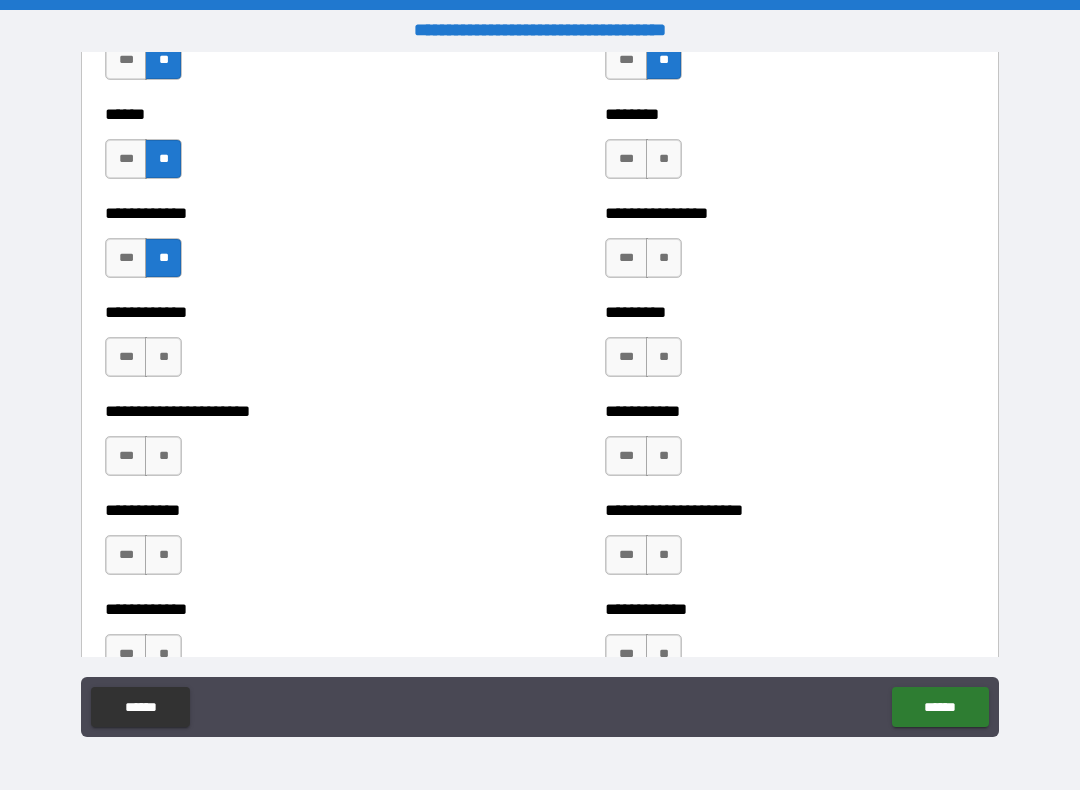 scroll, scrollTop: 4833, scrollLeft: 0, axis: vertical 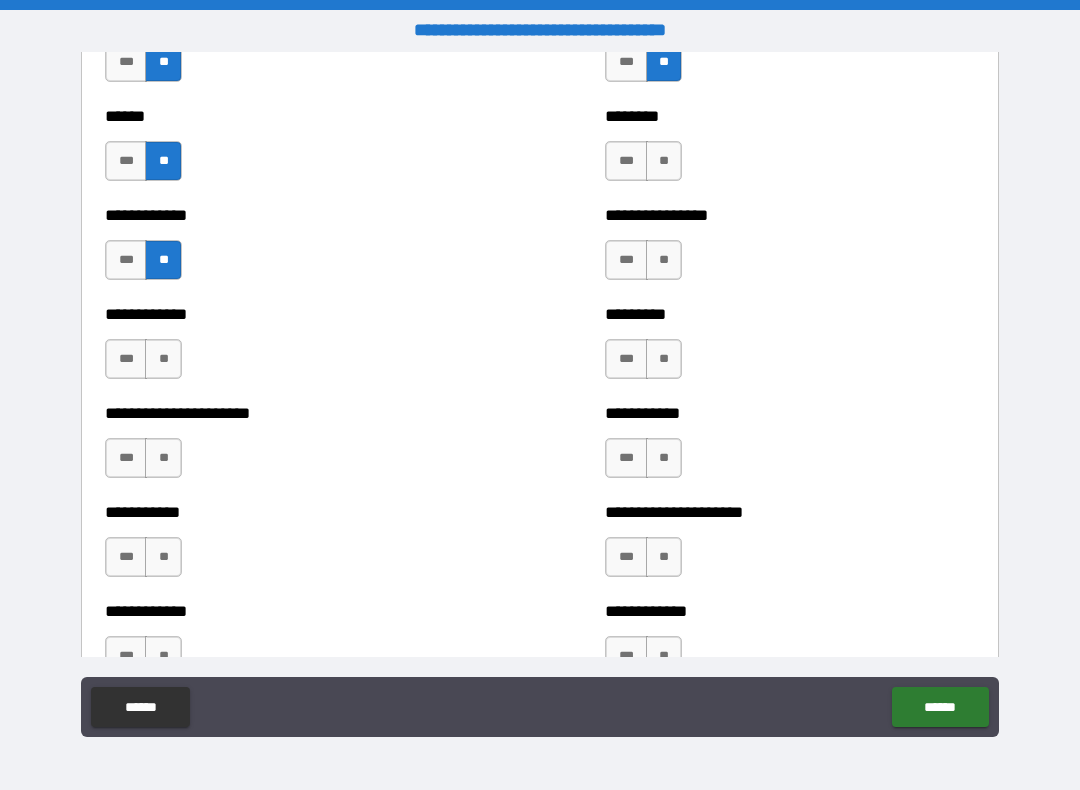 click on "**" at bounding box center [163, 359] 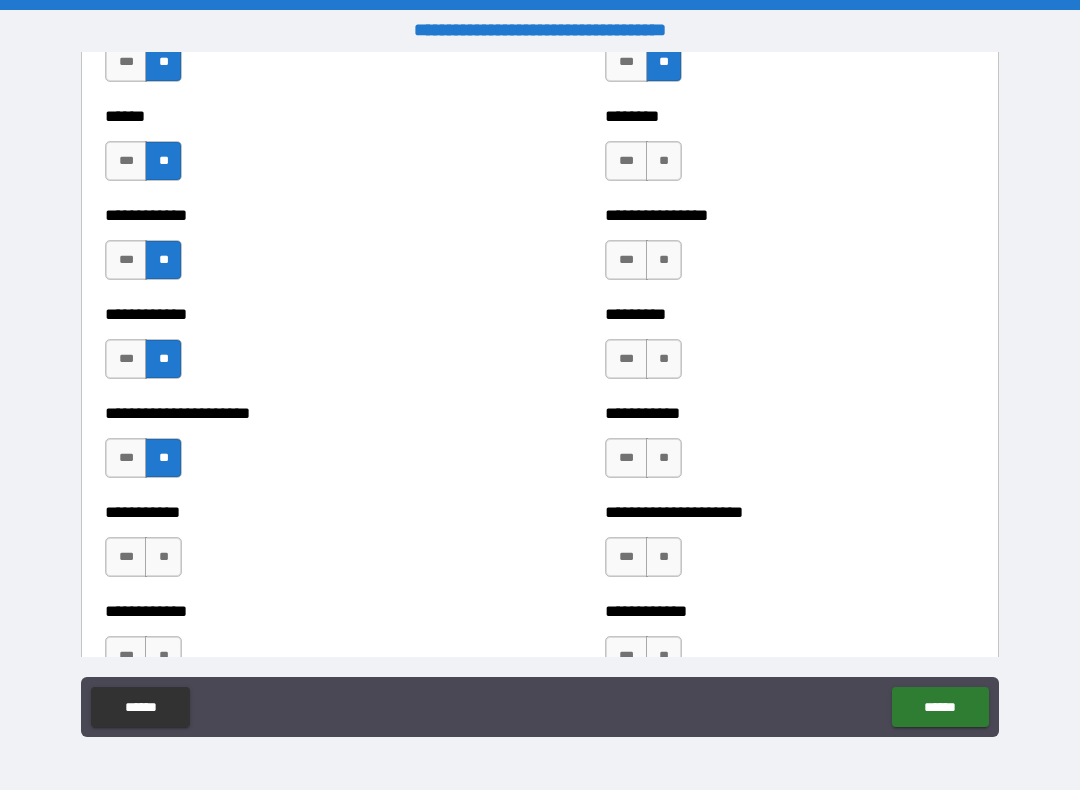 click on "**" at bounding box center [664, 161] 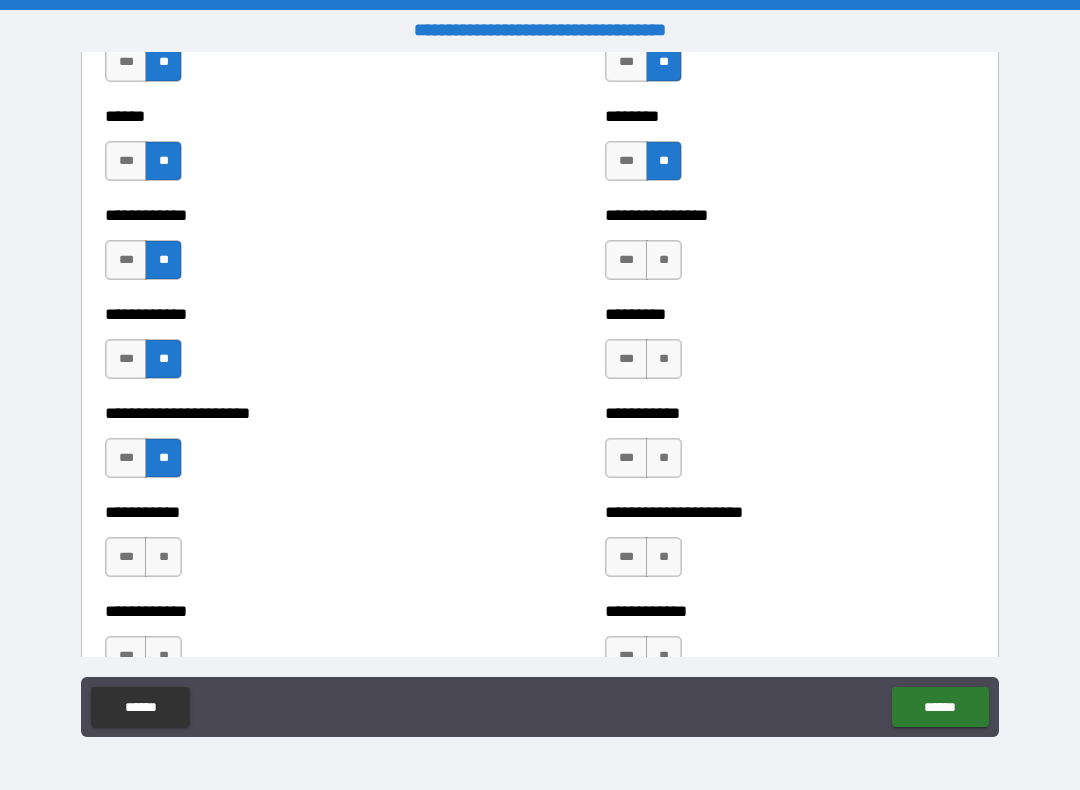 click on "**" at bounding box center (664, 260) 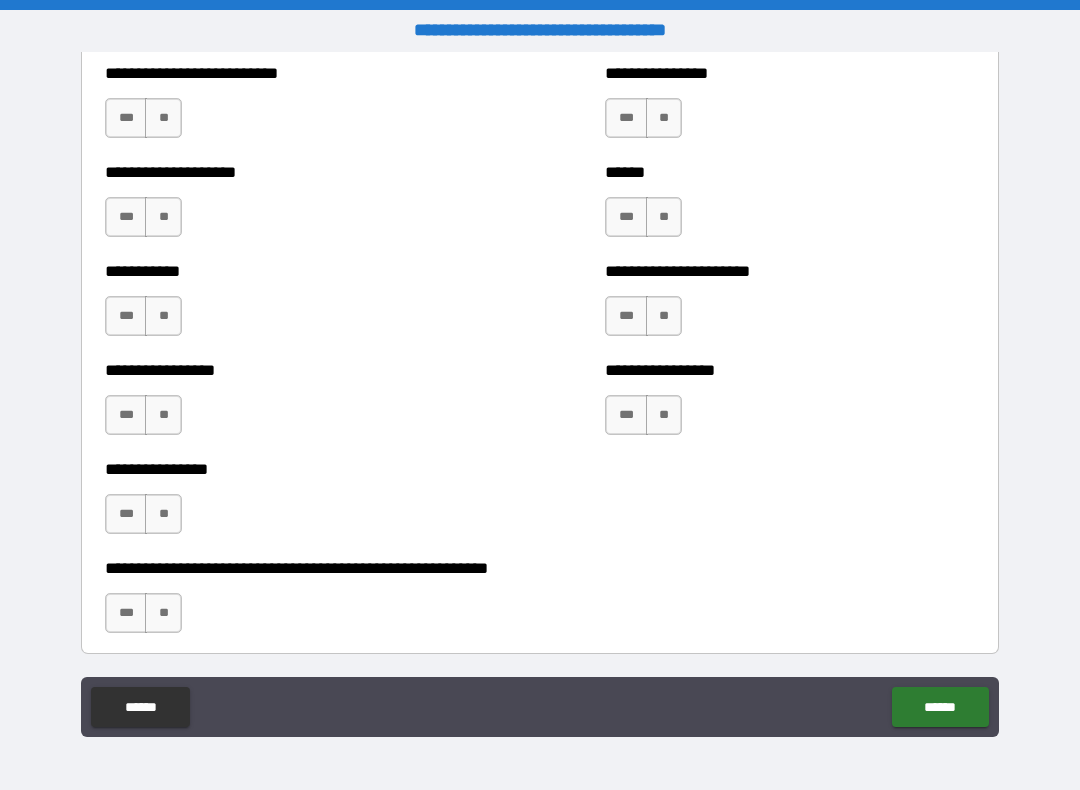 scroll, scrollTop: 5669, scrollLeft: 0, axis: vertical 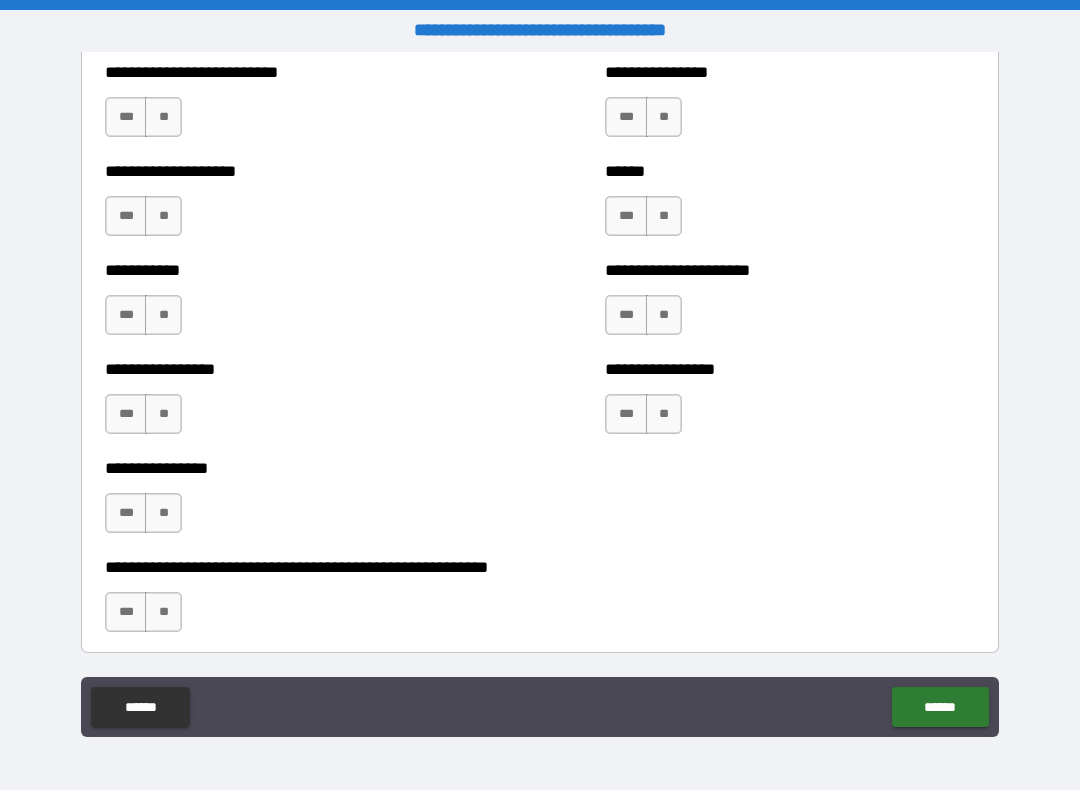 click on "**" at bounding box center (163, 513) 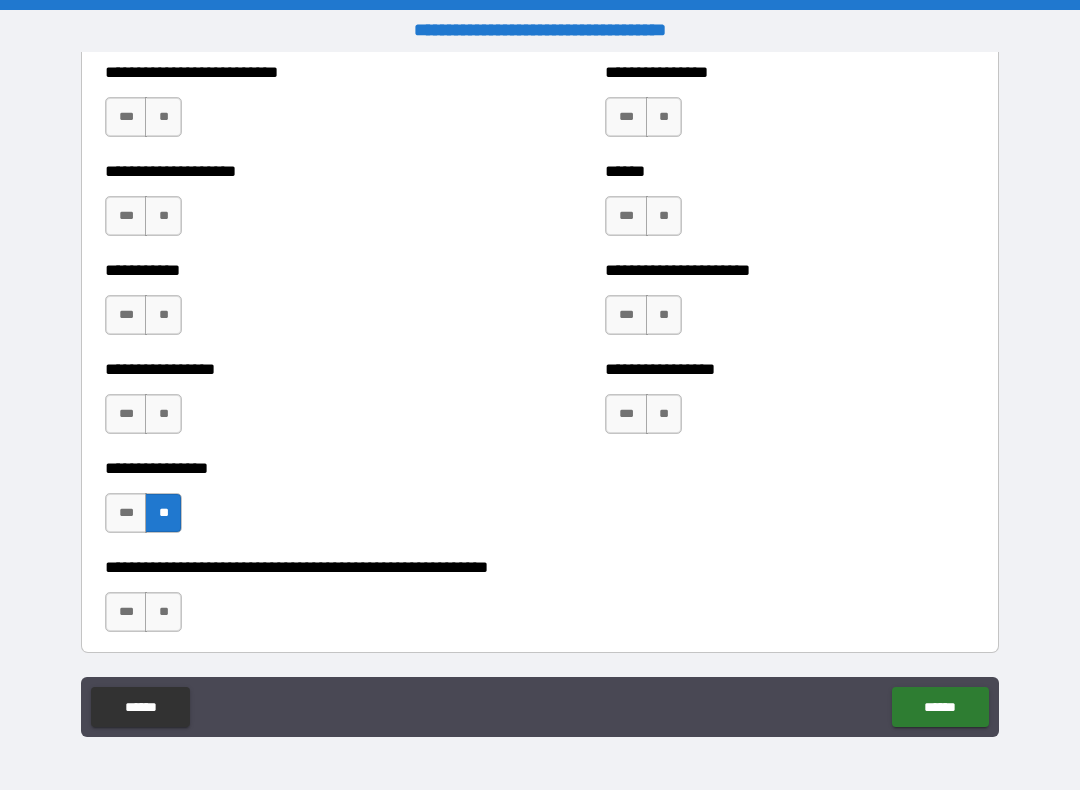 click on "**" at bounding box center (163, 414) 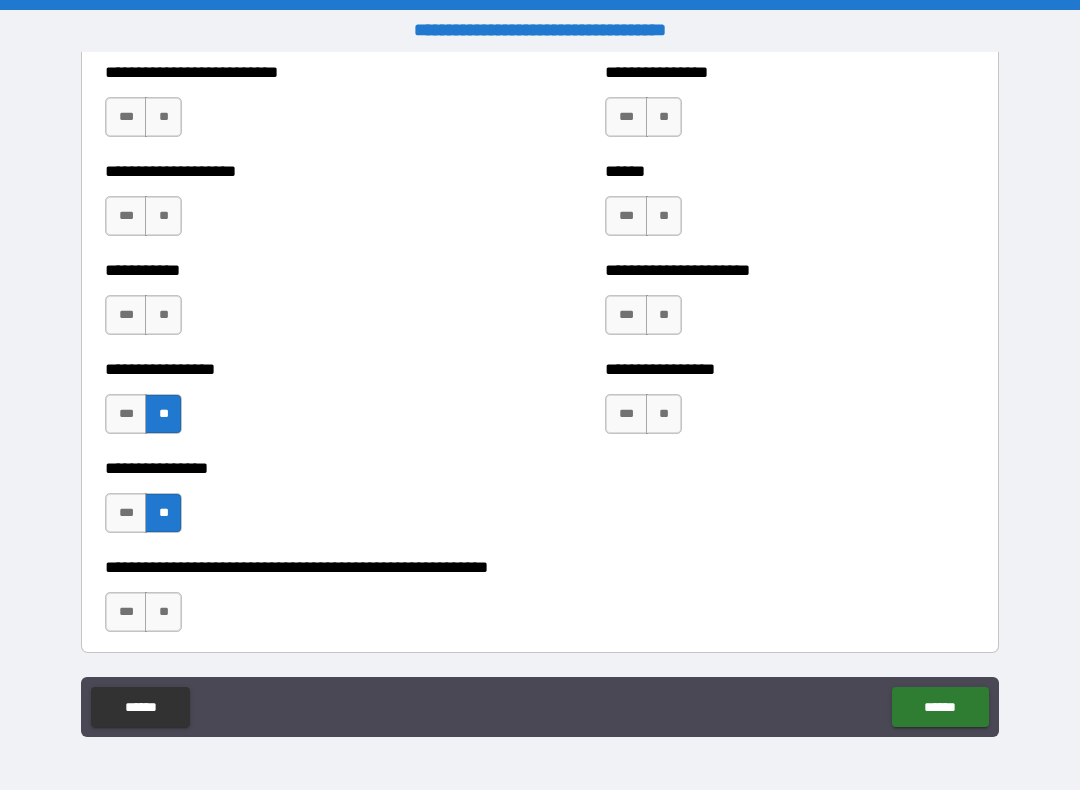 click on "**" at bounding box center (163, 315) 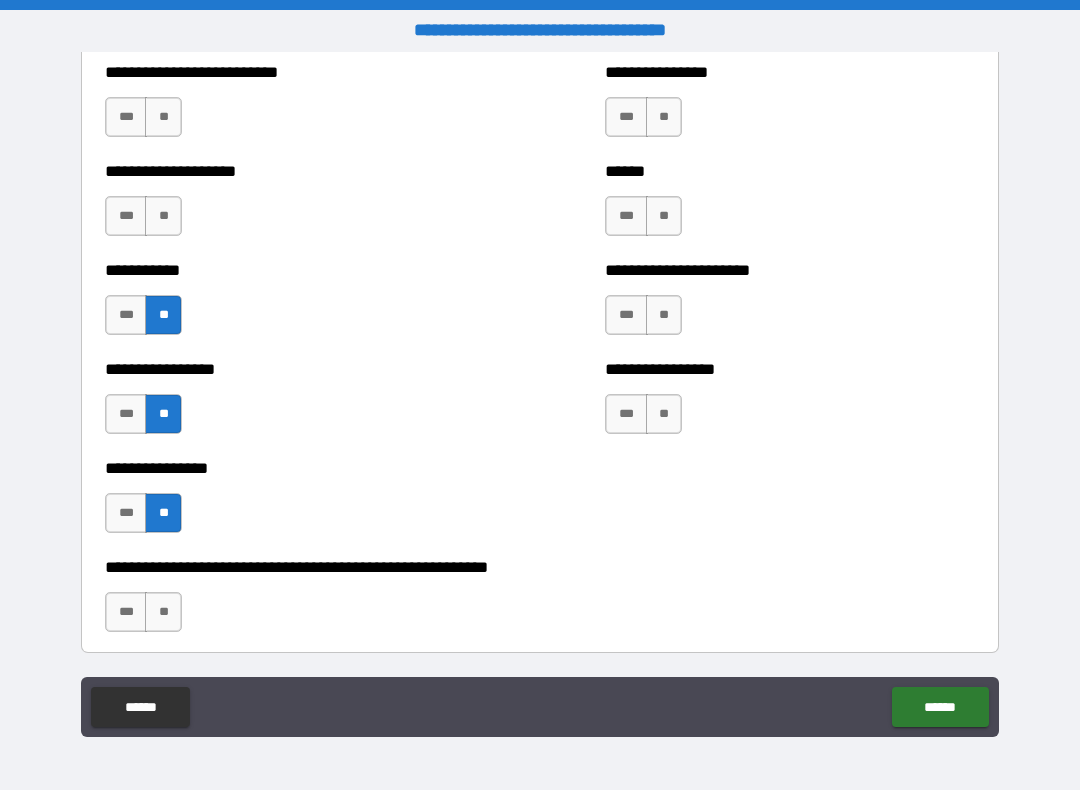 click on "**" at bounding box center [163, 216] 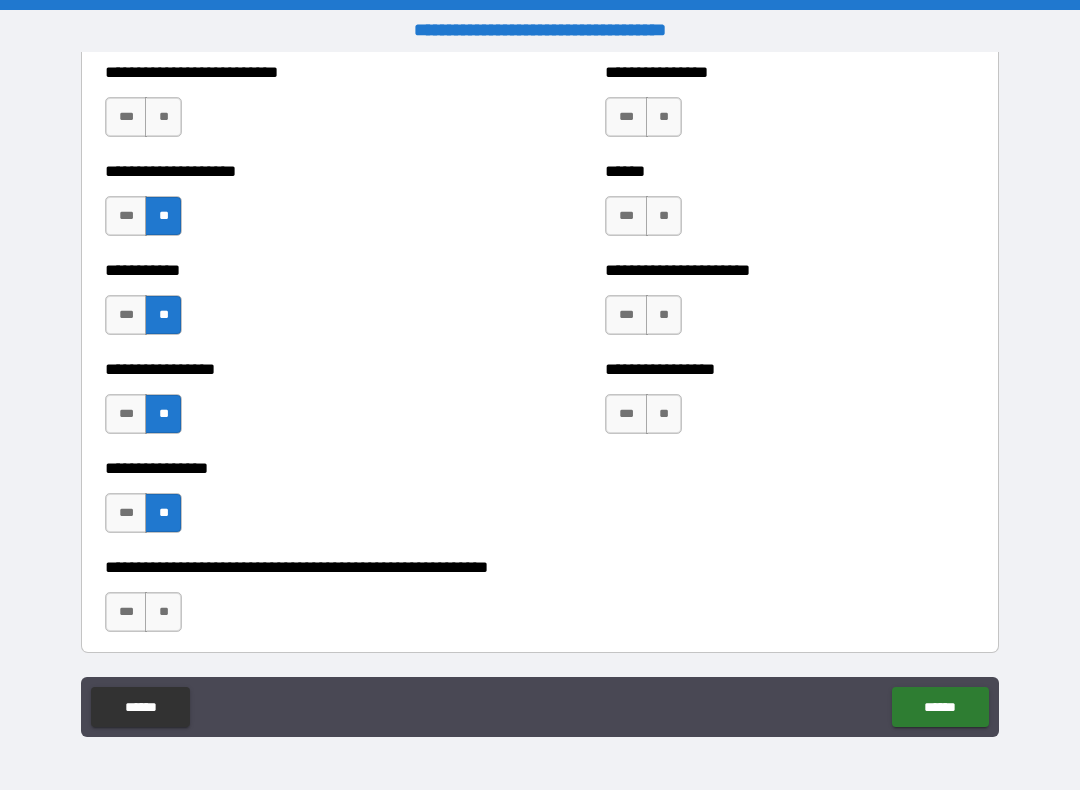 click on "**" at bounding box center (163, 117) 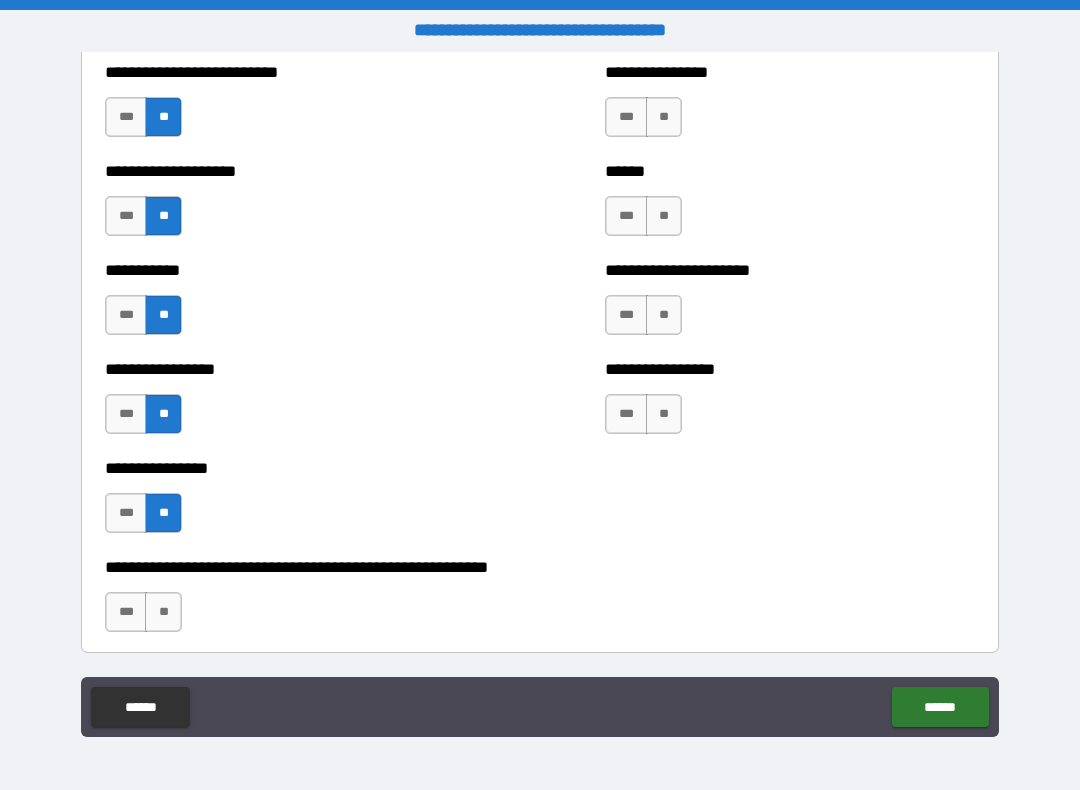 click on "**" at bounding box center [664, 117] 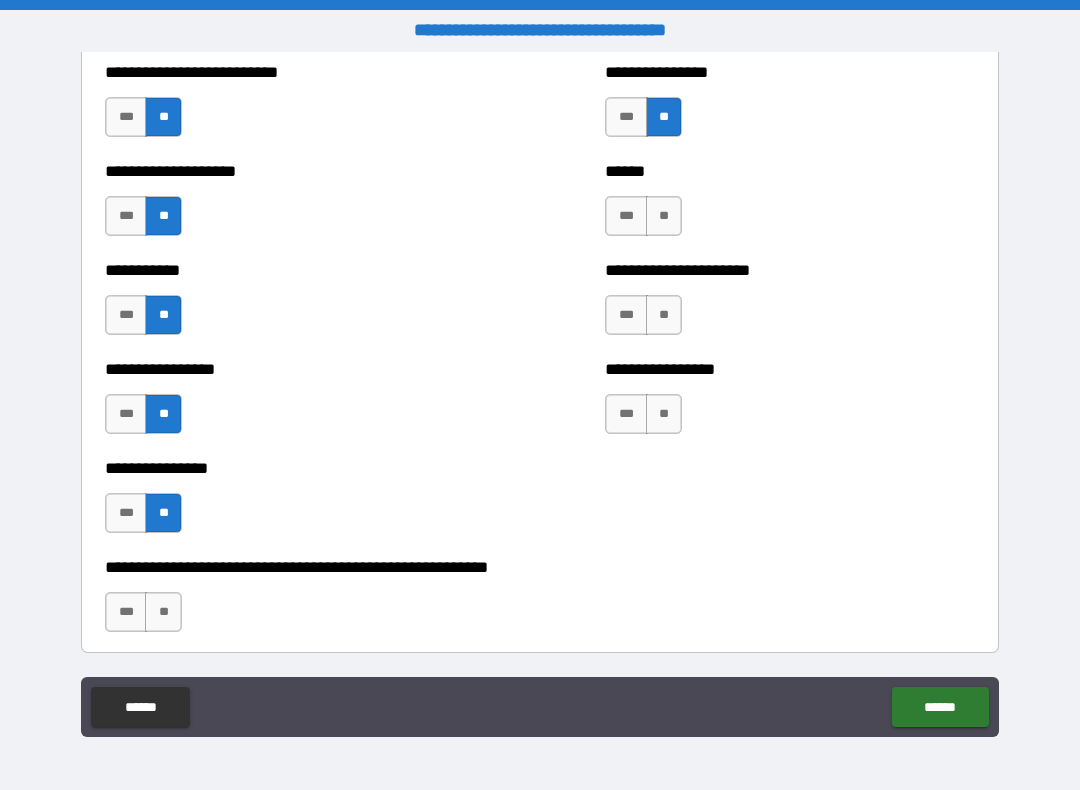 click on "**" at bounding box center [664, 216] 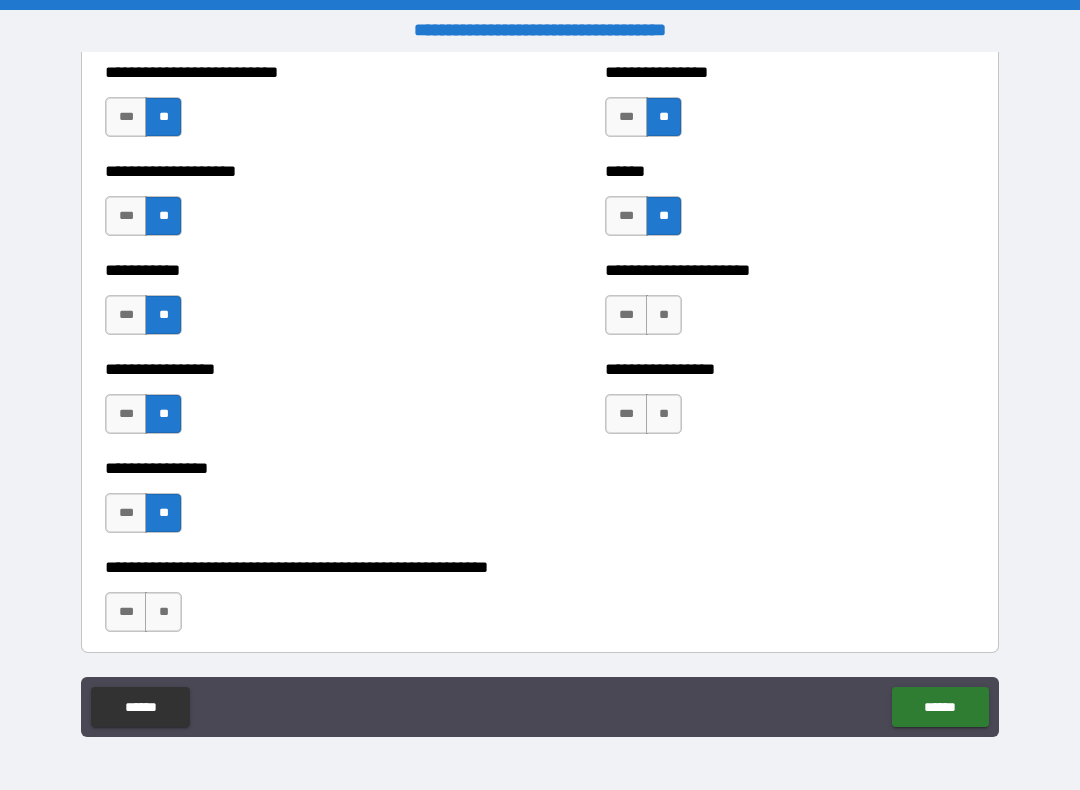 click on "**" at bounding box center (664, 315) 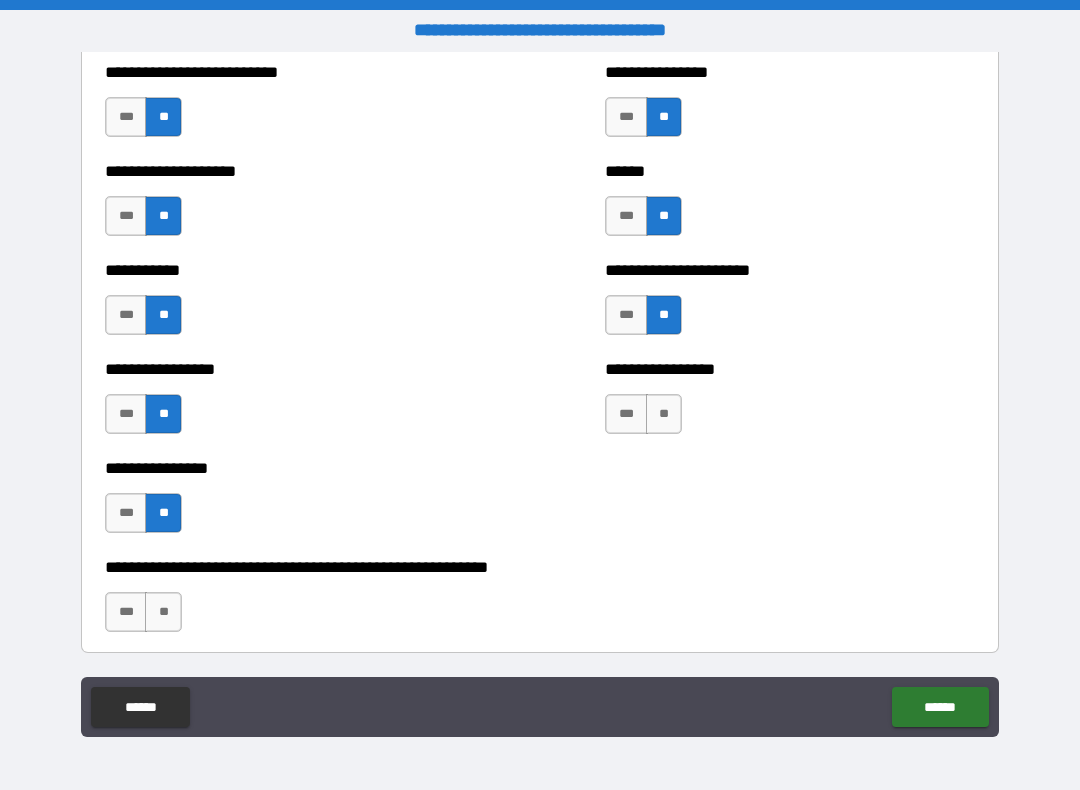 click on "**" at bounding box center [664, 414] 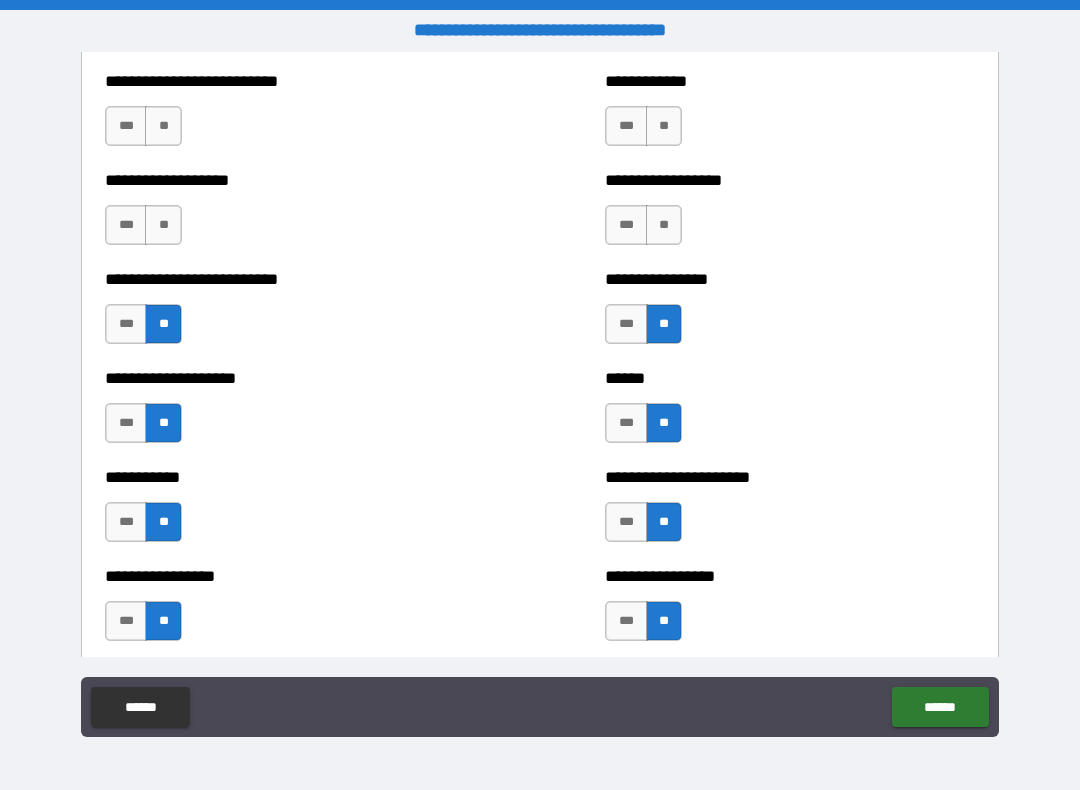 scroll, scrollTop: 5392, scrollLeft: 0, axis: vertical 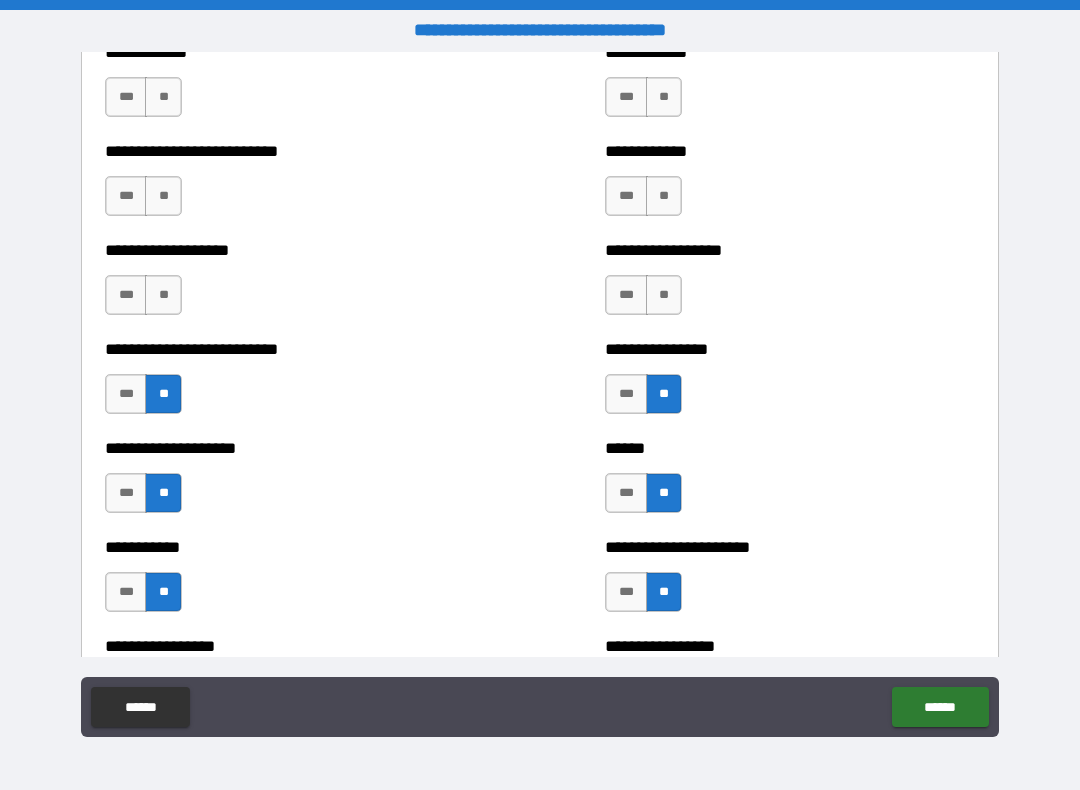 click on "**" at bounding box center (664, 295) 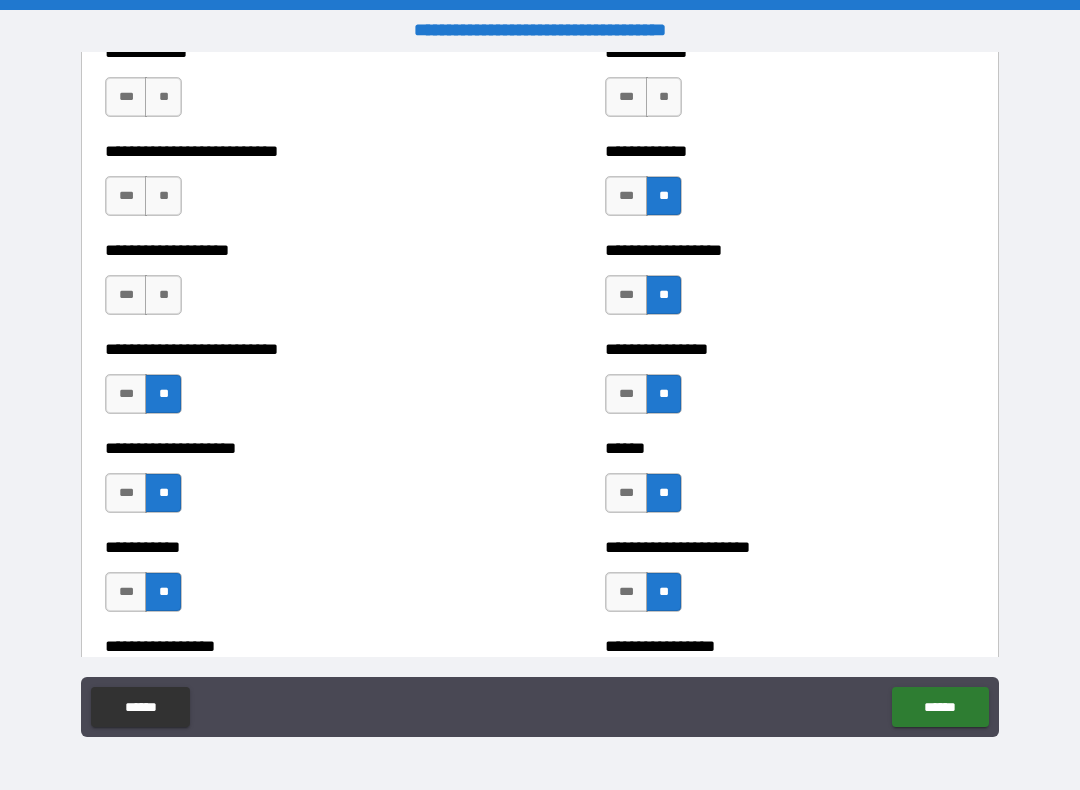 click on "**" at bounding box center (664, 97) 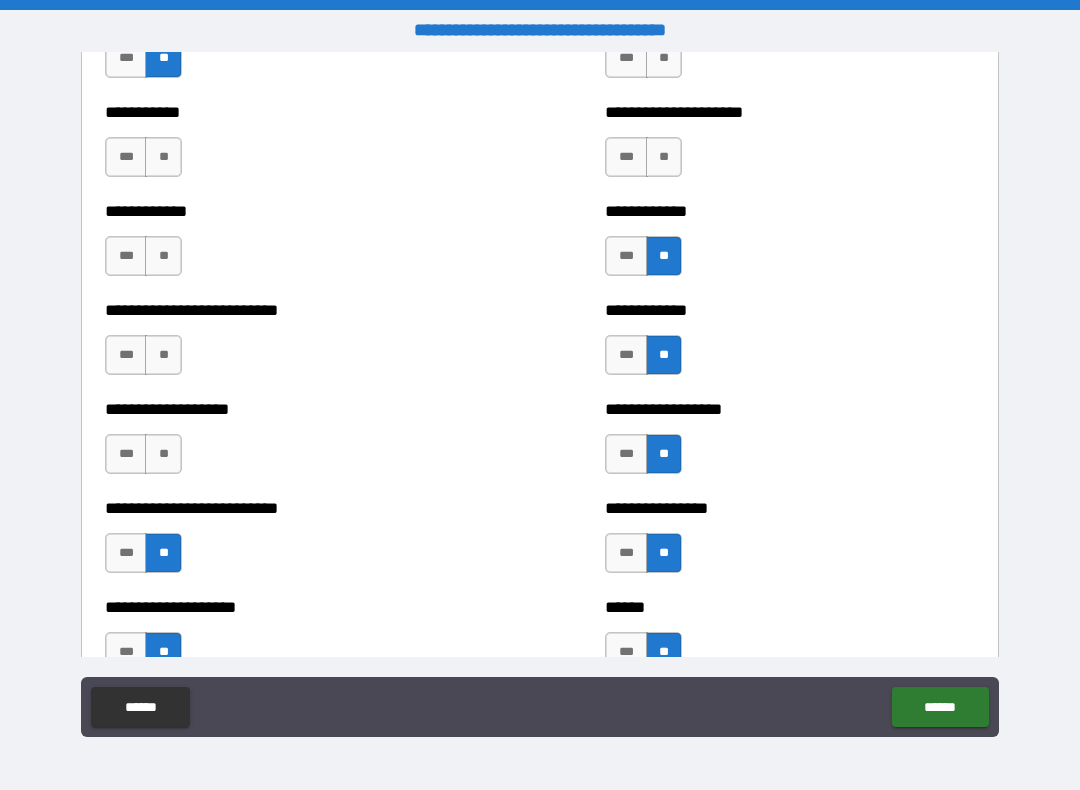 scroll, scrollTop: 5220, scrollLeft: 0, axis: vertical 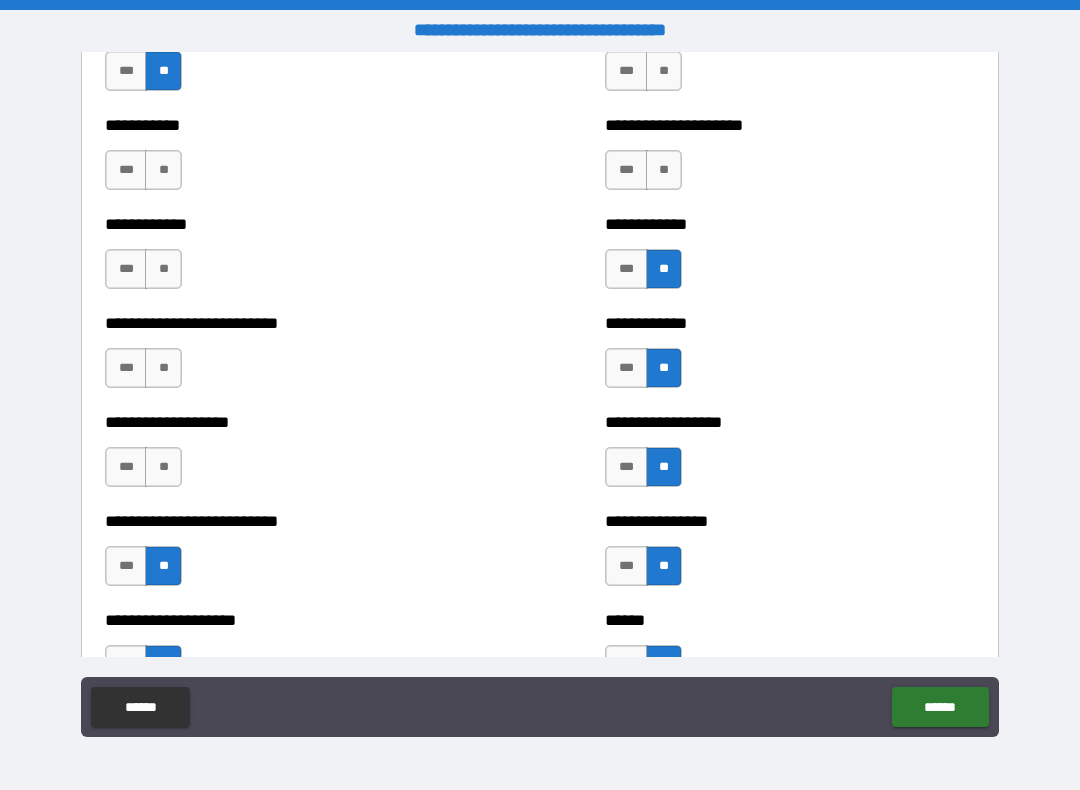 click on "**" at bounding box center (163, 467) 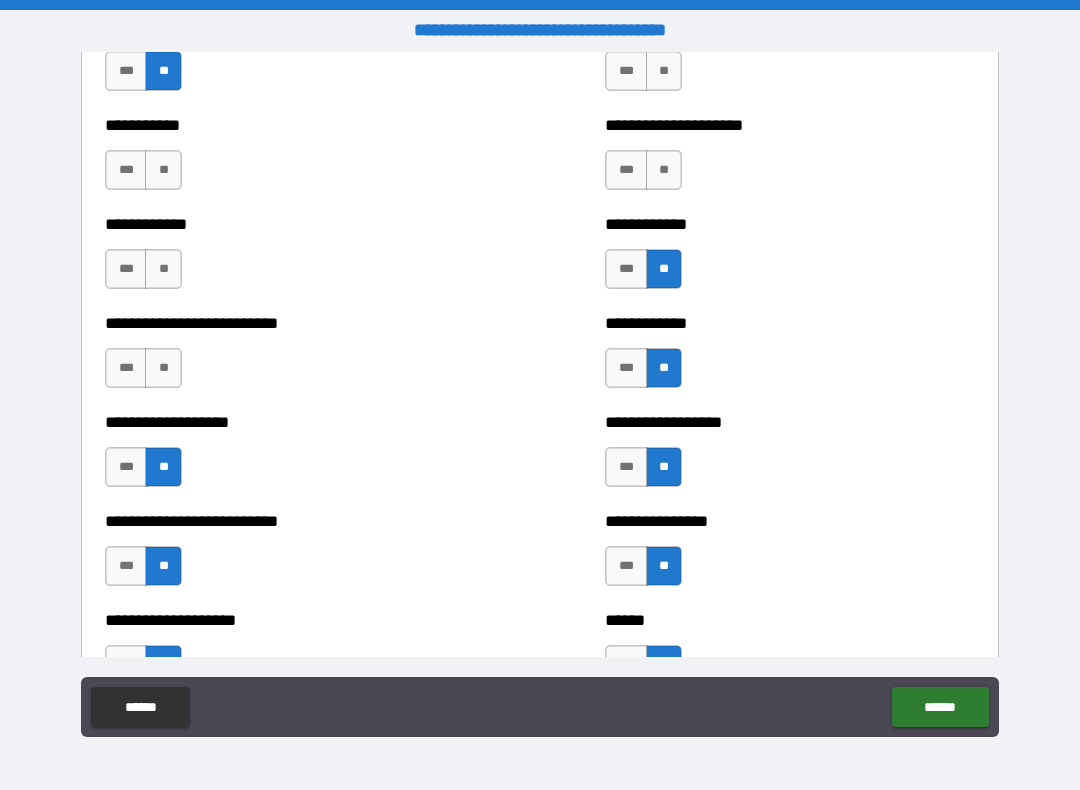click on "**" at bounding box center (163, 368) 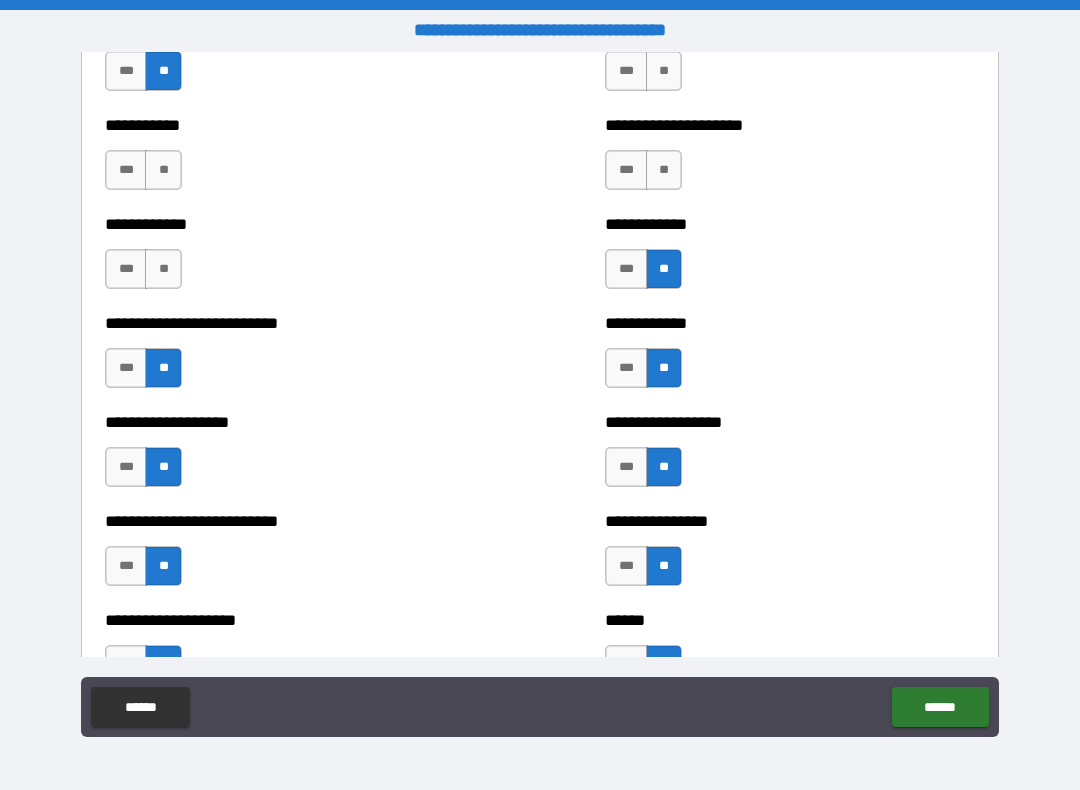 click on "**" at bounding box center [163, 269] 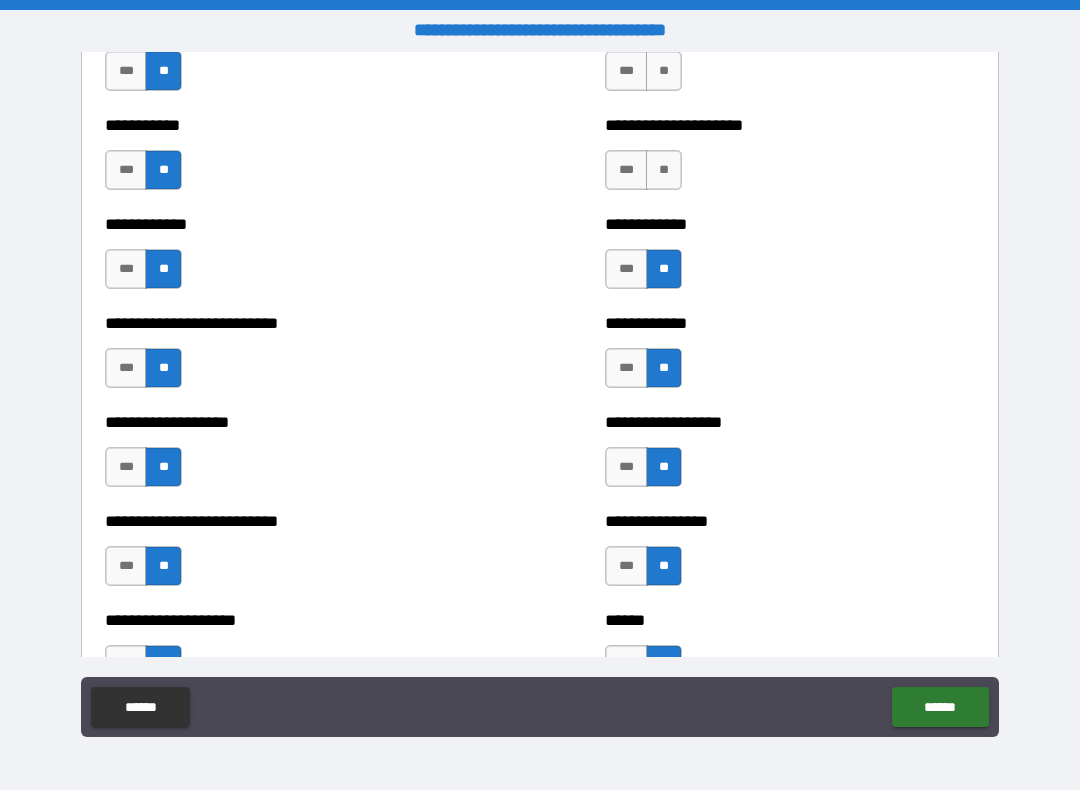 scroll, scrollTop: 5023, scrollLeft: 0, axis: vertical 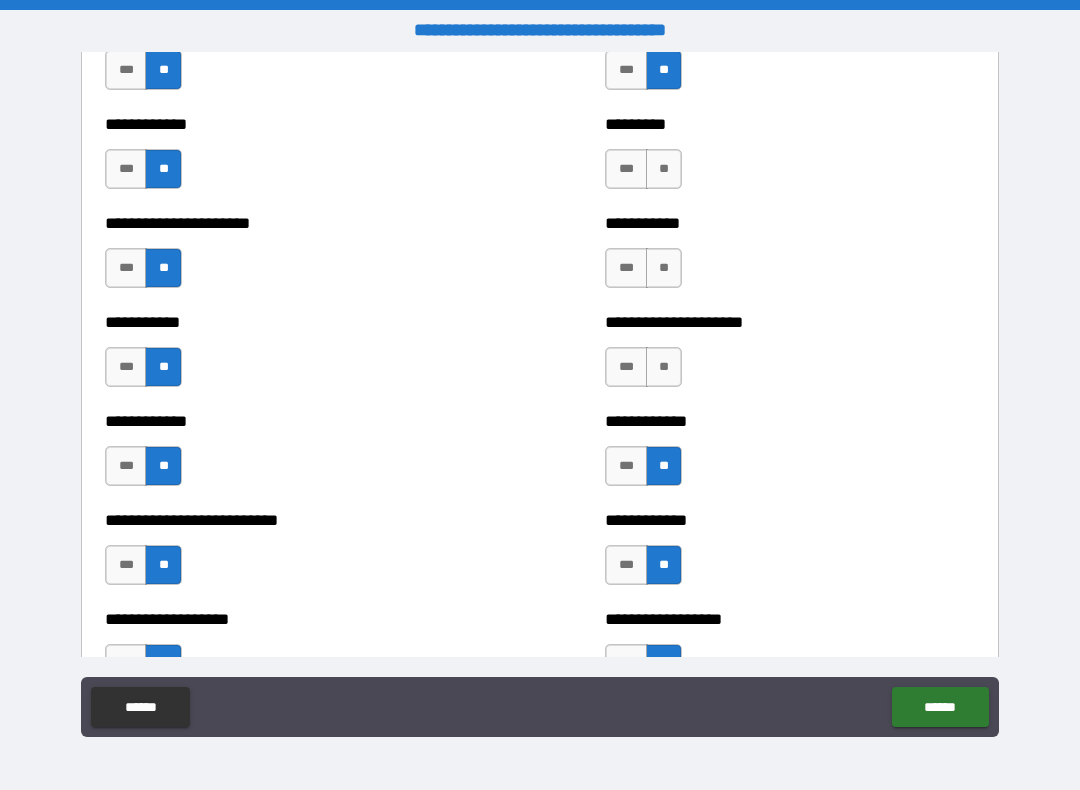 click on "**" at bounding box center [664, 268] 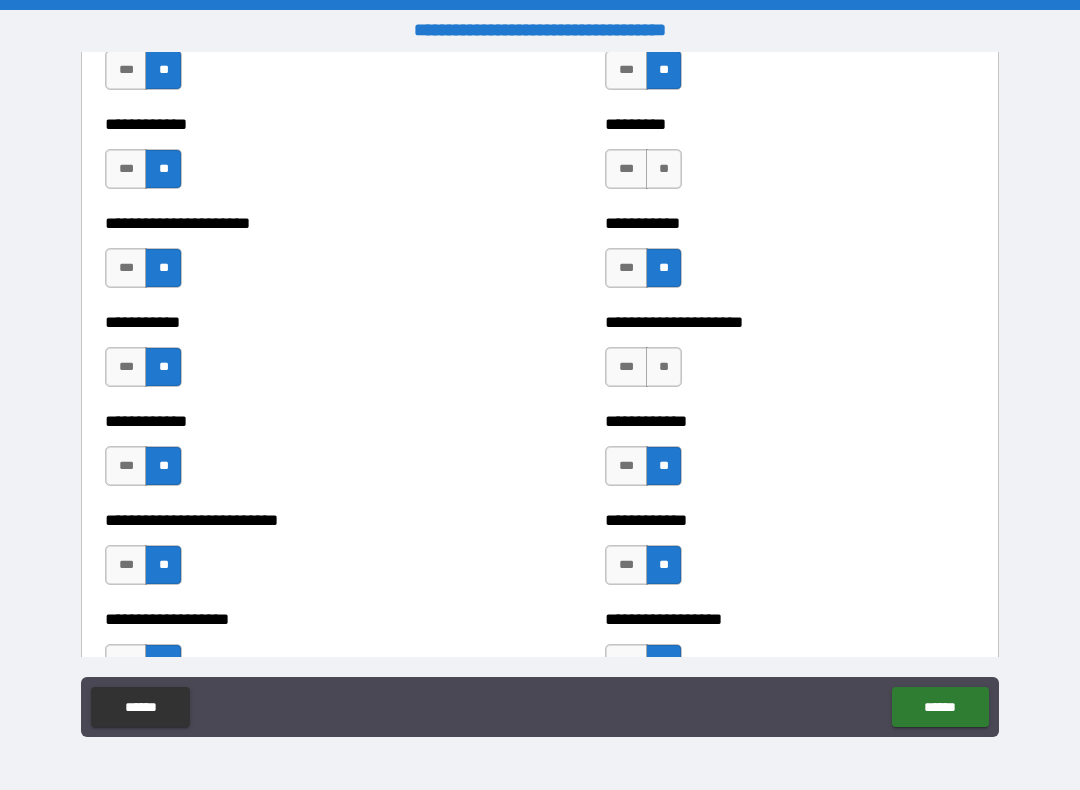 click on "**" at bounding box center (664, 169) 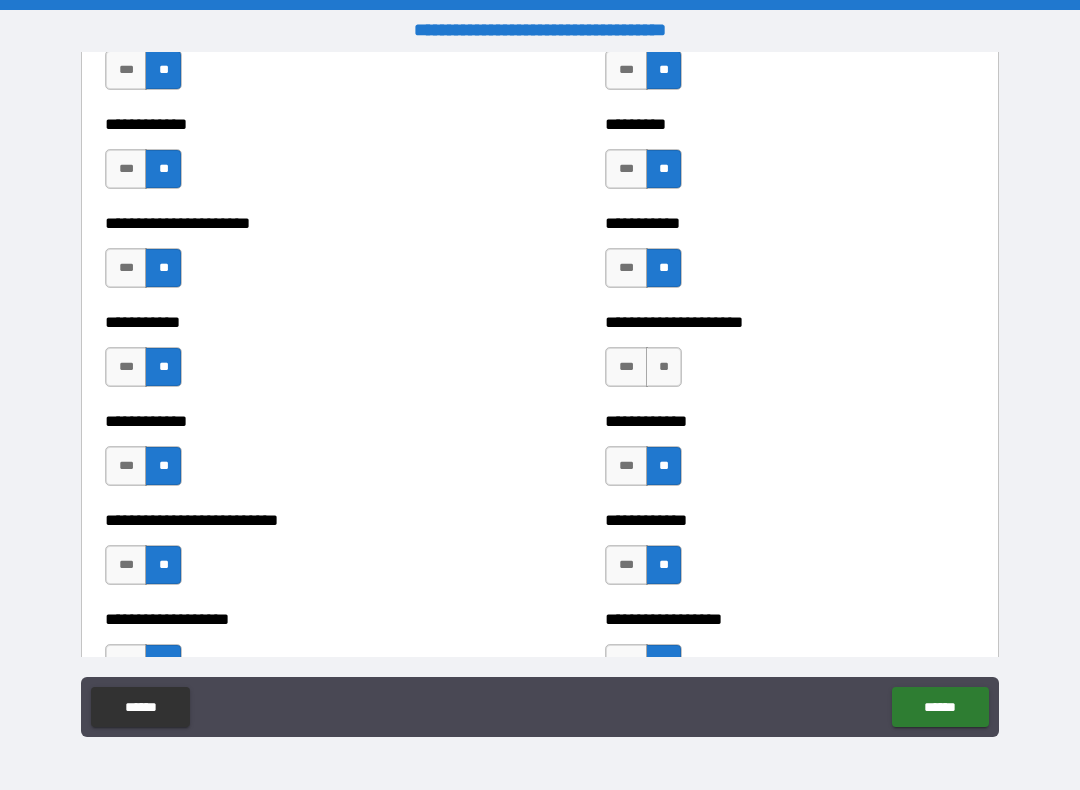 click on "**" at bounding box center (664, 367) 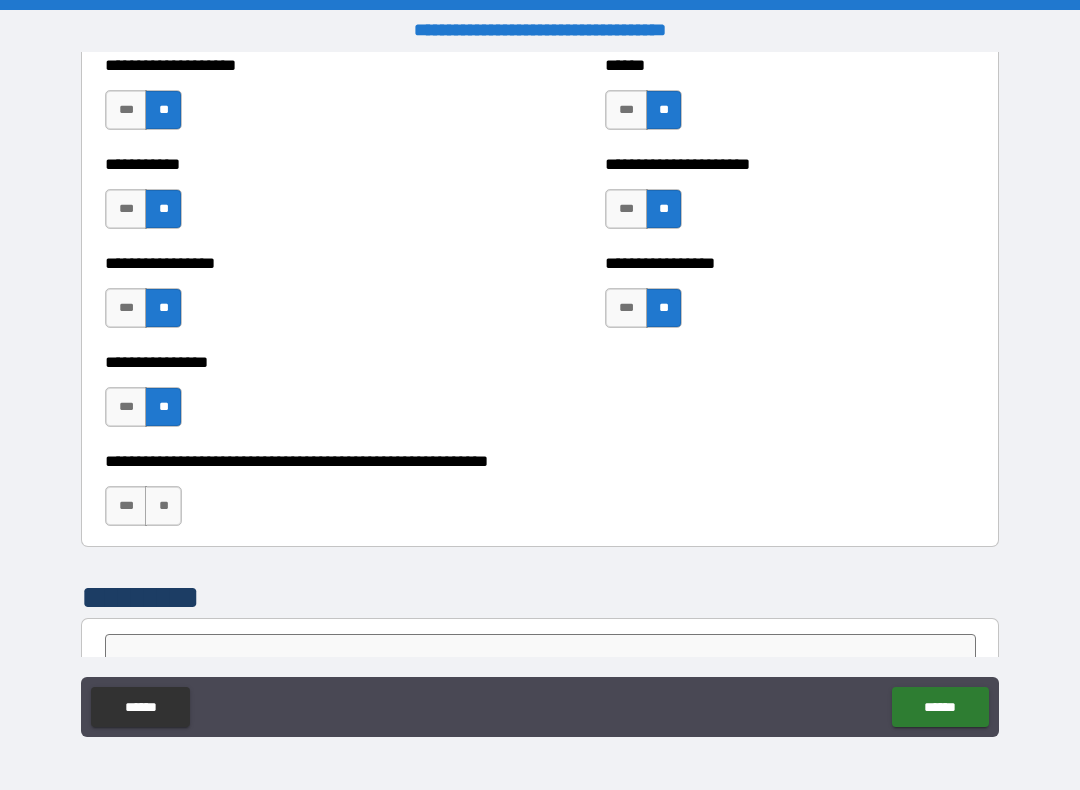scroll, scrollTop: 5783, scrollLeft: 0, axis: vertical 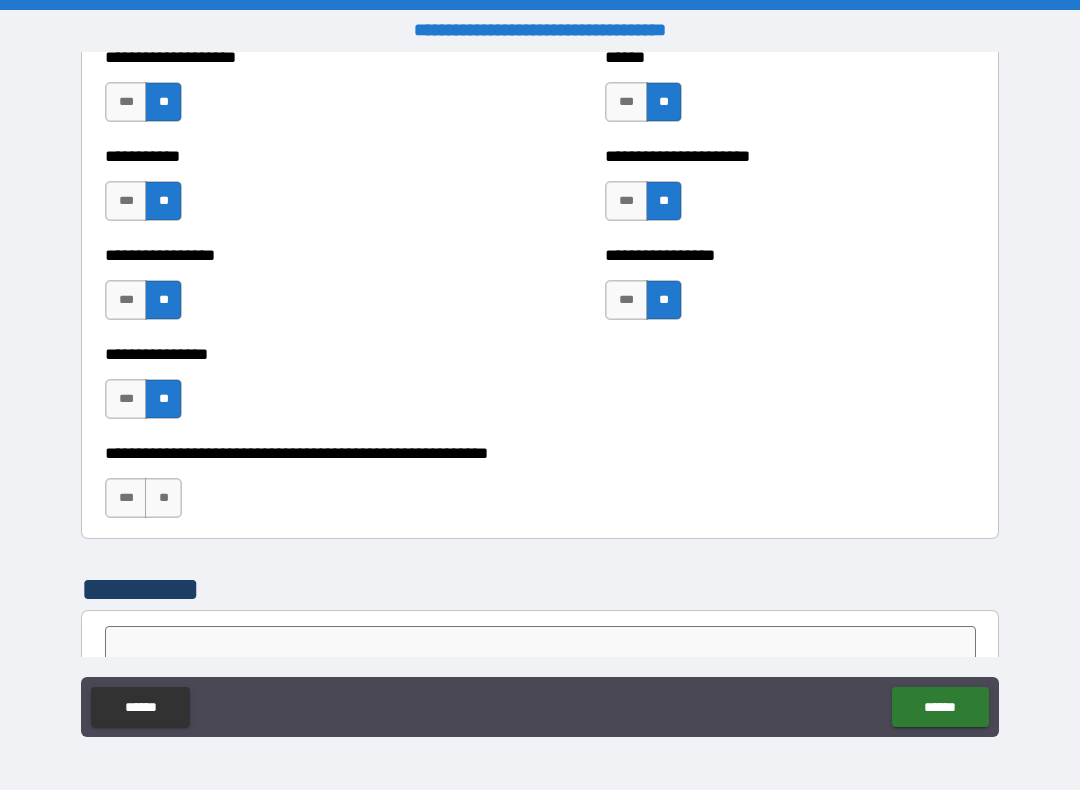 click on "**" at bounding box center (163, 498) 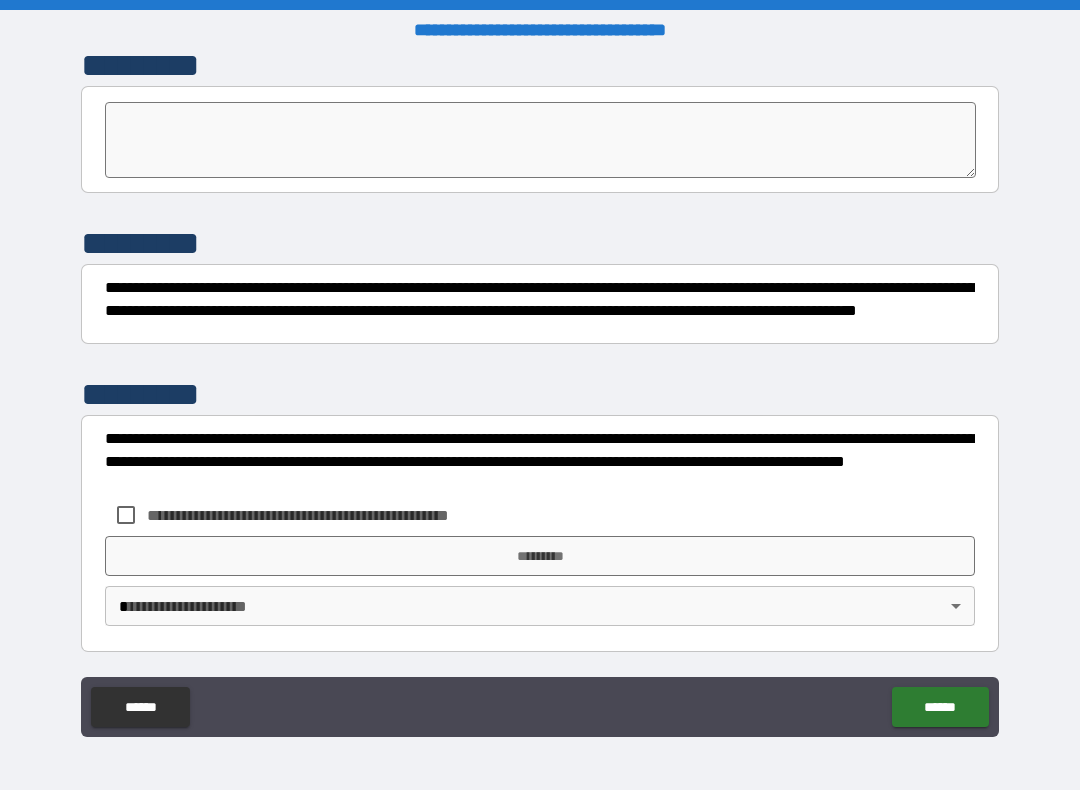 scroll, scrollTop: 6307, scrollLeft: 0, axis: vertical 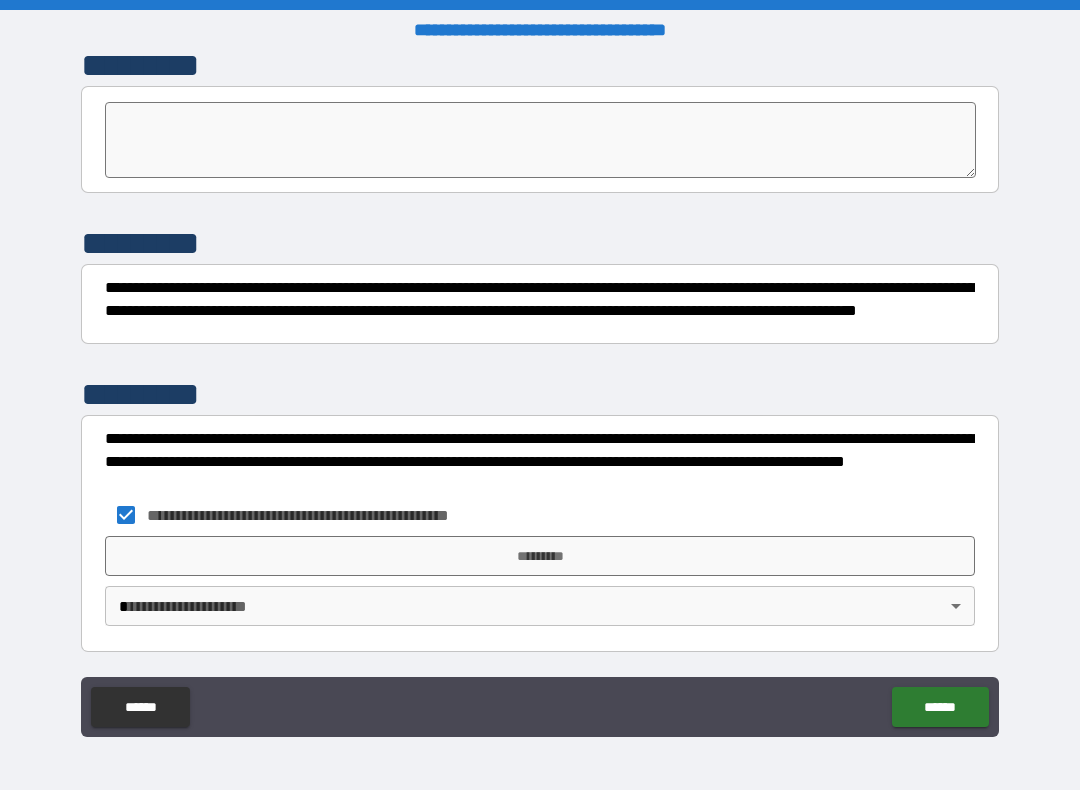 click on "*********" at bounding box center (540, 556) 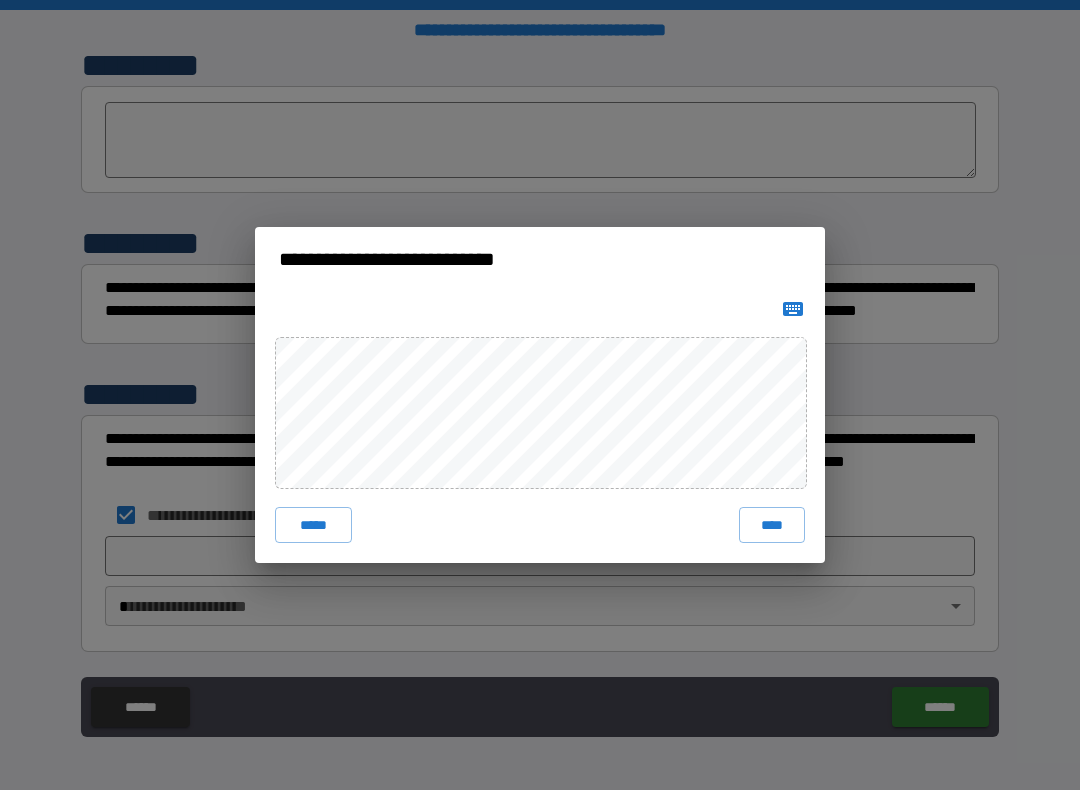click on "****" at bounding box center (772, 525) 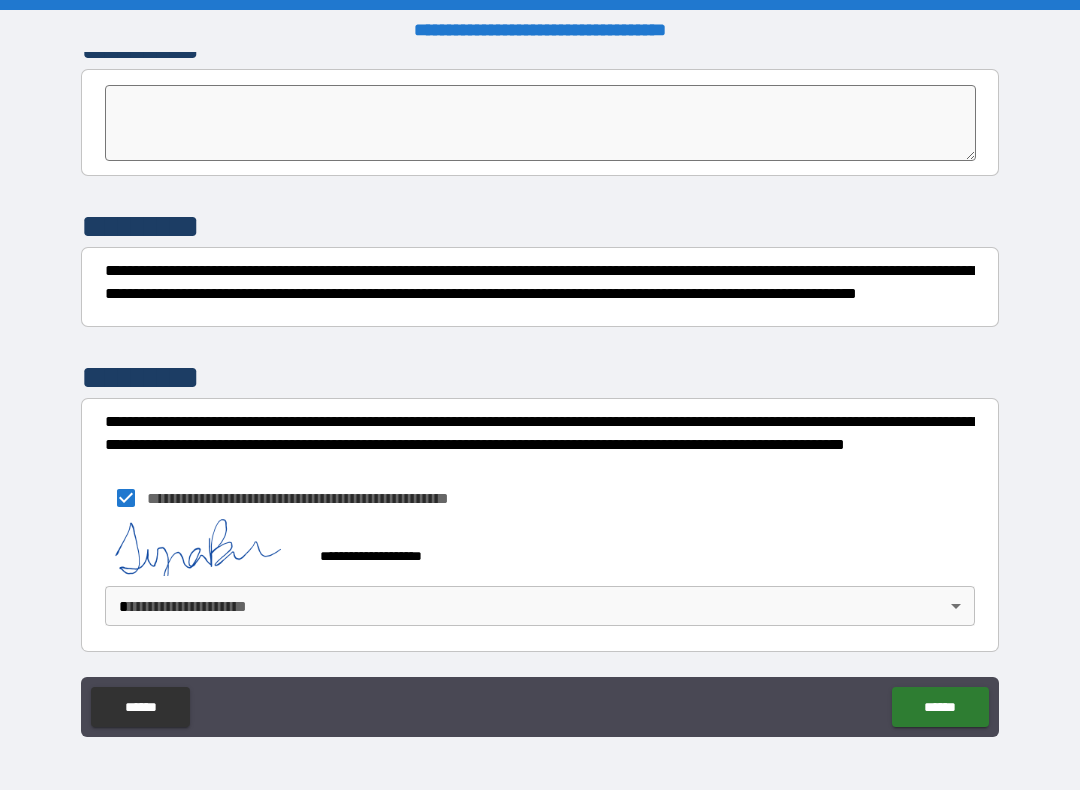 scroll, scrollTop: 6324, scrollLeft: 0, axis: vertical 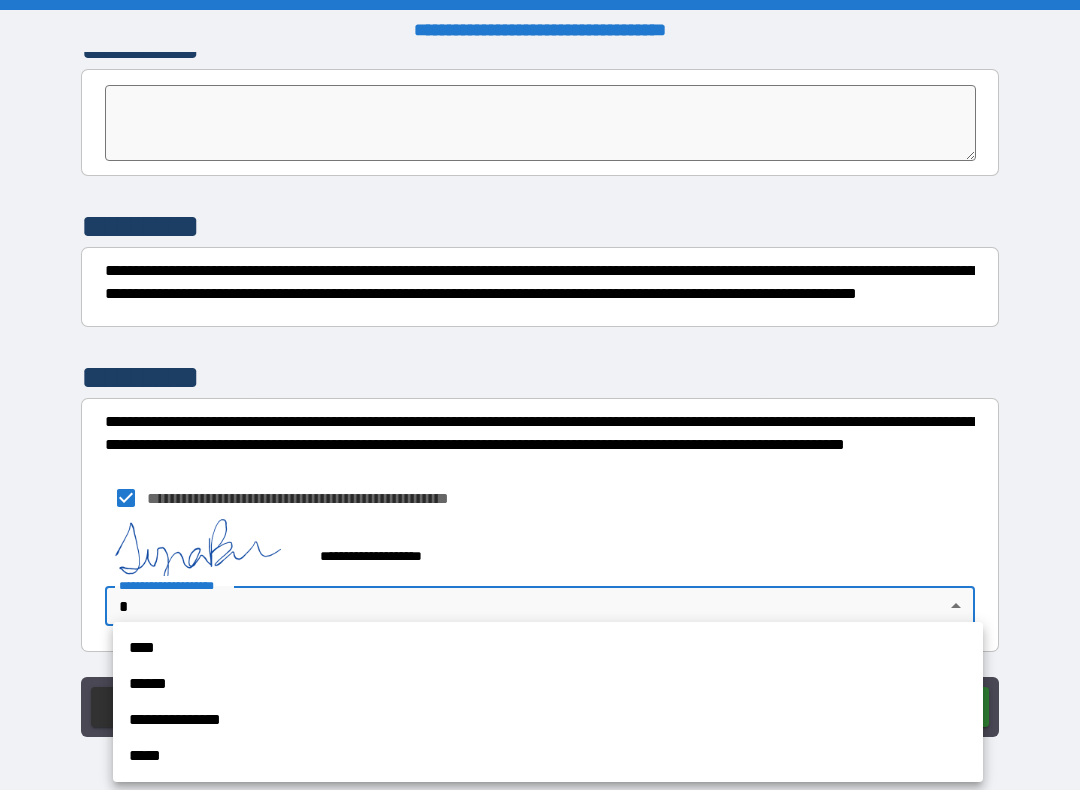 click on "**********" at bounding box center (548, 720) 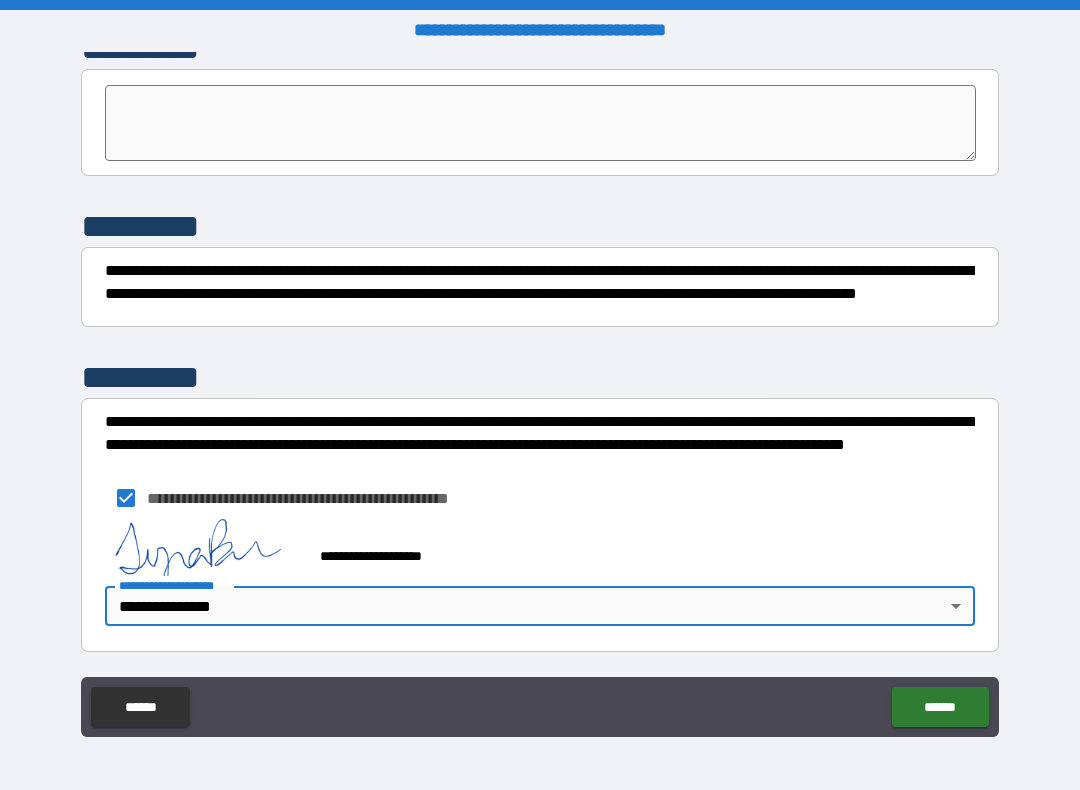 click on "******" at bounding box center (940, 707) 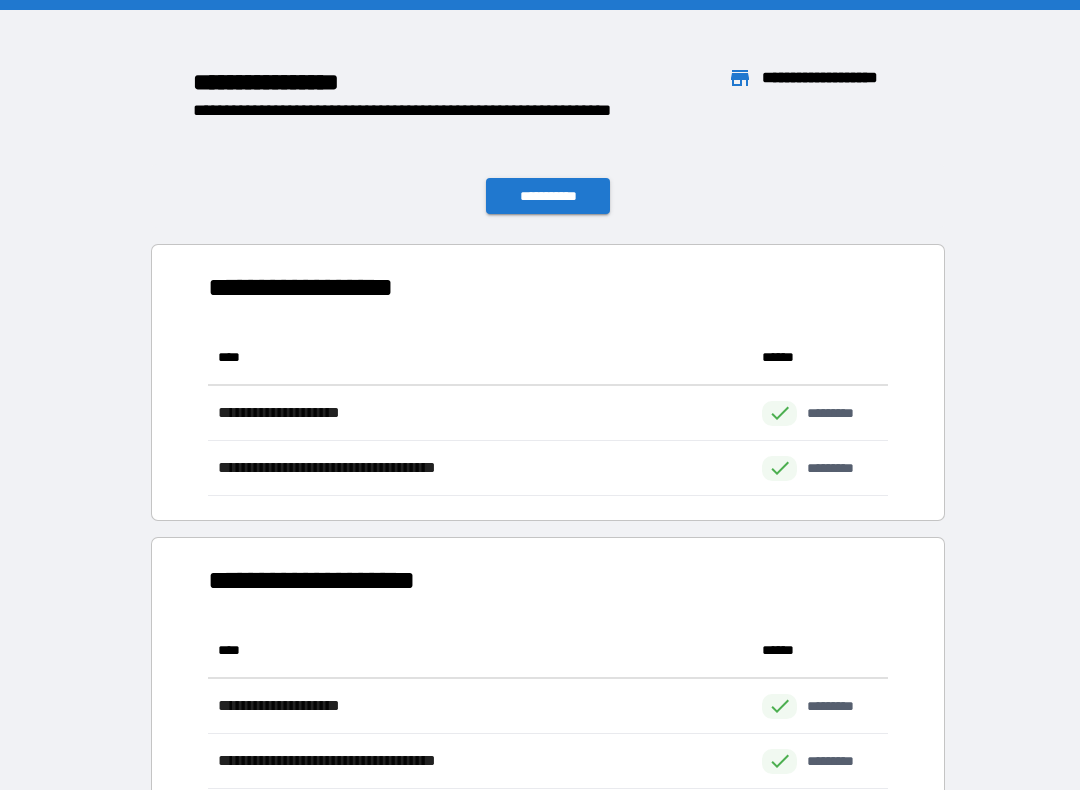 scroll, scrollTop: 166, scrollLeft: 680, axis: both 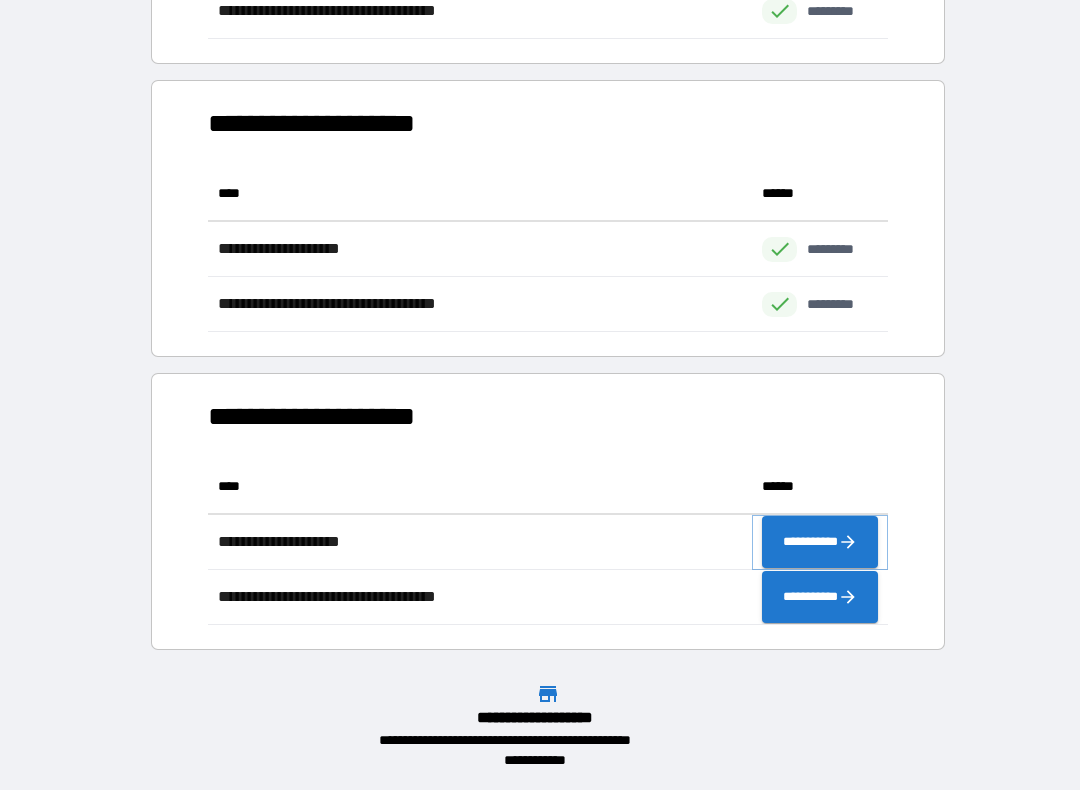 click on "**********" at bounding box center [820, 542] 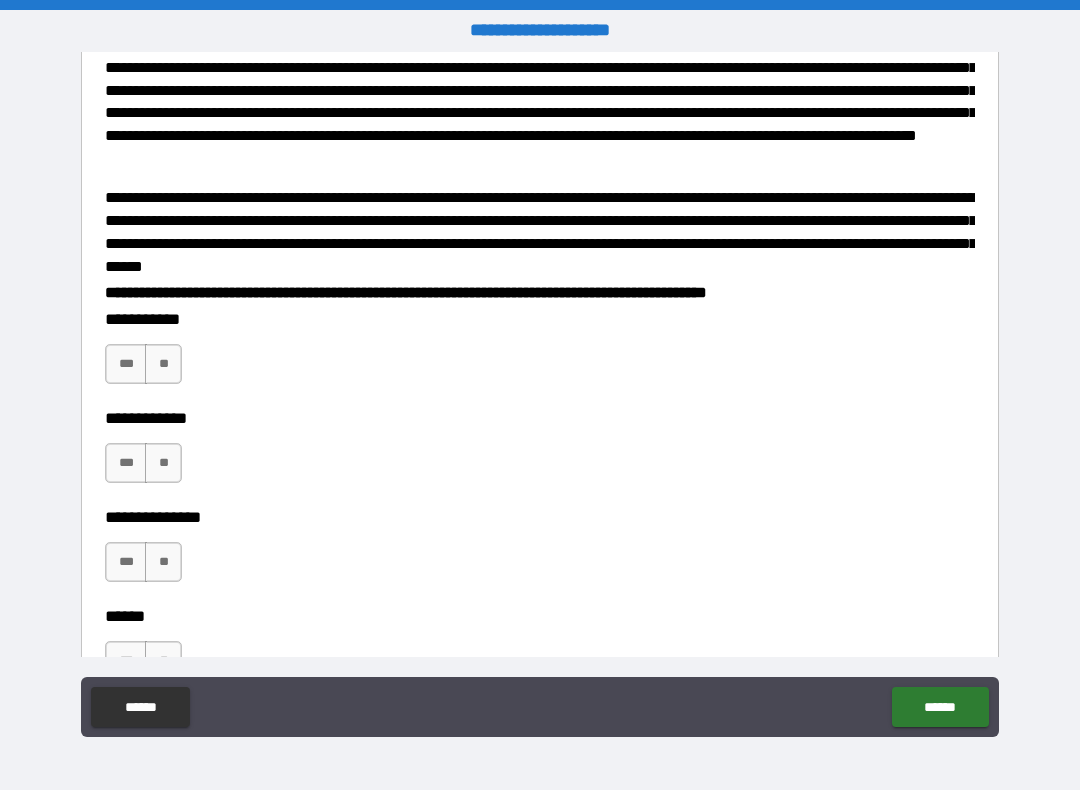 scroll, scrollTop: 372, scrollLeft: 0, axis: vertical 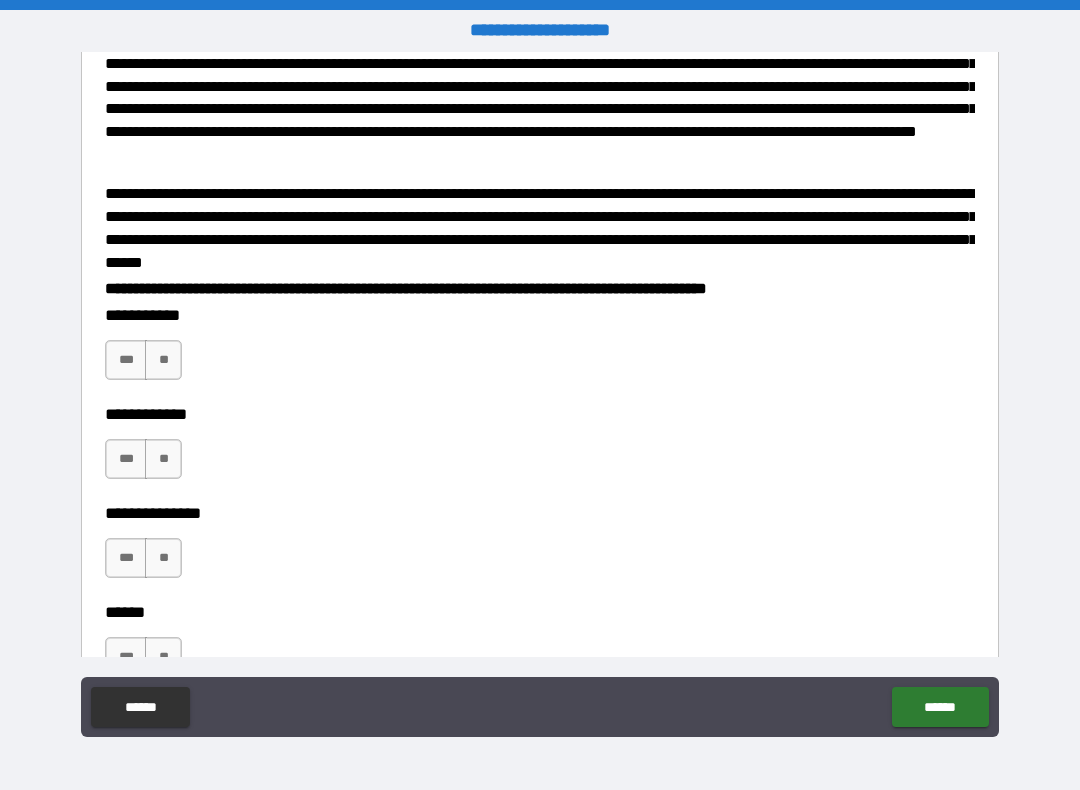 click on "**" at bounding box center [163, 360] 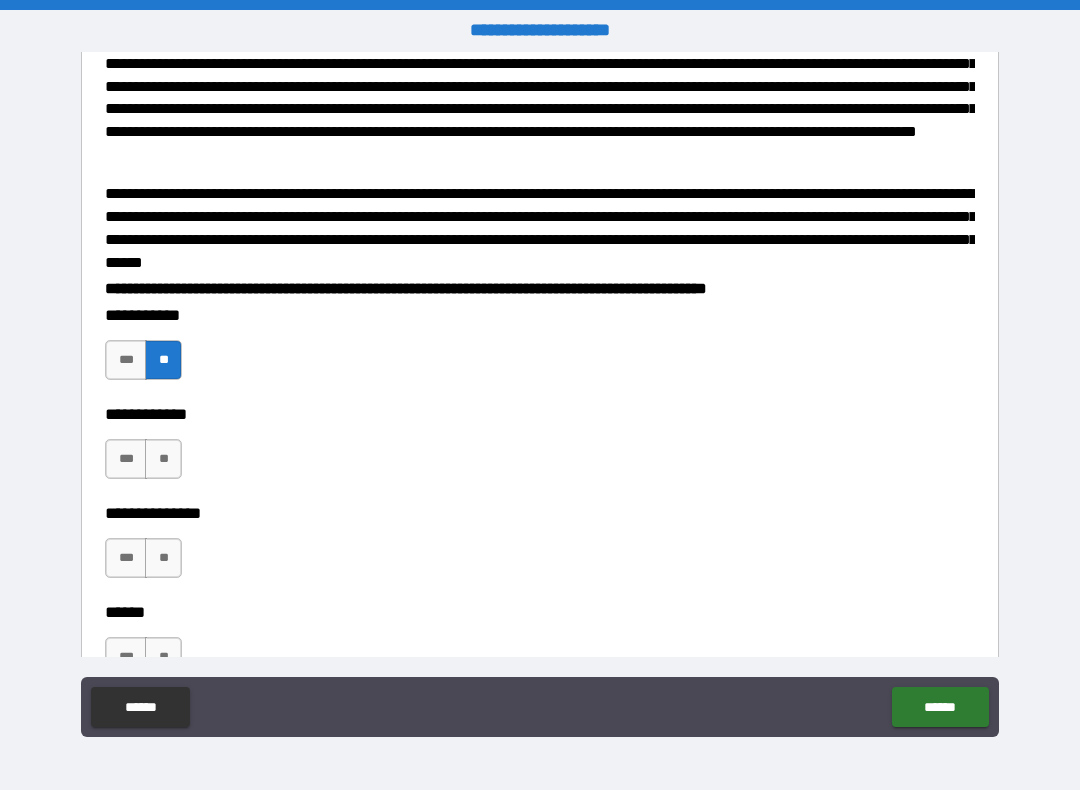 click on "**" at bounding box center [163, 459] 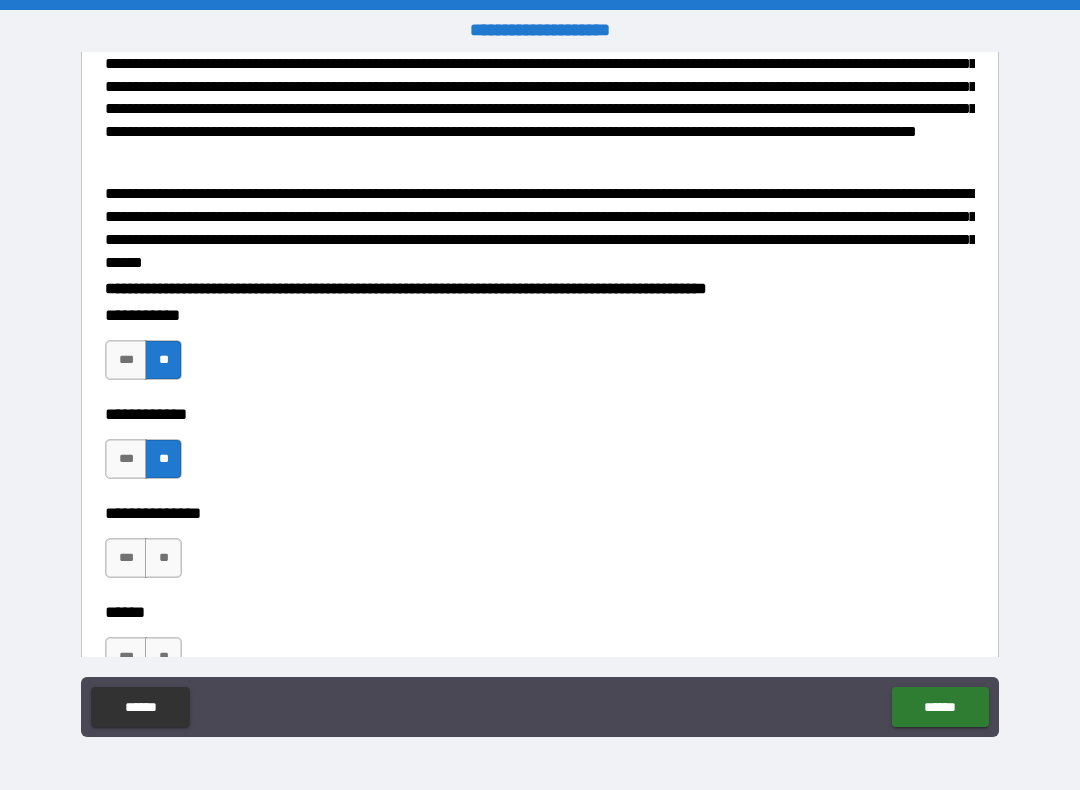 click on "***" at bounding box center [126, 558] 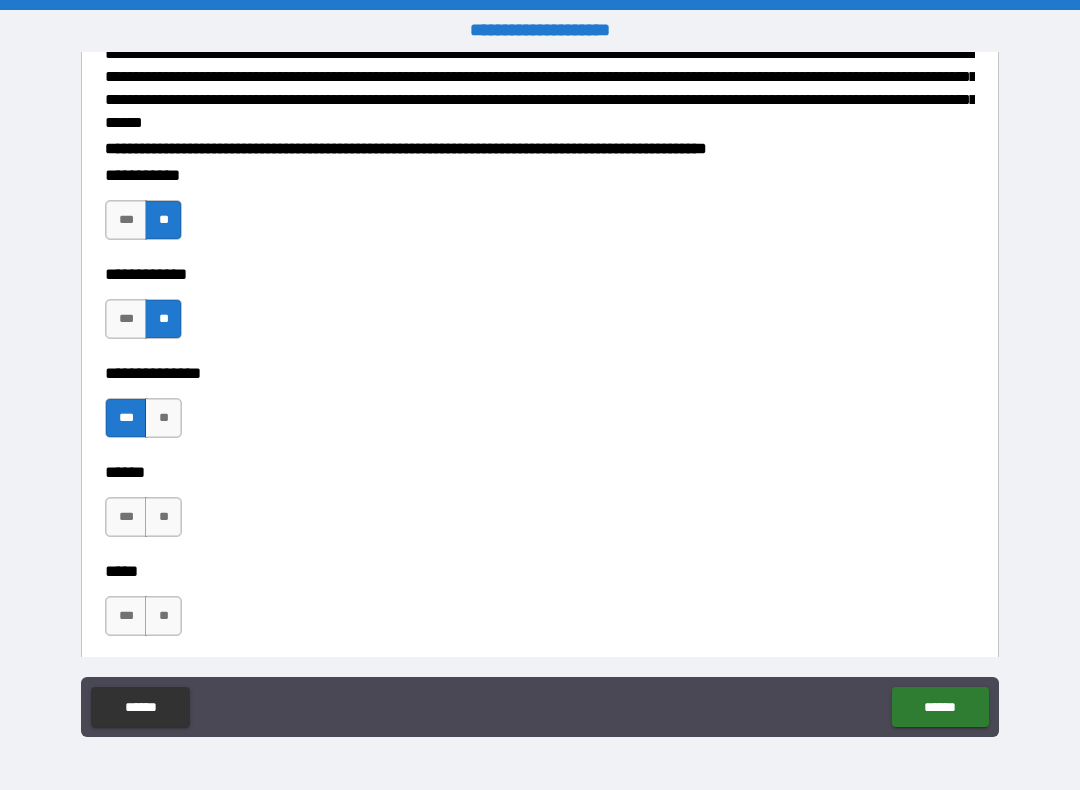 scroll, scrollTop: 601, scrollLeft: 0, axis: vertical 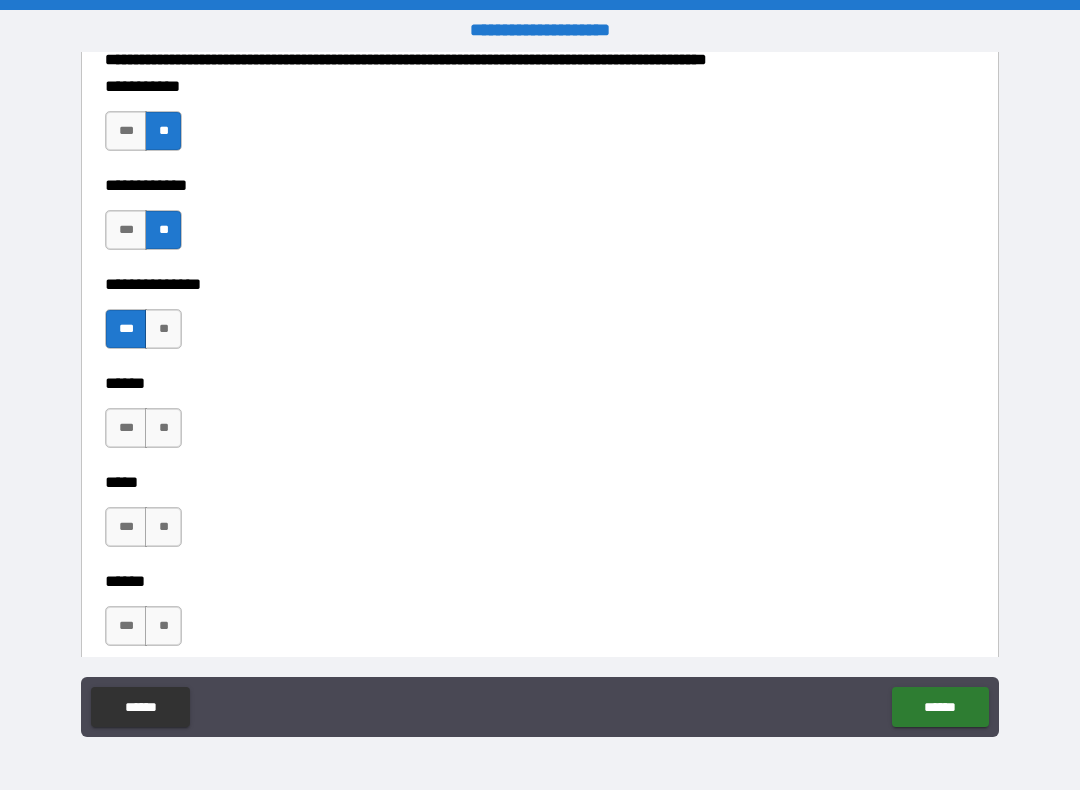 click on "**" at bounding box center (163, 428) 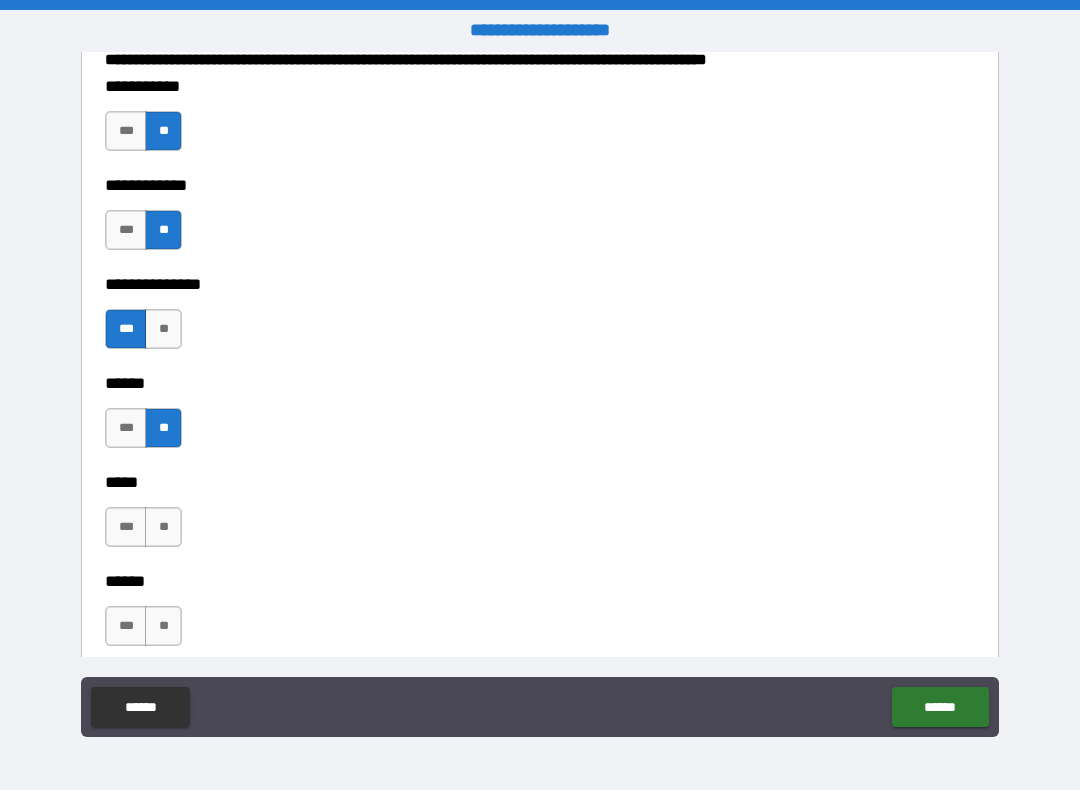 click on "***" at bounding box center (126, 527) 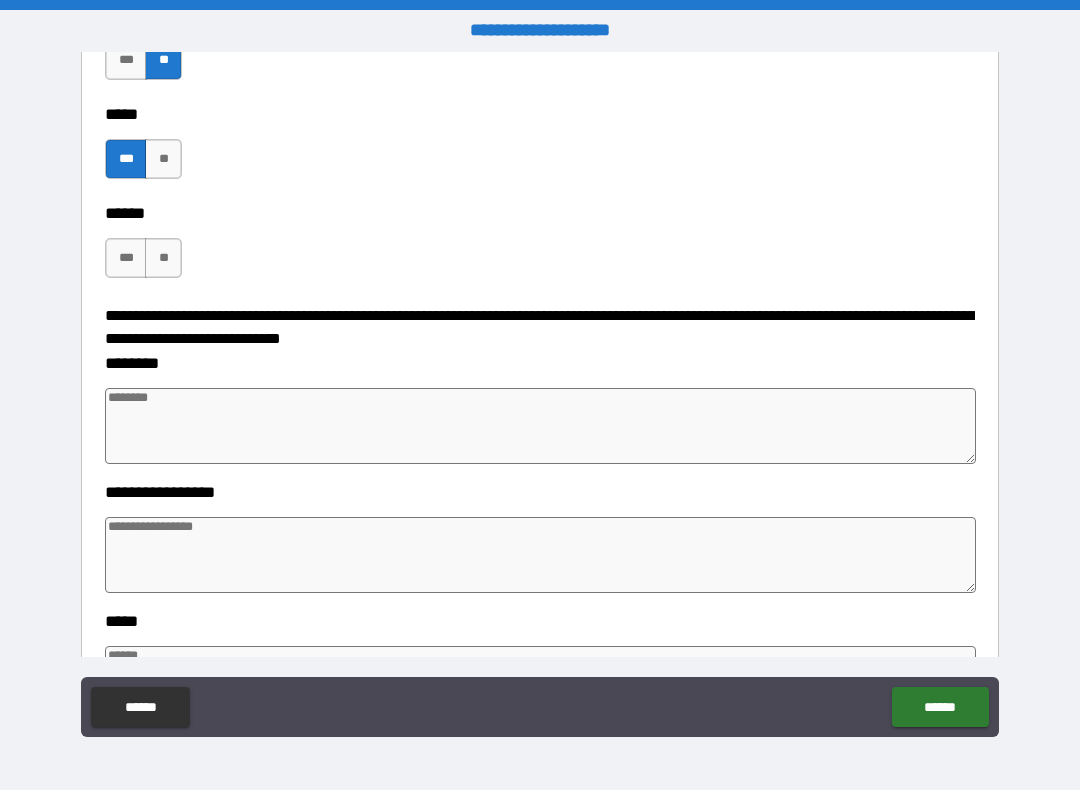 scroll, scrollTop: 981, scrollLeft: 0, axis: vertical 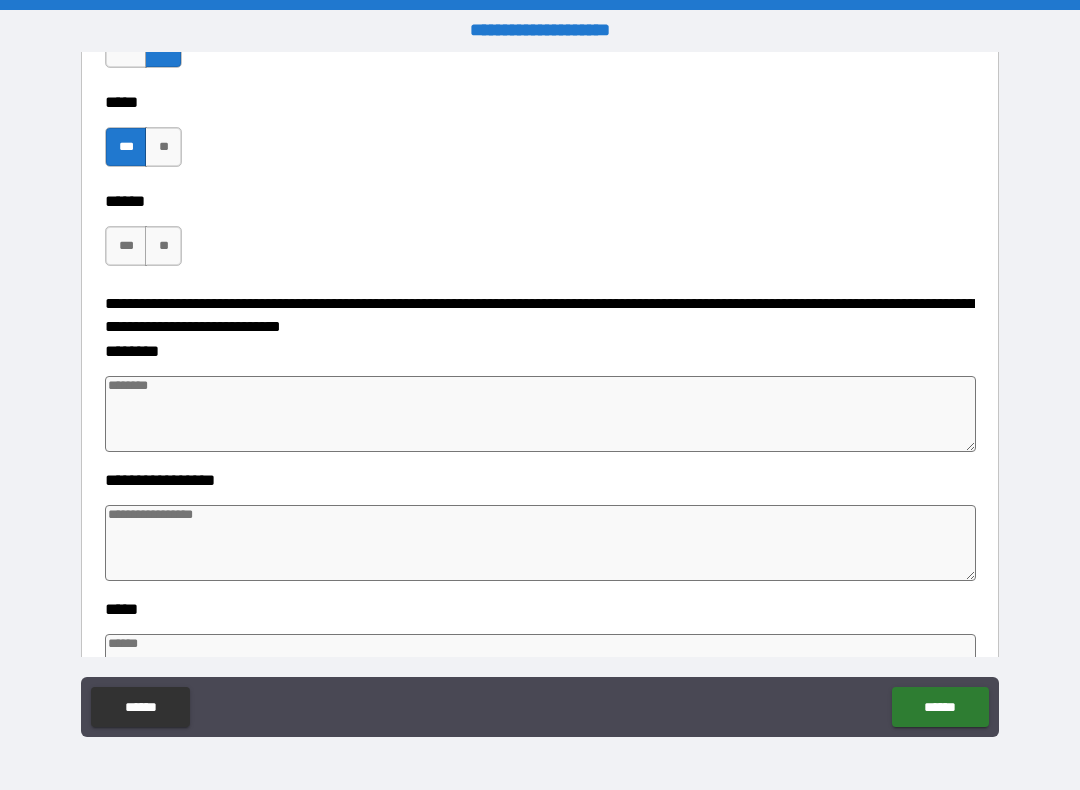 click on "**" at bounding box center (163, 246) 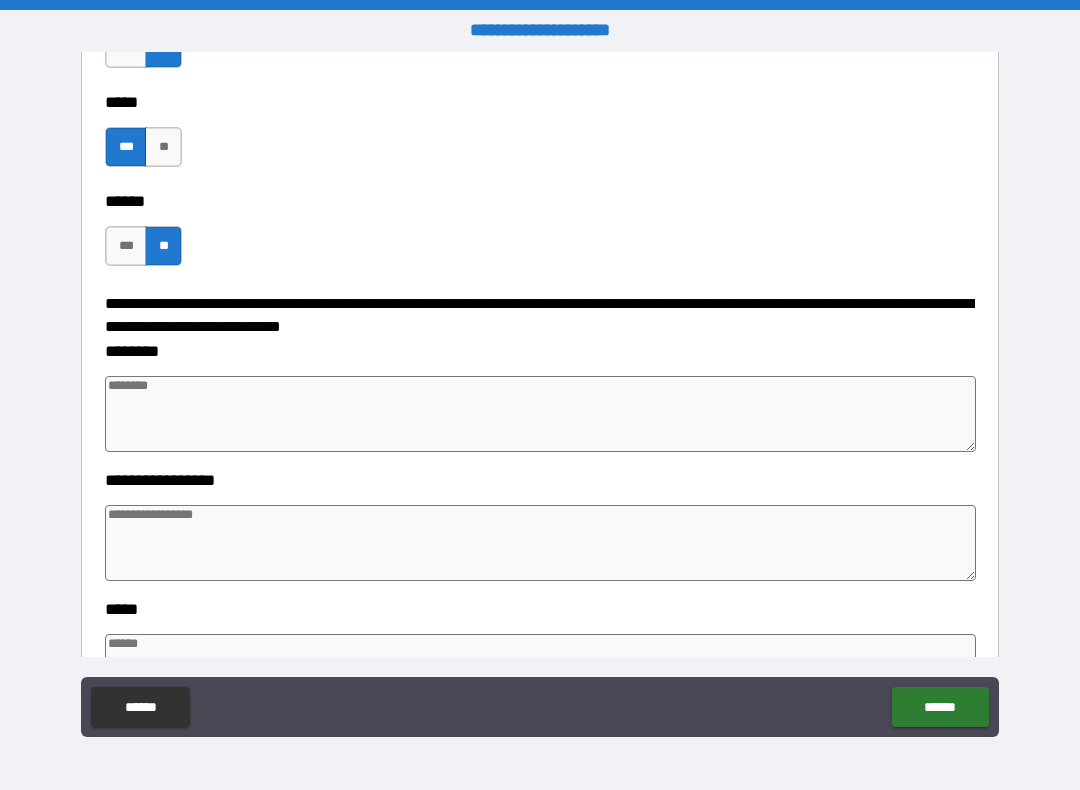click at bounding box center [540, 414] 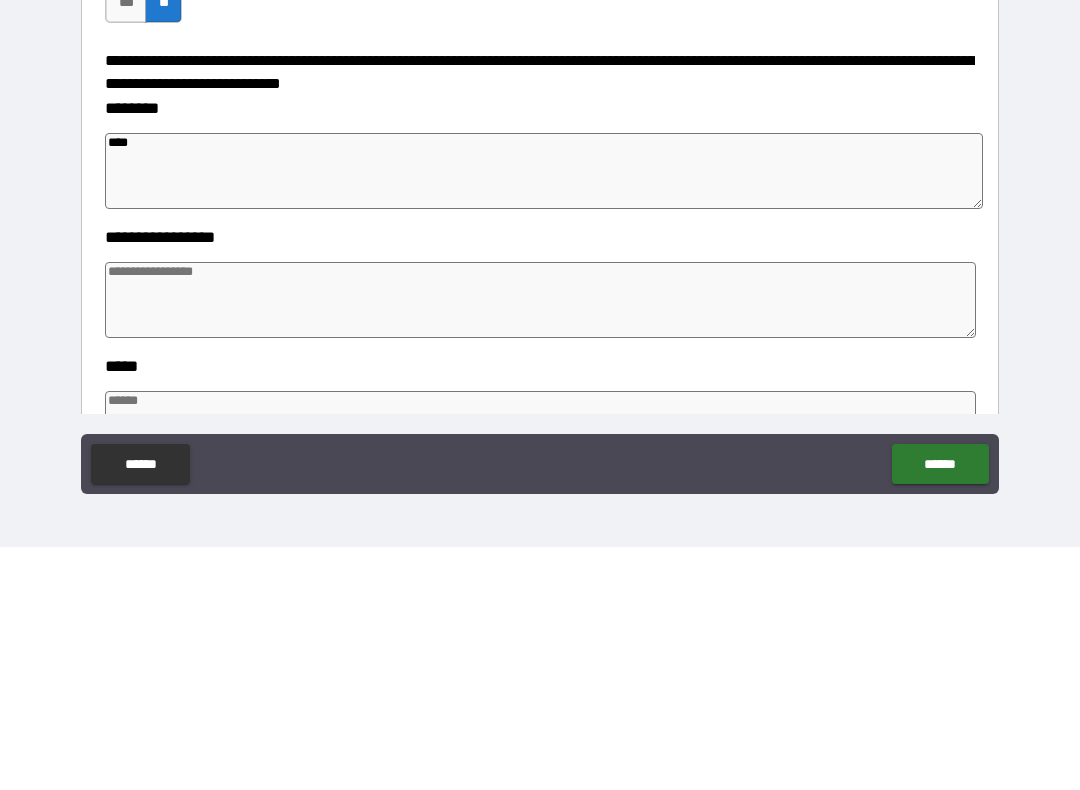 click at bounding box center [540, 543] 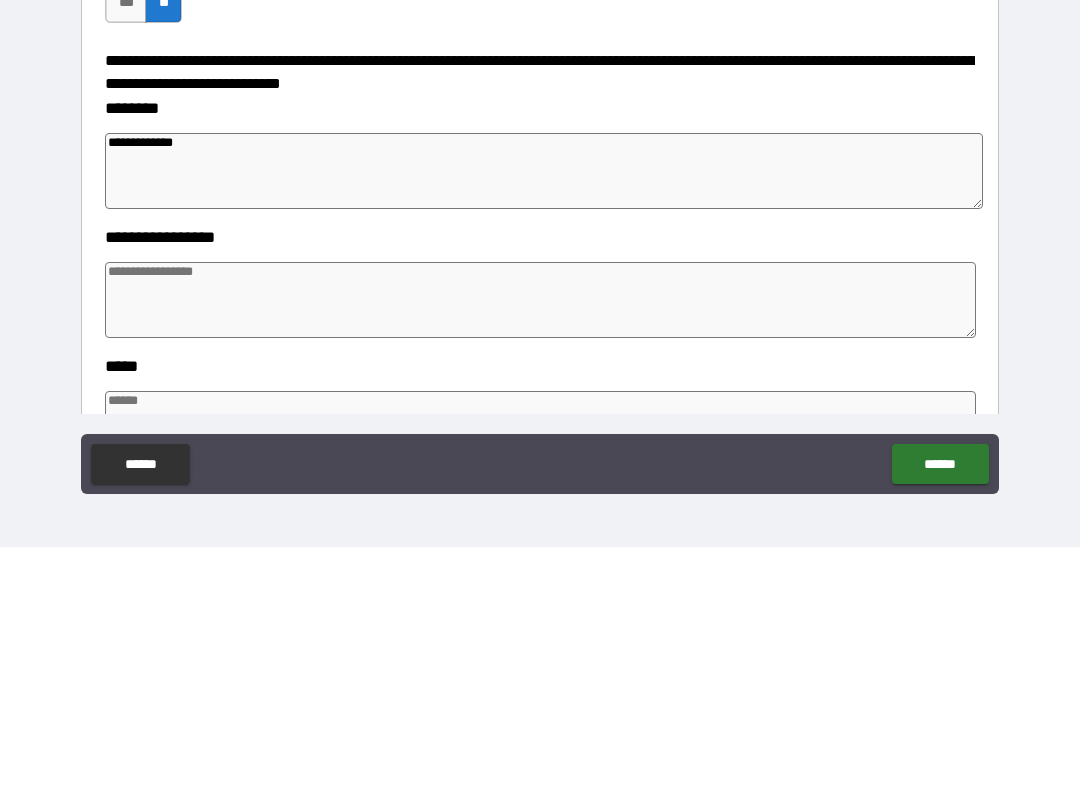 click at bounding box center (540, 543) 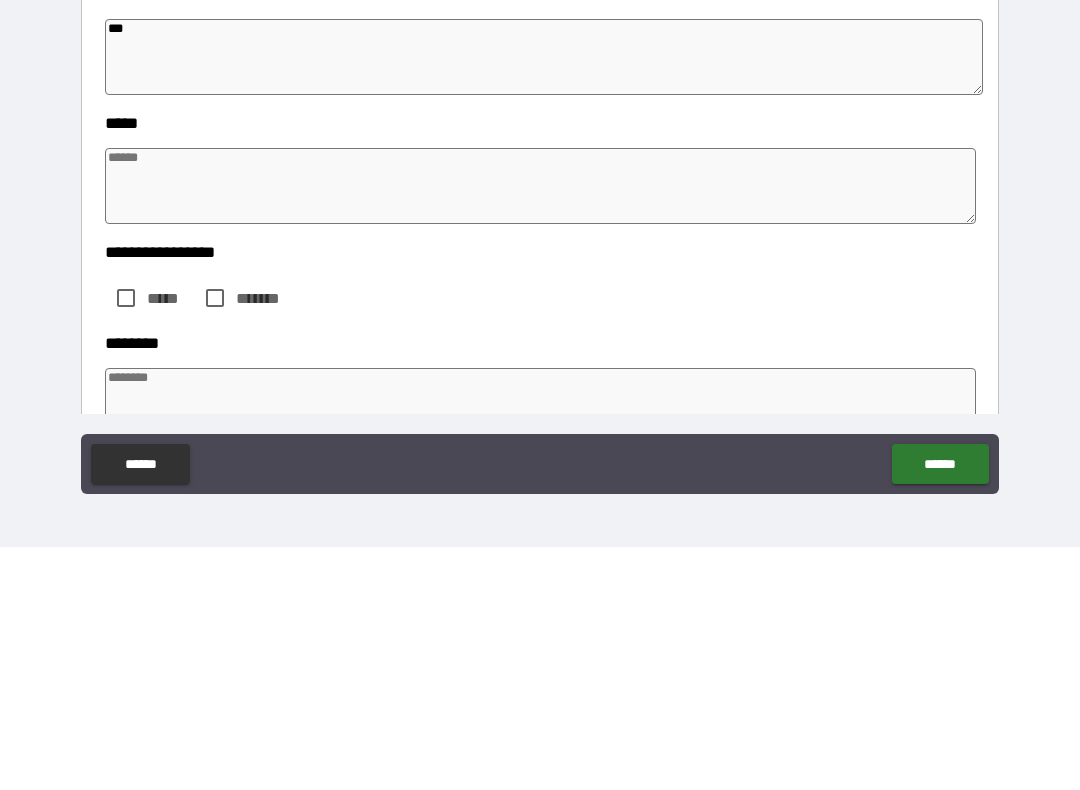 scroll, scrollTop: 1234, scrollLeft: 0, axis: vertical 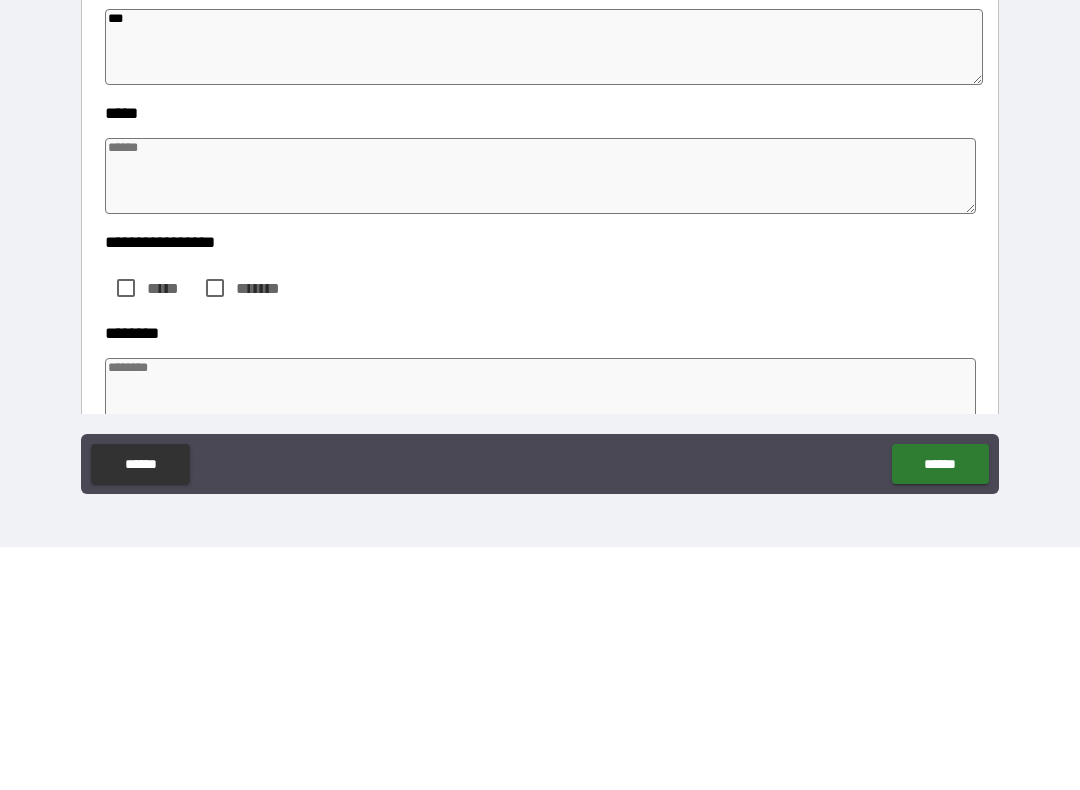click at bounding box center (540, 419) 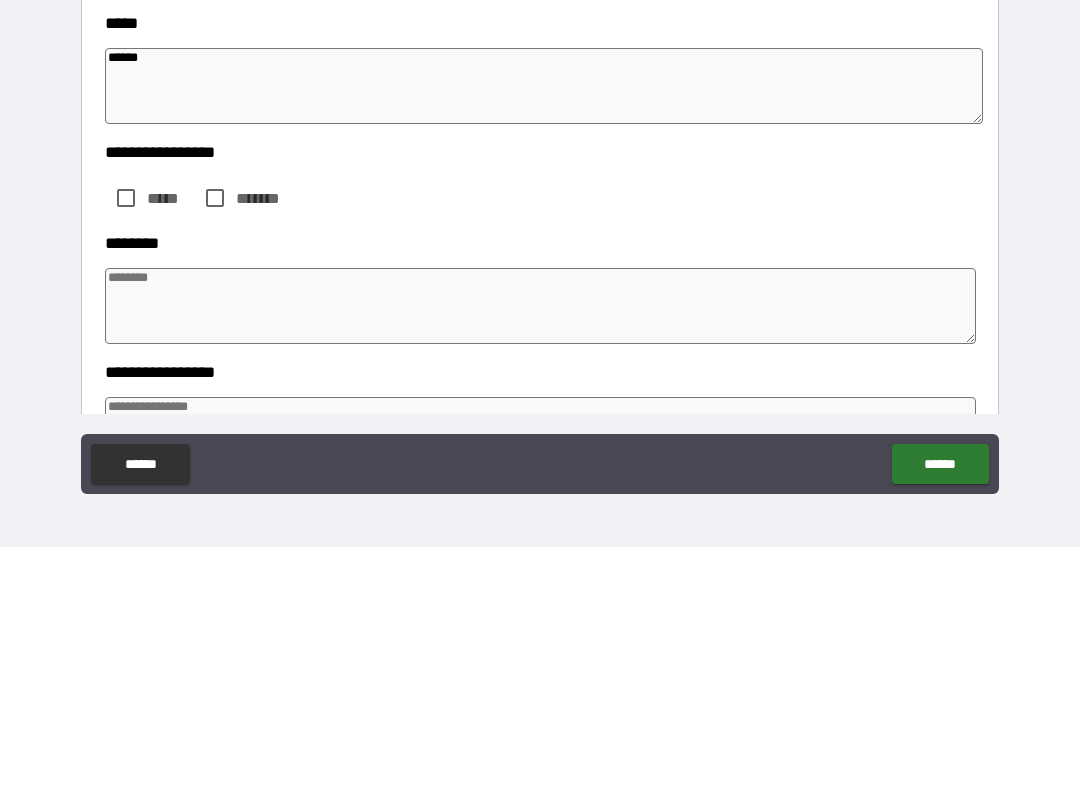 scroll, scrollTop: 1353, scrollLeft: 0, axis: vertical 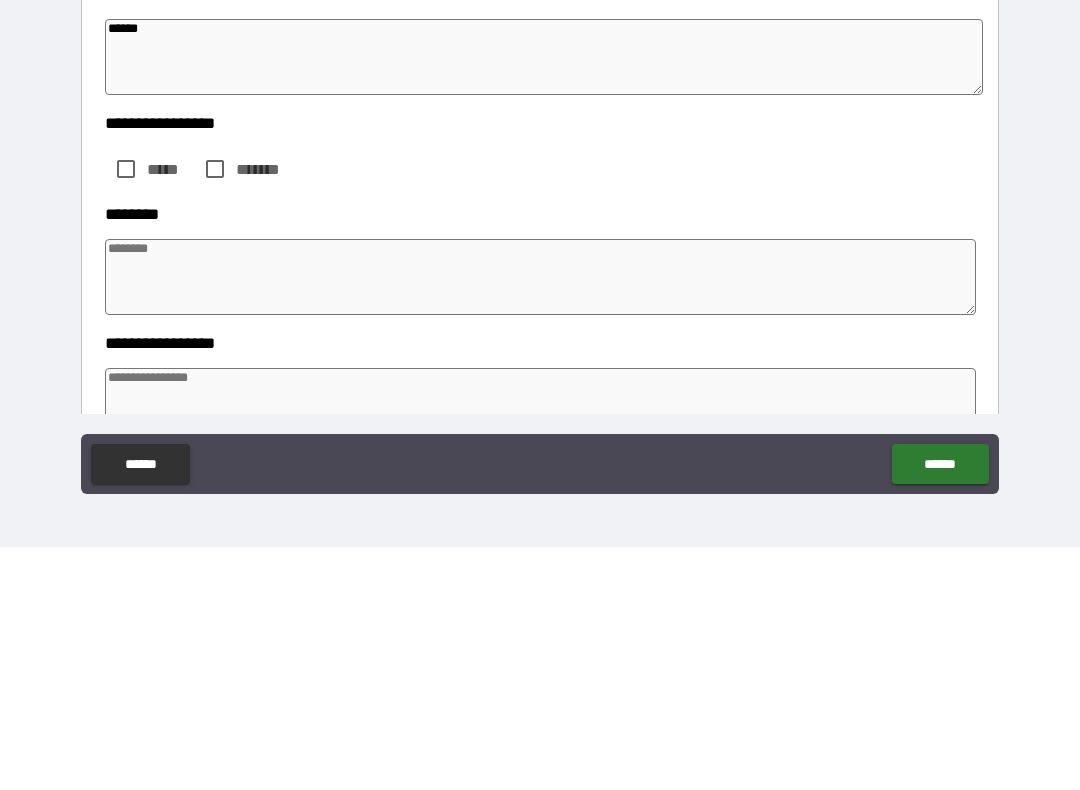 click at bounding box center (540, 520) 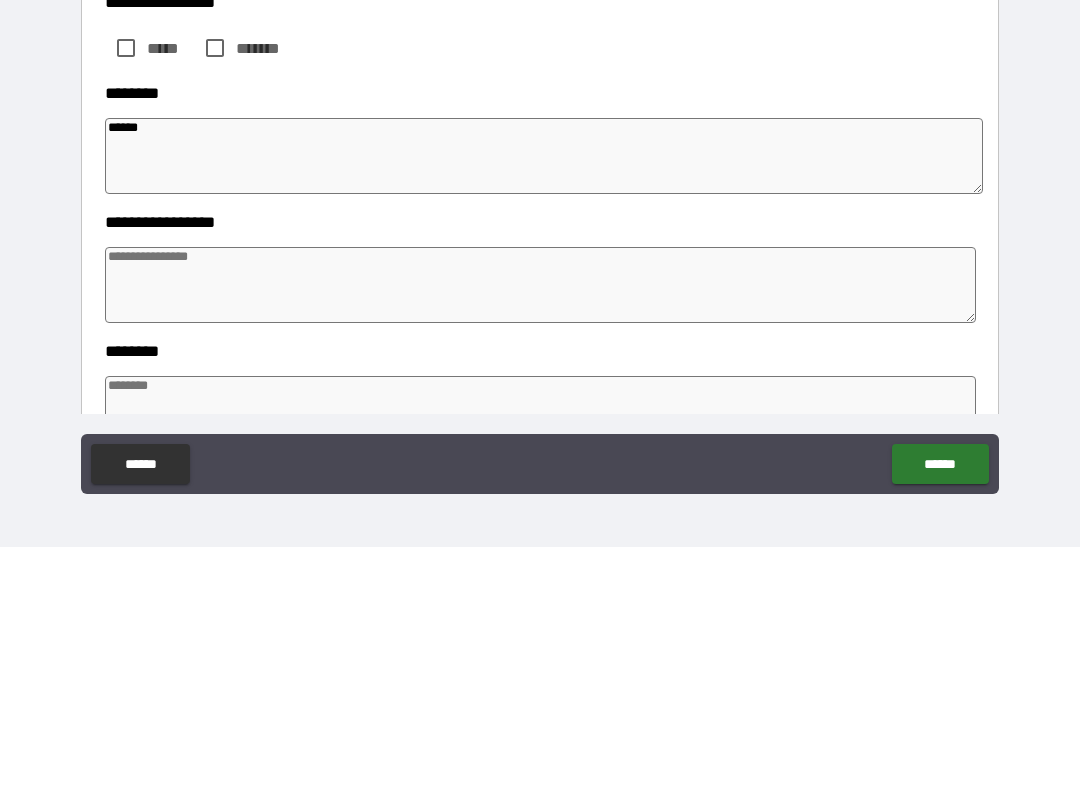 scroll, scrollTop: 1478, scrollLeft: 0, axis: vertical 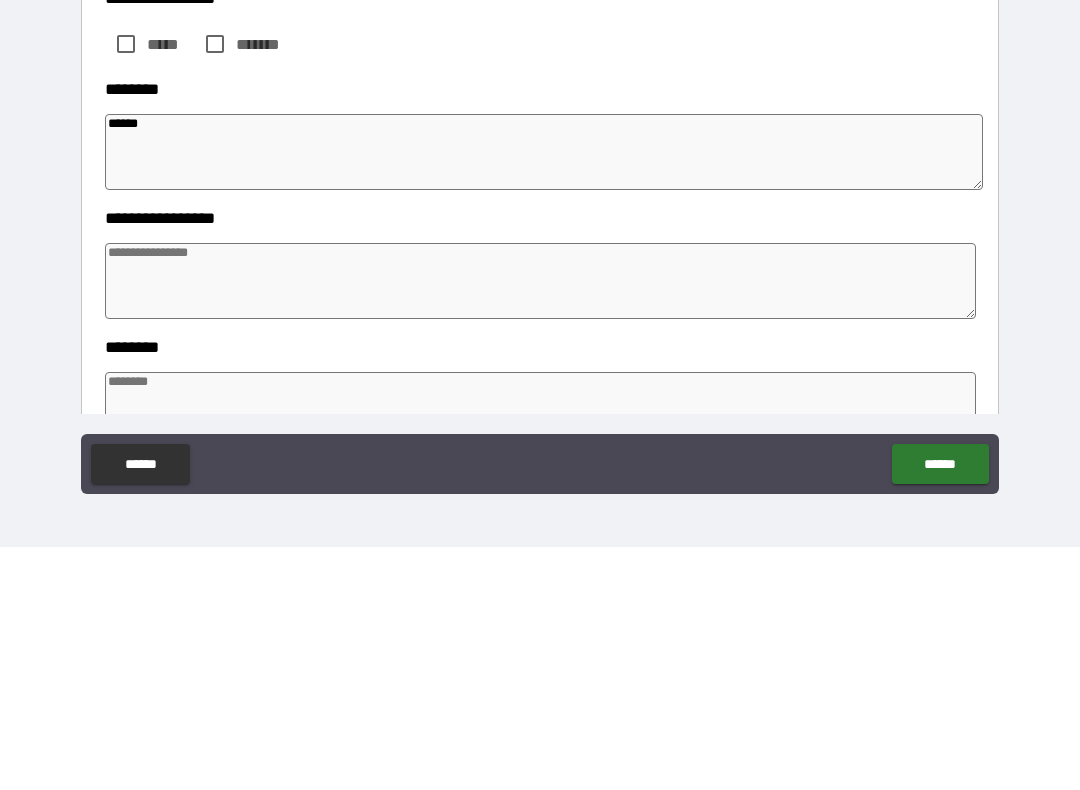 click at bounding box center [540, 524] 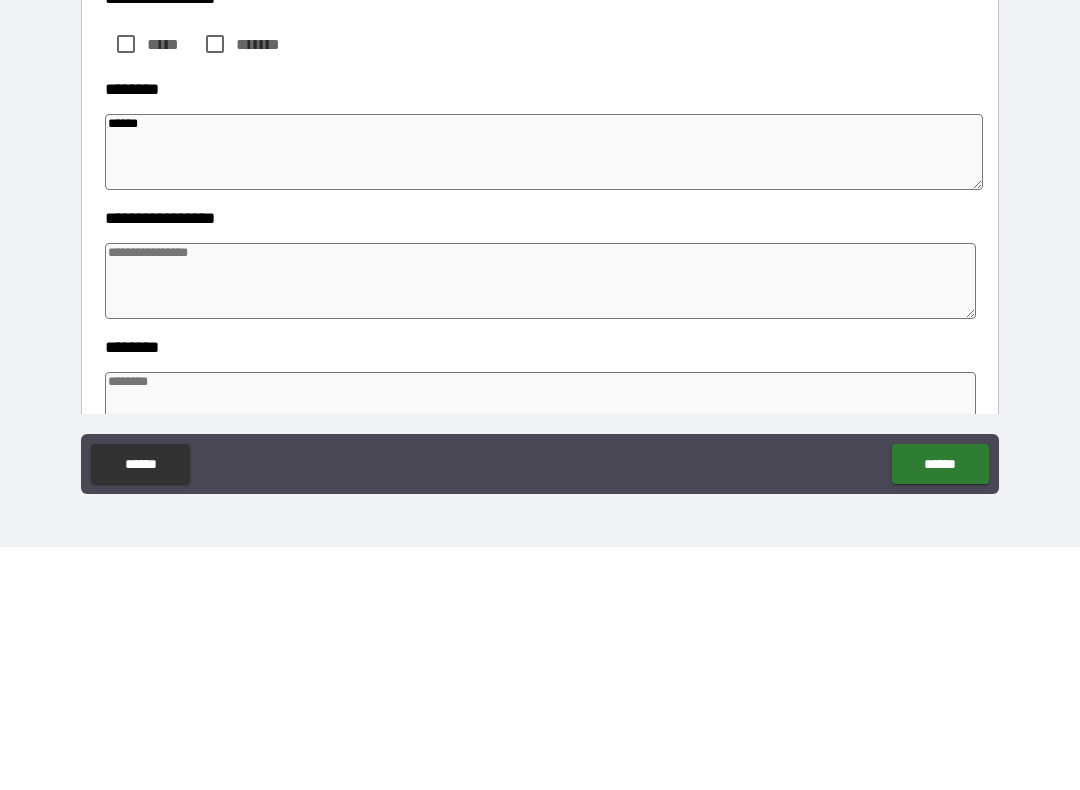 click on "******" at bounding box center (544, 395) 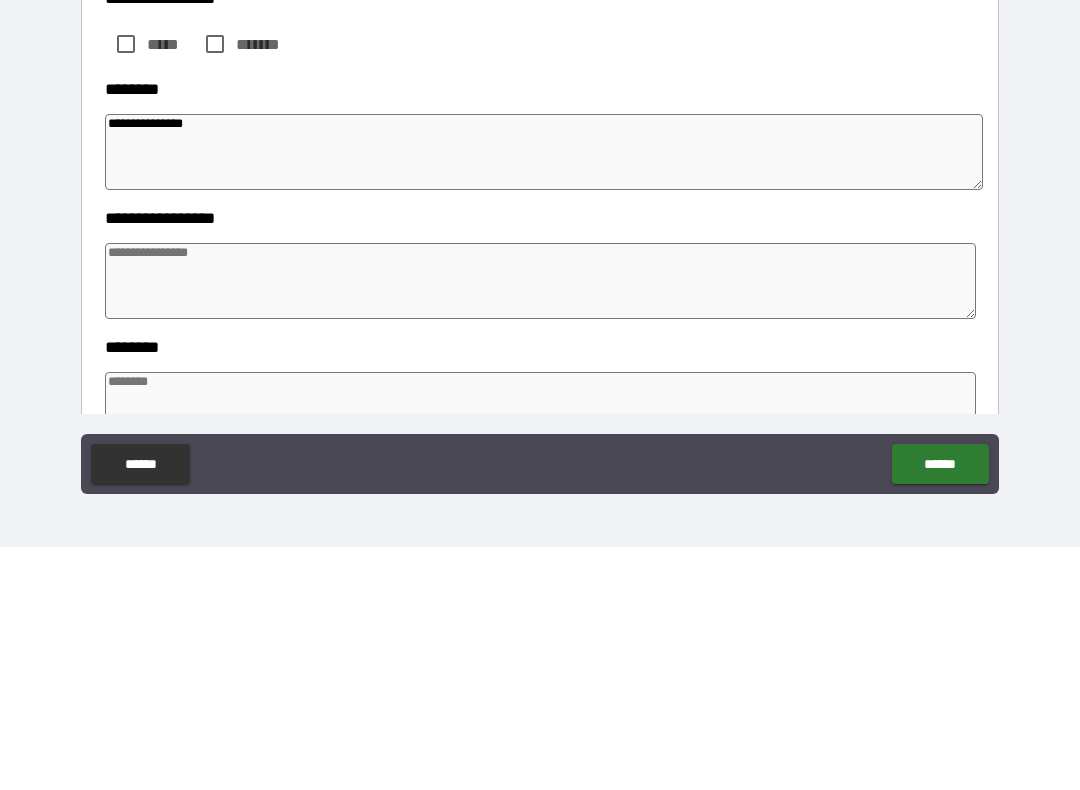 click at bounding box center [540, 524] 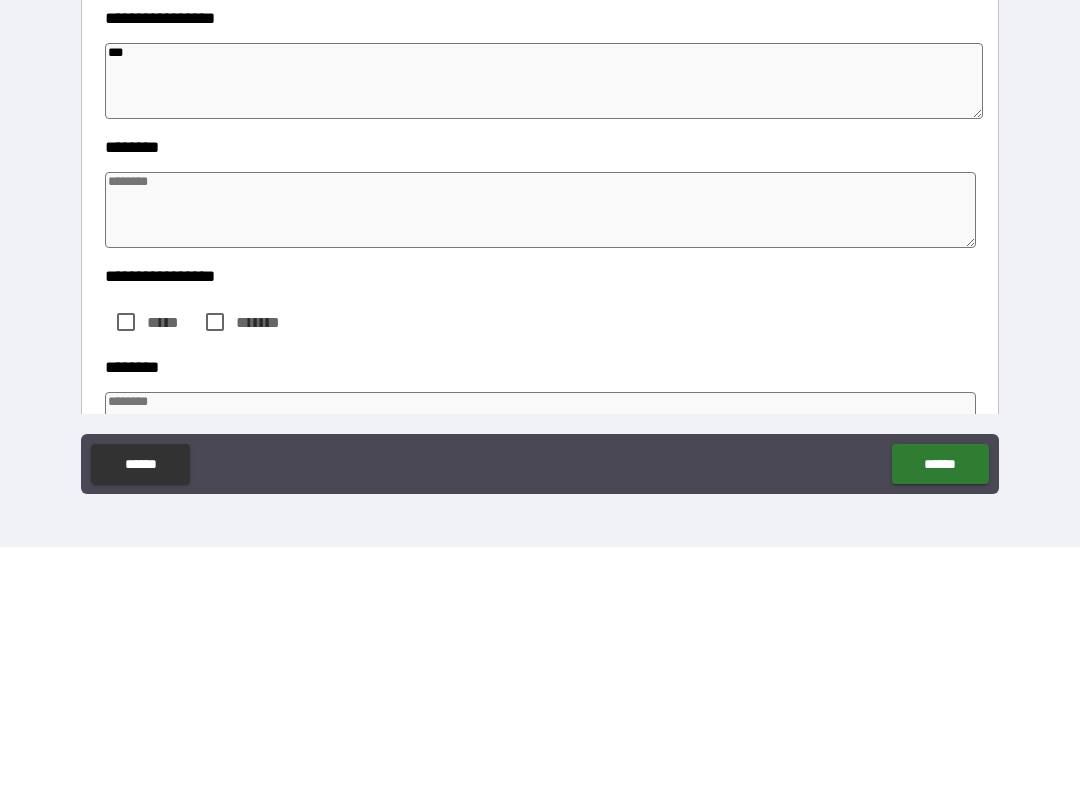 scroll, scrollTop: 1683, scrollLeft: 0, axis: vertical 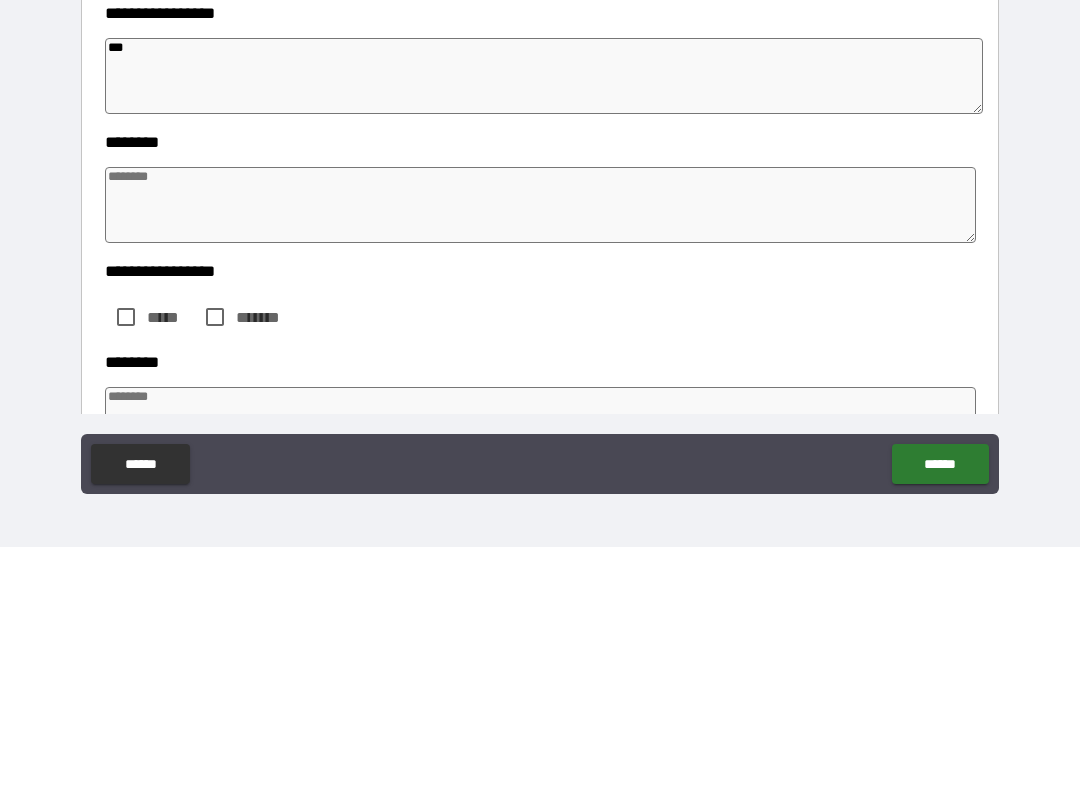 click at bounding box center (540, 448) 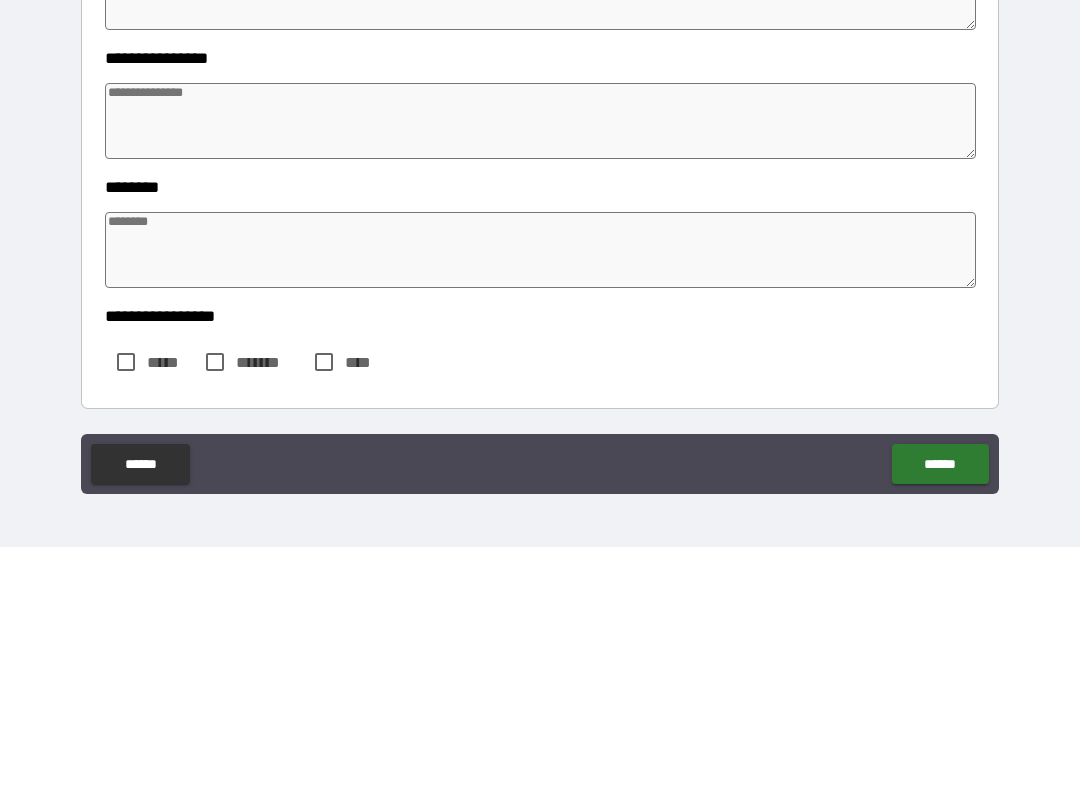 scroll, scrollTop: 2614, scrollLeft: 0, axis: vertical 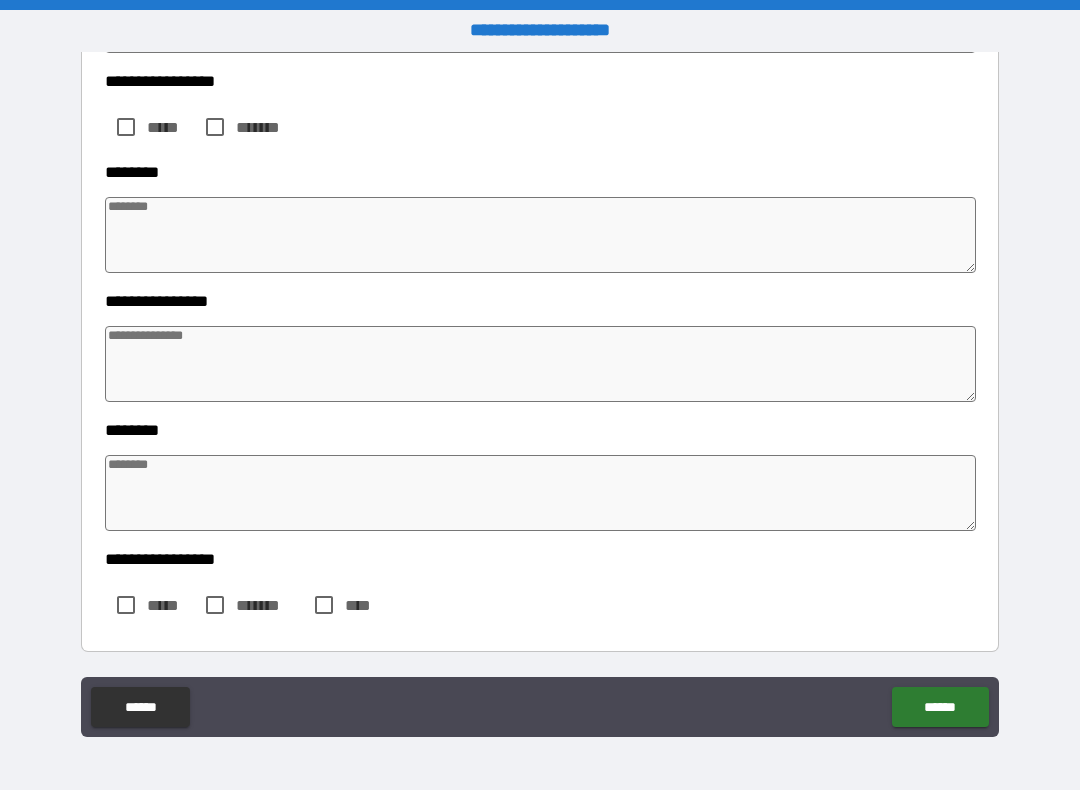 click on "******" at bounding box center [140, 707] 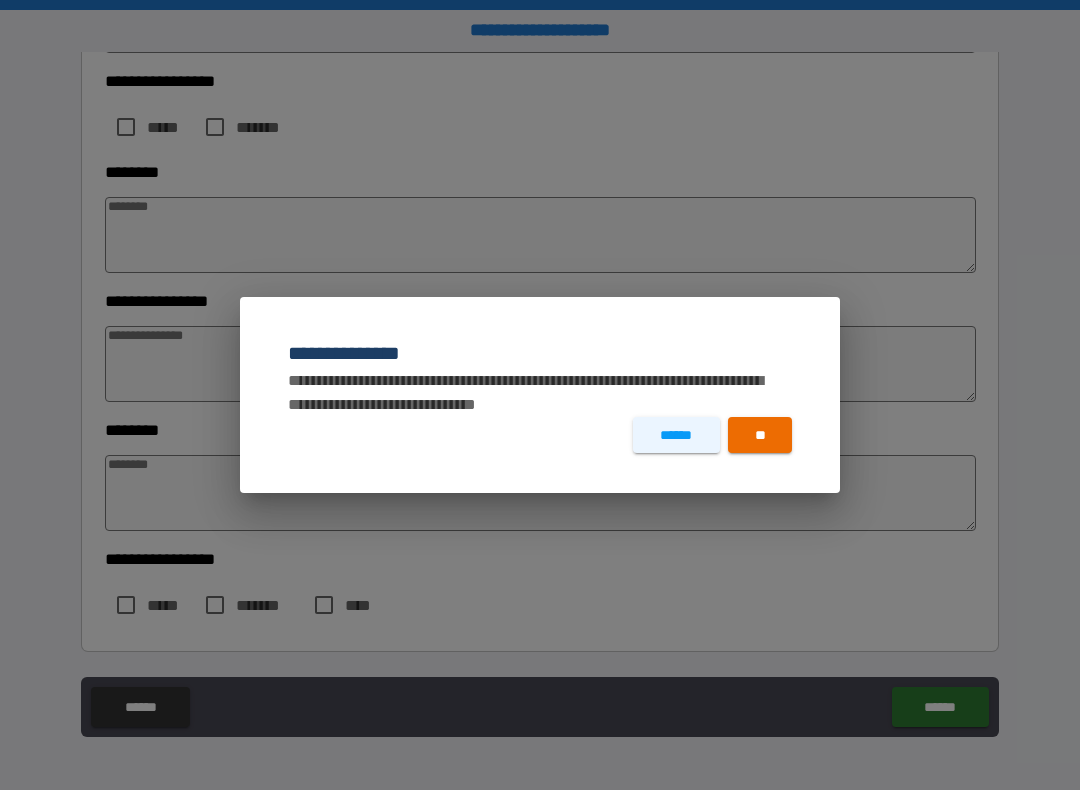 click on "******" at bounding box center (676, 435) 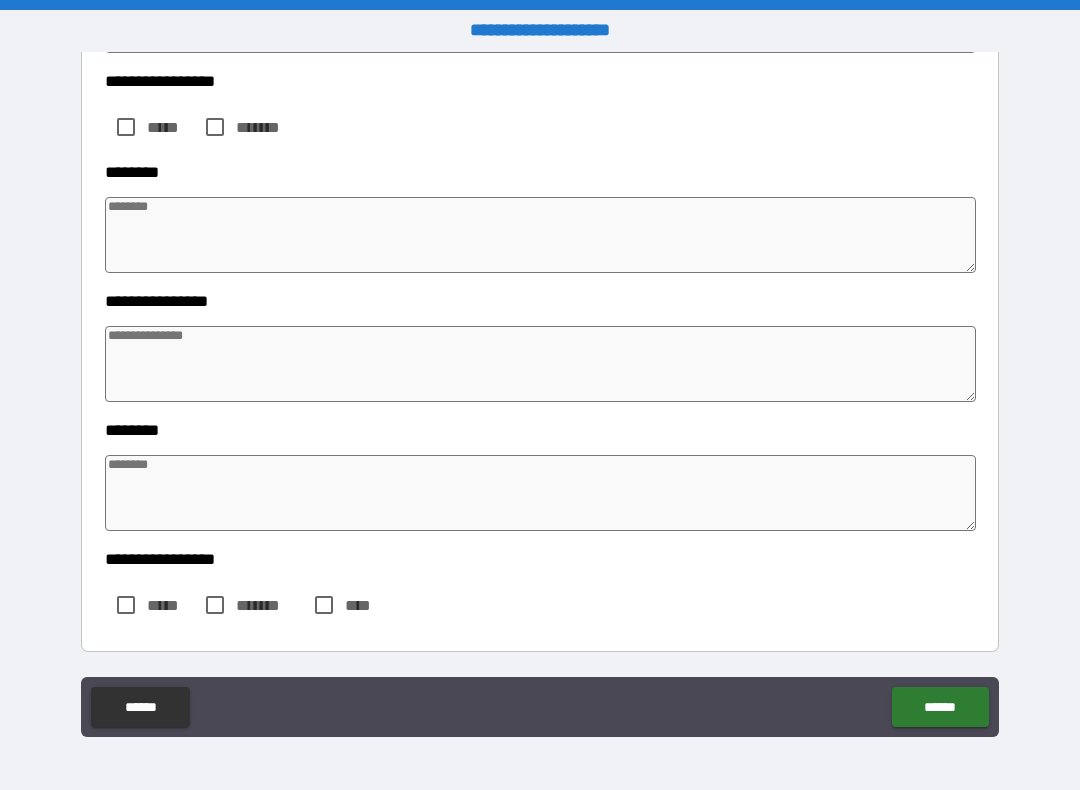 click on "******" at bounding box center [940, 707] 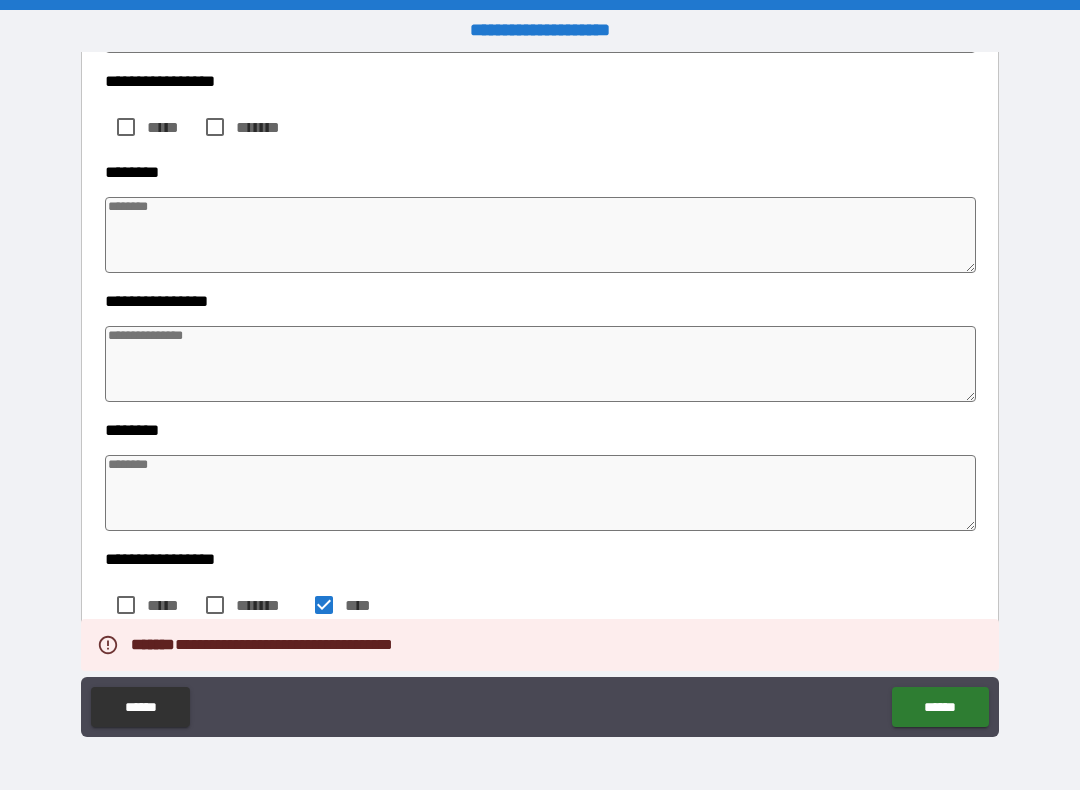 click on "******" at bounding box center (940, 707) 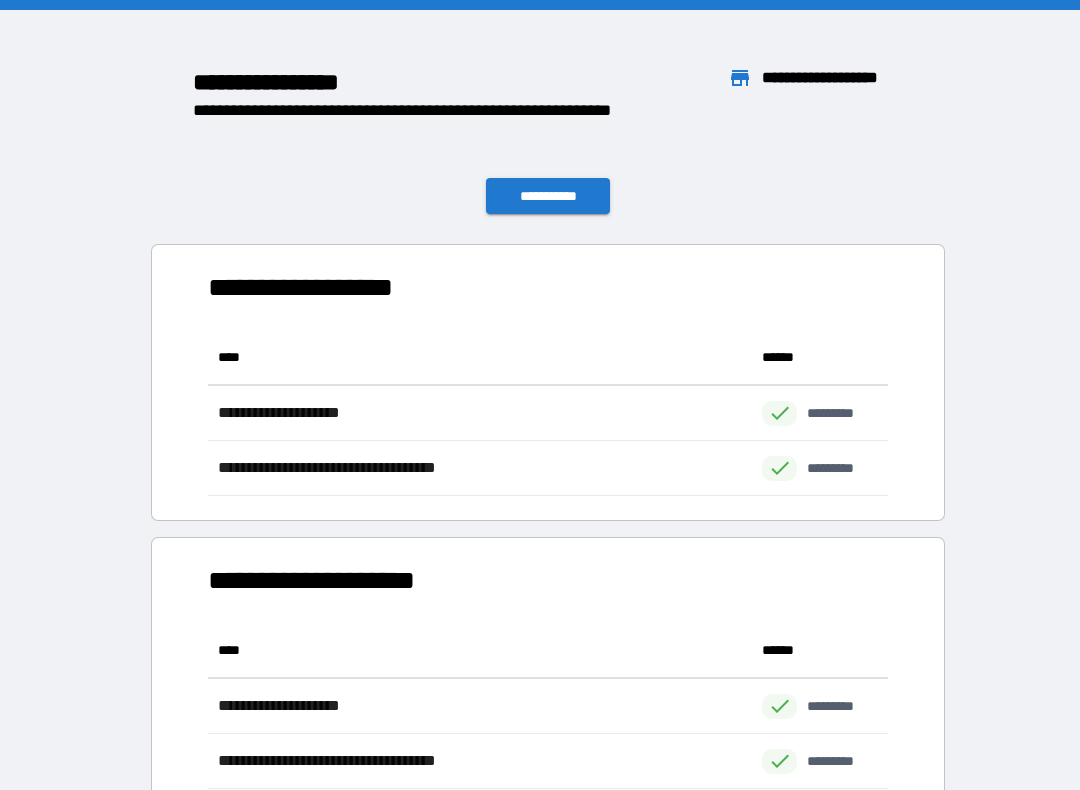 scroll, scrollTop: 1, scrollLeft: 1, axis: both 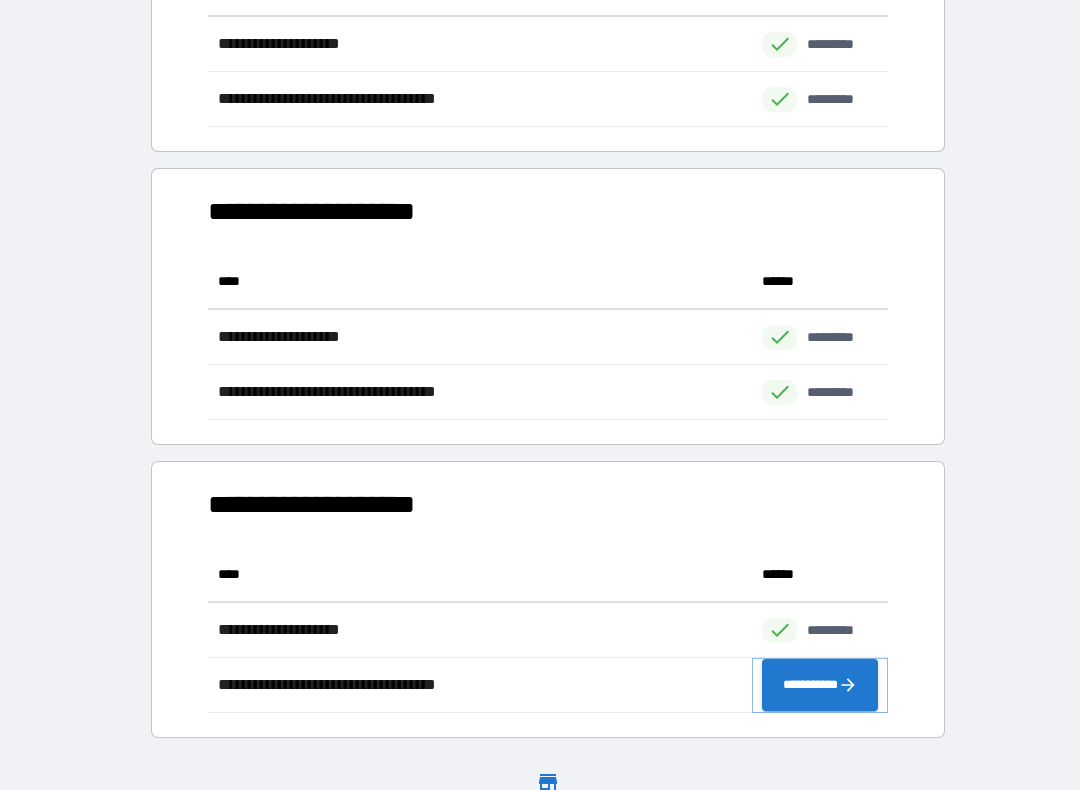 click on "**********" at bounding box center [820, 685] 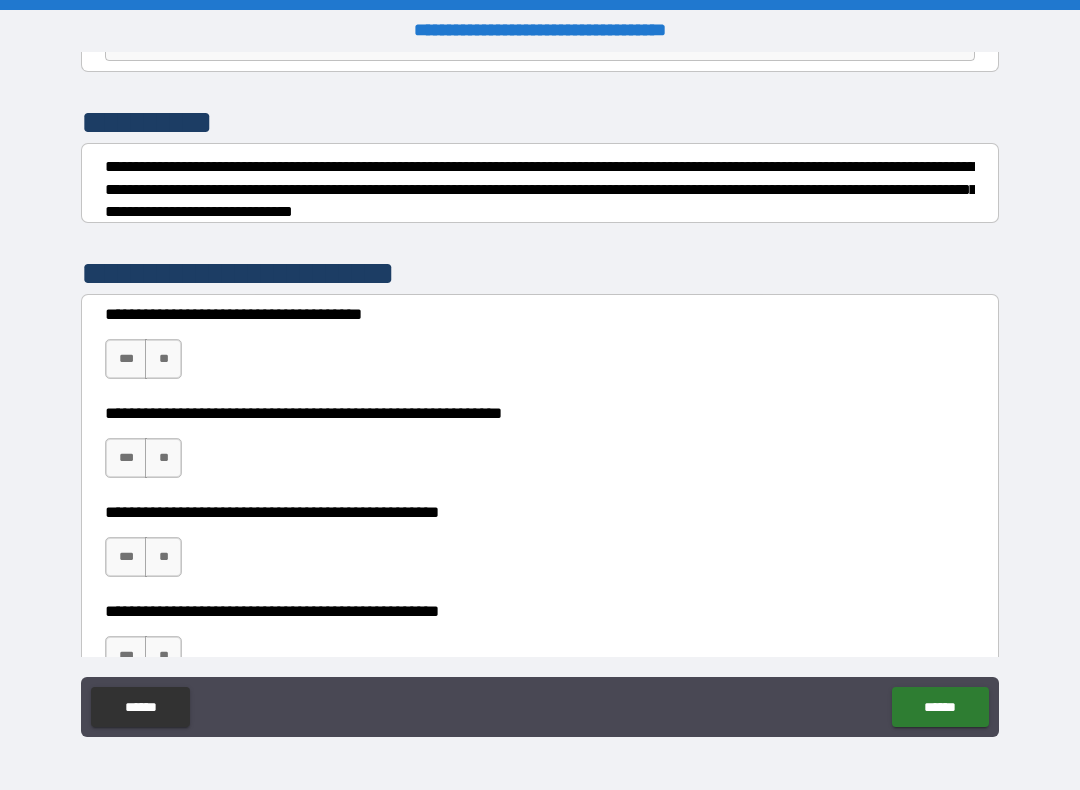 scroll, scrollTop: 223, scrollLeft: 0, axis: vertical 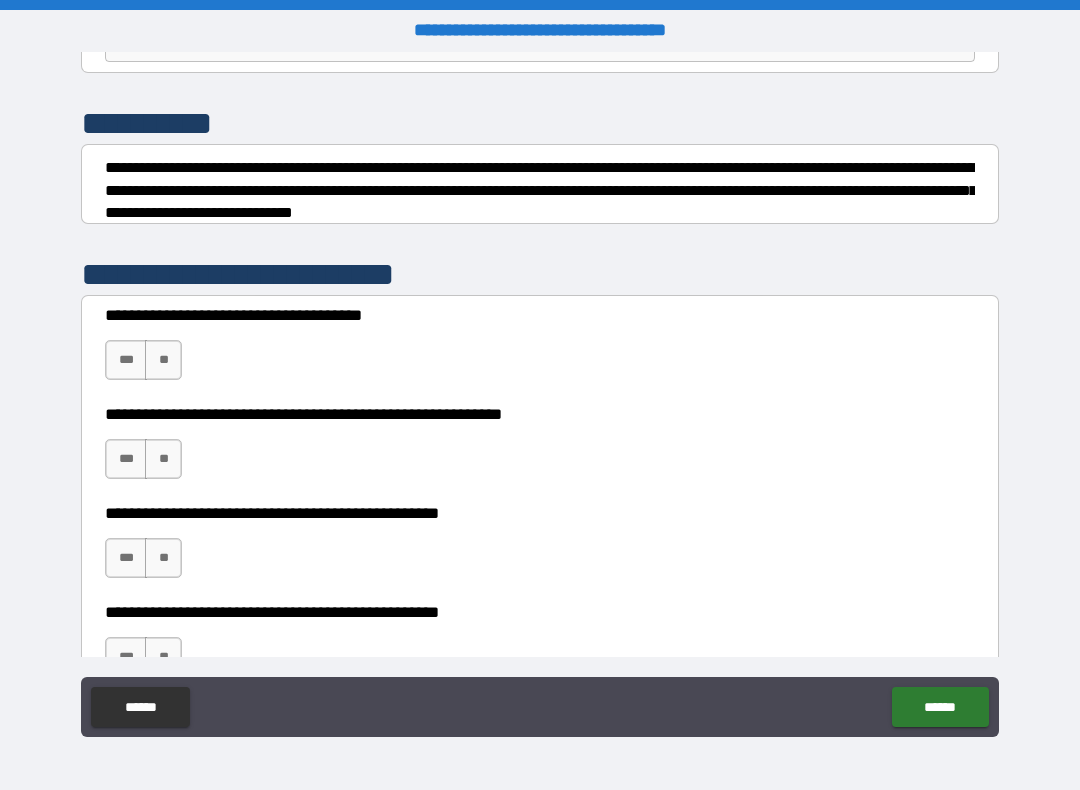 click on "**" at bounding box center [163, 360] 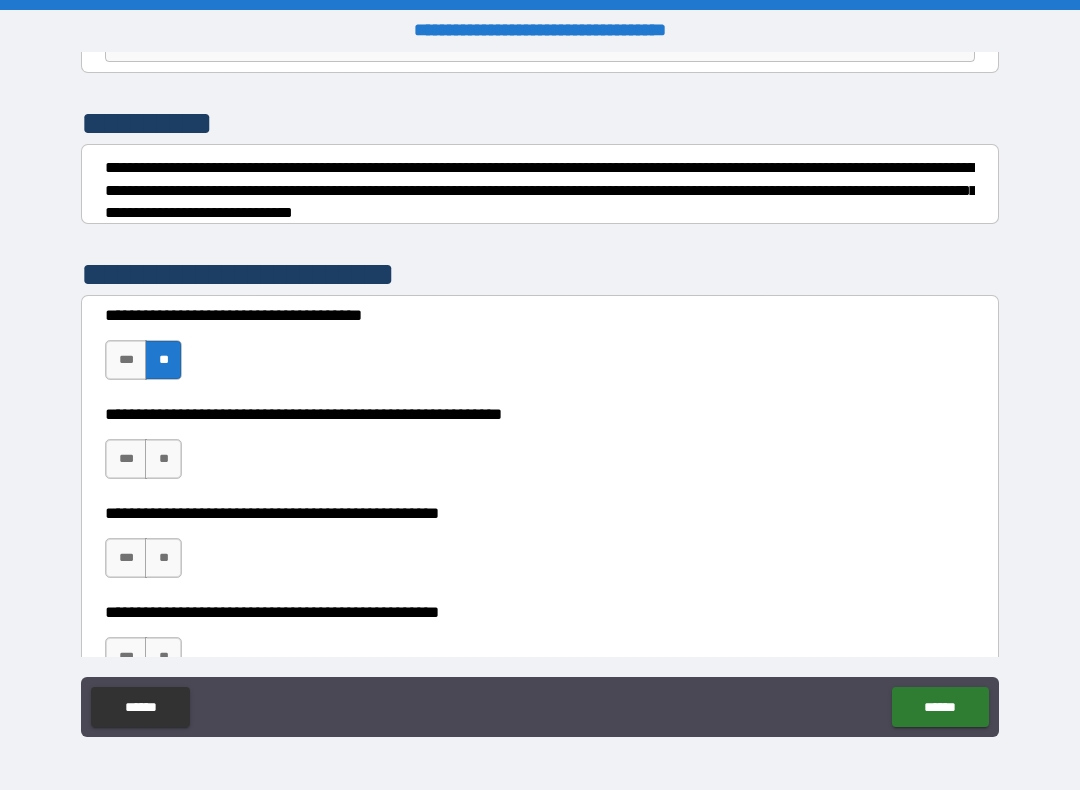 click on "**" at bounding box center [163, 459] 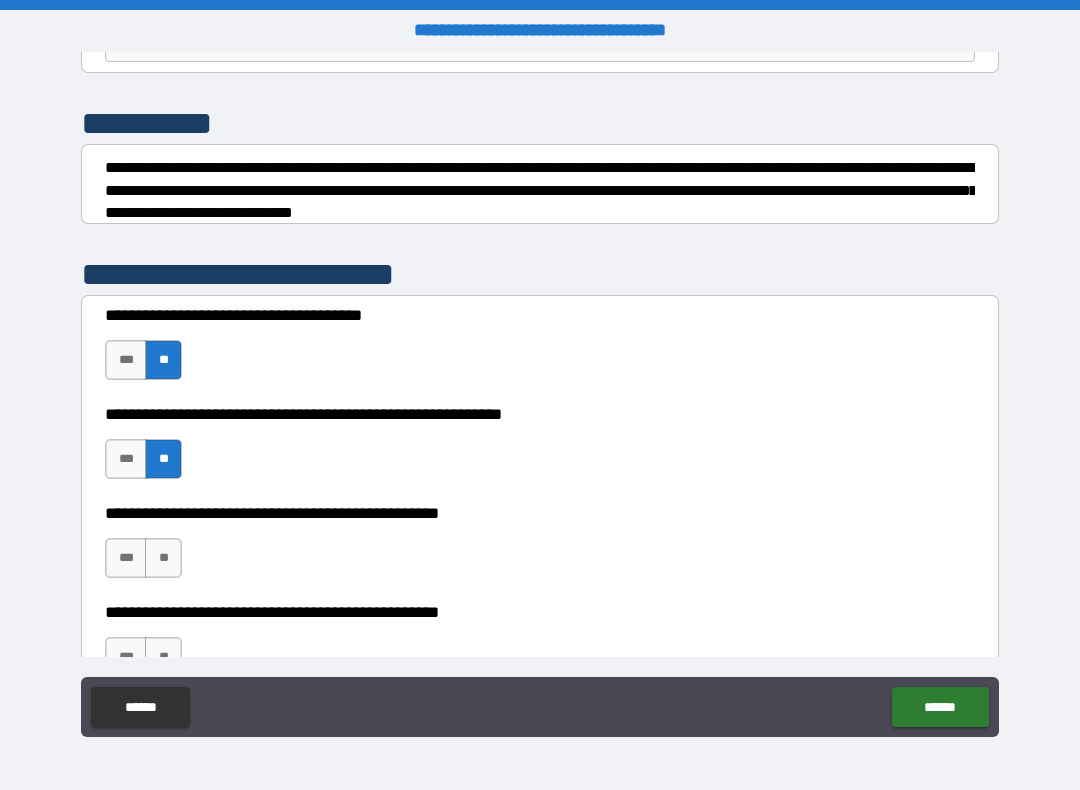 click on "**" at bounding box center (163, 558) 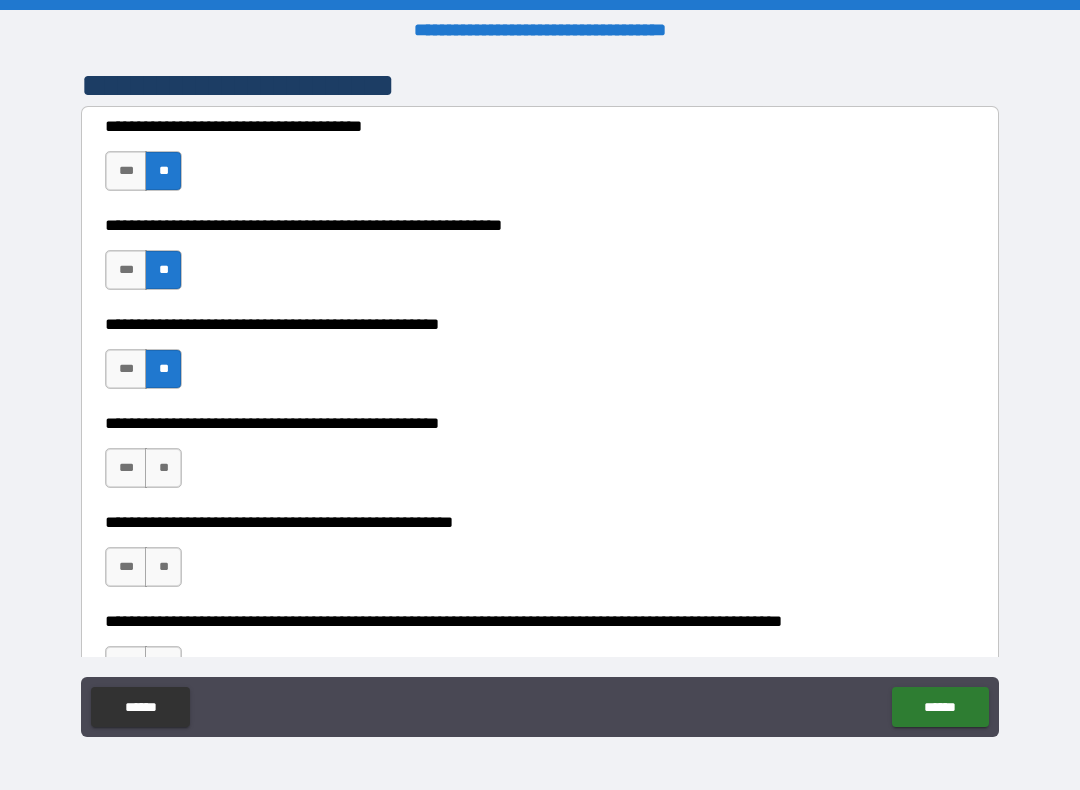 click on "**" at bounding box center [163, 468] 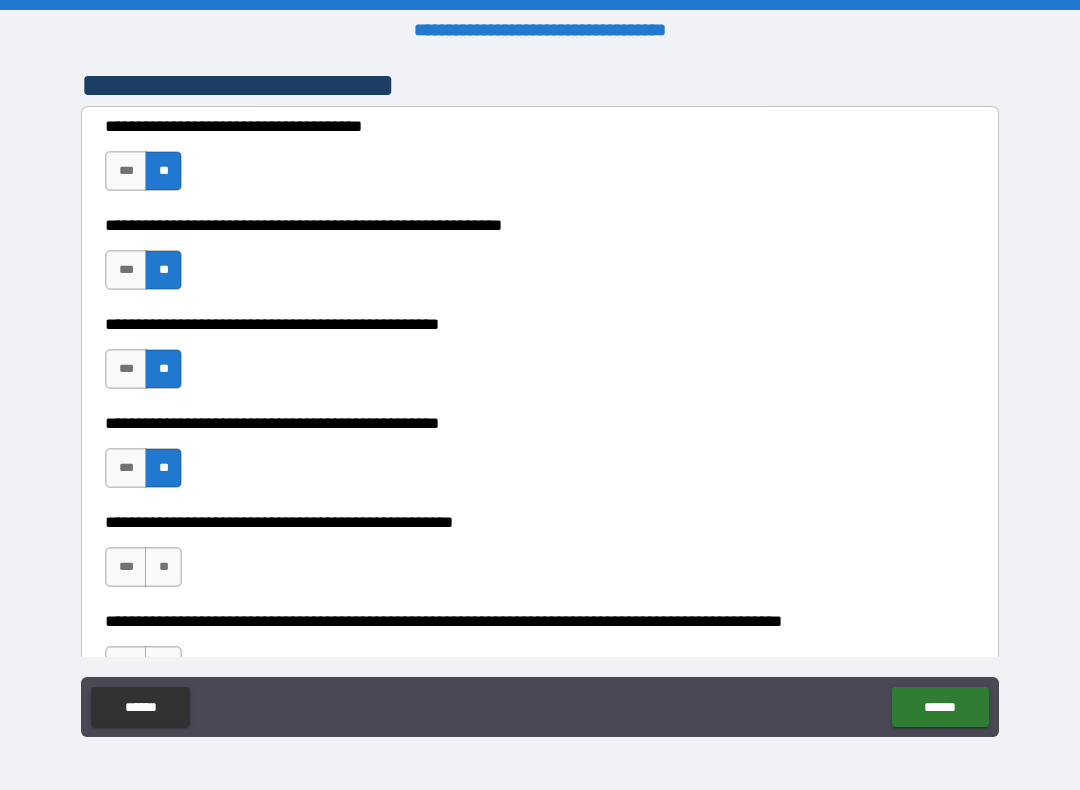 click on "**" at bounding box center [163, 567] 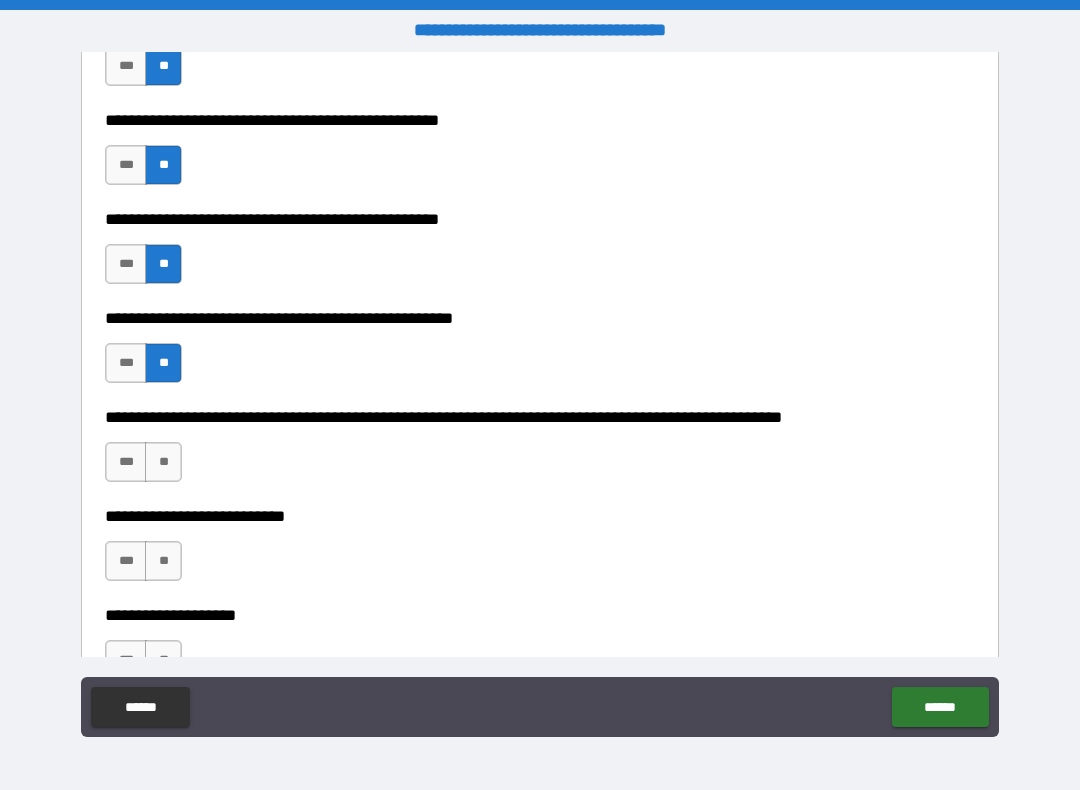 click on "**" at bounding box center (163, 462) 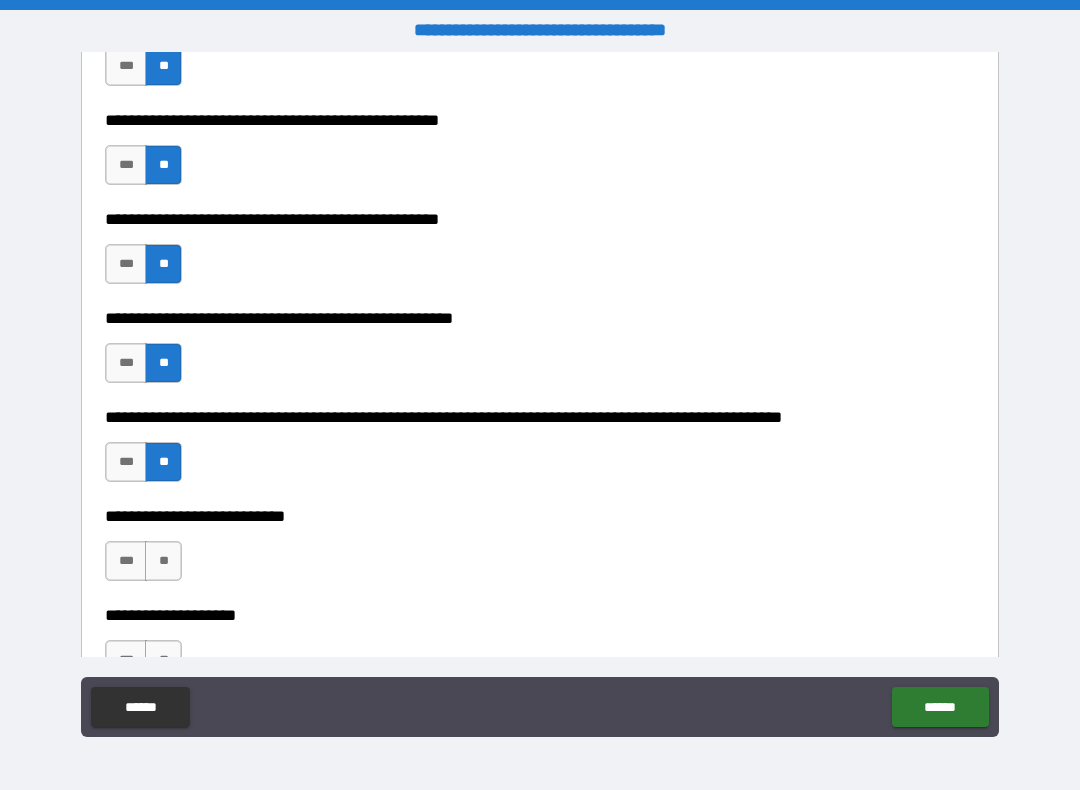 click on "**" at bounding box center [163, 561] 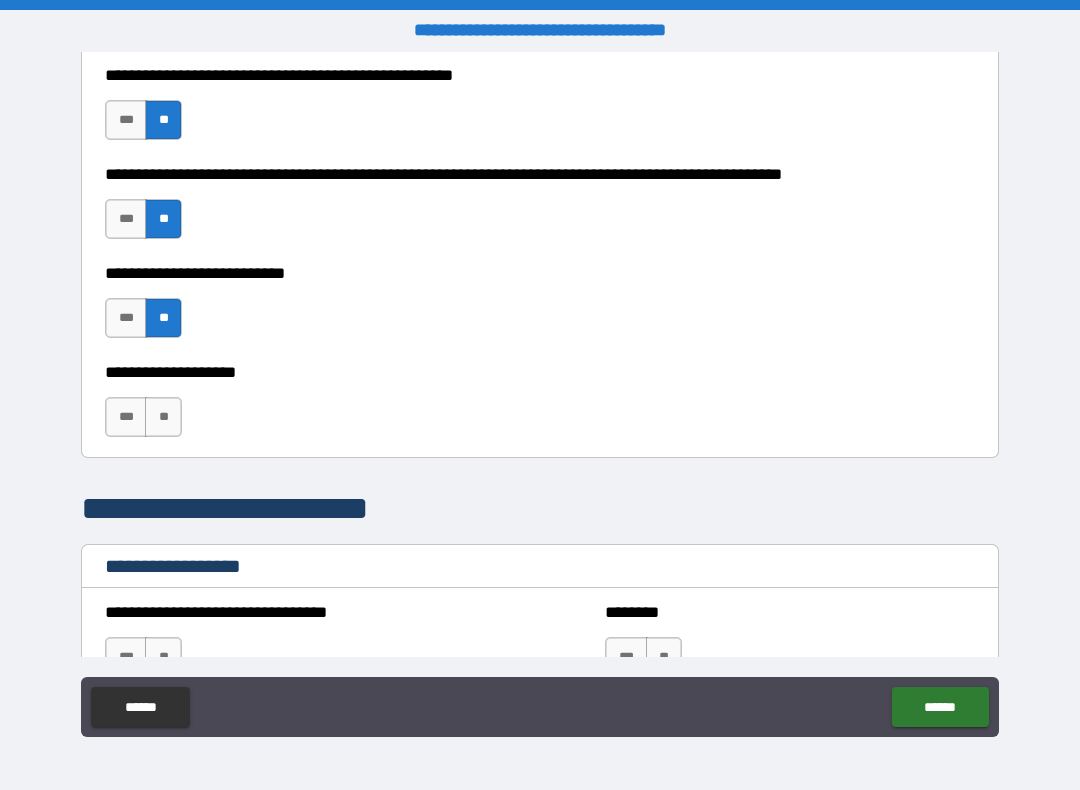 click on "**" at bounding box center (163, 417) 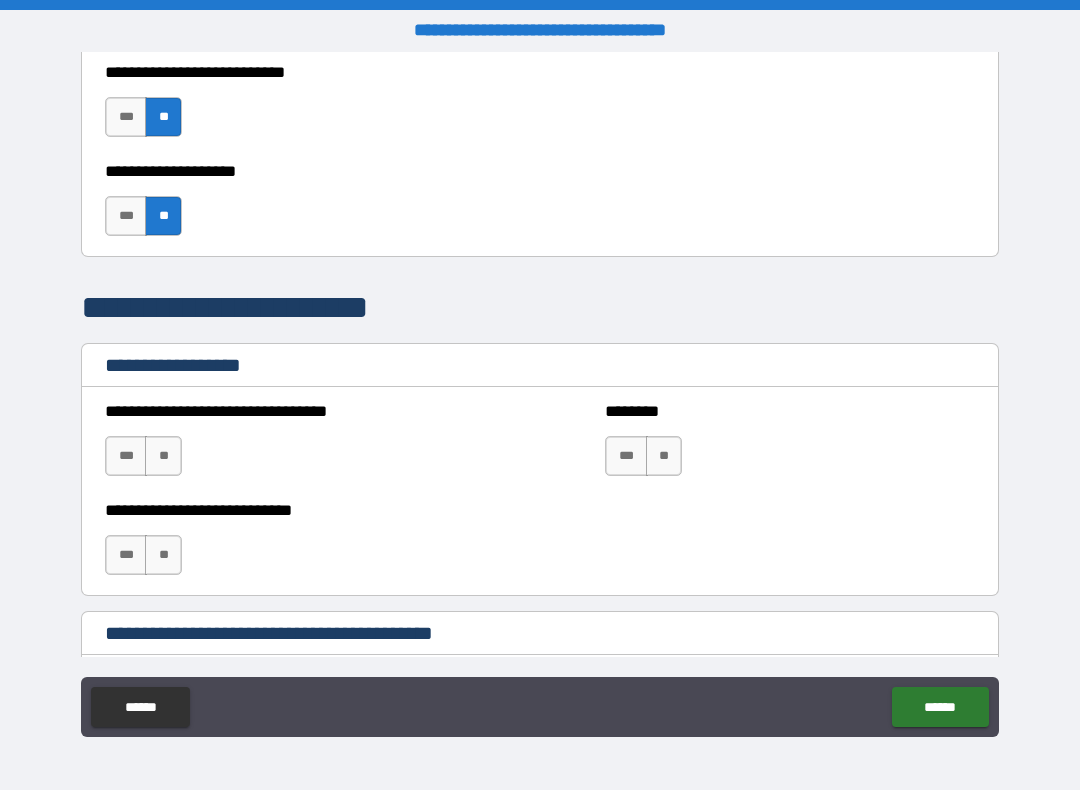 scroll, scrollTop: 1061, scrollLeft: 0, axis: vertical 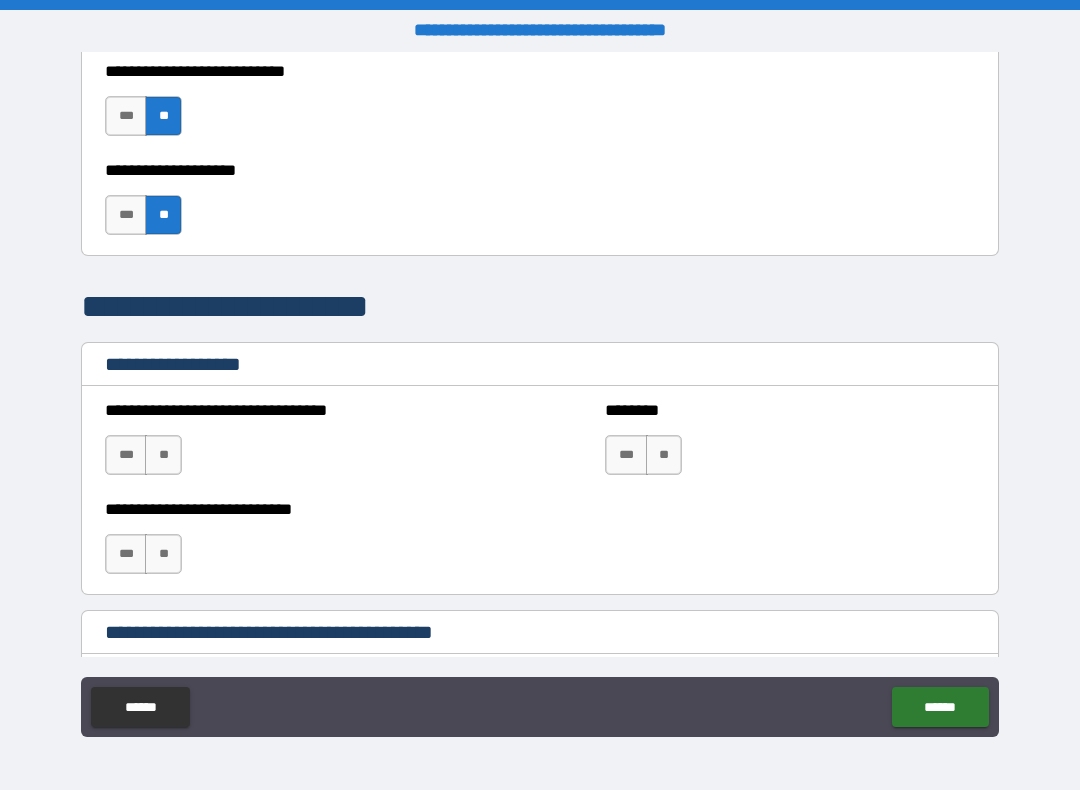 click on "**" at bounding box center [163, 455] 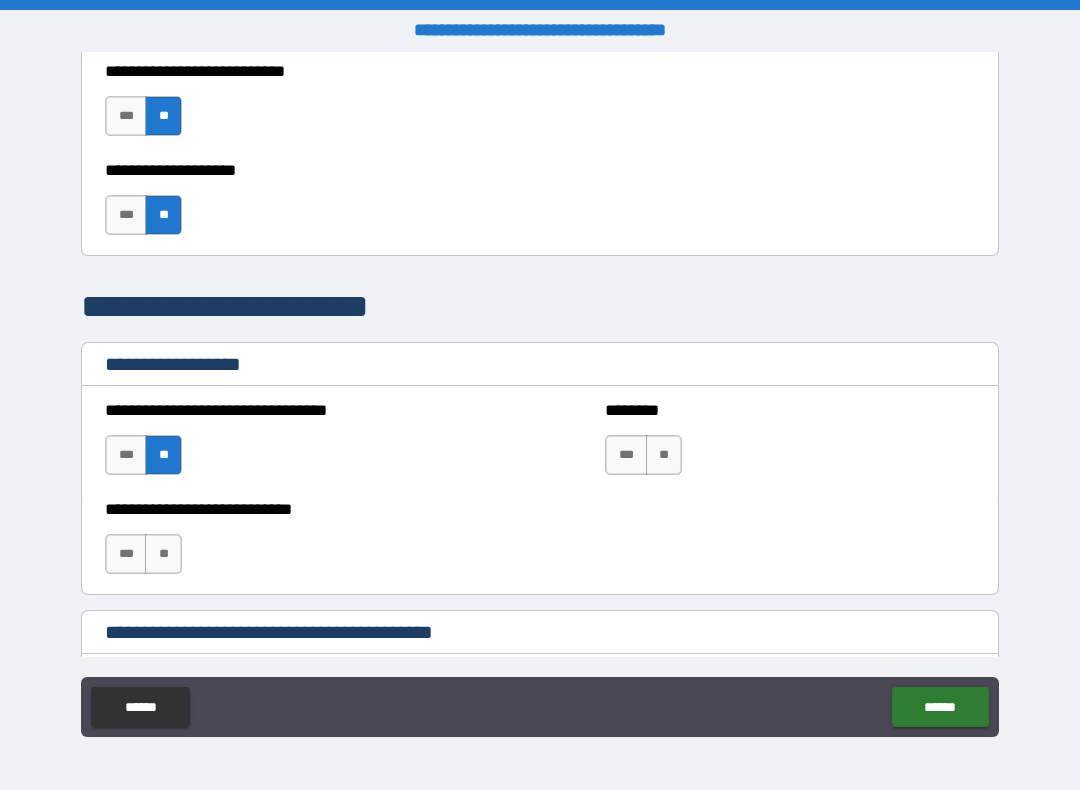 click on "**" at bounding box center (163, 554) 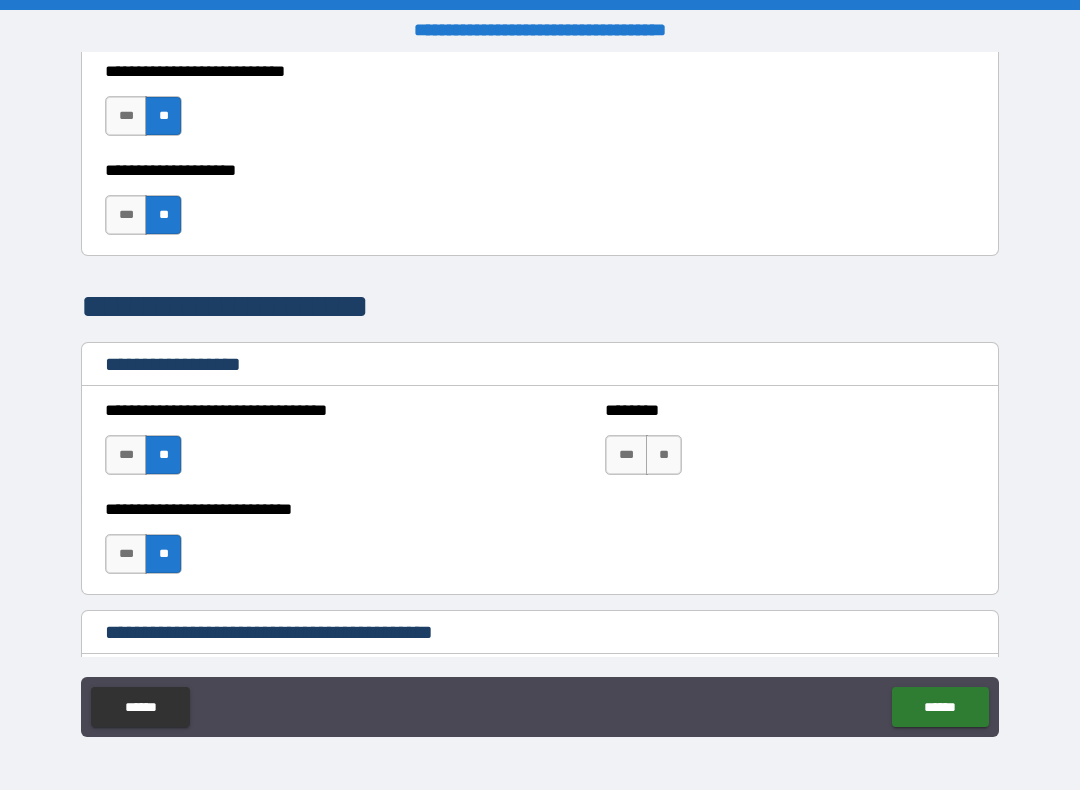 click on "**" at bounding box center (664, 455) 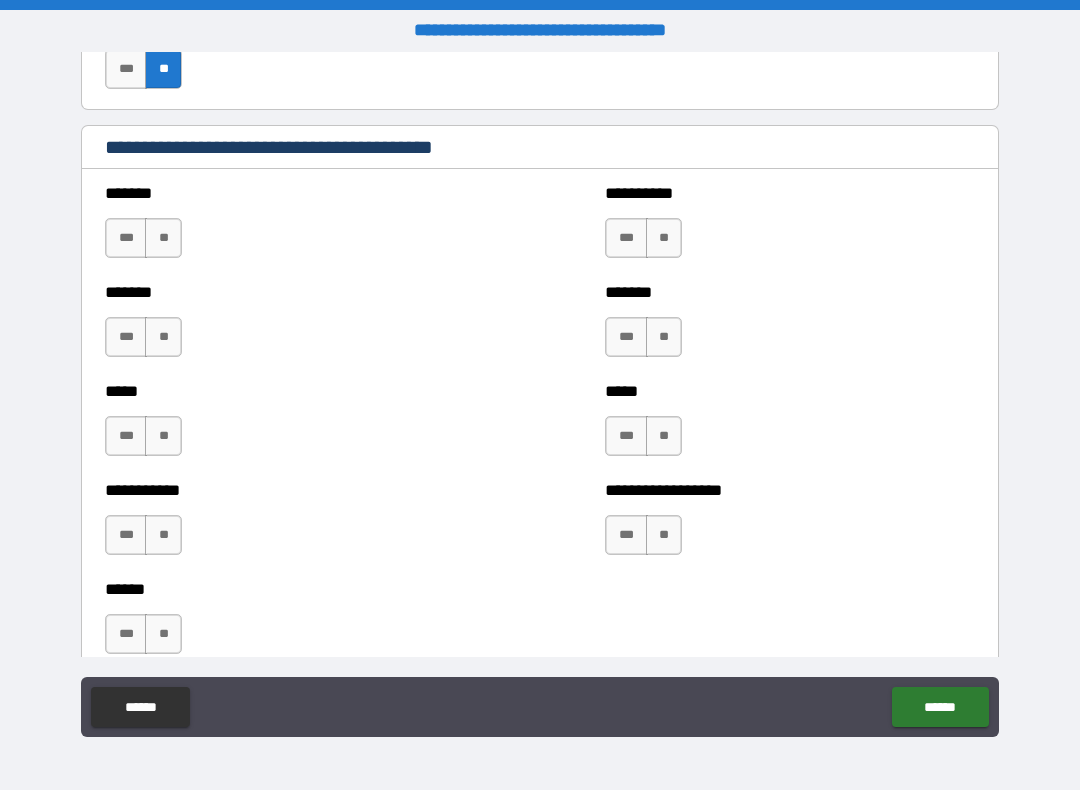 scroll, scrollTop: 1544, scrollLeft: 0, axis: vertical 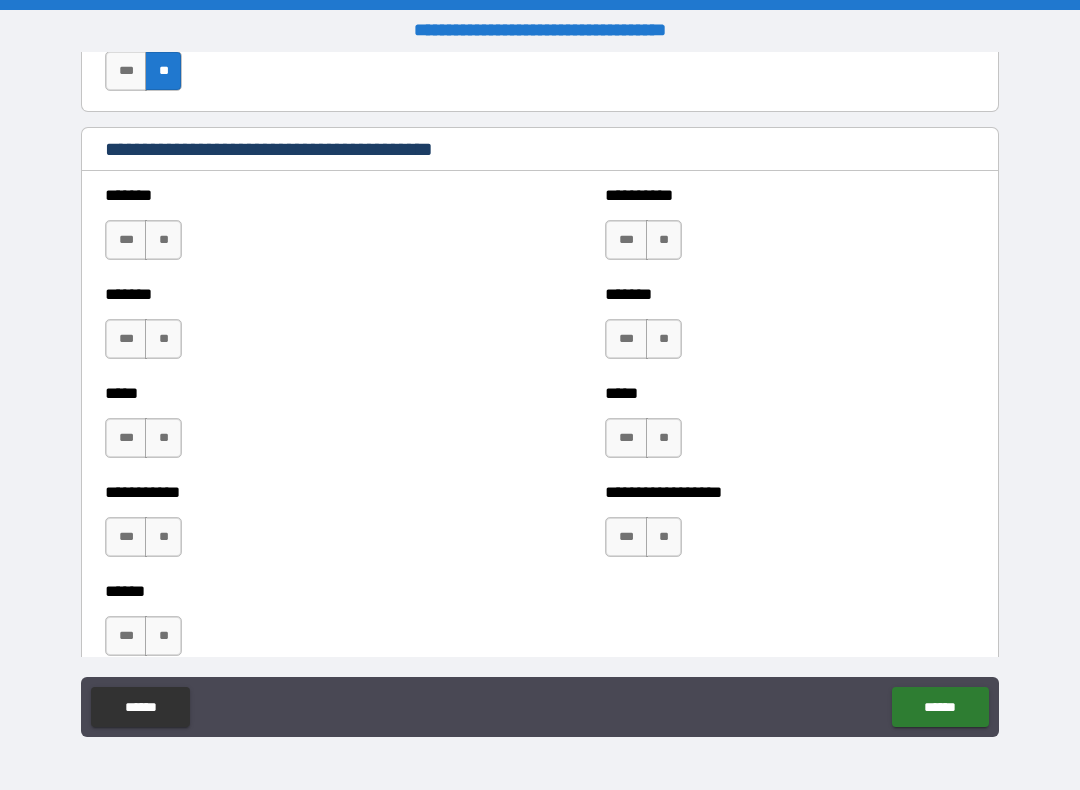 click on "**" at bounding box center [163, 240] 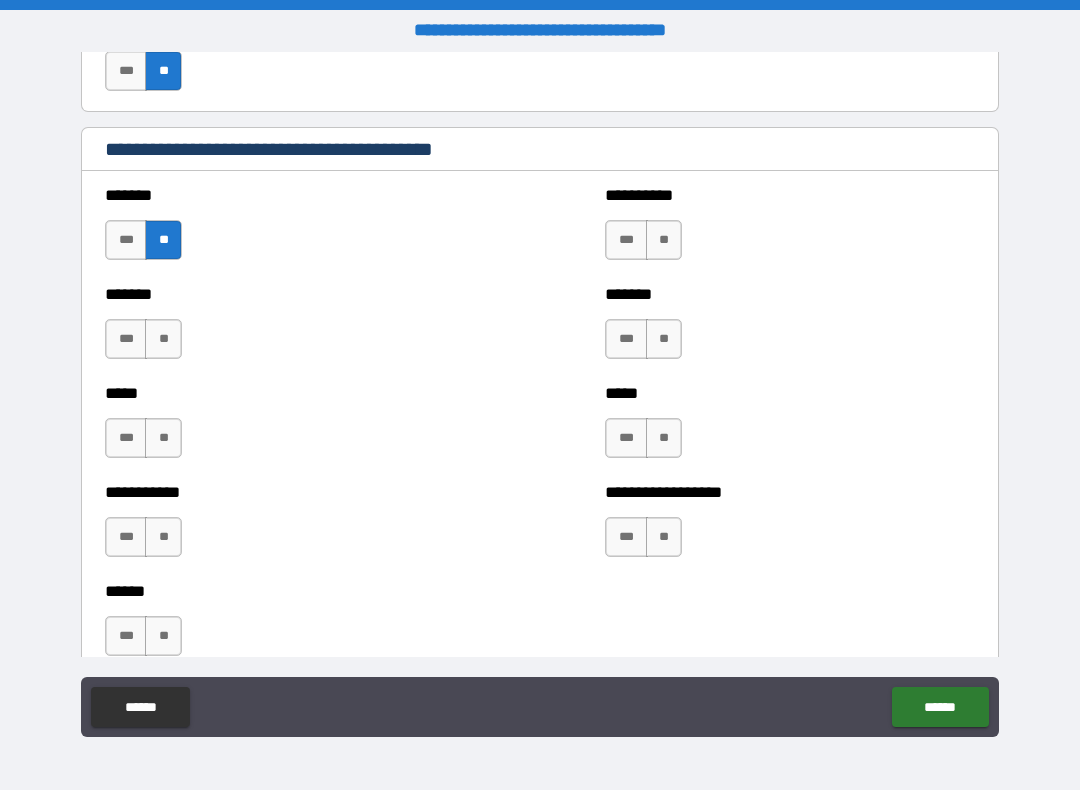 click on "**" at bounding box center [163, 339] 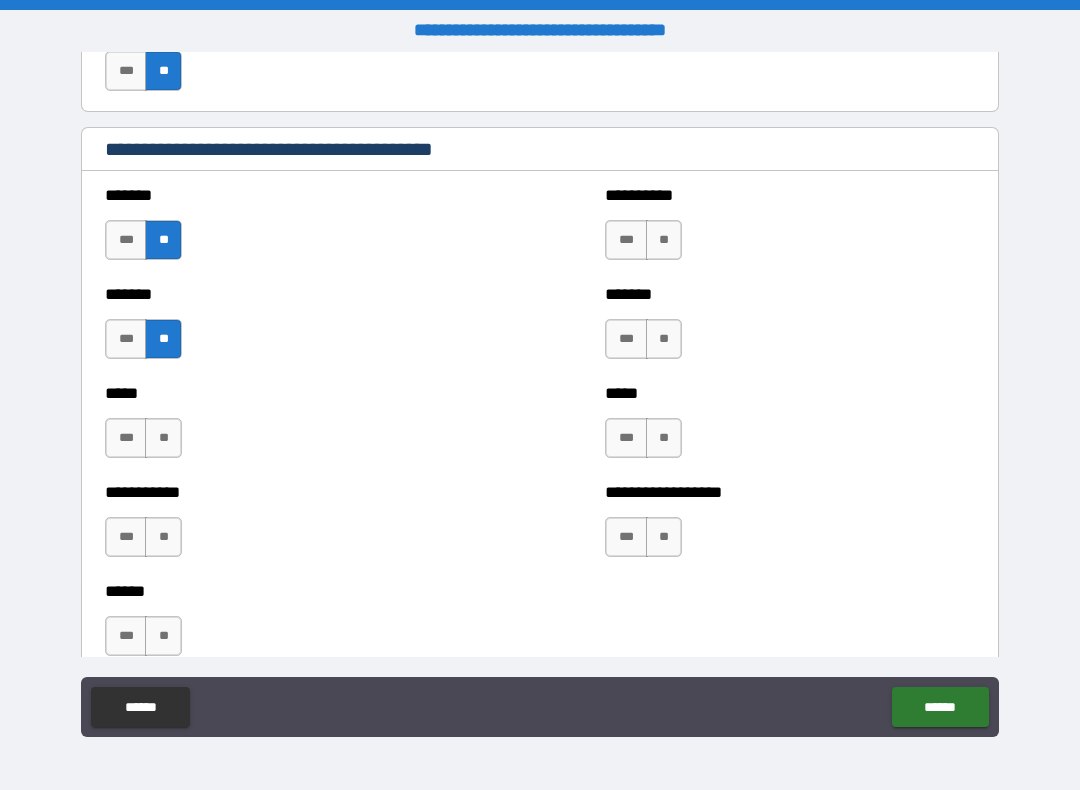 click on "**" at bounding box center (163, 438) 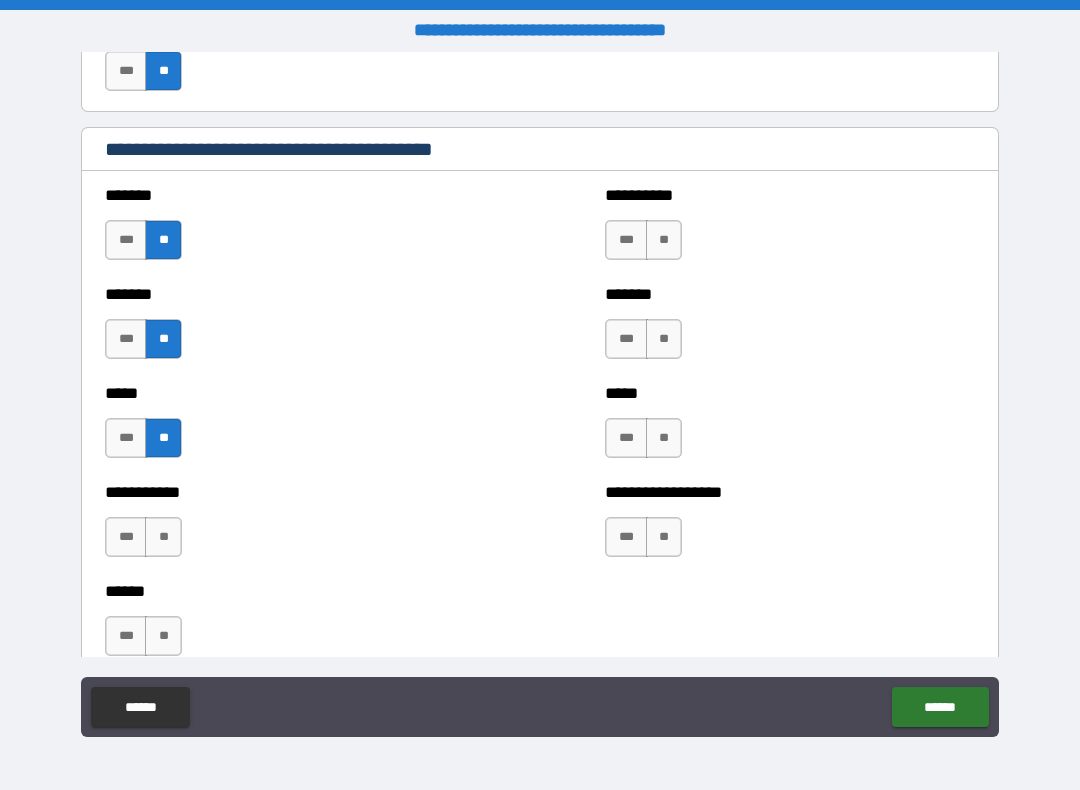 click on "**" at bounding box center (163, 537) 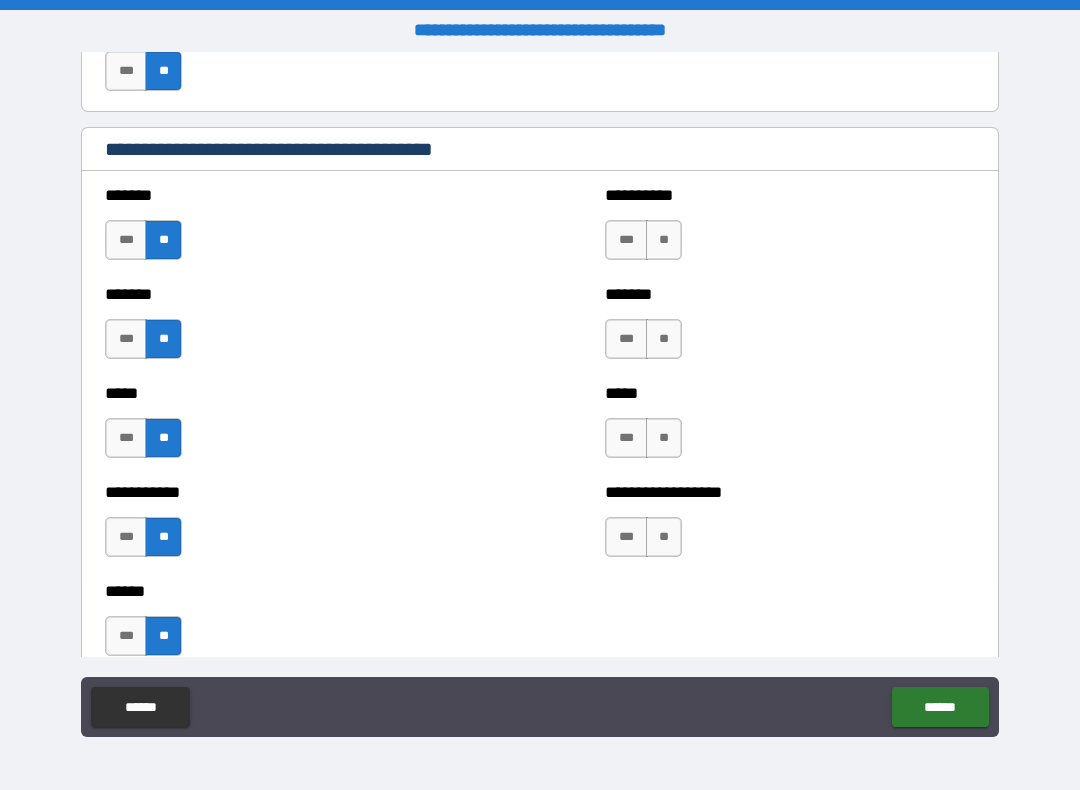 click on "**" at bounding box center (664, 240) 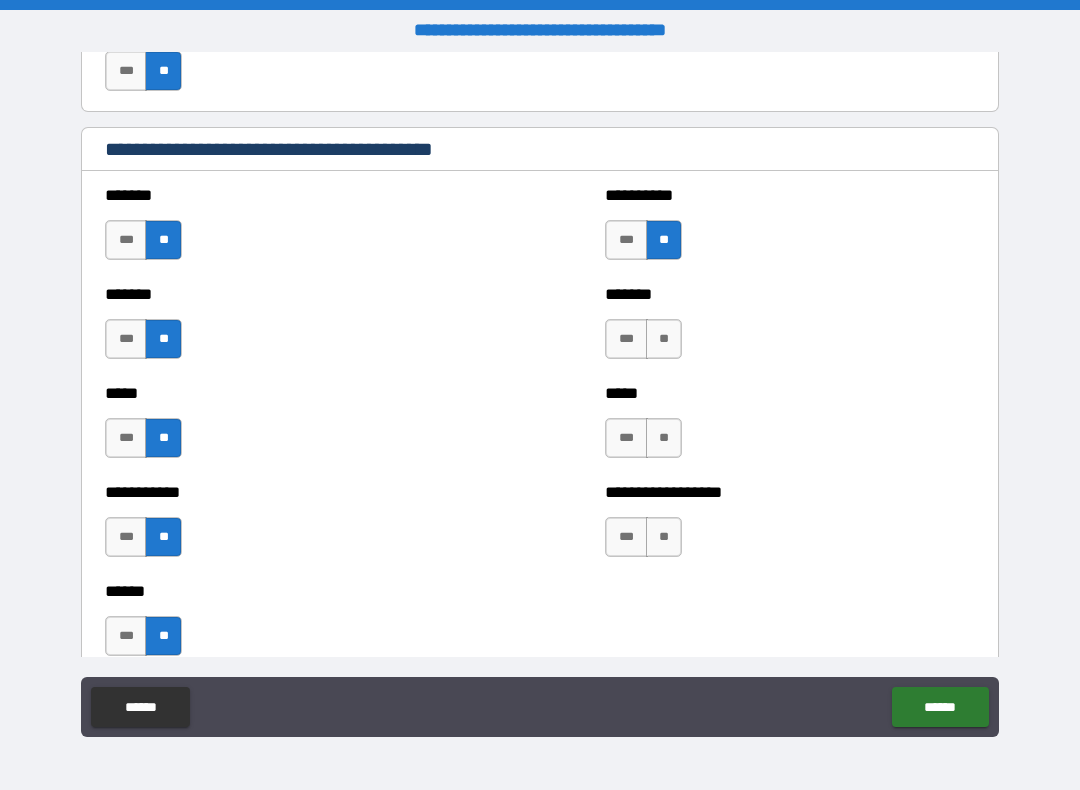 click on "**" at bounding box center (664, 339) 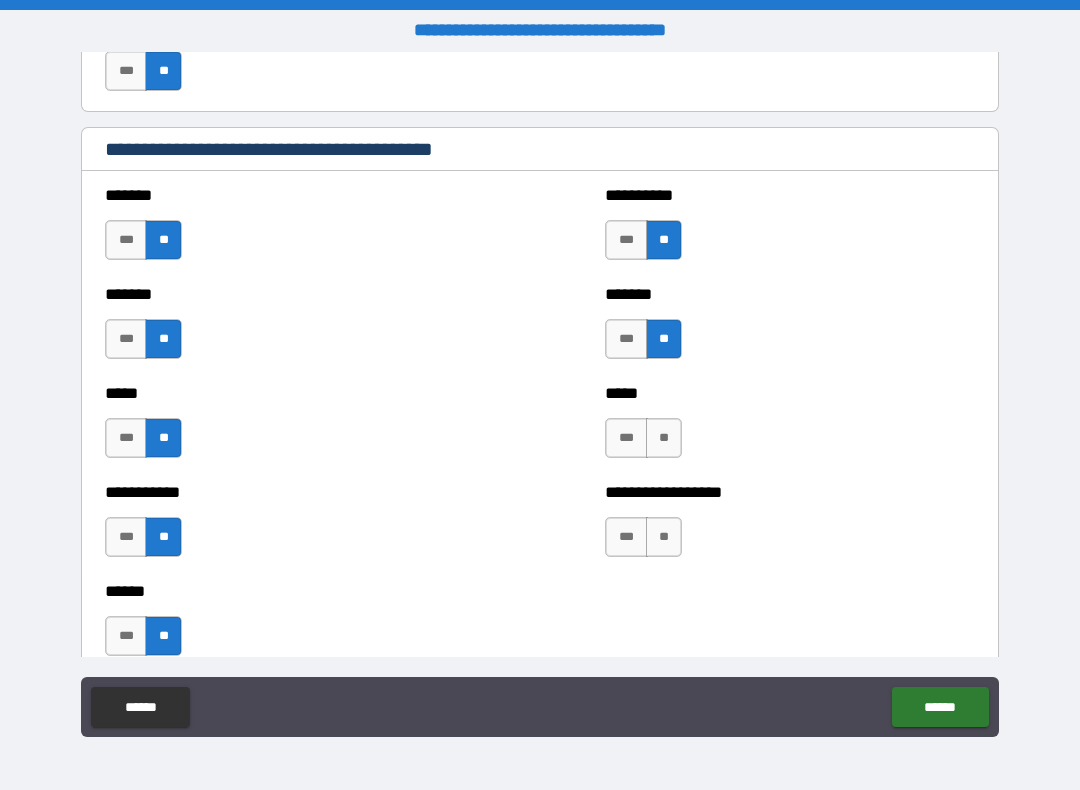 click on "**" at bounding box center (664, 438) 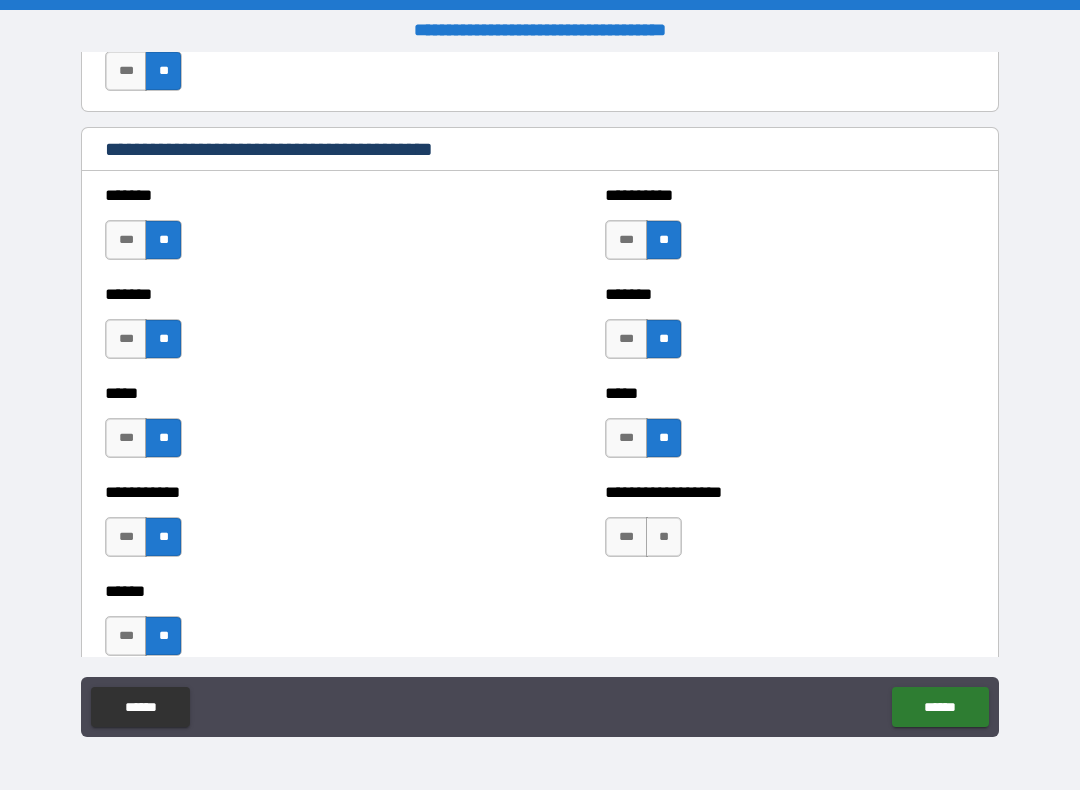 click on "**" at bounding box center (664, 537) 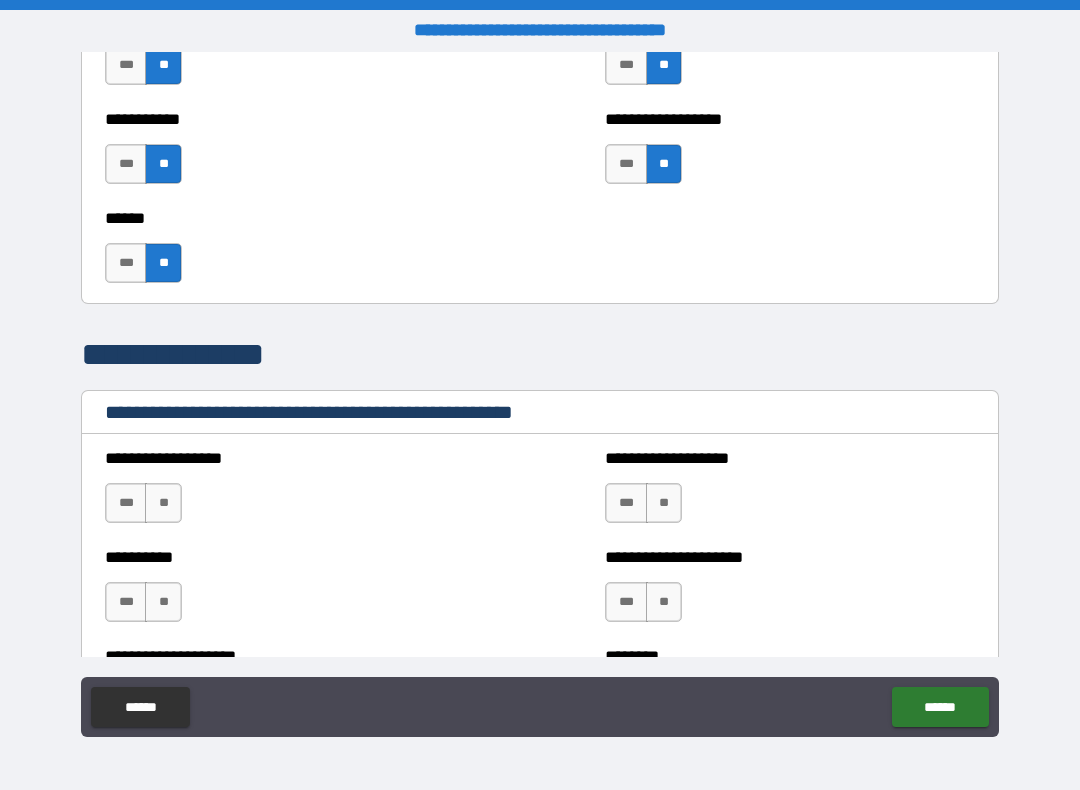 scroll, scrollTop: 1937, scrollLeft: 0, axis: vertical 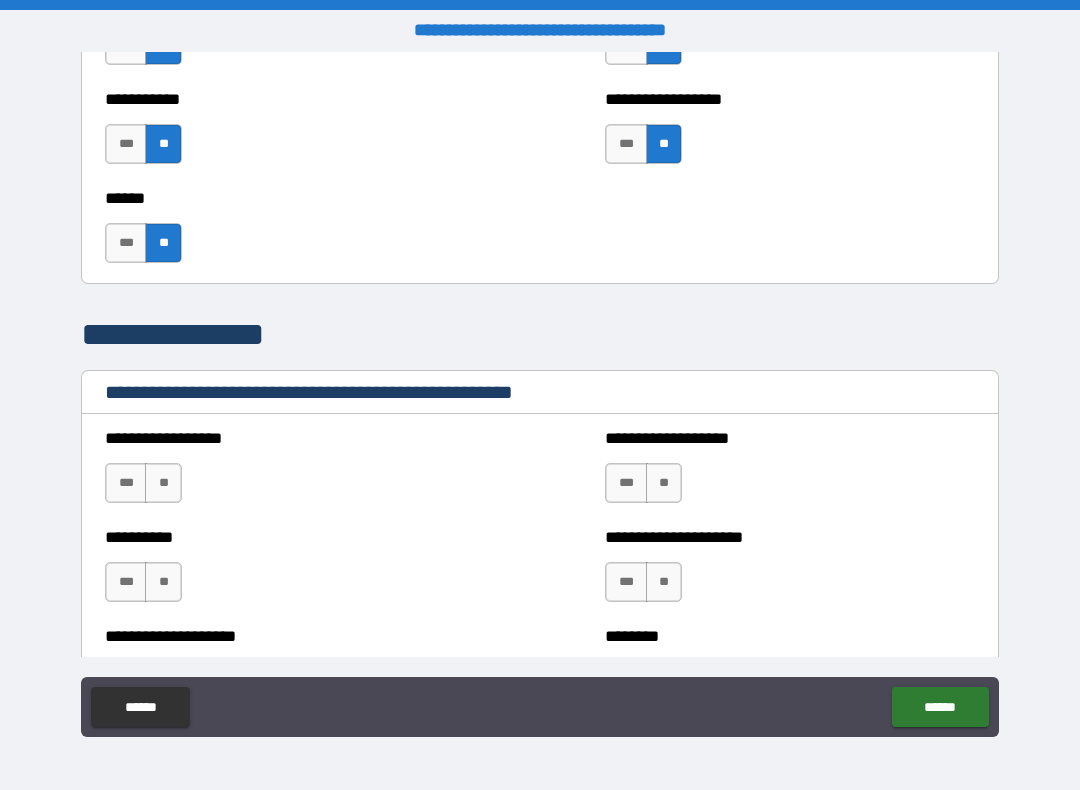click on "**" at bounding box center [163, 483] 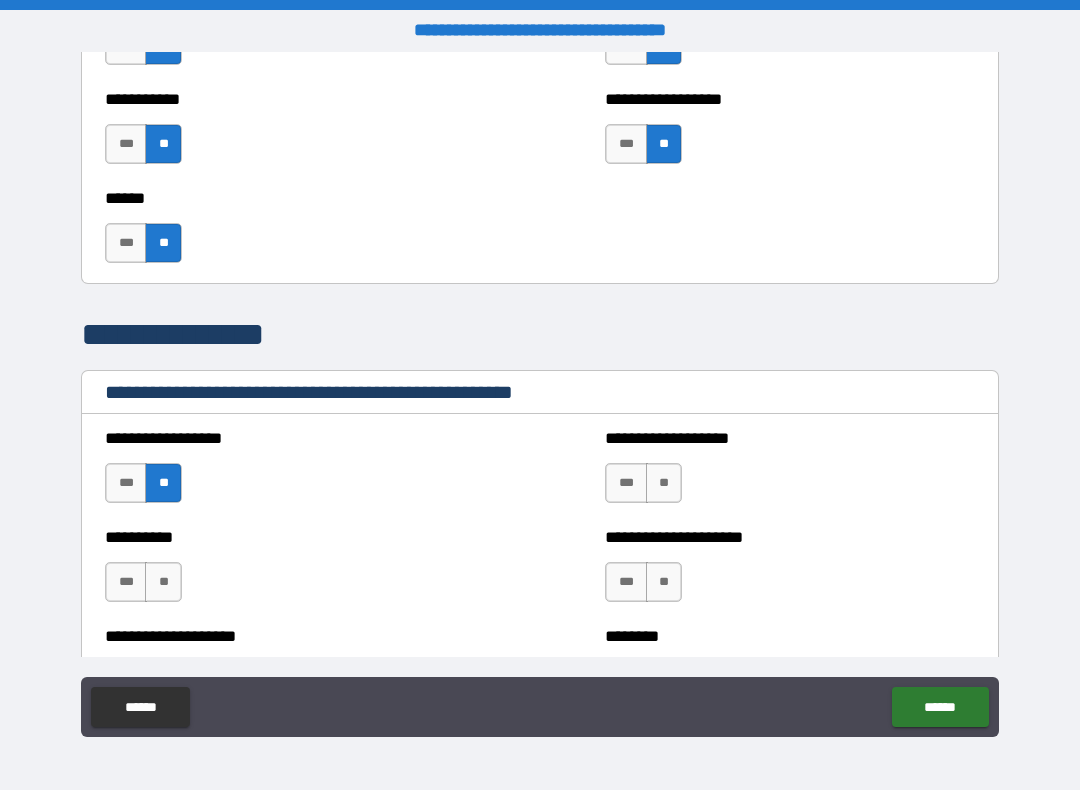 click on "**" at bounding box center [163, 582] 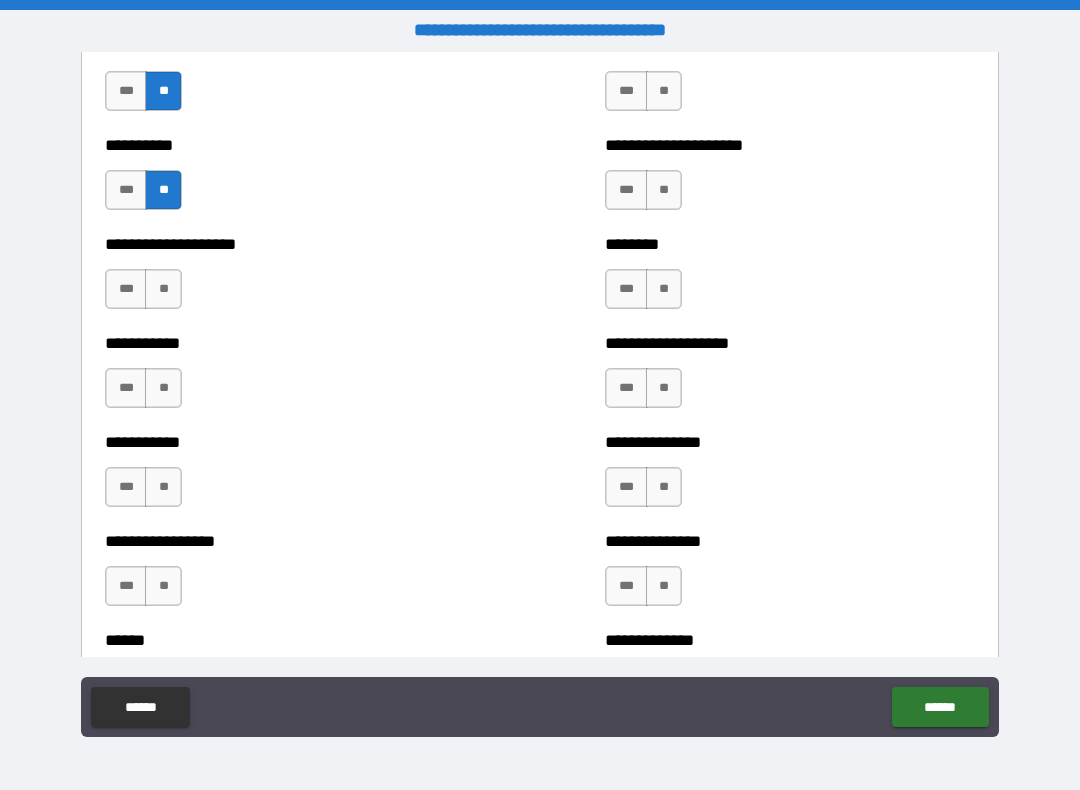 scroll, scrollTop: 2331, scrollLeft: 0, axis: vertical 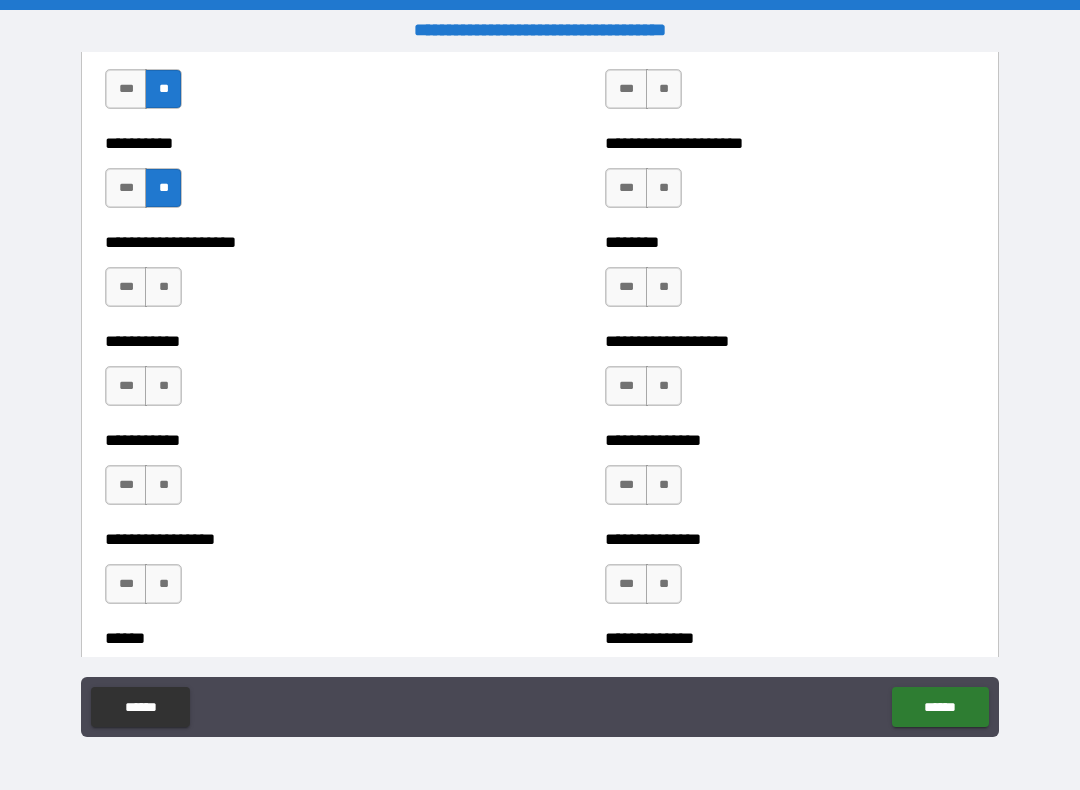 click on "**" at bounding box center (163, 287) 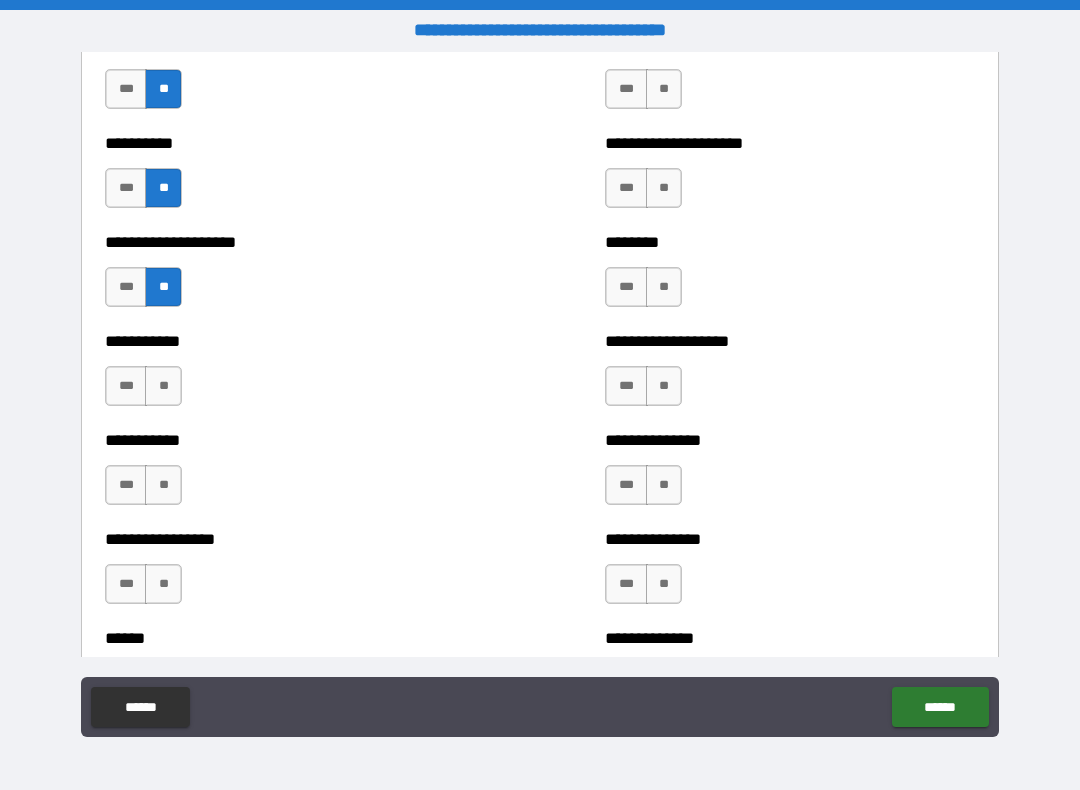 click on "**" at bounding box center (163, 386) 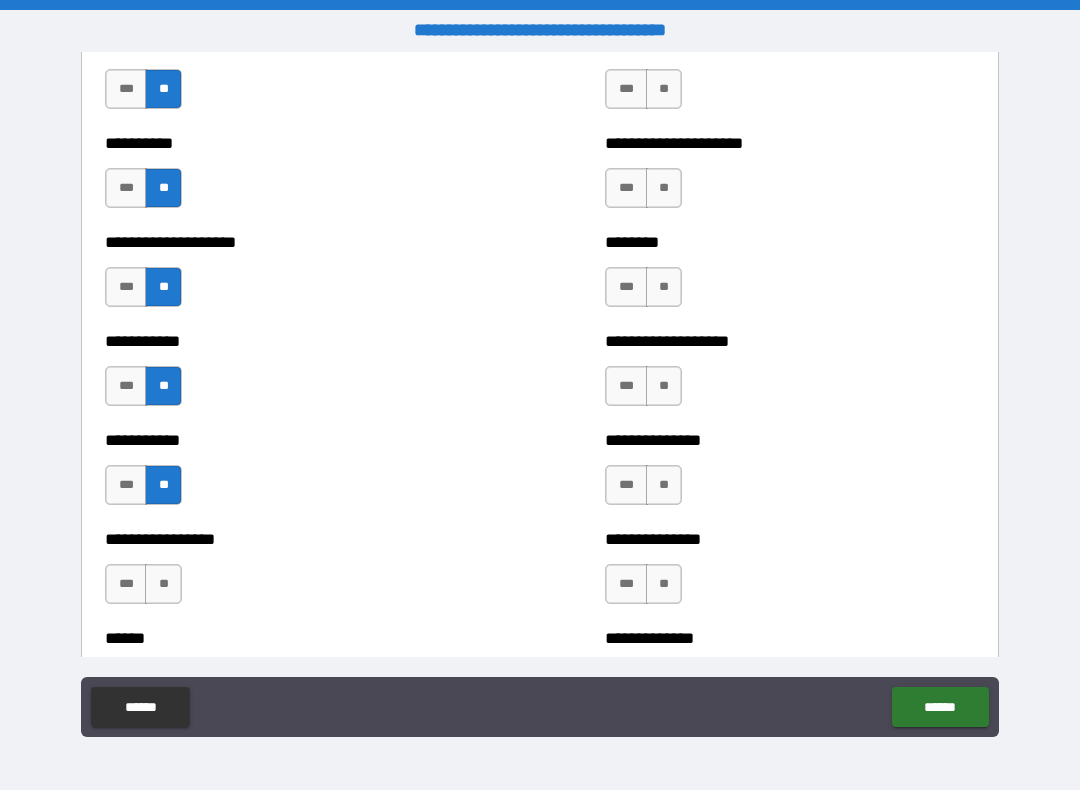 click on "**" at bounding box center [163, 584] 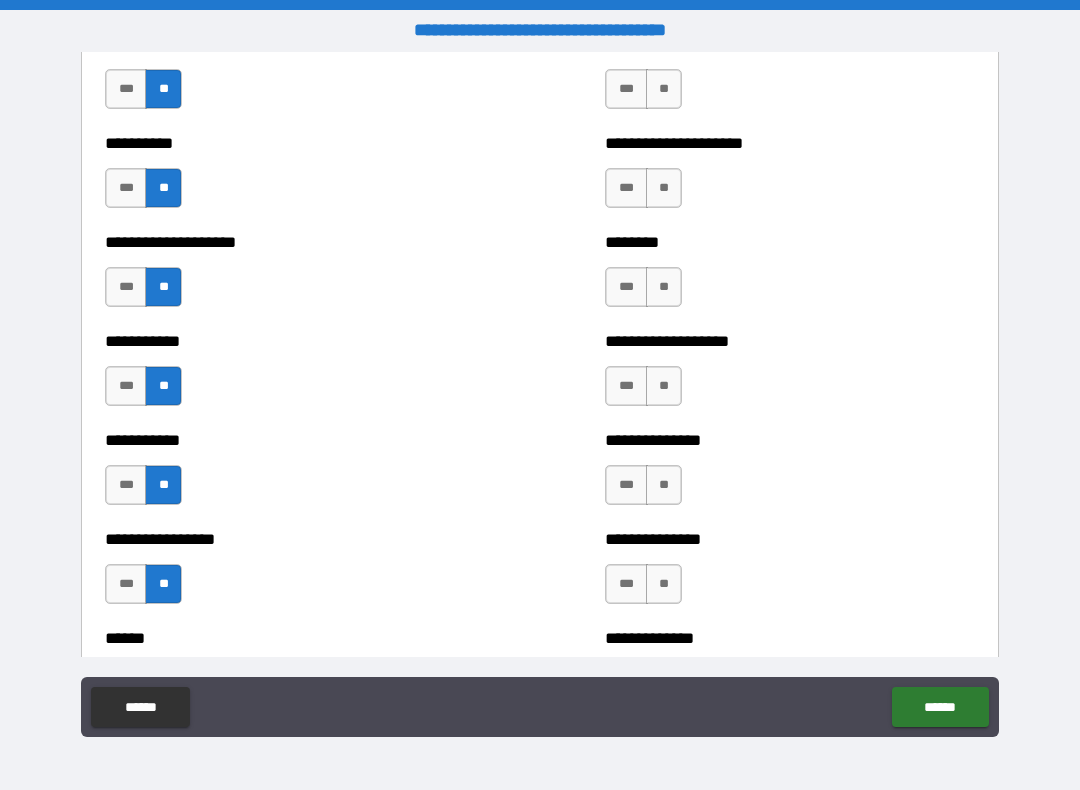 click on "**" at bounding box center [664, 89] 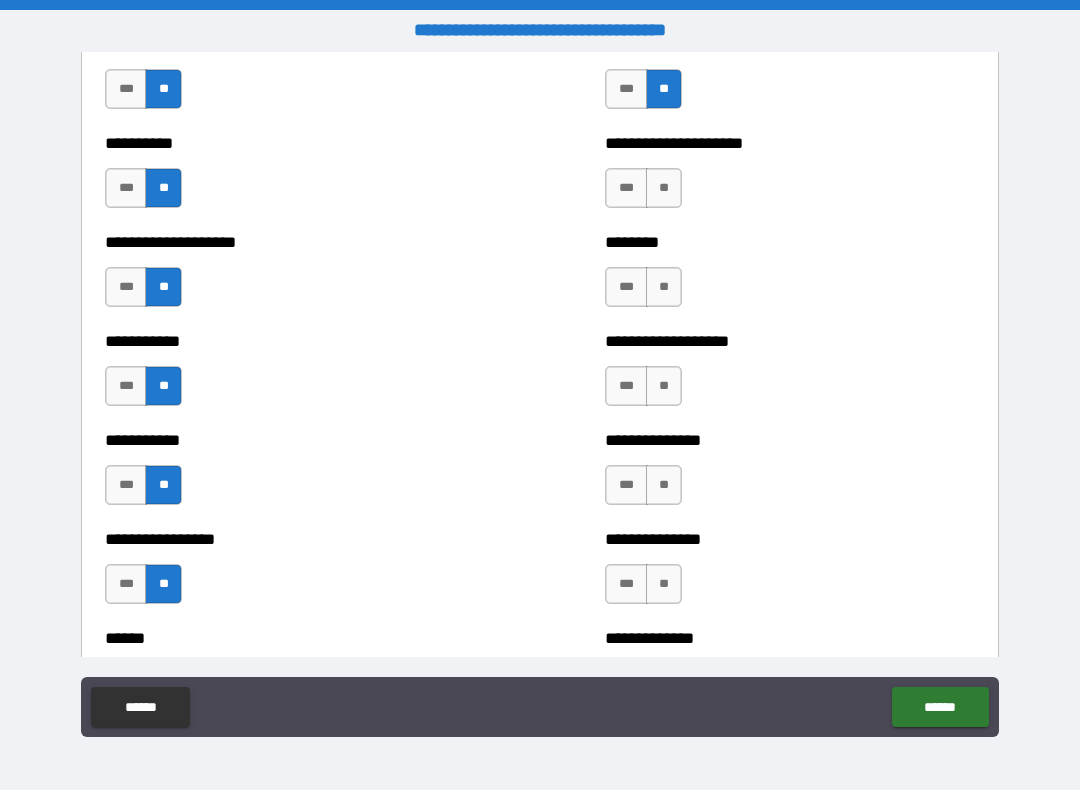 click on "**" at bounding box center [664, 188] 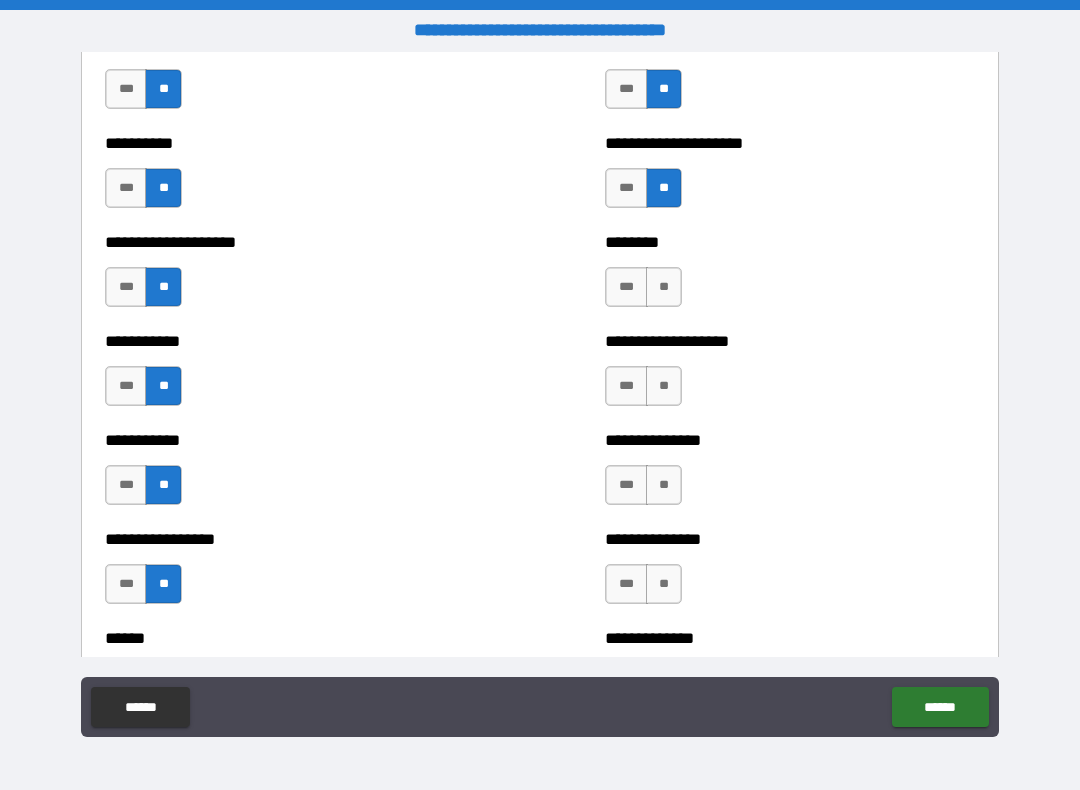 click on "**" at bounding box center (664, 287) 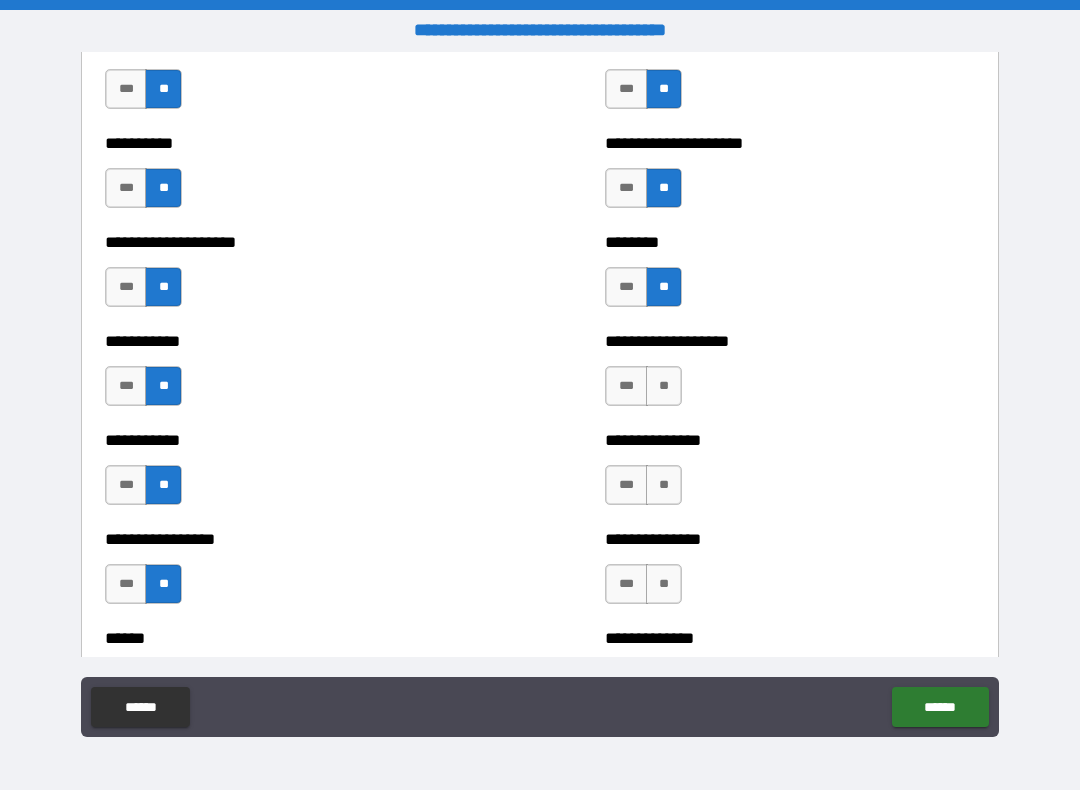 click on "**" at bounding box center (664, 386) 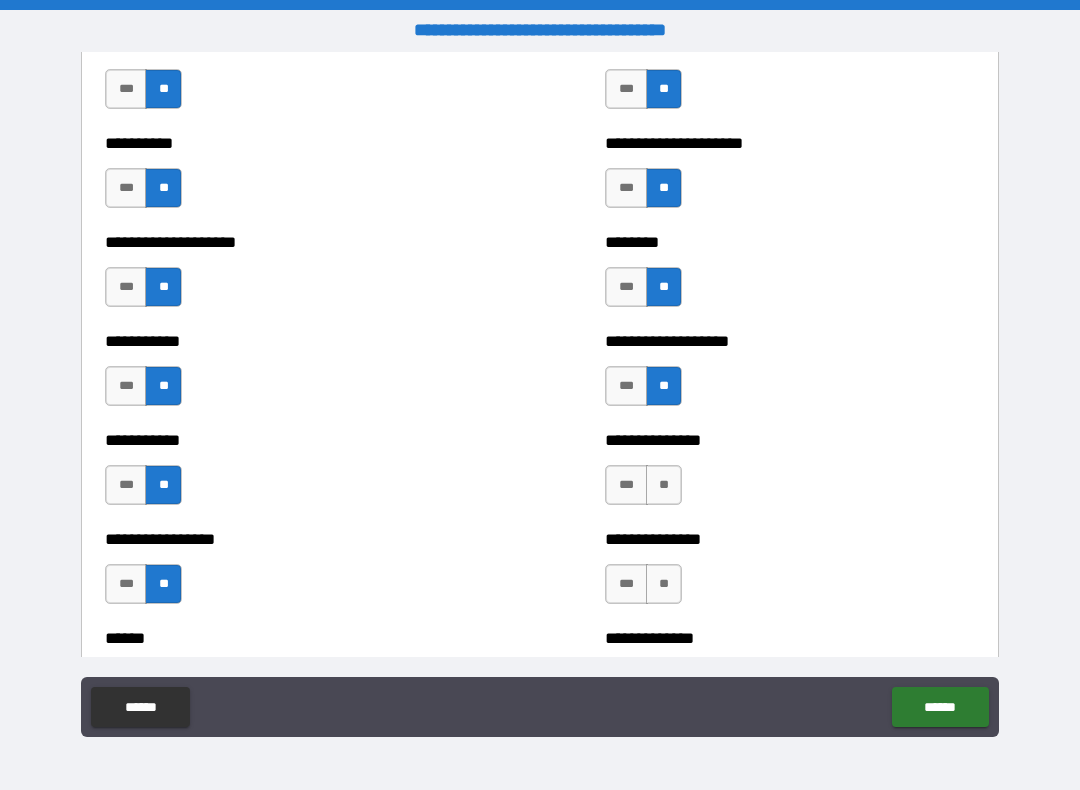 click on "**" at bounding box center [664, 485] 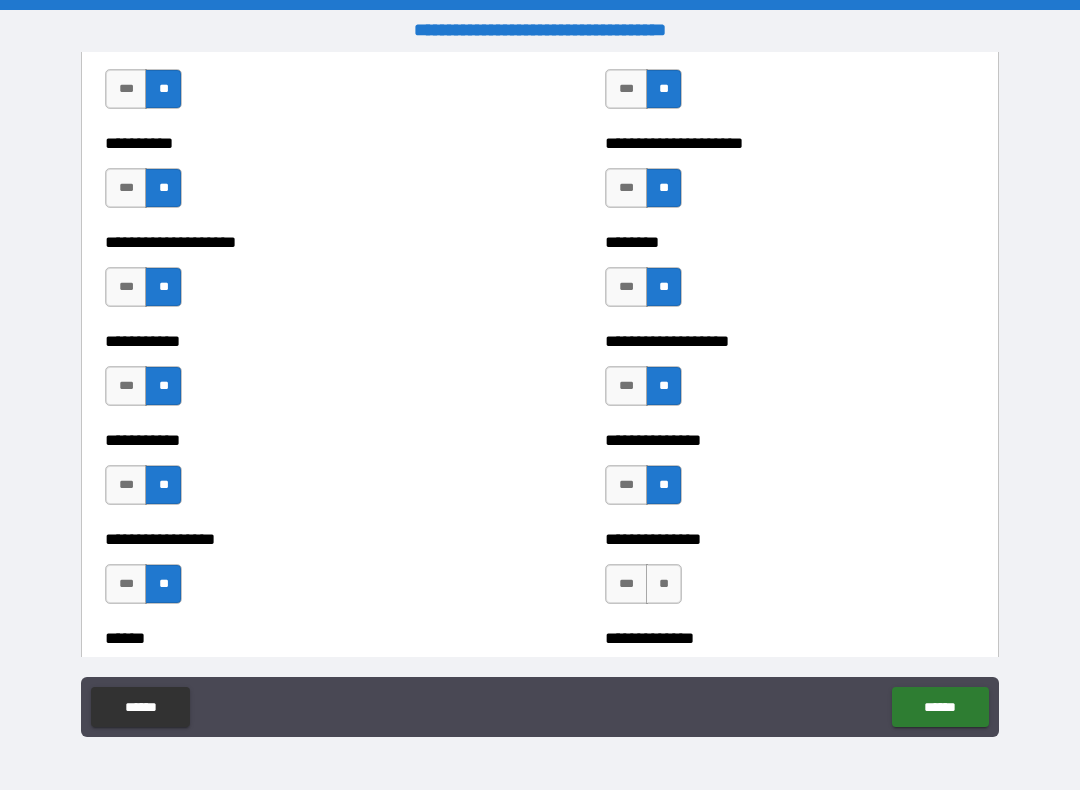 click on "**" at bounding box center (664, 584) 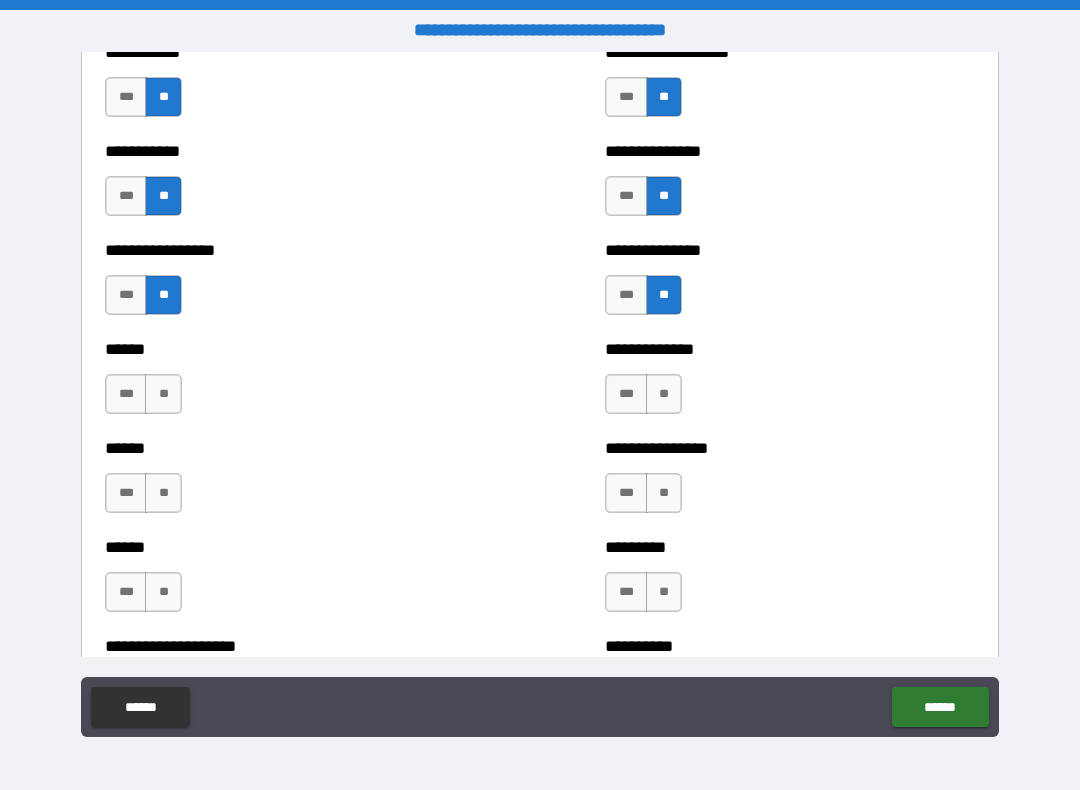 scroll, scrollTop: 2633, scrollLeft: 0, axis: vertical 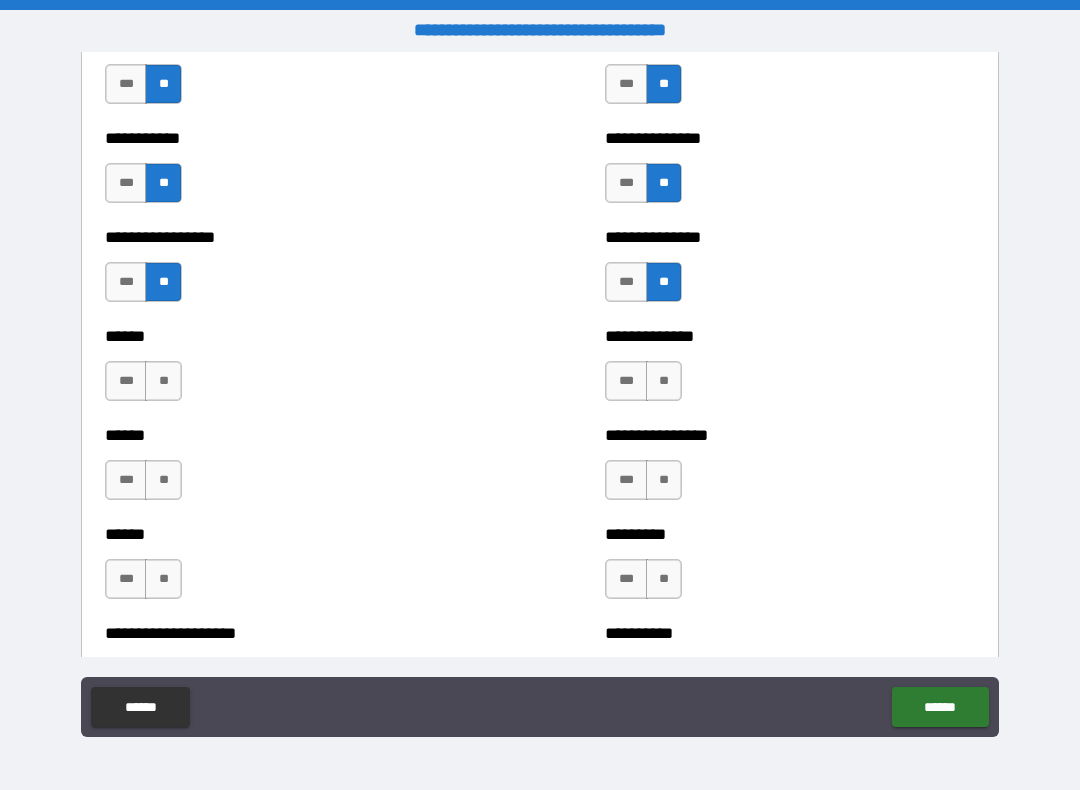 click on "**" at bounding box center [664, 381] 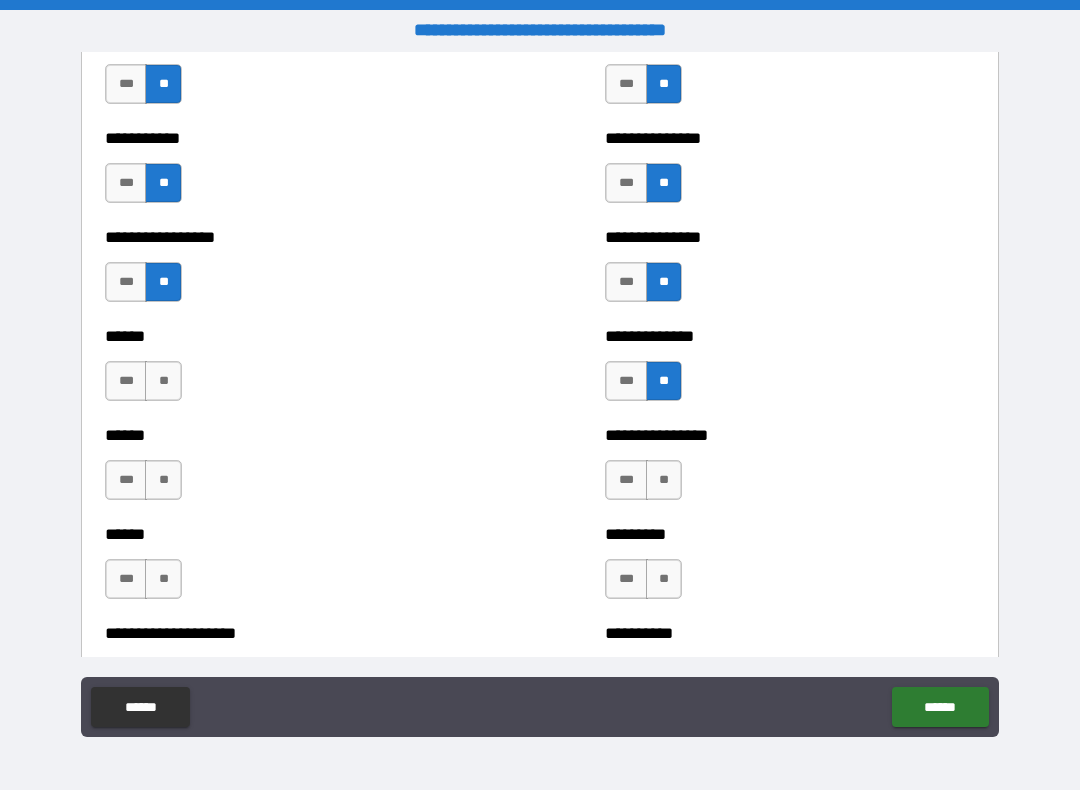 click on "**" at bounding box center (163, 381) 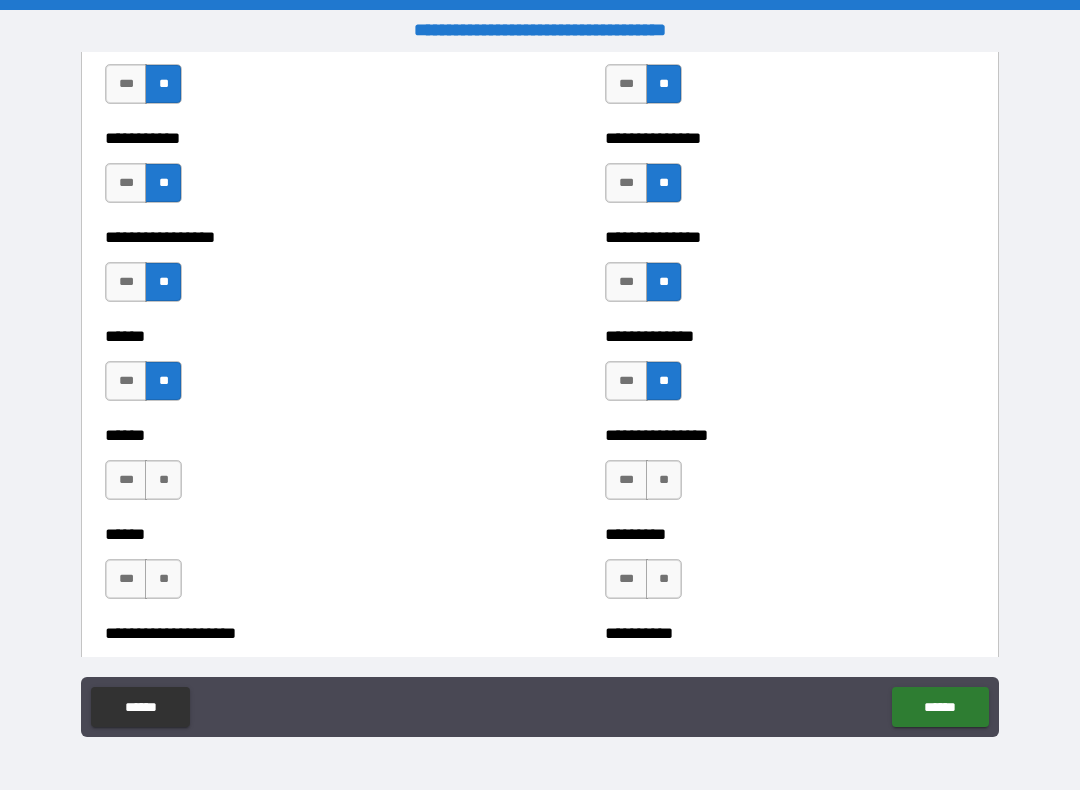 click on "**" at bounding box center (163, 480) 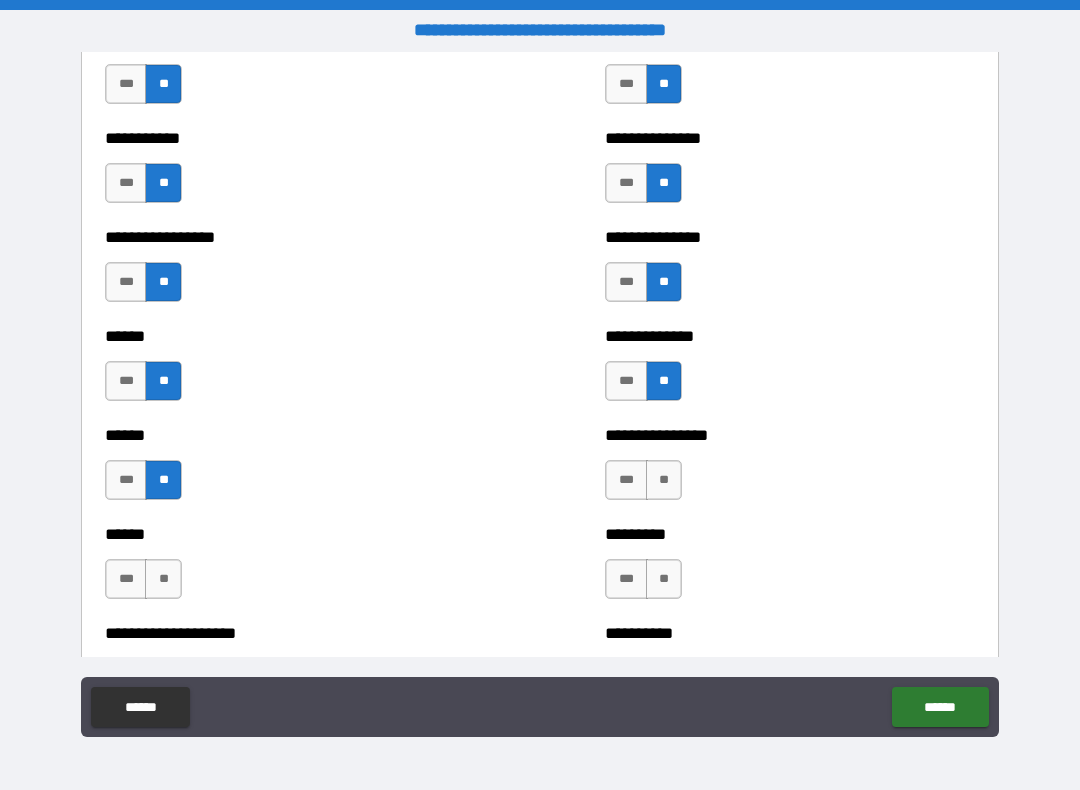 click on "**" at bounding box center (163, 579) 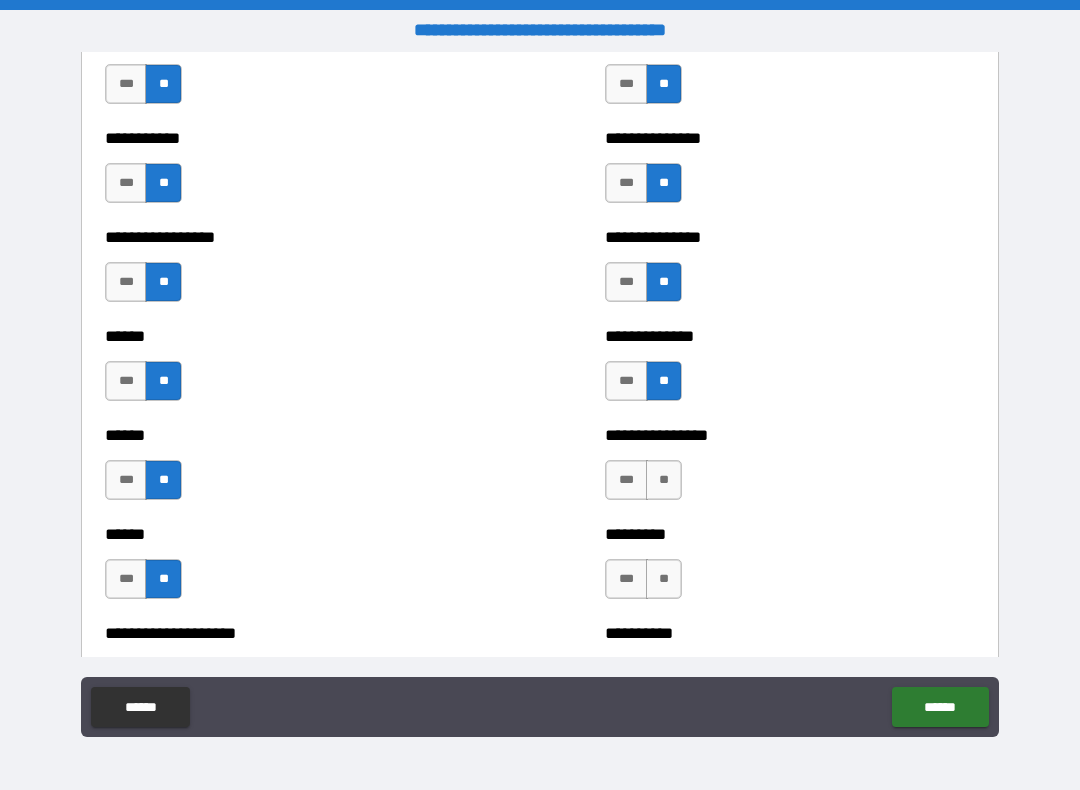 click on "**" at bounding box center [664, 480] 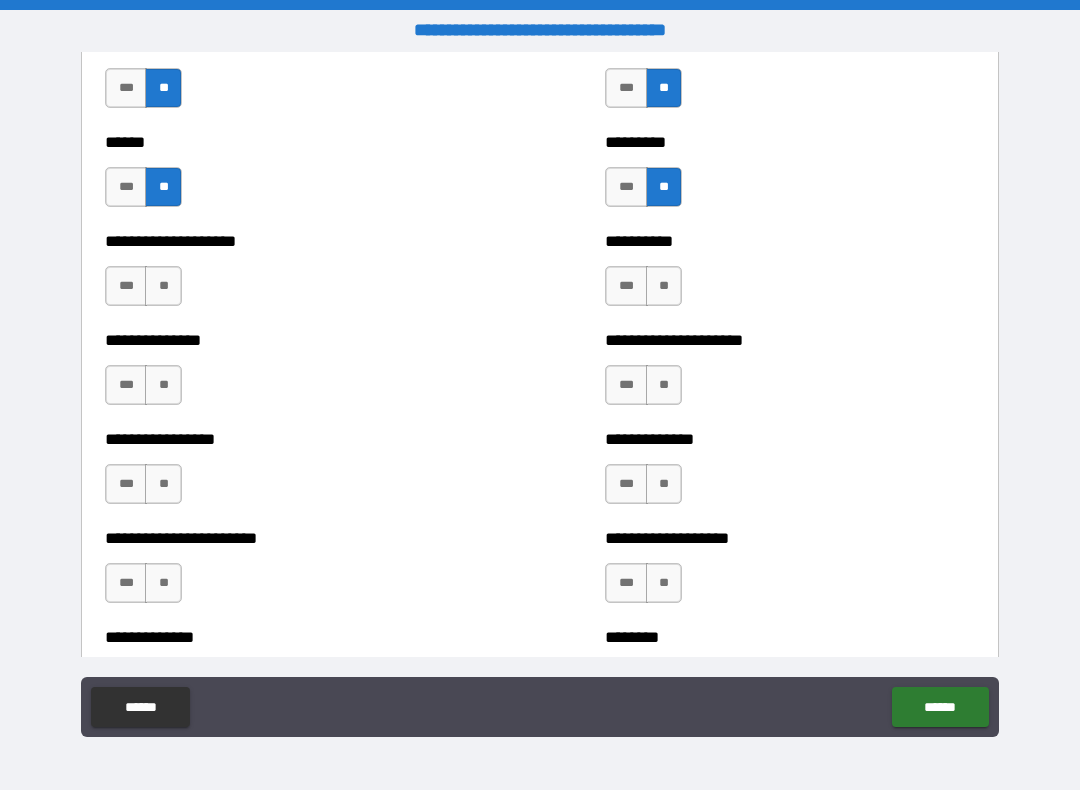 scroll, scrollTop: 3027, scrollLeft: 0, axis: vertical 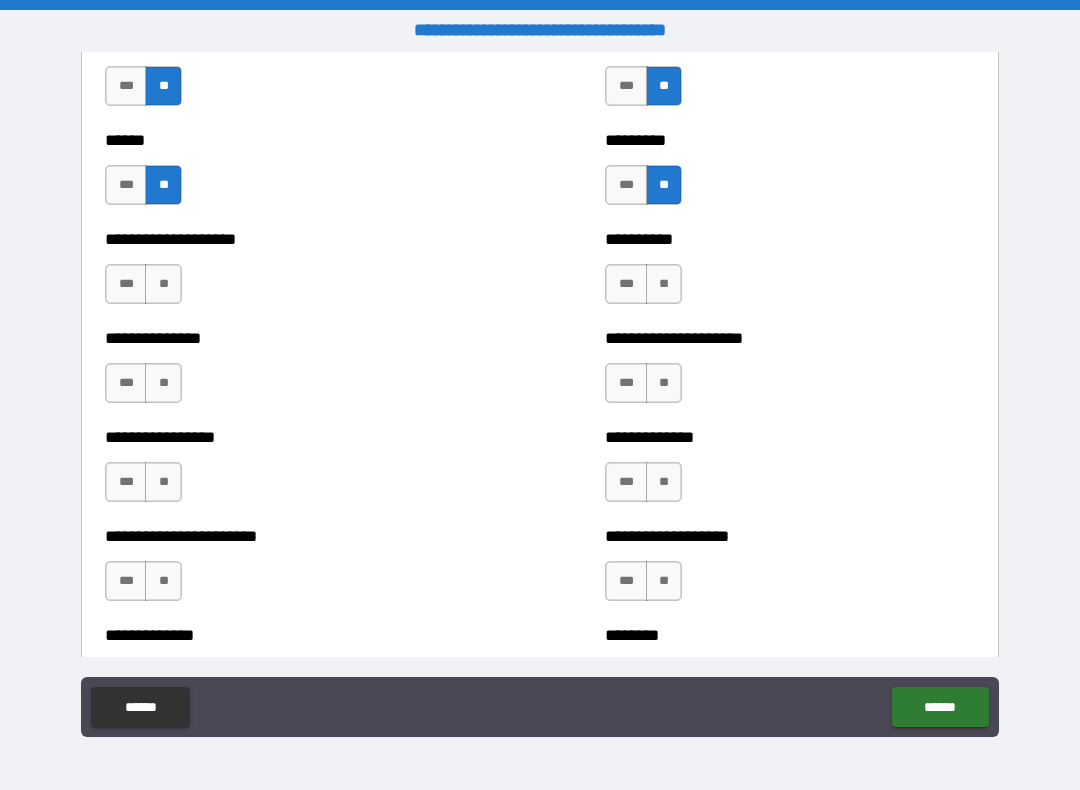 click on "**" at bounding box center (664, 284) 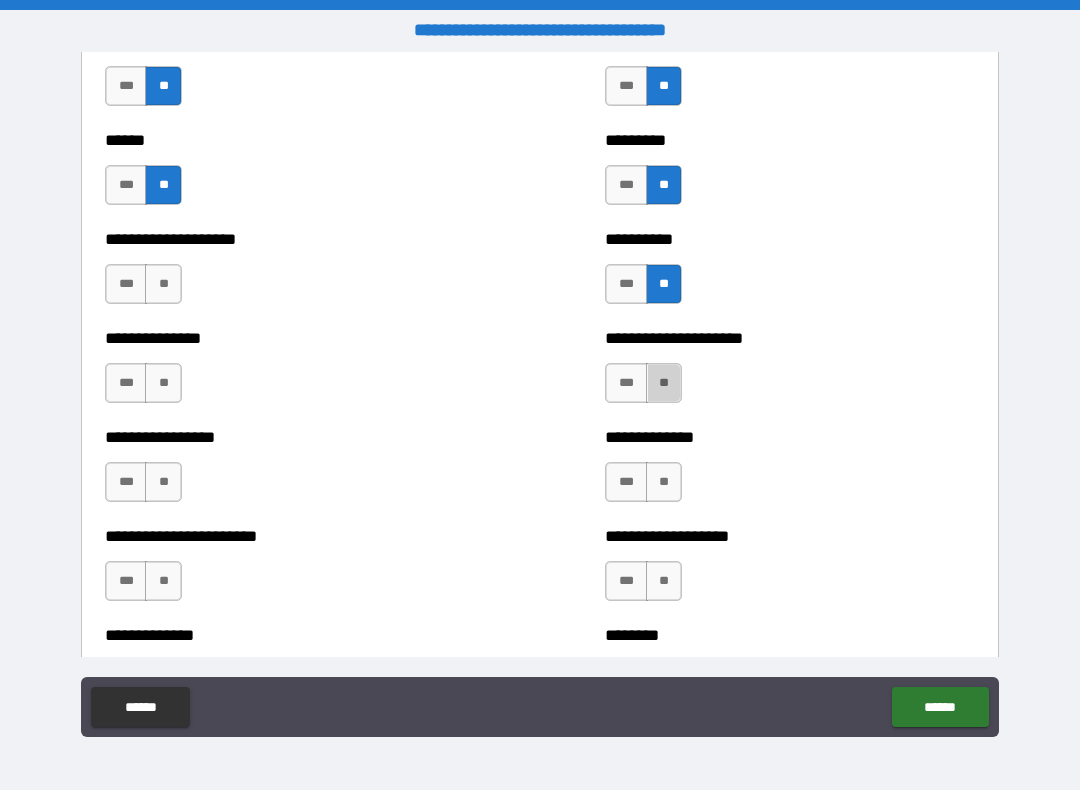 click on "**" at bounding box center [664, 383] 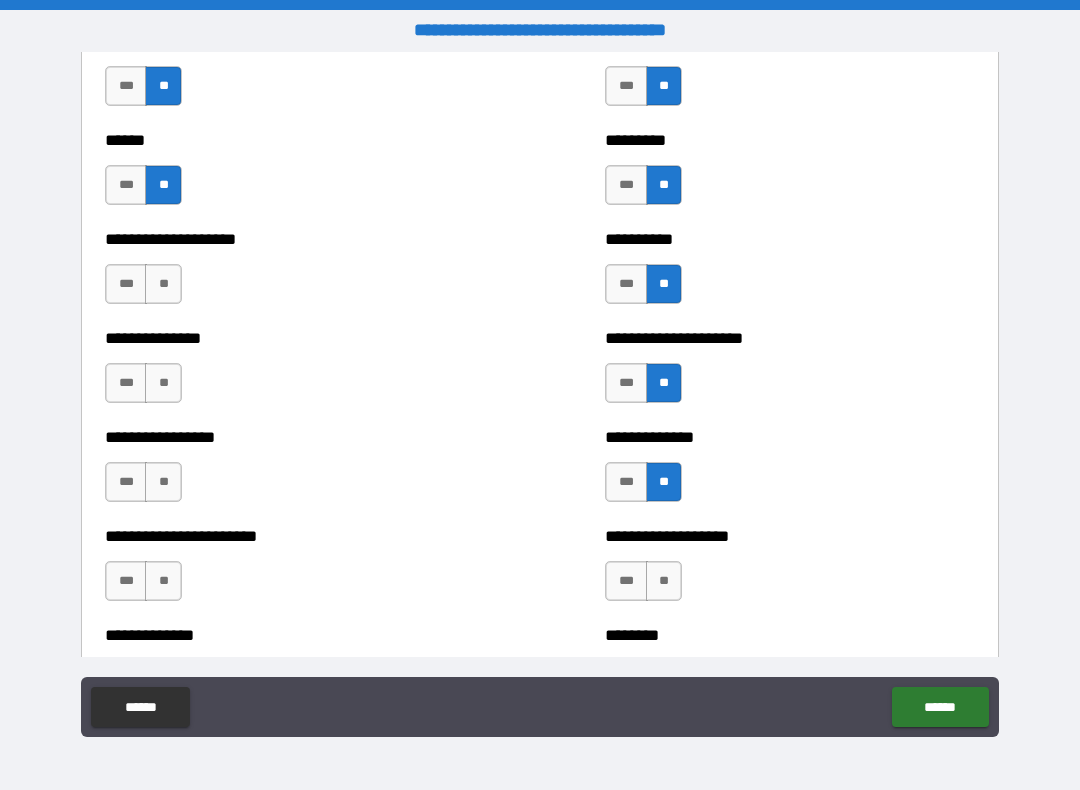 click on "**" at bounding box center [664, 581] 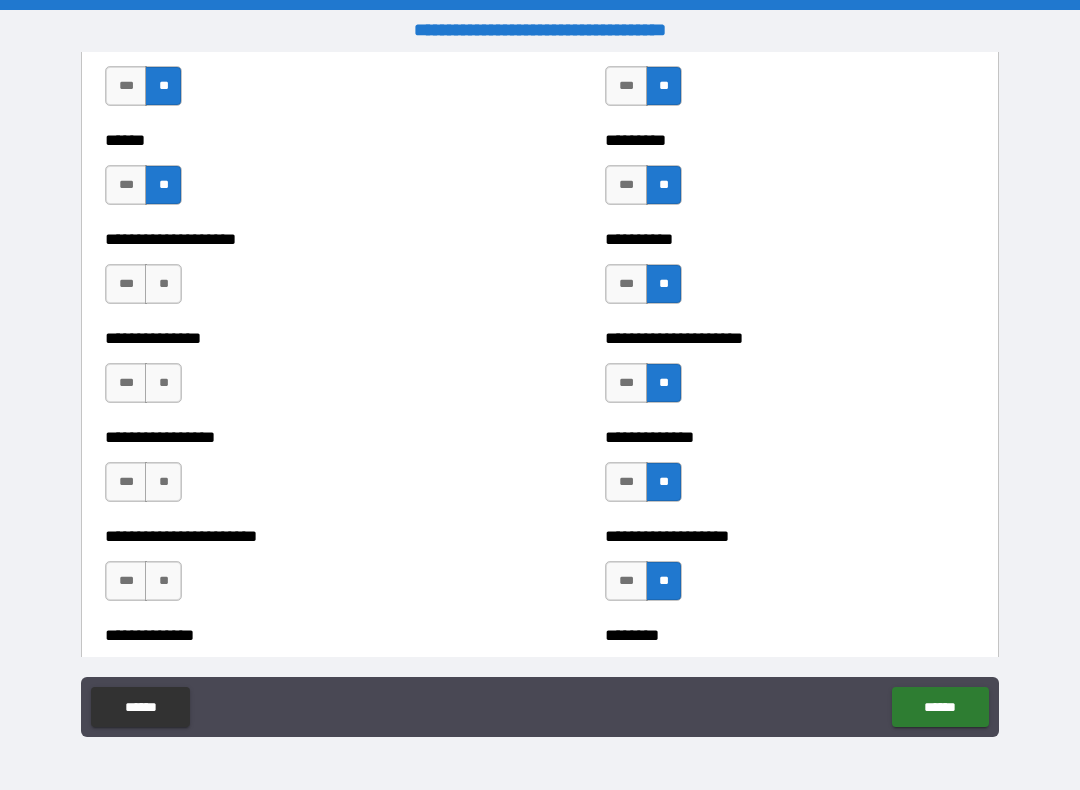 click on "**" at bounding box center (163, 284) 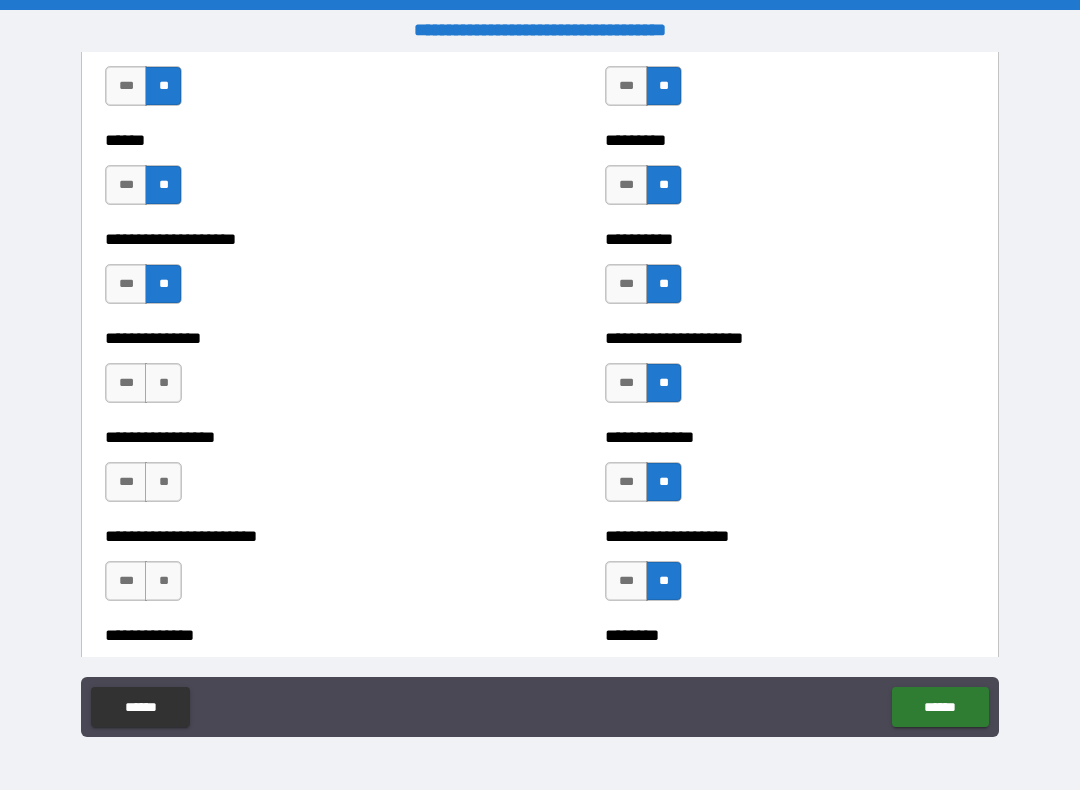 click on "**" at bounding box center [163, 383] 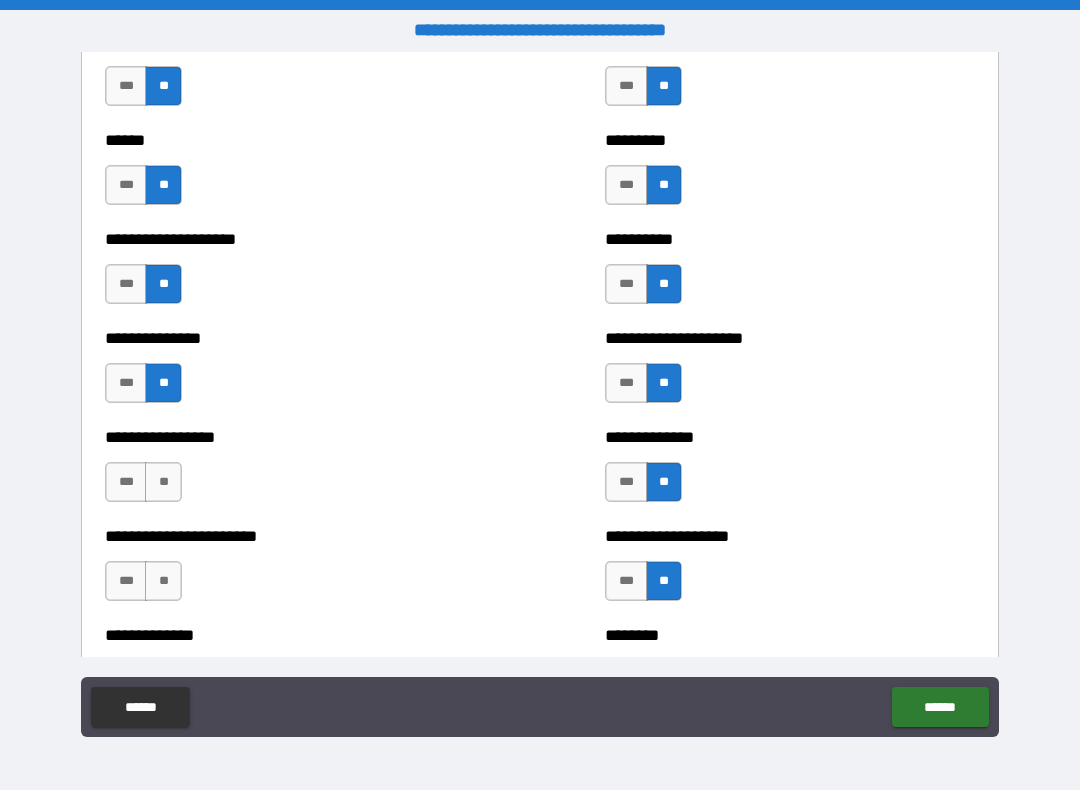 click on "**" at bounding box center (163, 482) 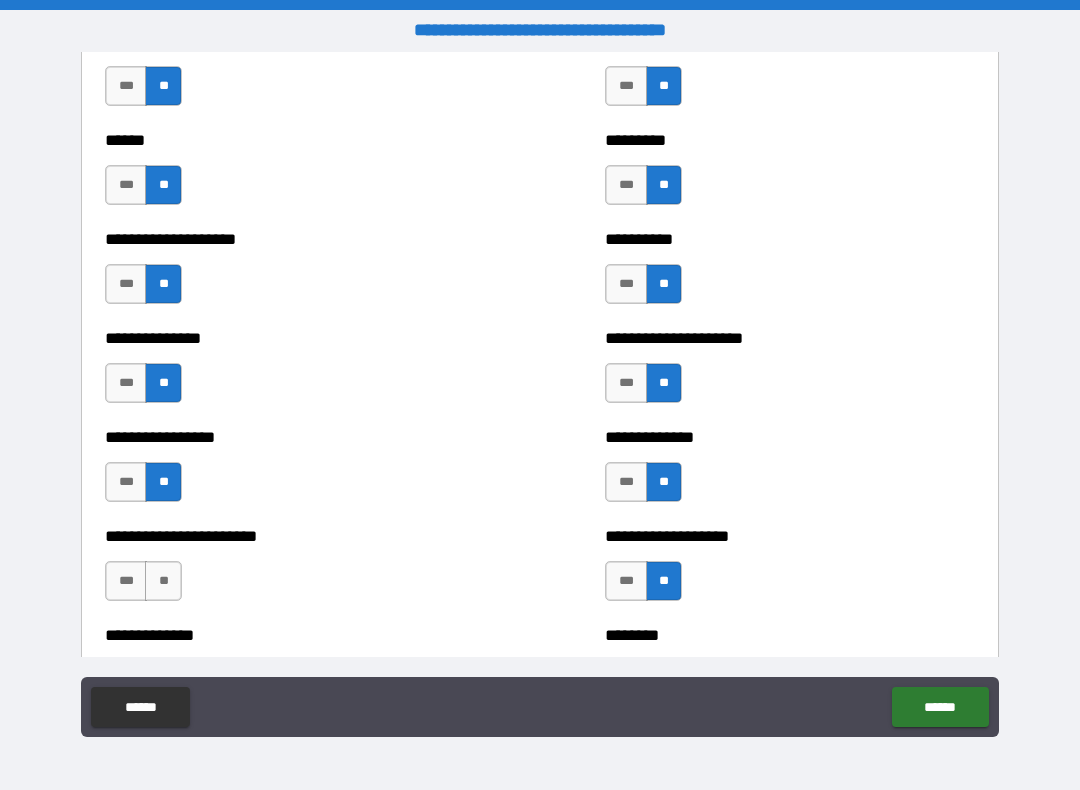 click on "**" at bounding box center [163, 581] 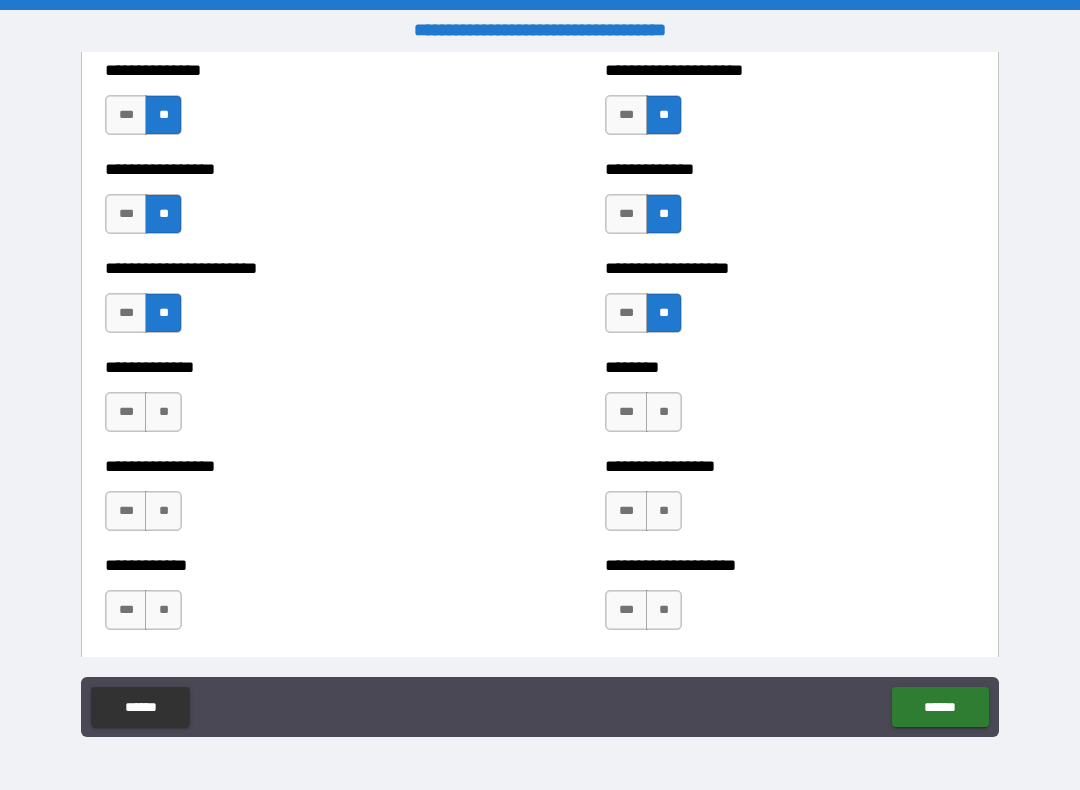 scroll, scrollTop: 3337, scrollLeft: 0, axis: vertical 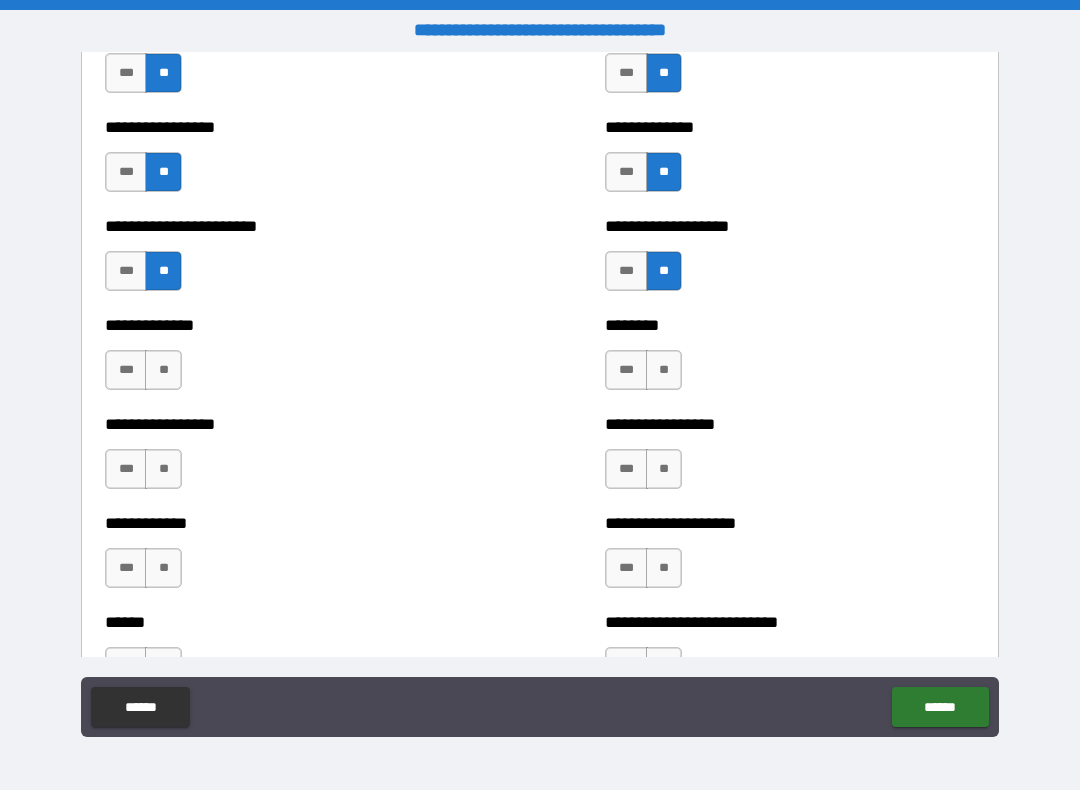 click on "**" at bounding box center (163, 370) 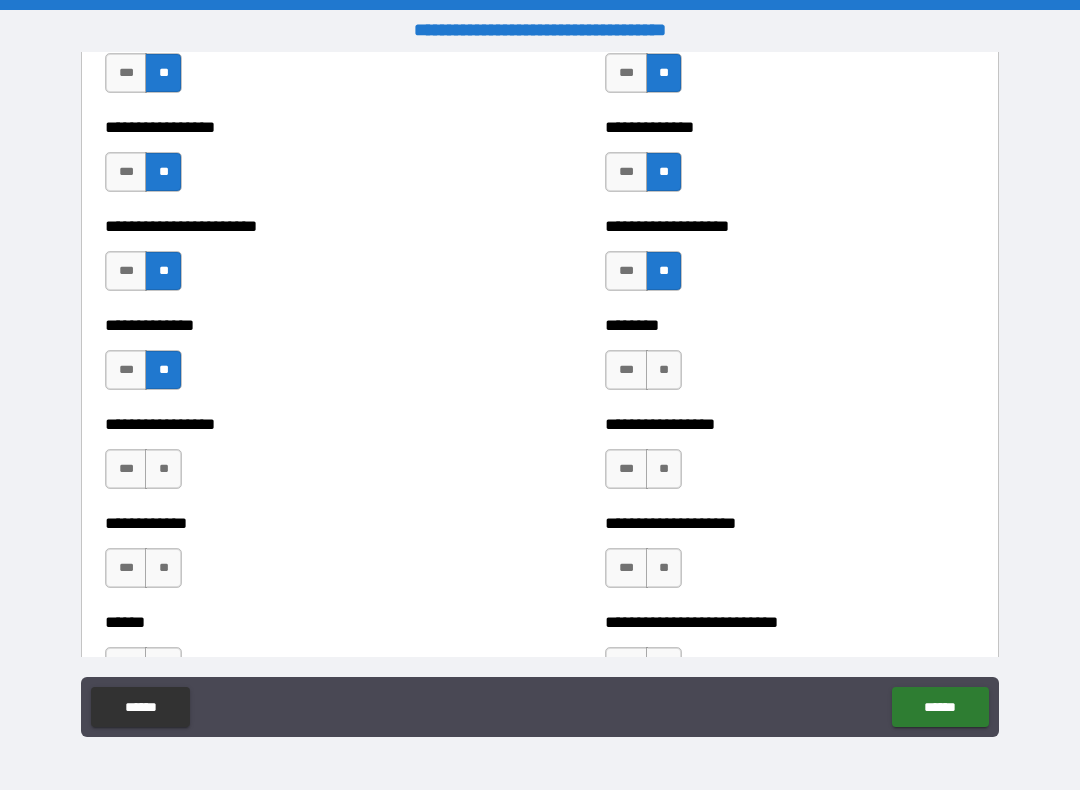 click on "**" at bounding box center (163, 469) 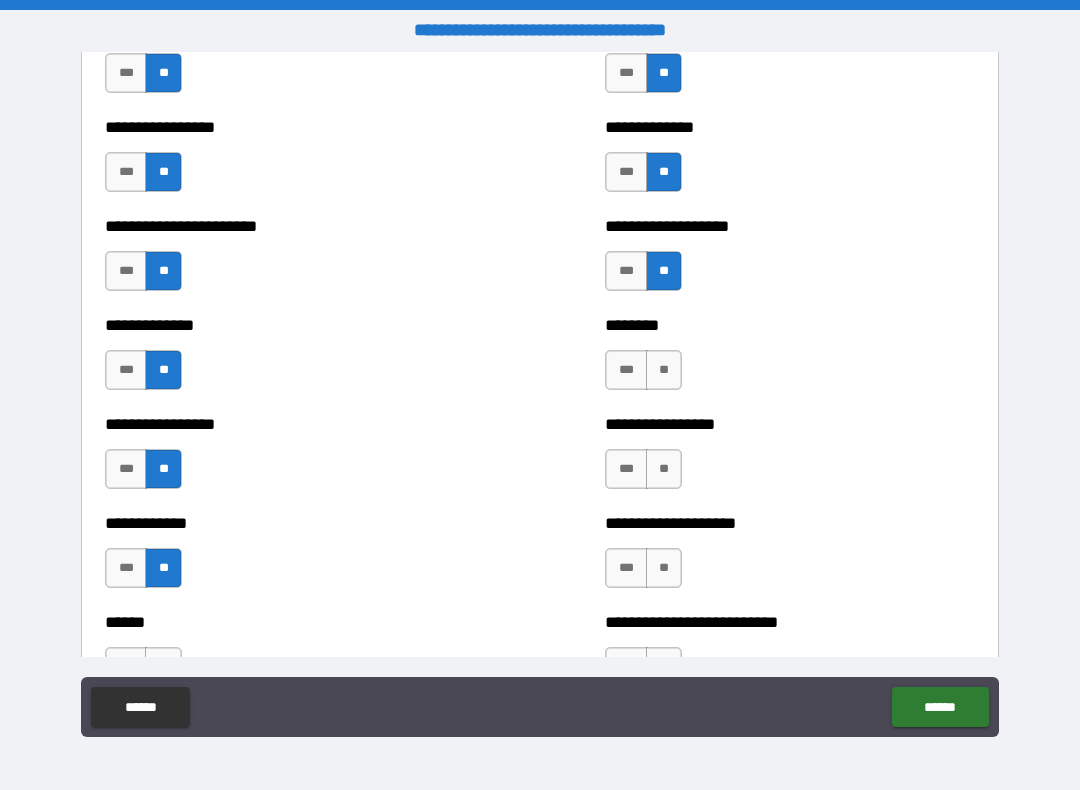 click on "**" at bounding box center [664, 370] 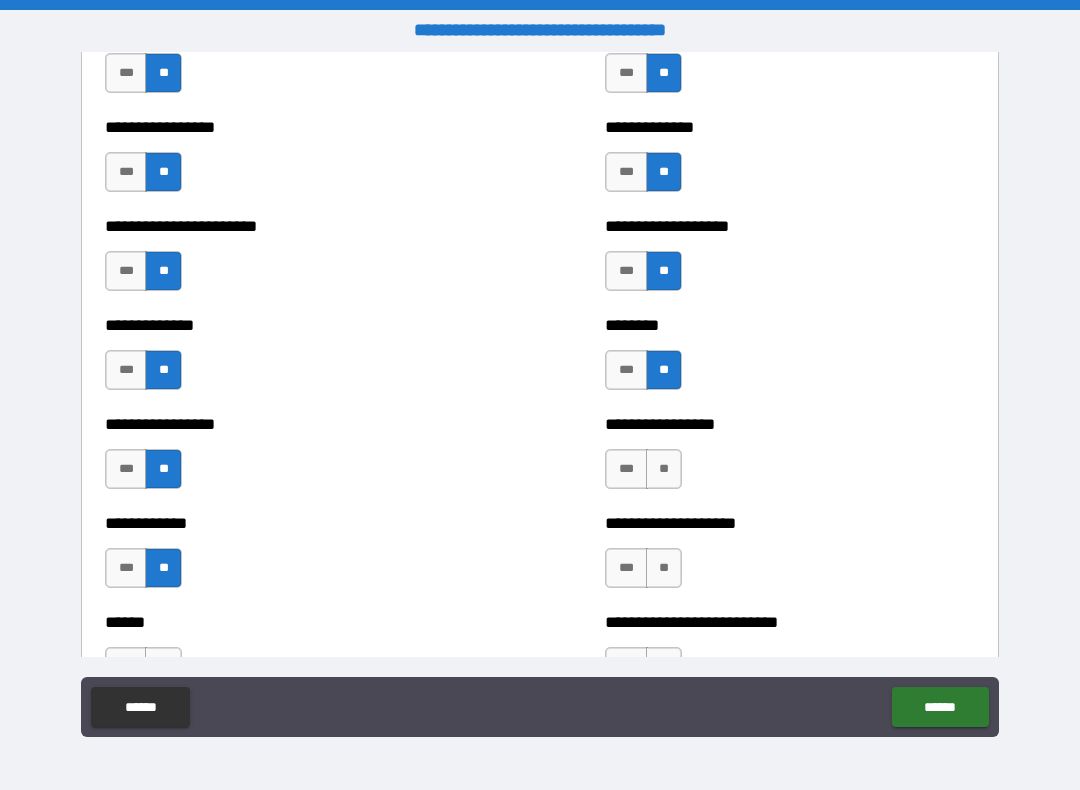click on "**" at bounding box center (664, 469) 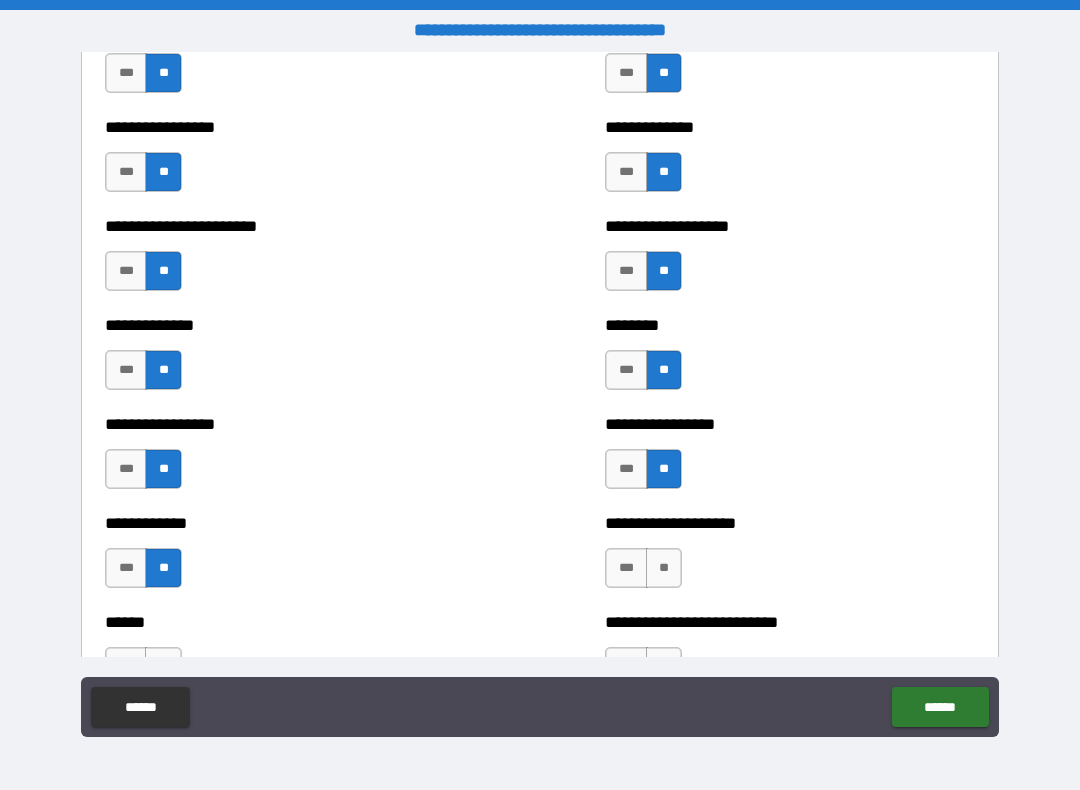 click on "**" at bounding box center (664, 568) 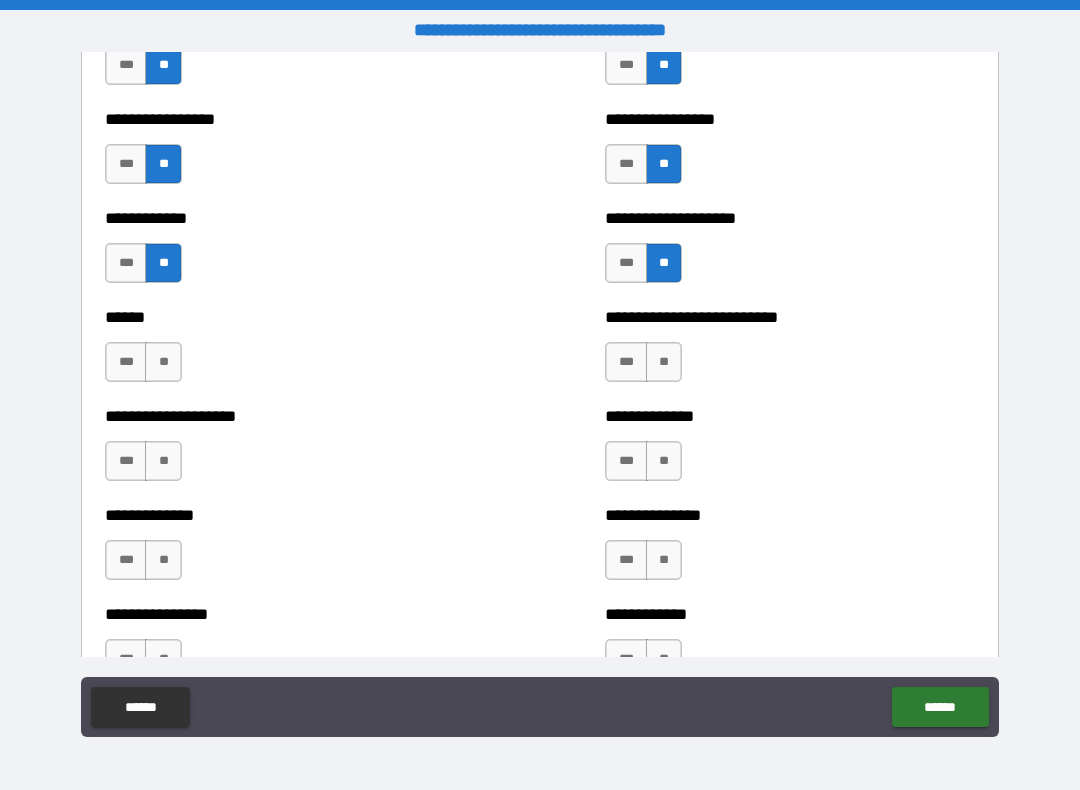 scroll, scrollTop: 3648, scrollLeft: 0, axis: vertical 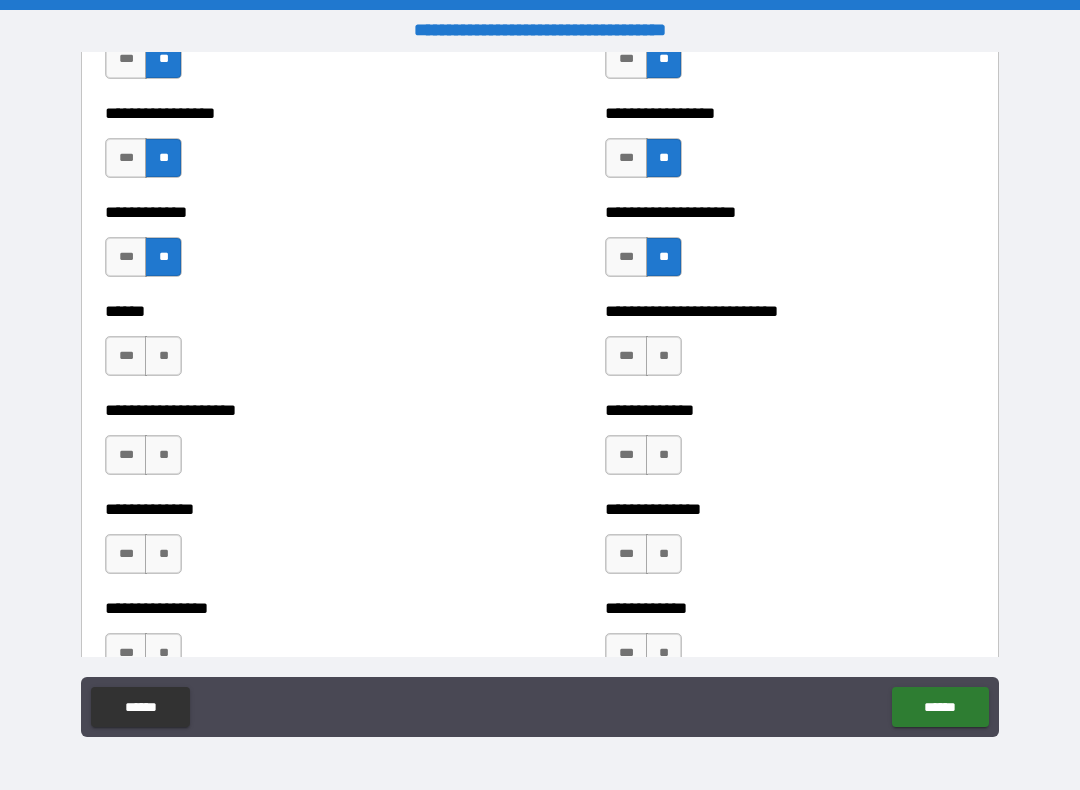click on "**" at bounding box center [163, 356] 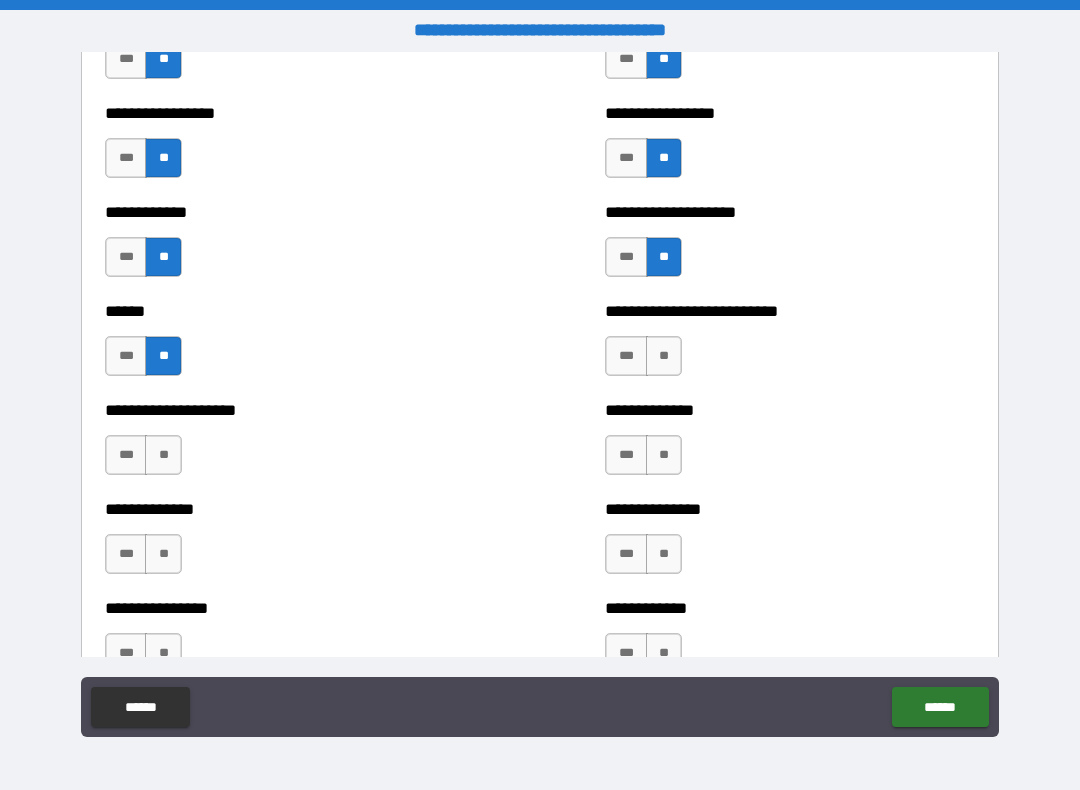 click on "**" at bounding box center [163, 455] 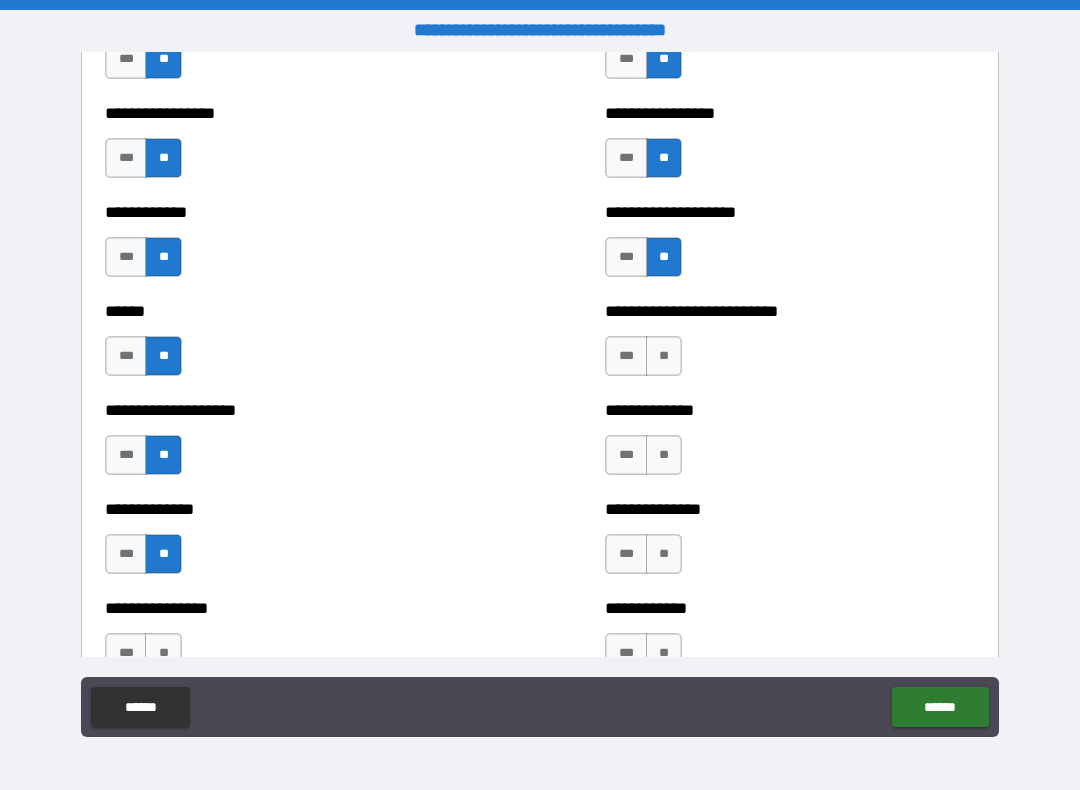click on "**" at bounding box center (664, 356) 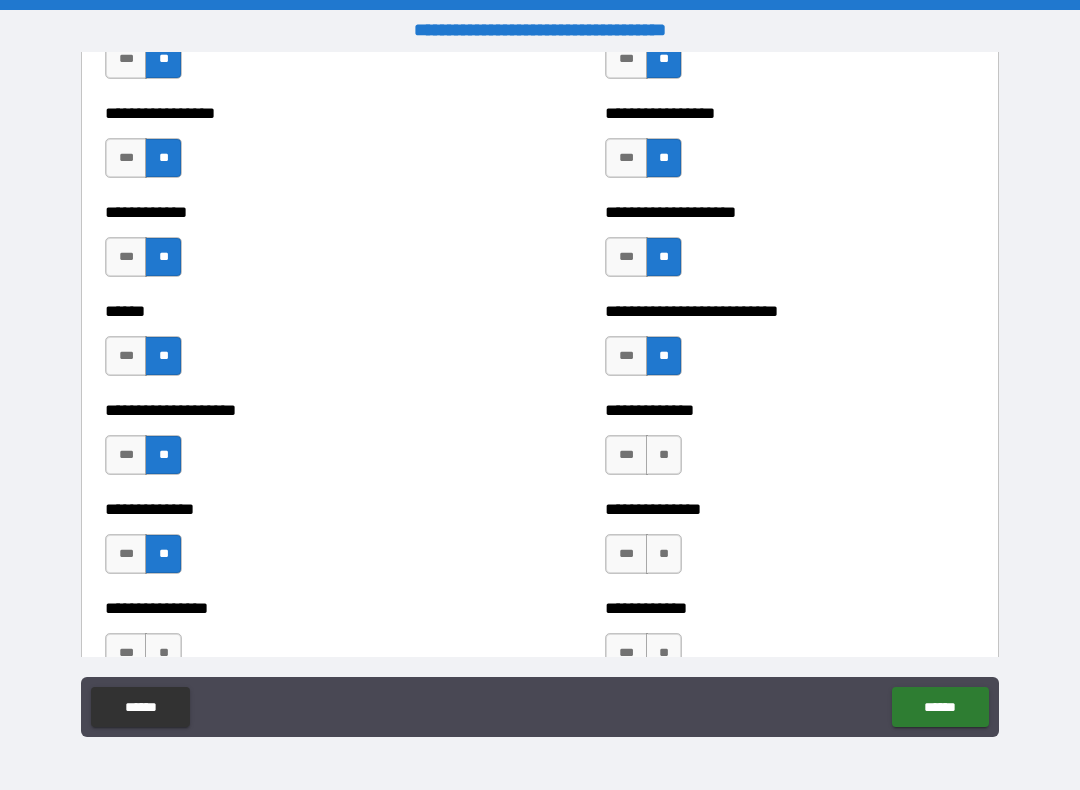 click on "**" at bounding box center [664, 455] 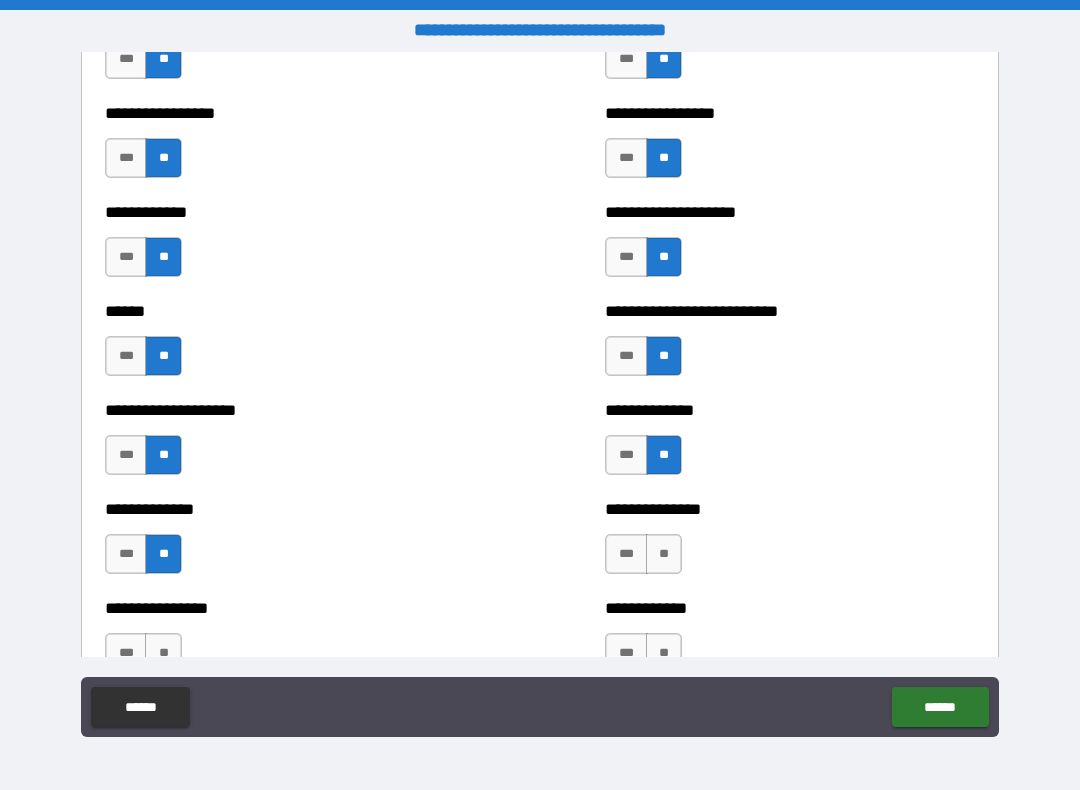 click on "**" at bounding box center [664, 554] 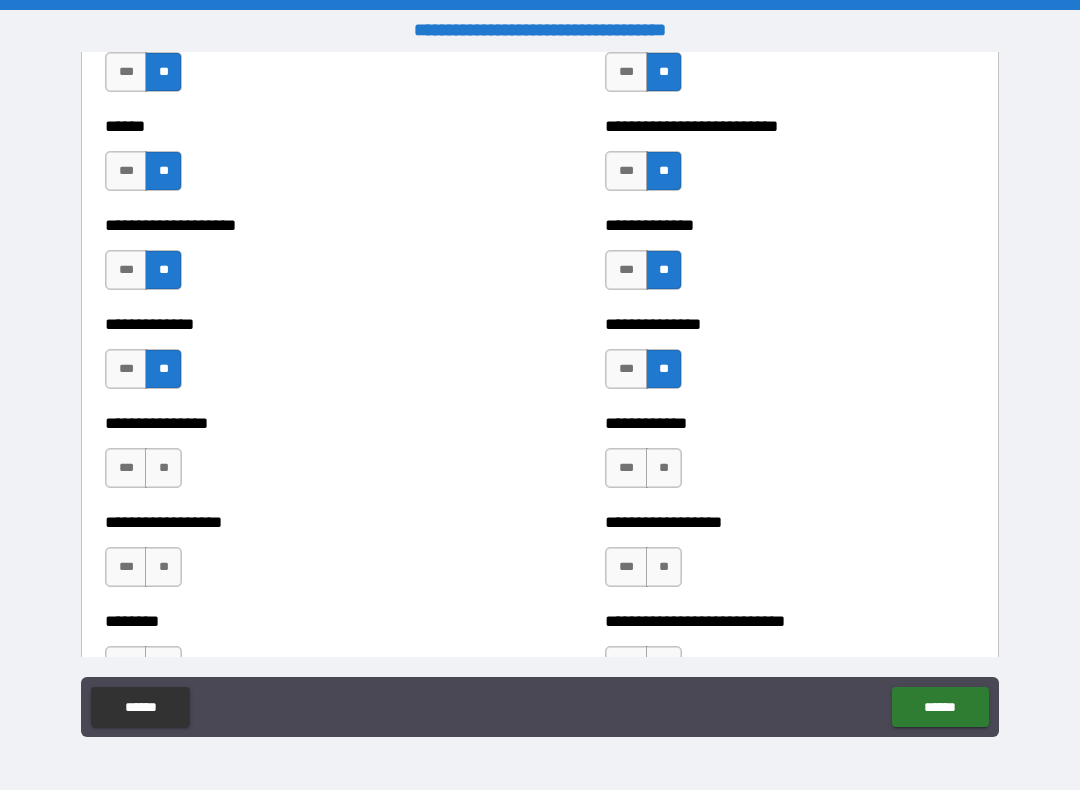 scroll, scrollTop: 3921, scrollLeft: 0, axis: vertical 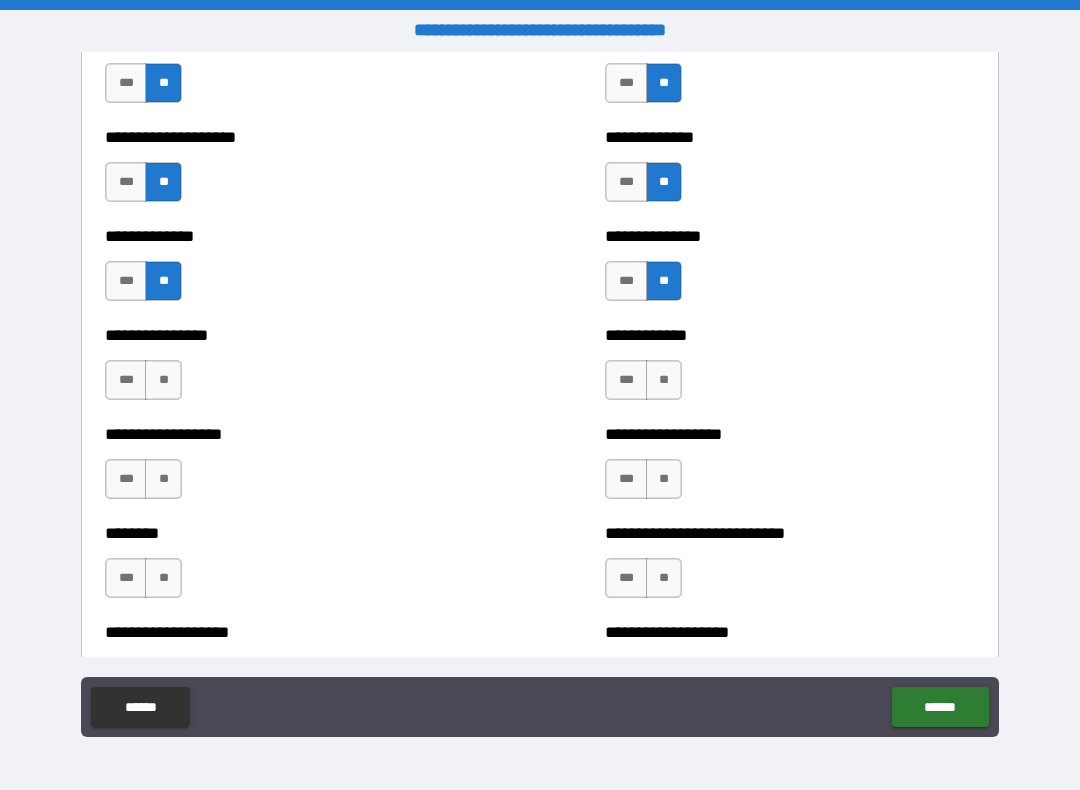 click on "**" at bounding box center [664, 380] 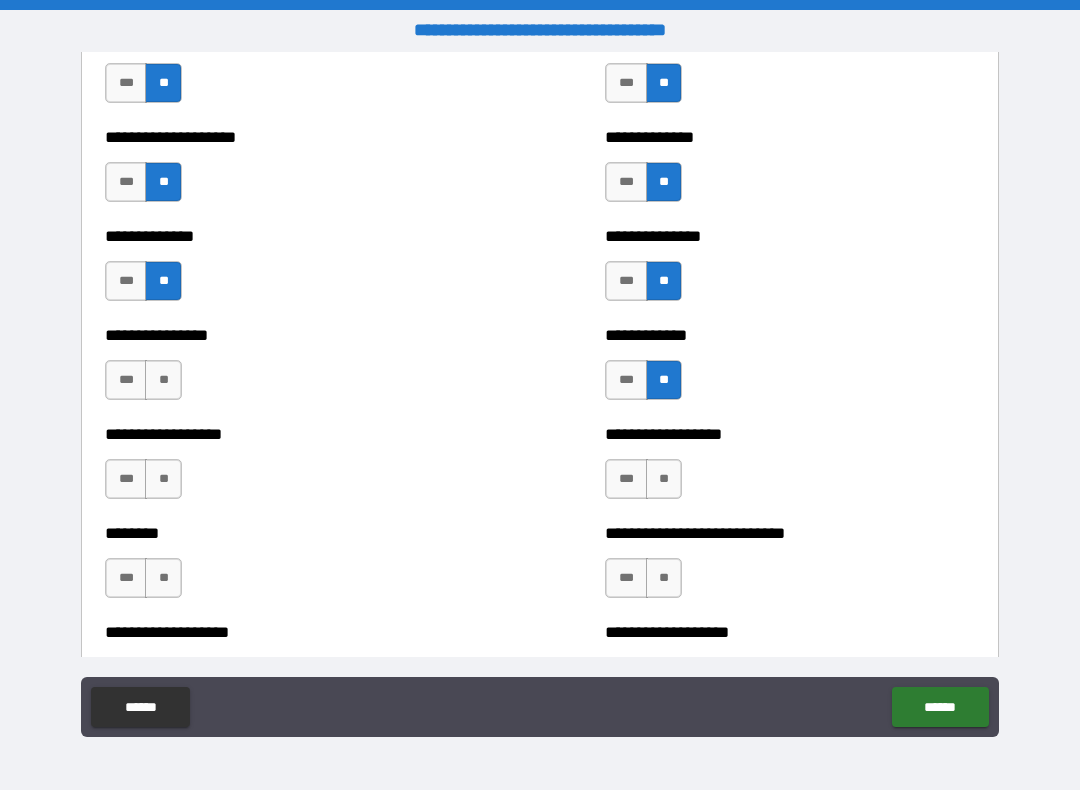 click on "**" at bounding box center (664, 578) 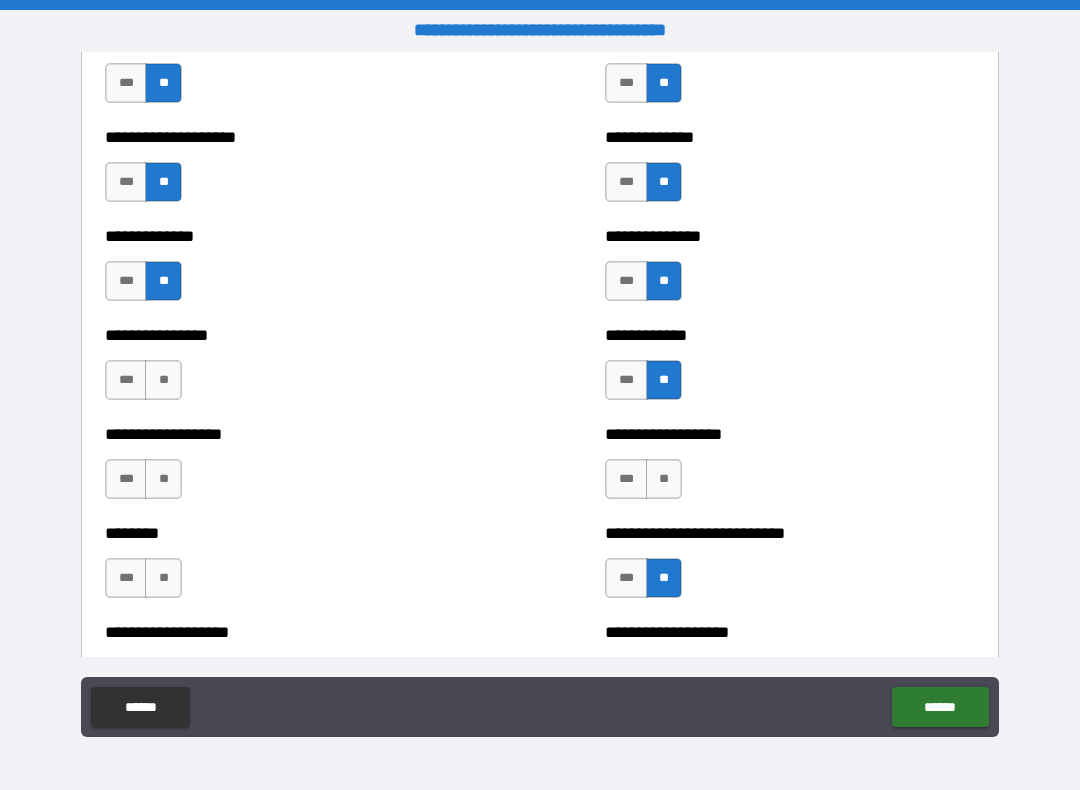 click on "**" at bounding box center [163, 380] 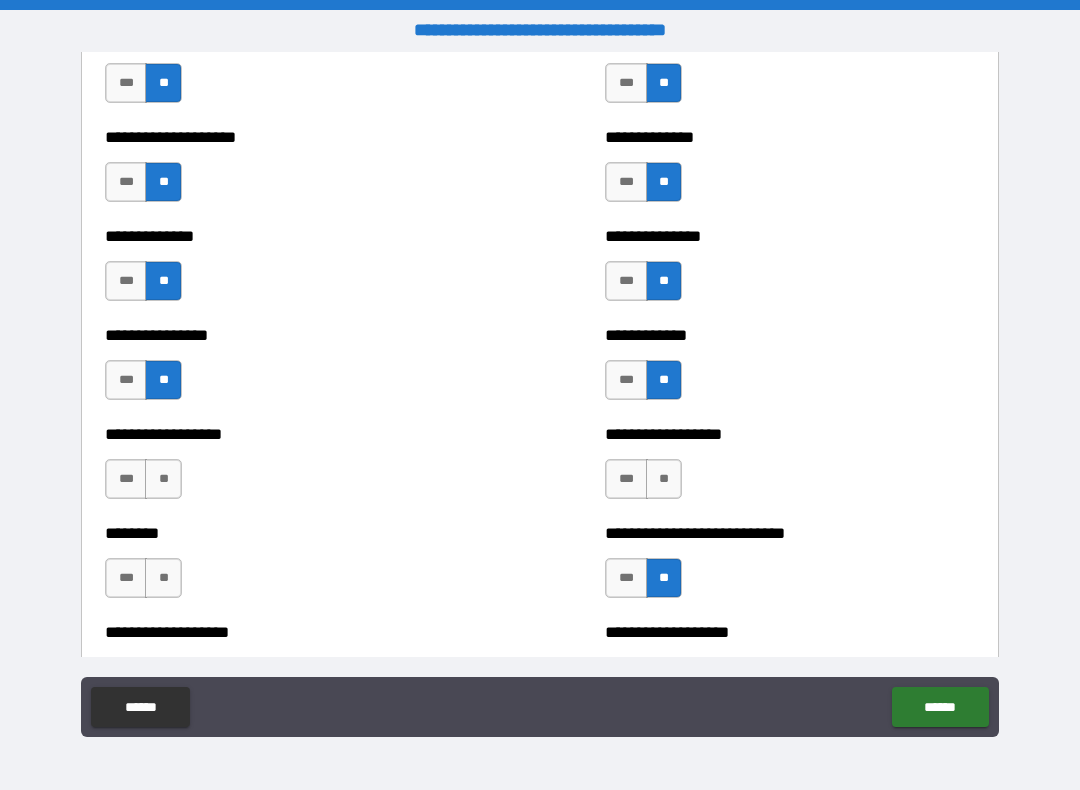 click on "**" at bounding box center (163, 479) 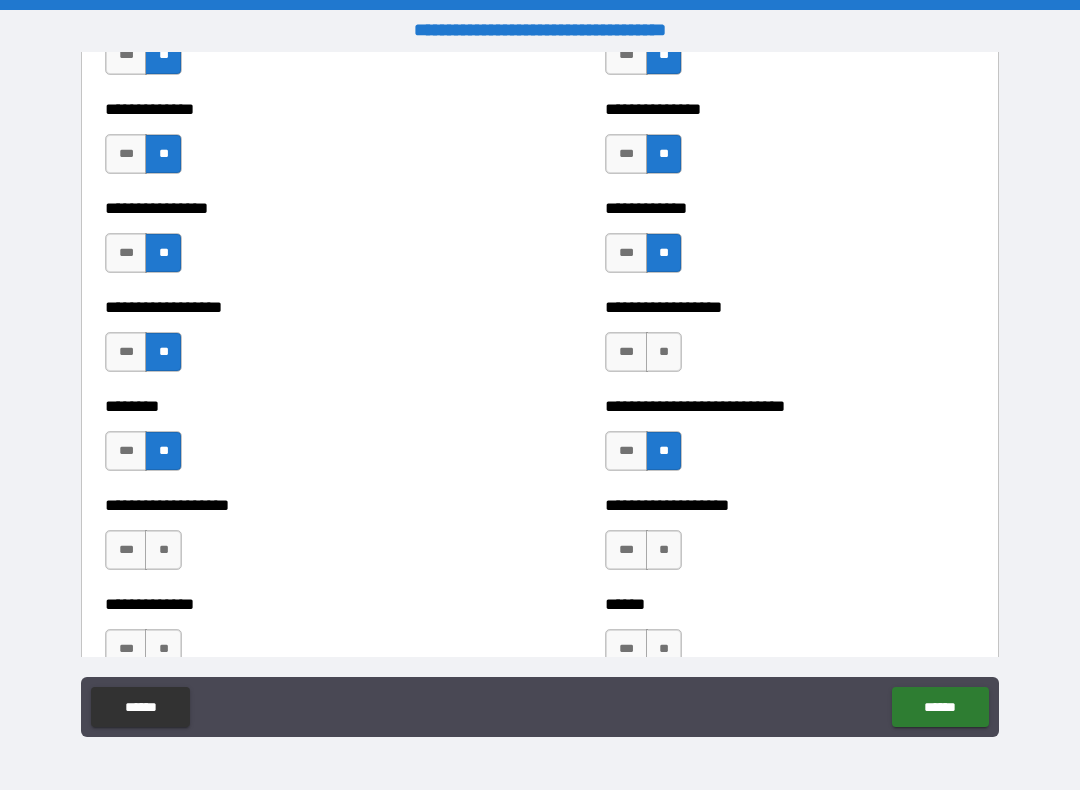 click on "**" at bounding box center (664, 352) 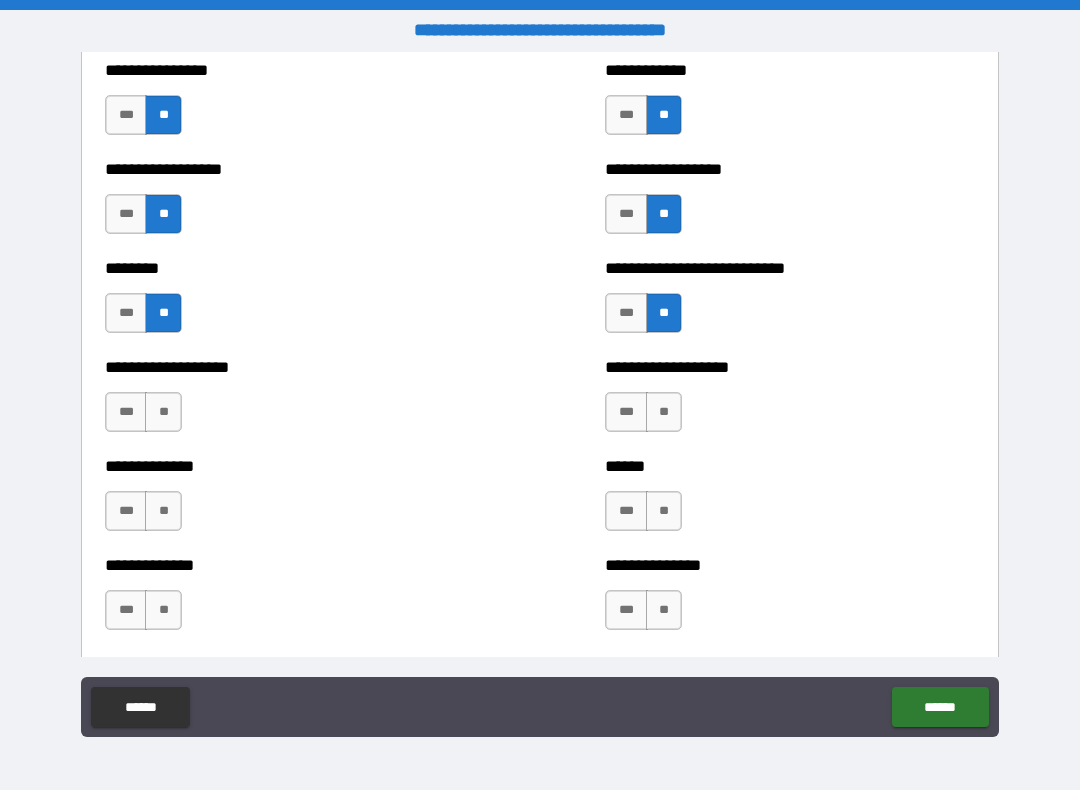 scroll, scrollTop: 4329, scrollLeft: 0, axis: vertical 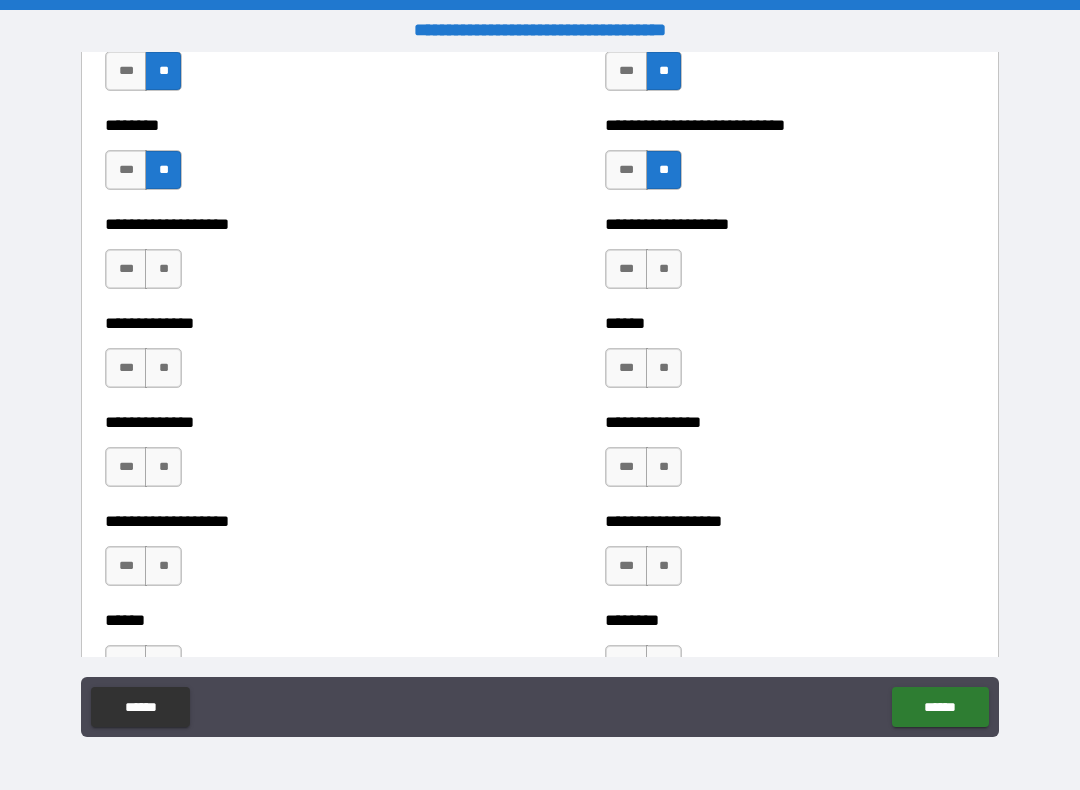 click on "**" at bounding box center (664, 269) 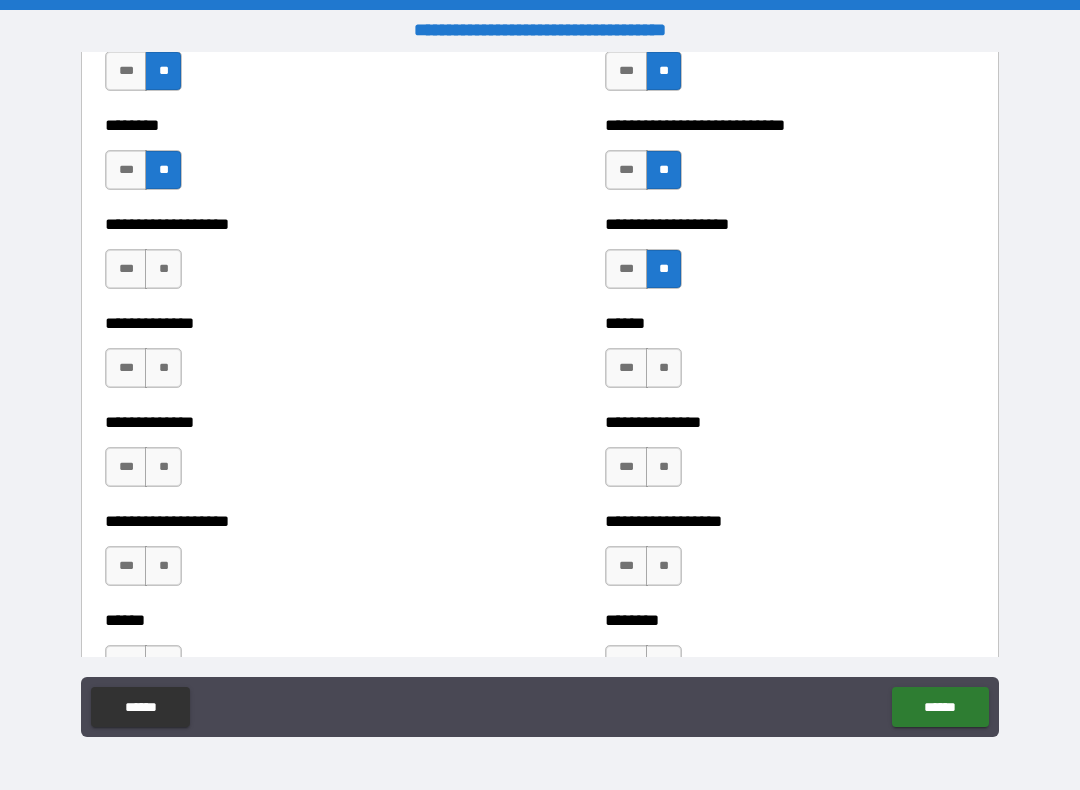 click on "**" at bounding box center [664, 368] 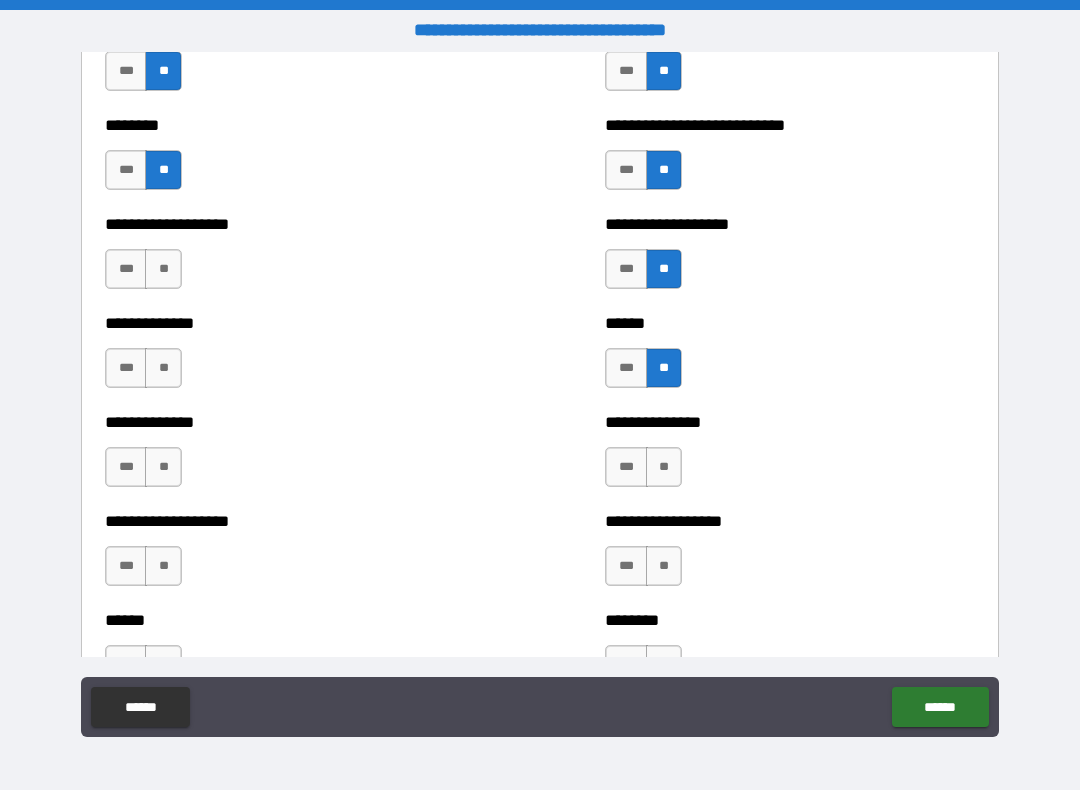 click on "**" at bounding box center [163, 269] 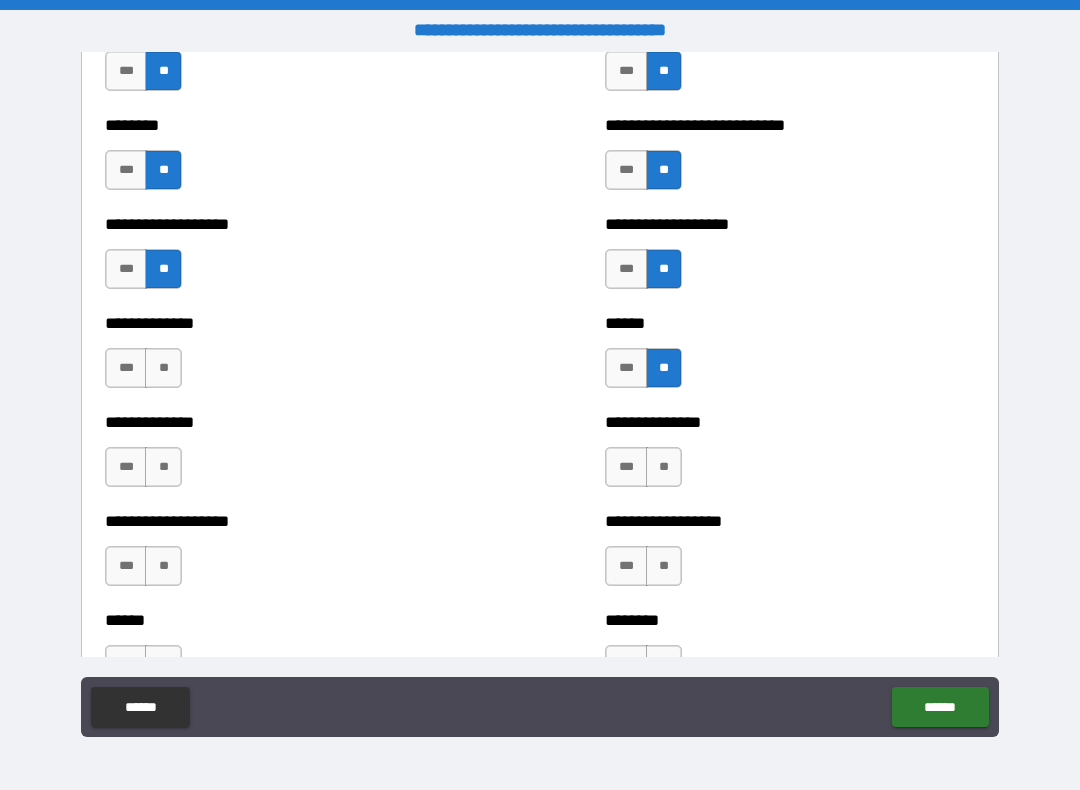 click on "**" at bounding box center (163, 368) 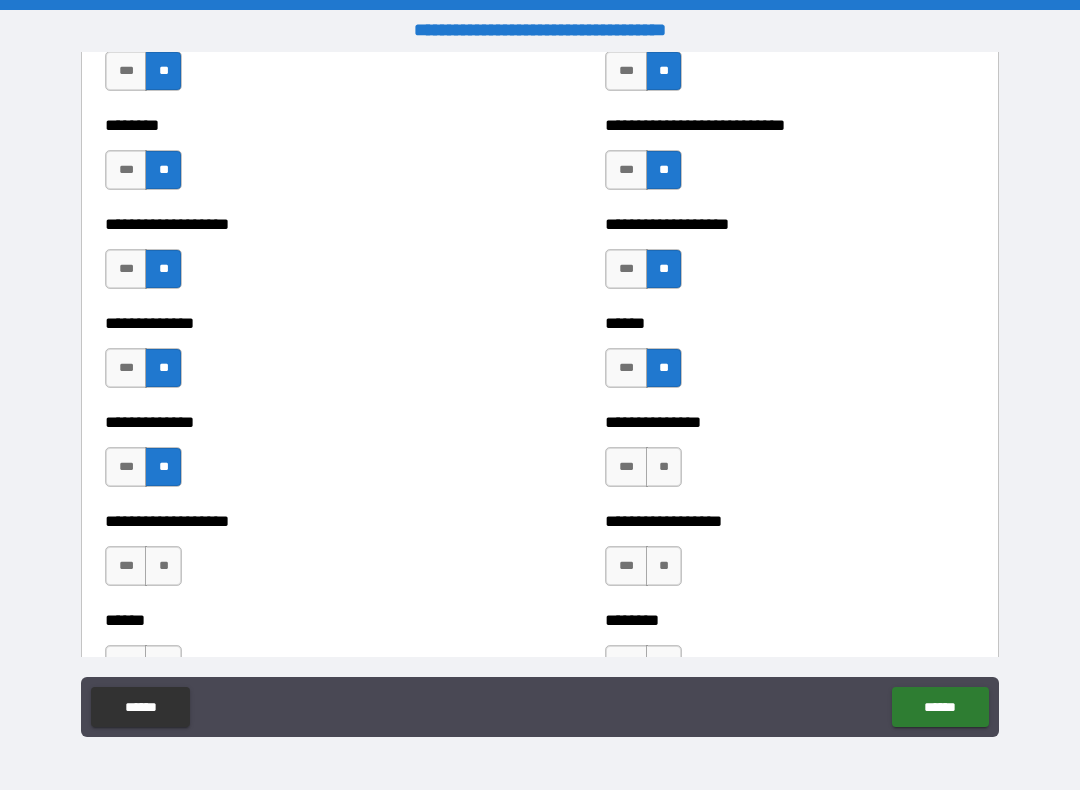 click on "**" at bounding box center [163, 566] 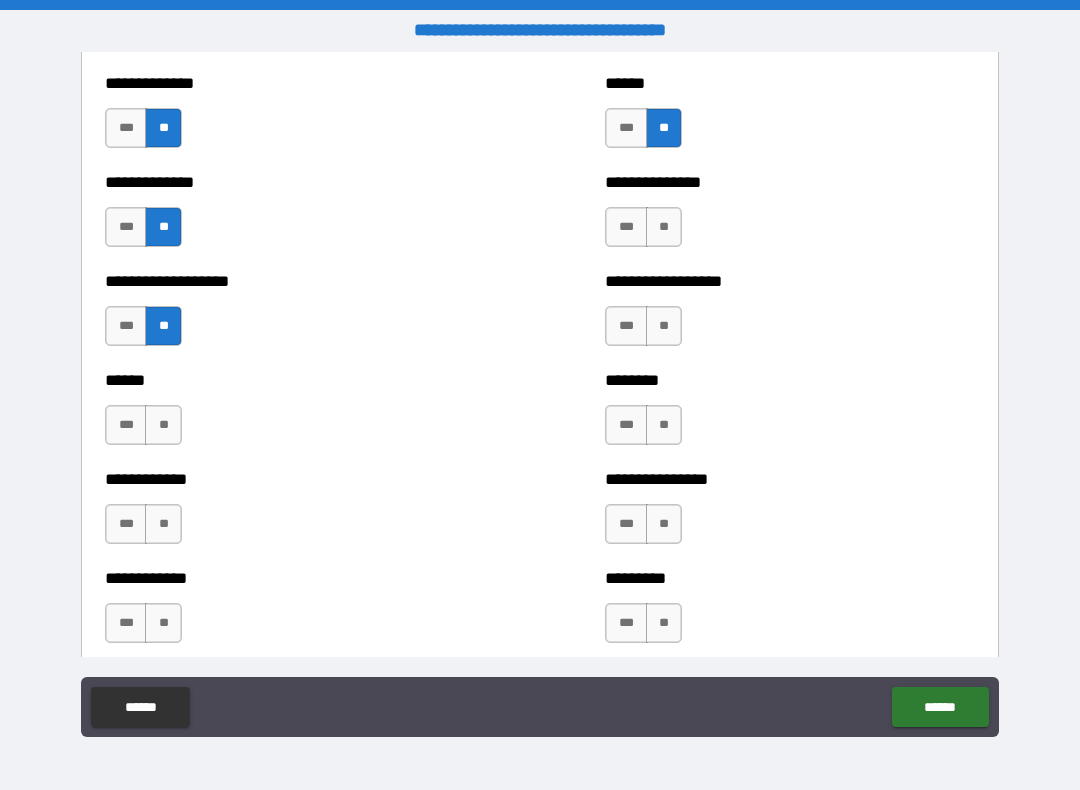 scroll, scrollTop: 4568, scrollLeft: 0, axis: vertical 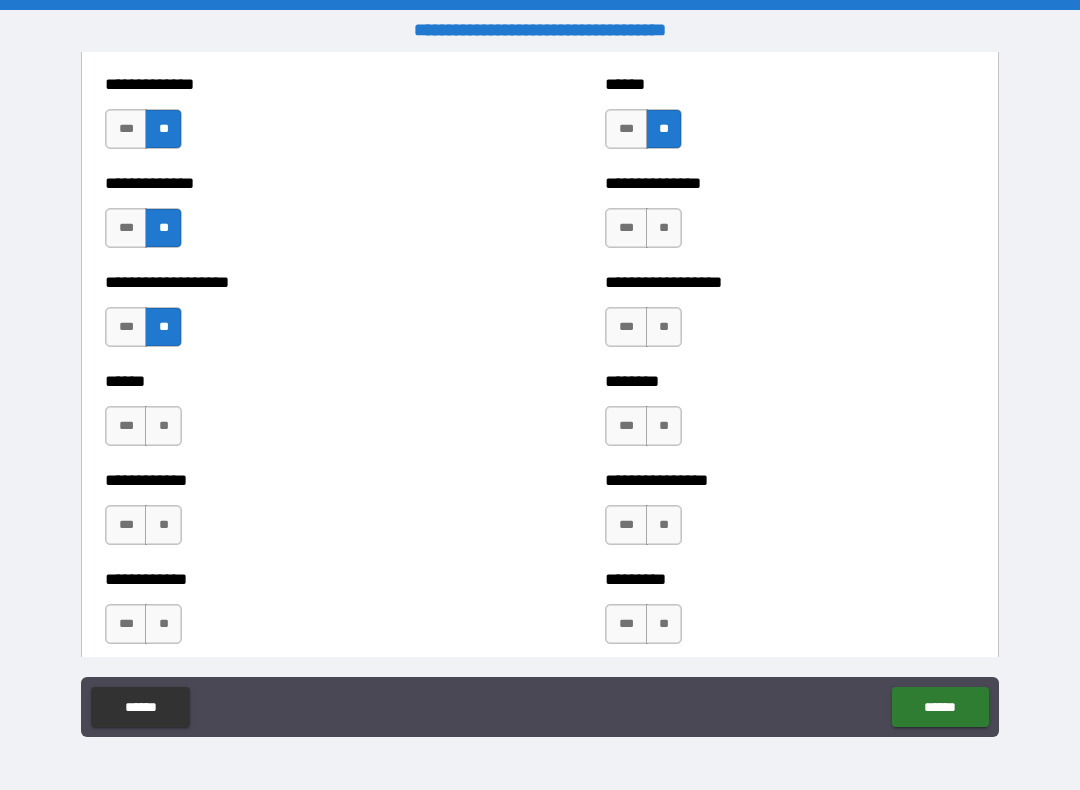 click on "**" at bounding box center [664, 327] 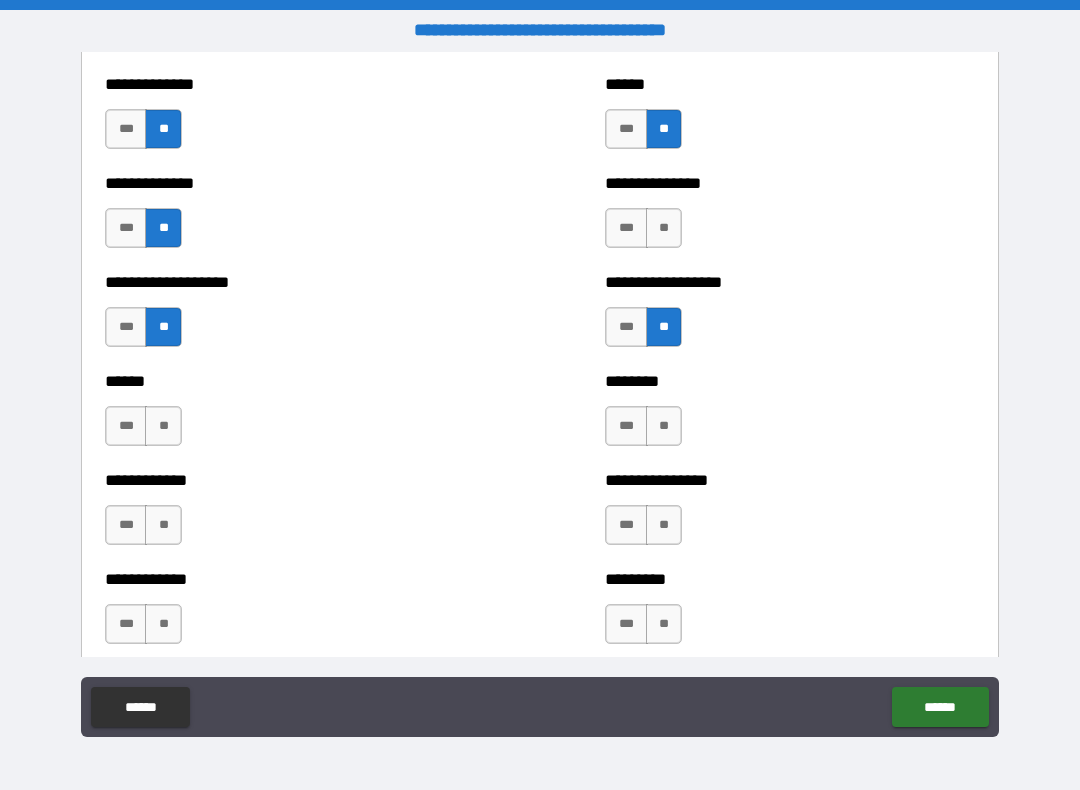 click on "**" at bounding box center (664, 228) 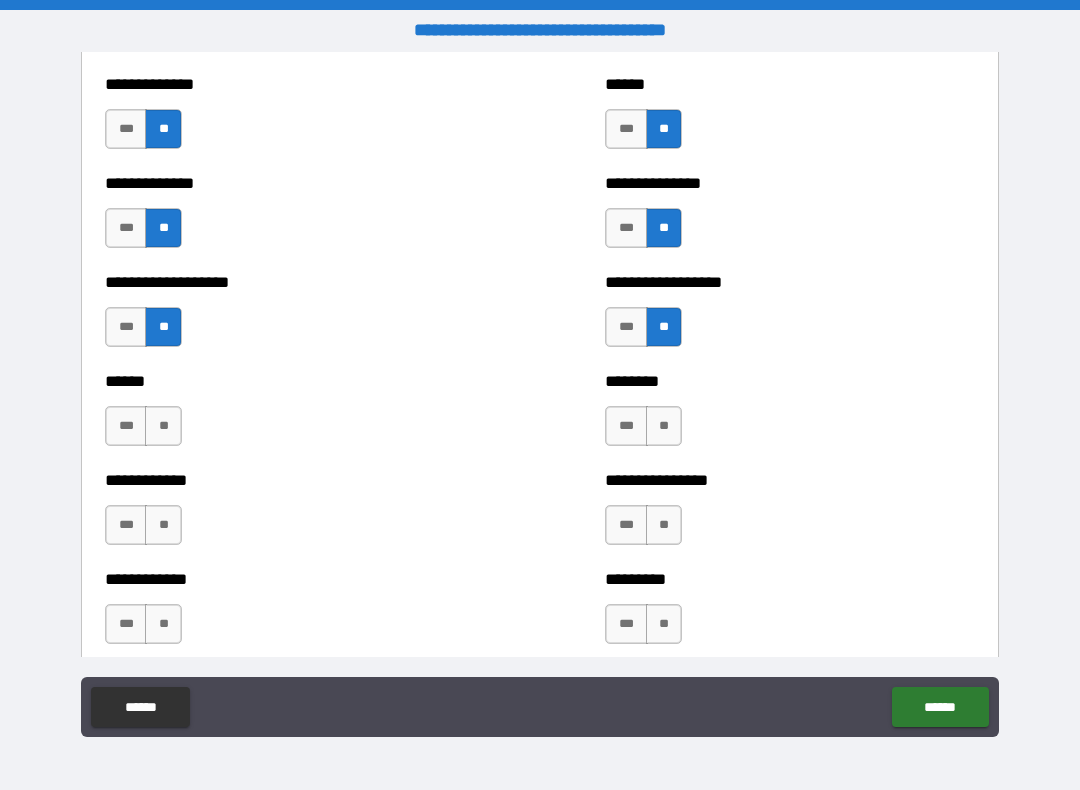 click on "**" at bounding box center [664, 426] 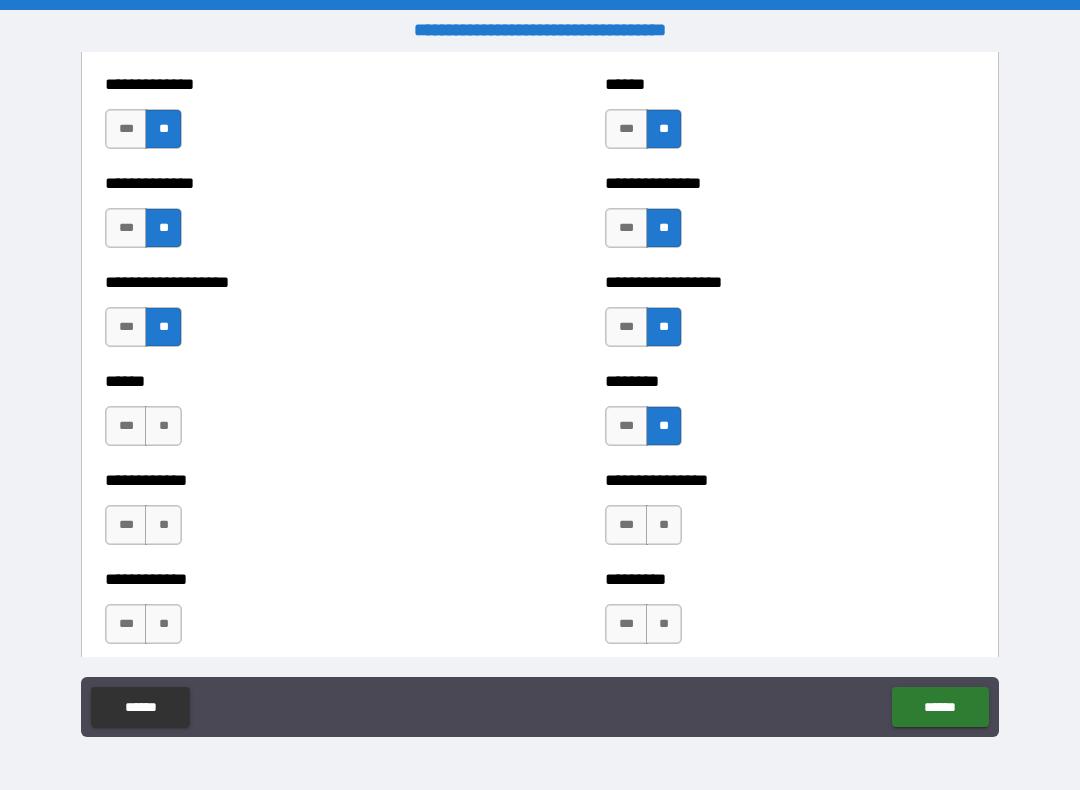 click on "**" at bounding box center (664, 525) 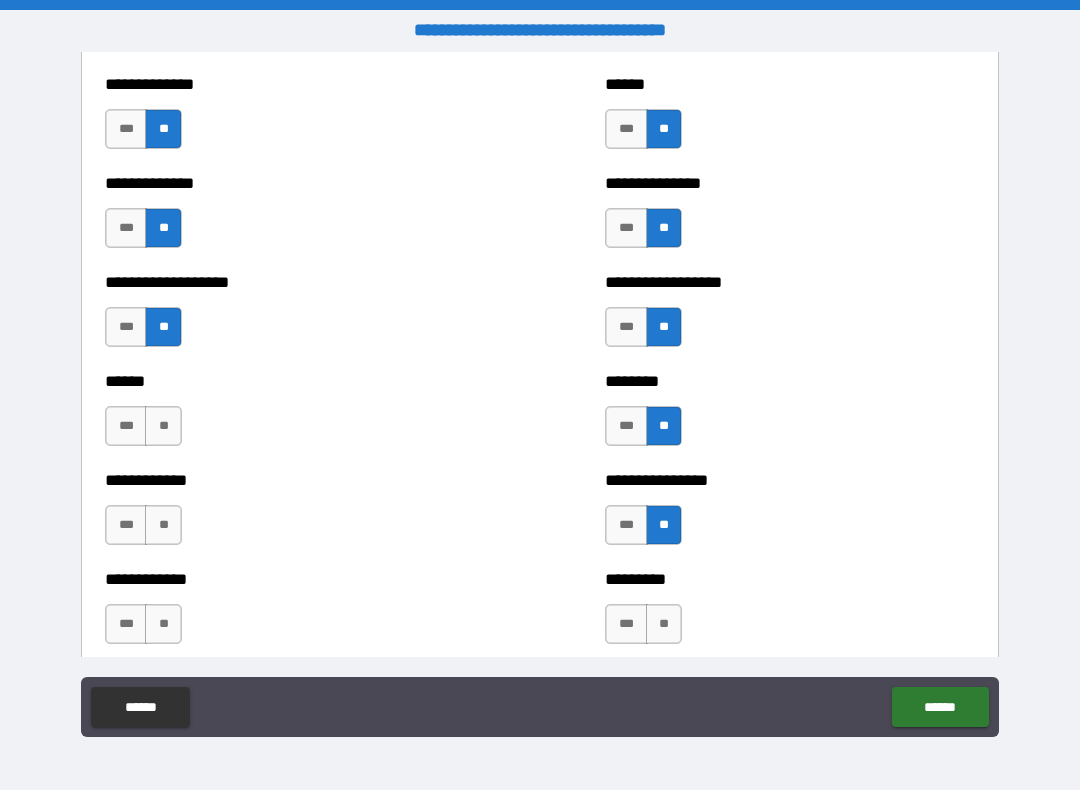 click on "**" at bounding box center [664, 624] 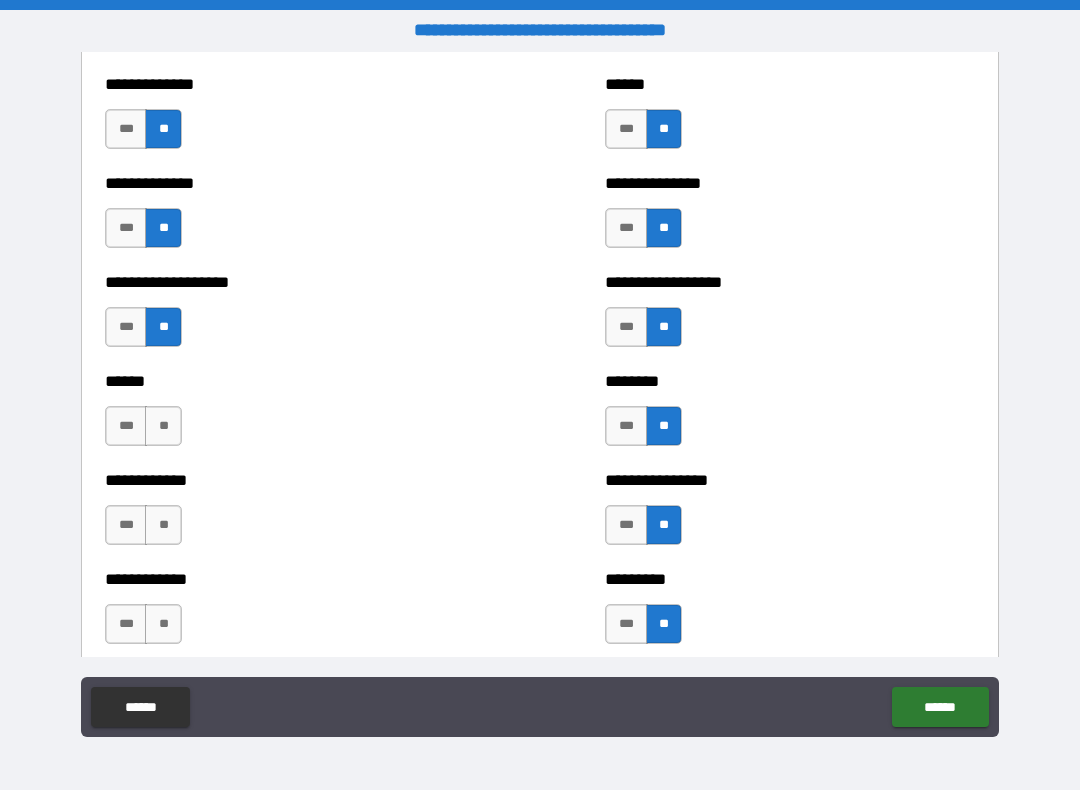 click on "**" at bounding box center (163, 426) 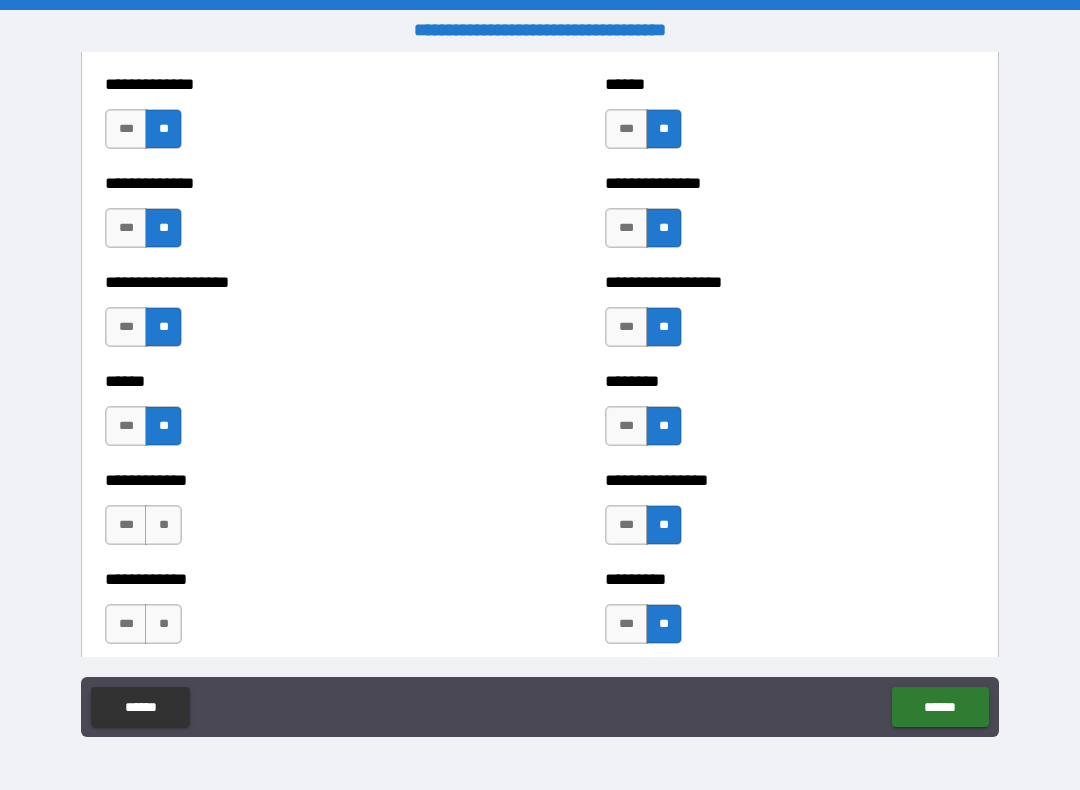 click on "**" at bounding box center [163, 525] 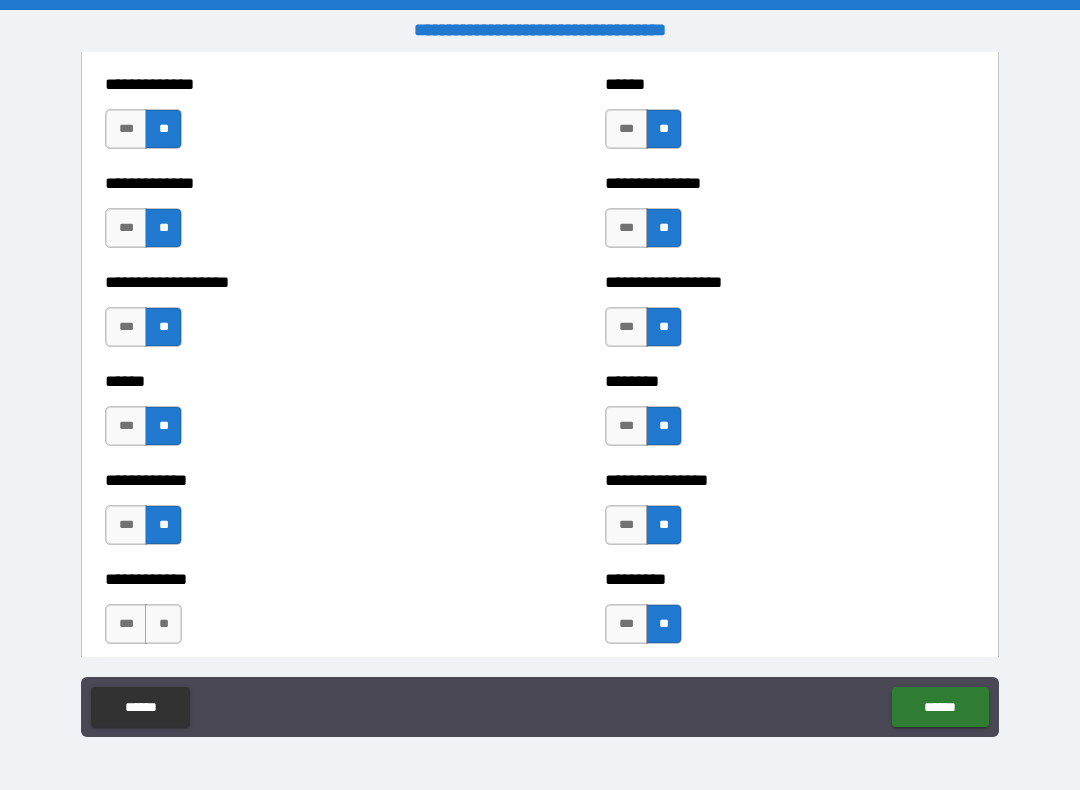 click on "**" at bounding box center (163, 624) 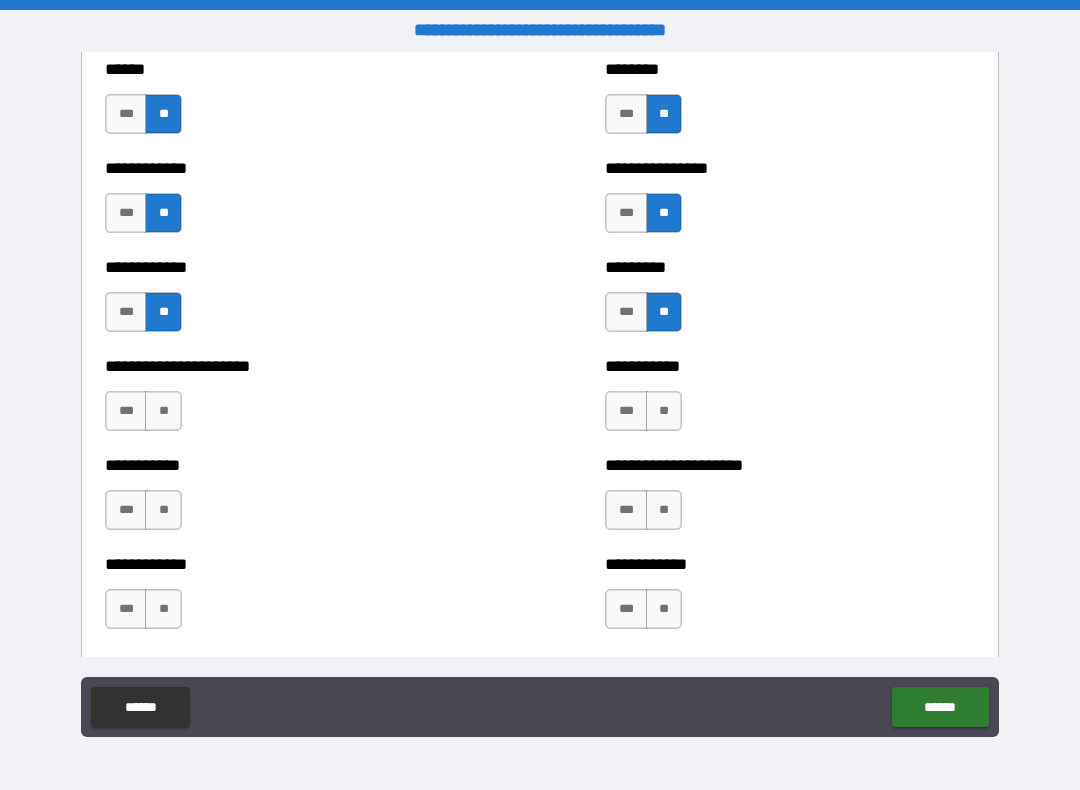 scroll, scrollTop: 4895, scrollLeft: 0, axis: vertical 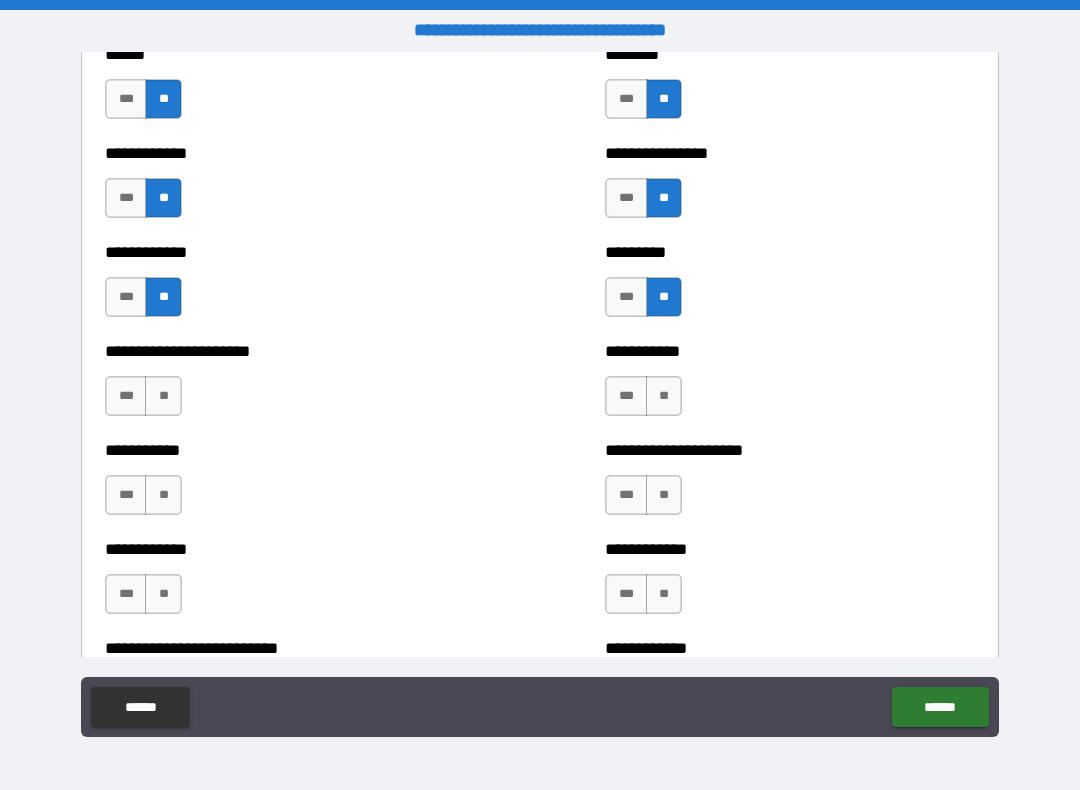 click on "**" at bounding box center [664, 396] 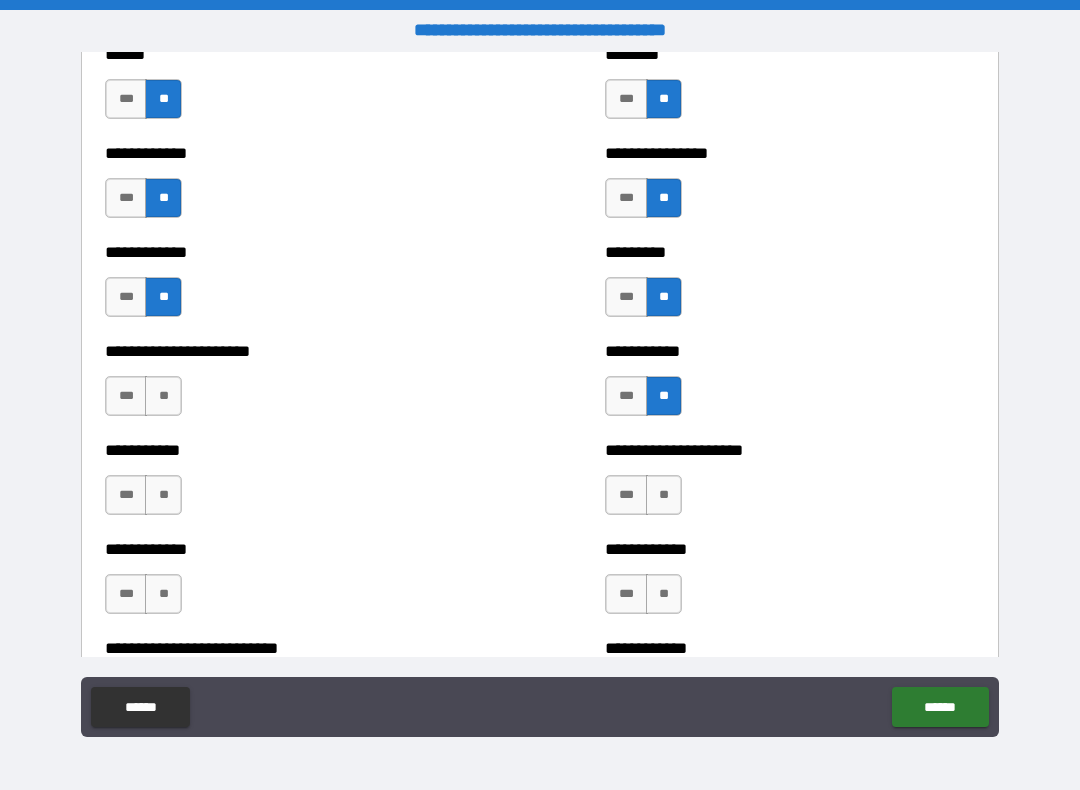click on "**" at bounding box center (163, 396) 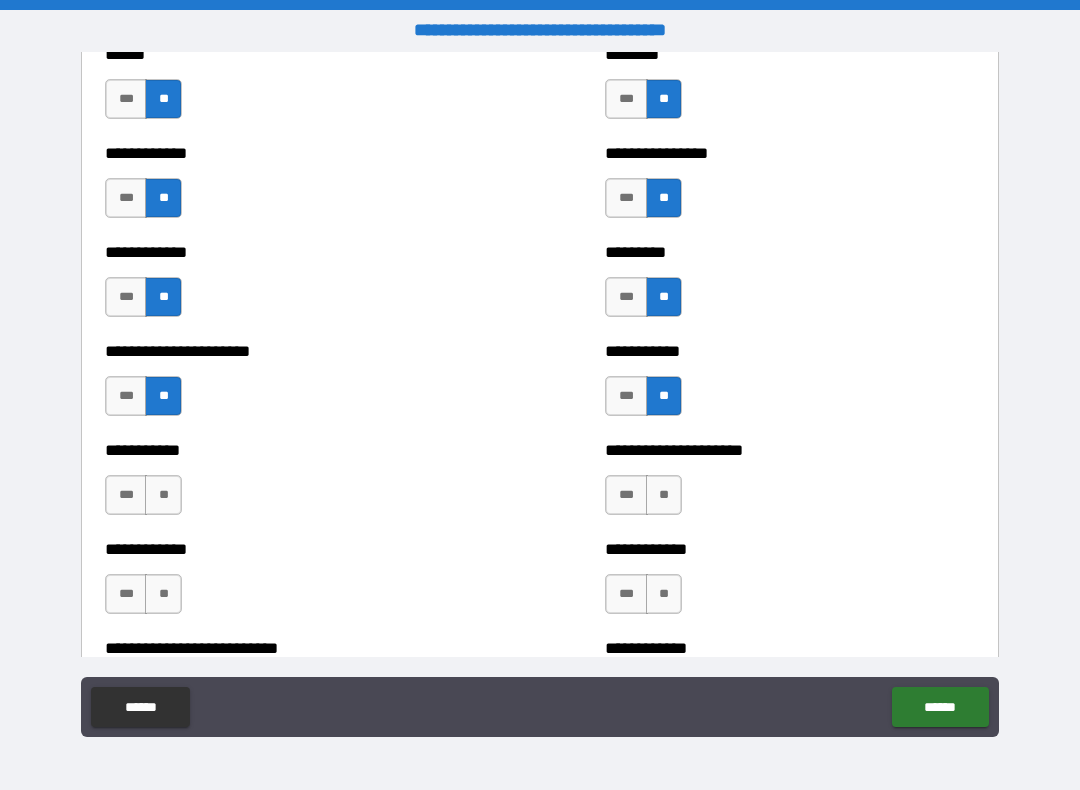 click on "**" at bounding box center (163, 495) 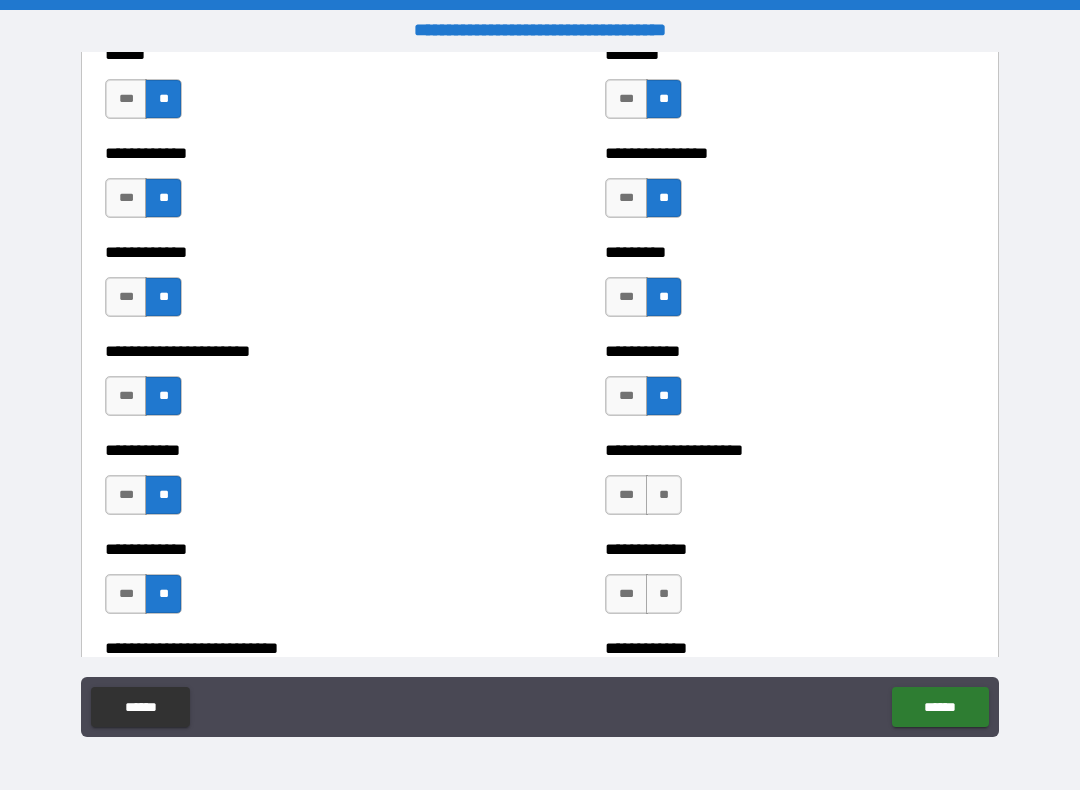 click on "**" at bounding box center (664, 495) 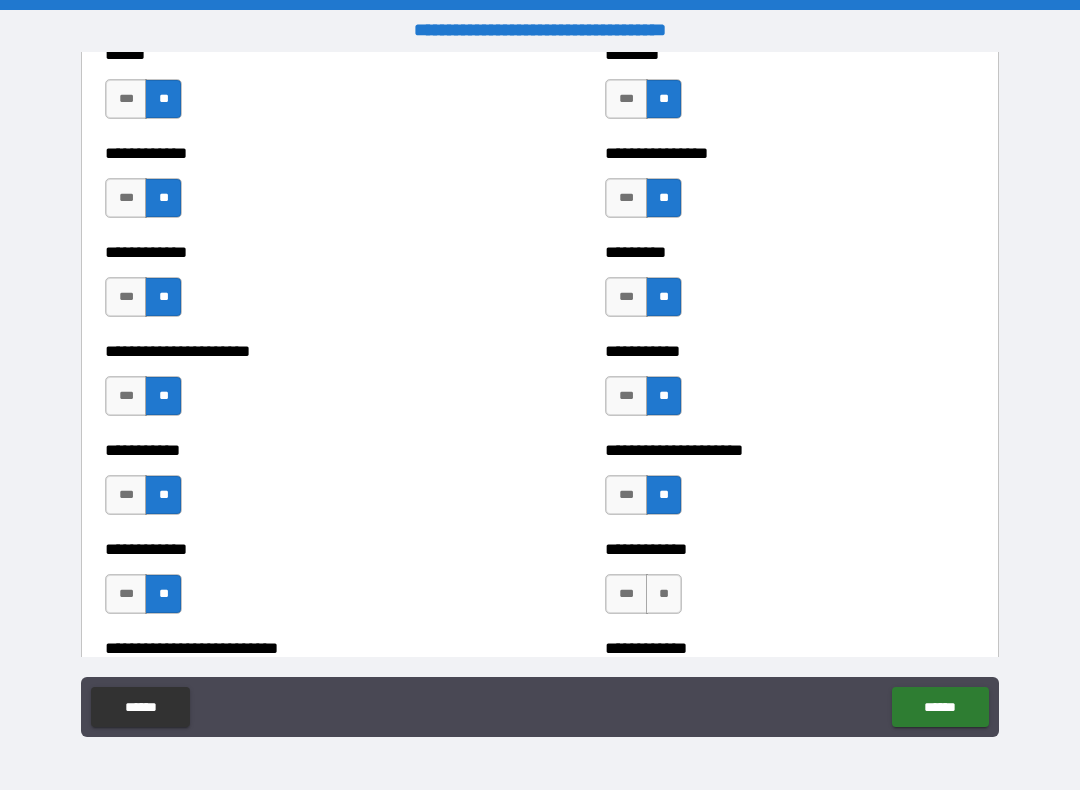 click on "**" at bounding box center (664, 594) 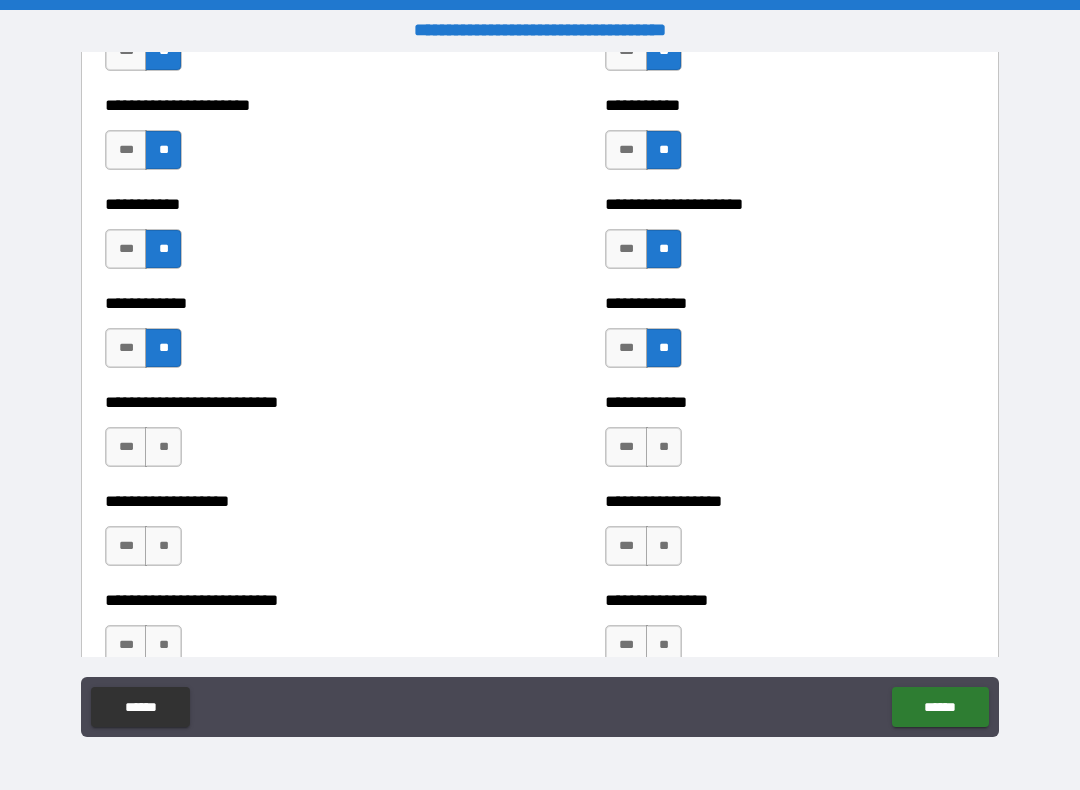 scroll, scrollTop: 5143, scrollLeft: 0, axis: vertical 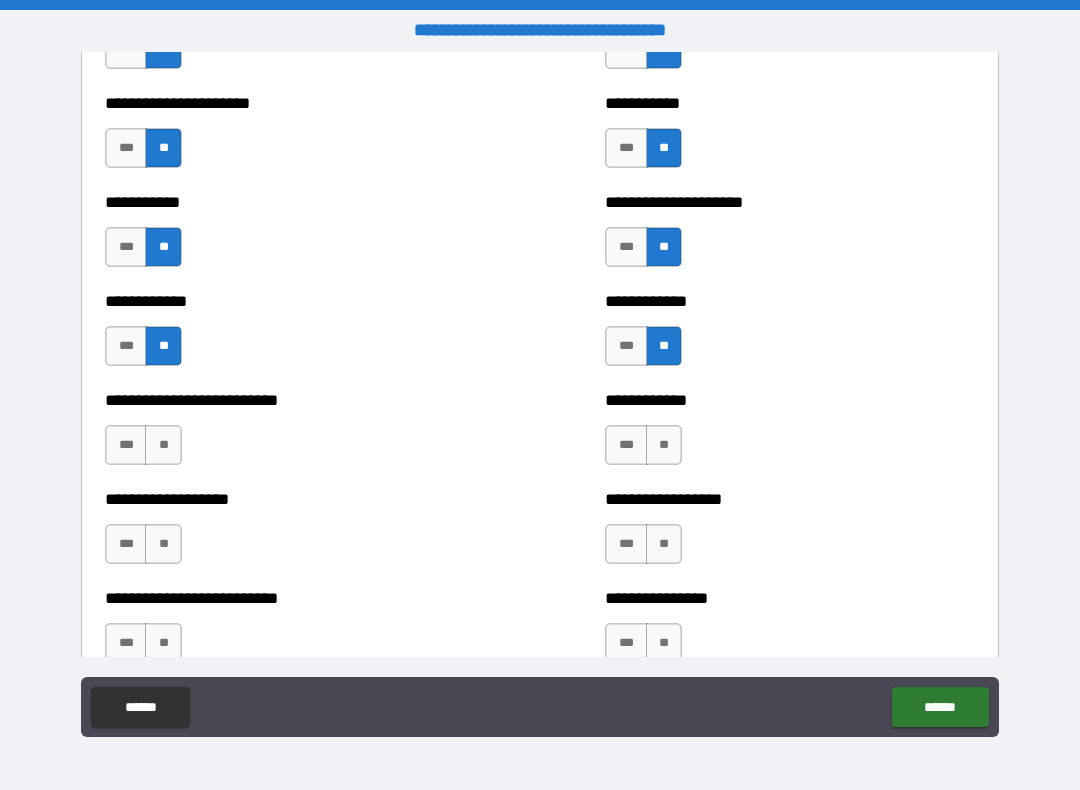 click on "**" at bounding box center [163, 445] 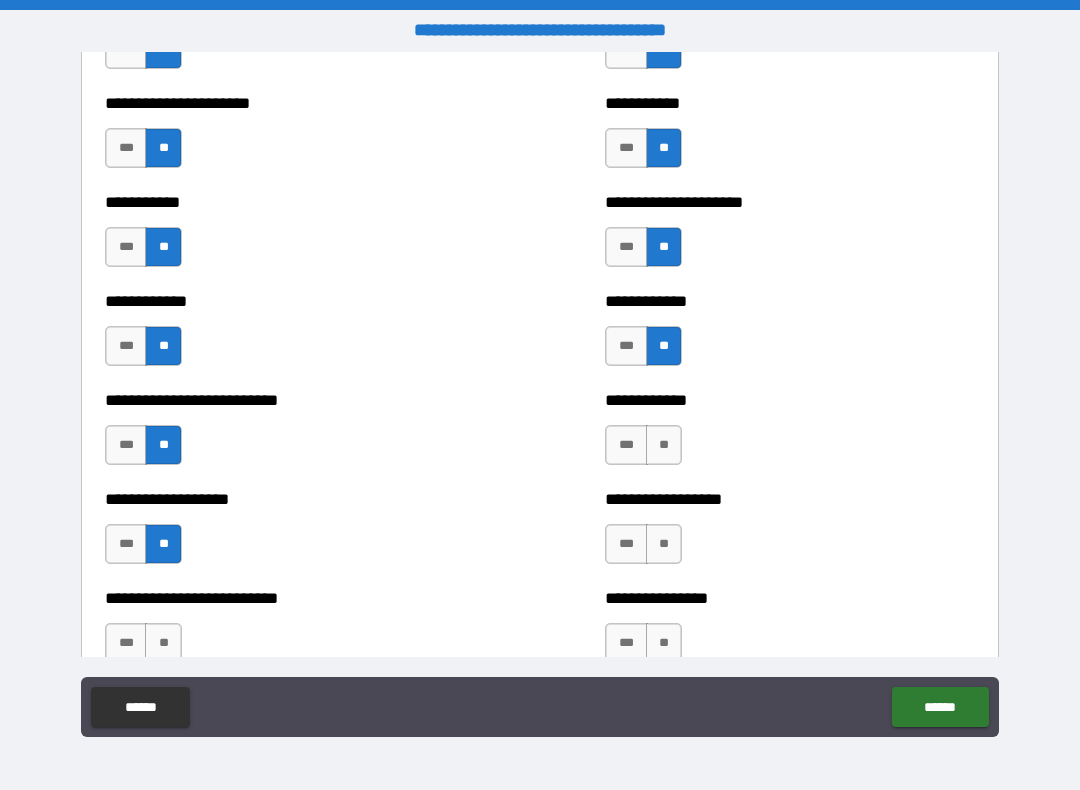 click on "**" at bounding box center (163, 643) 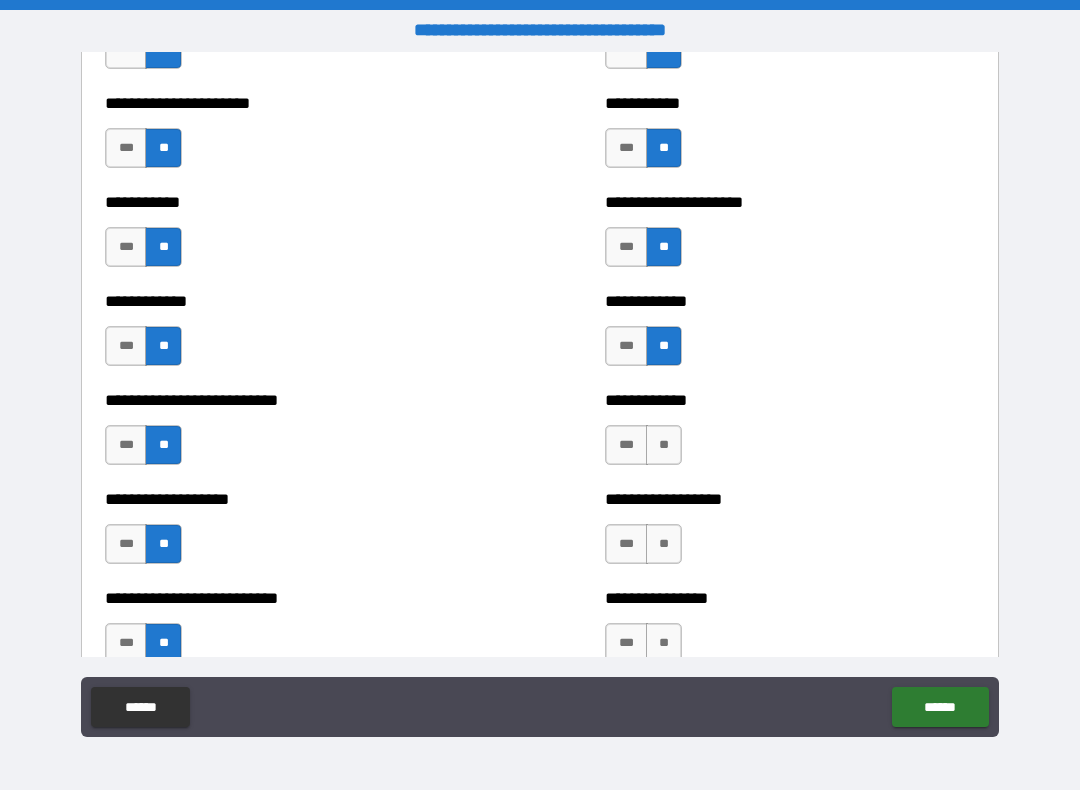 click on "**" at bounding box center [664, 445] 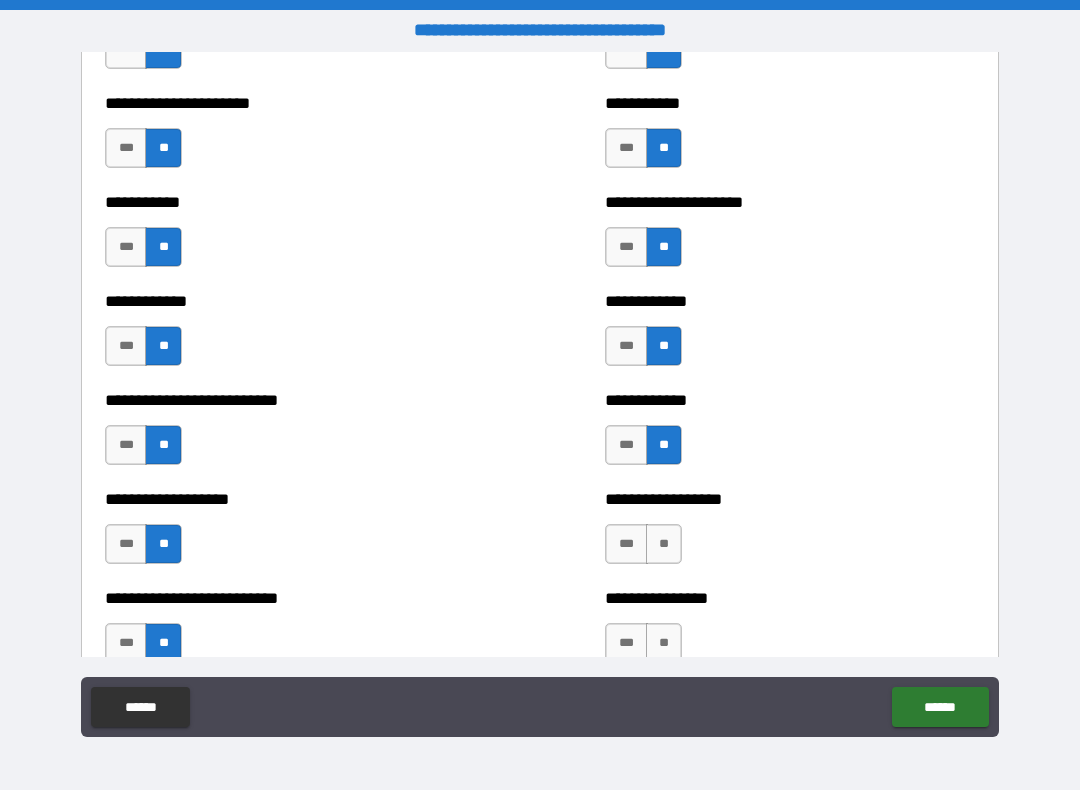 click on "**" at bounding box center (664, 544) 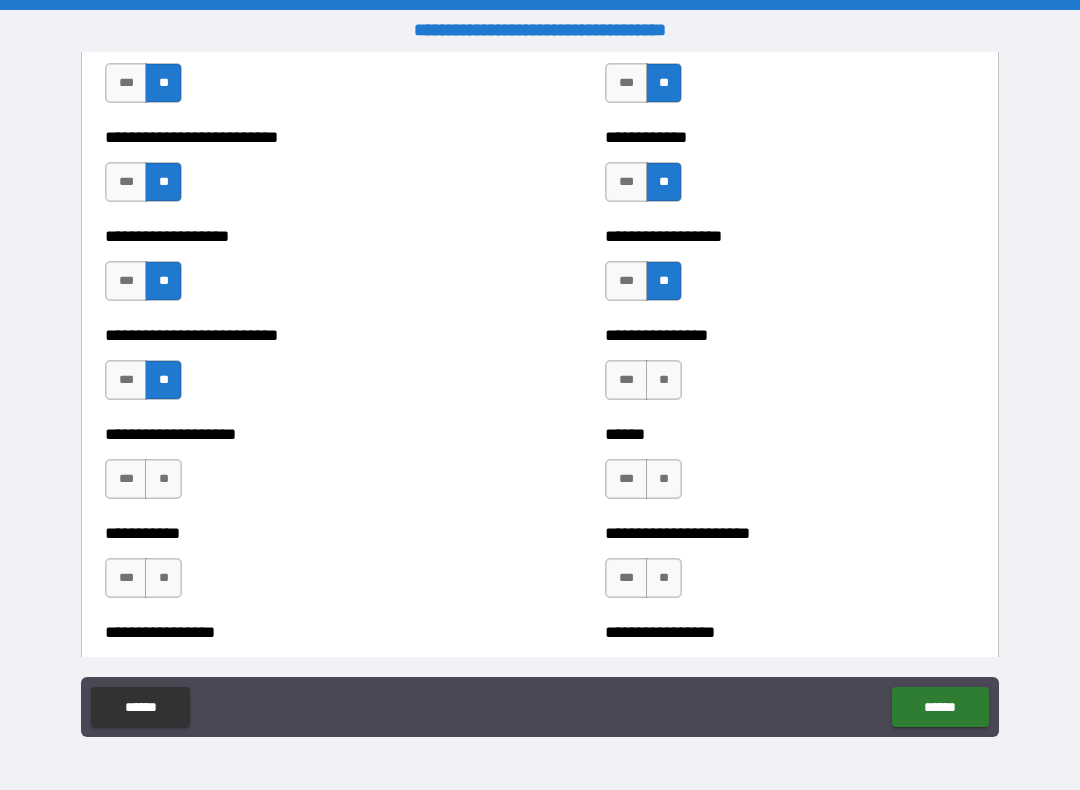 scroll, scrollTop: 5410, scrollLeft: 0, axis: vertical 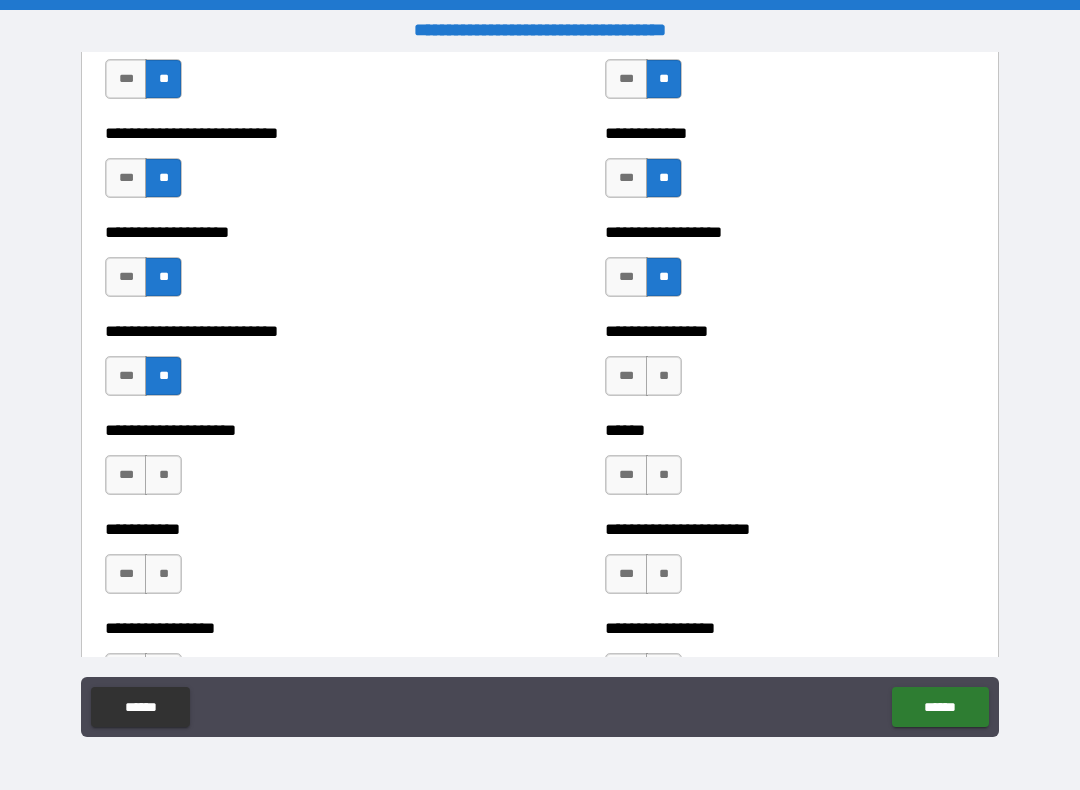 click on "**" at bounding box center [664, 376] 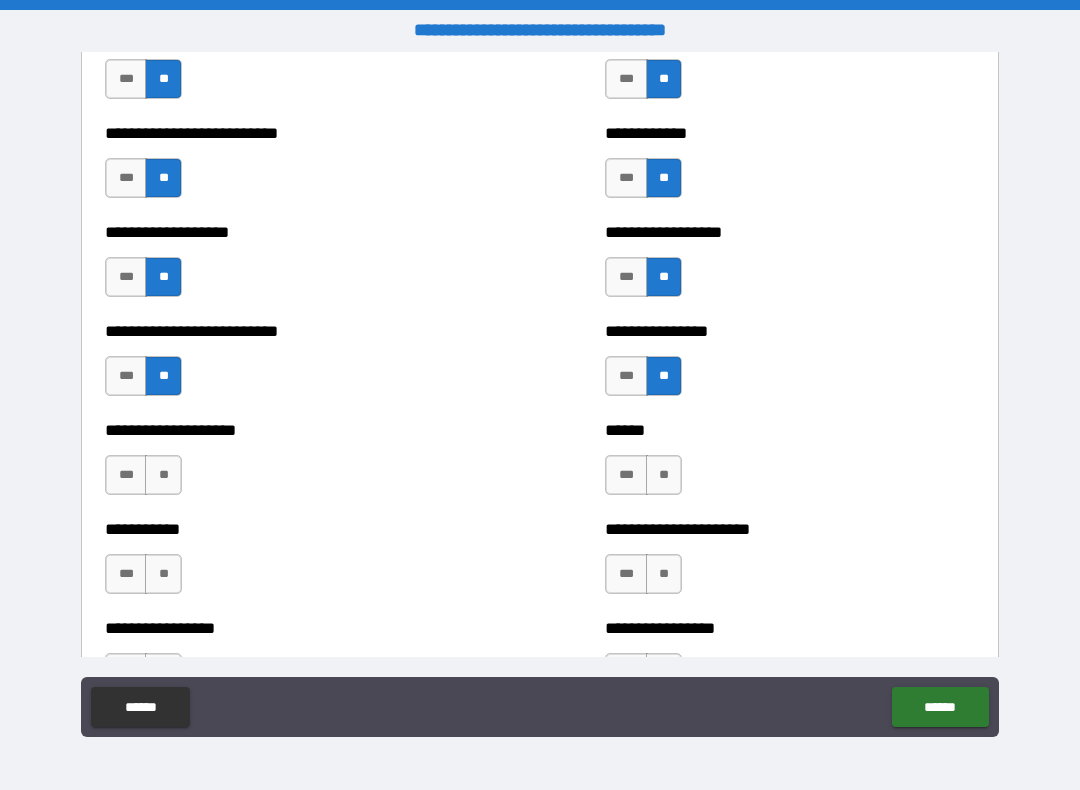 click on "**" at bounding box center [664, 475] 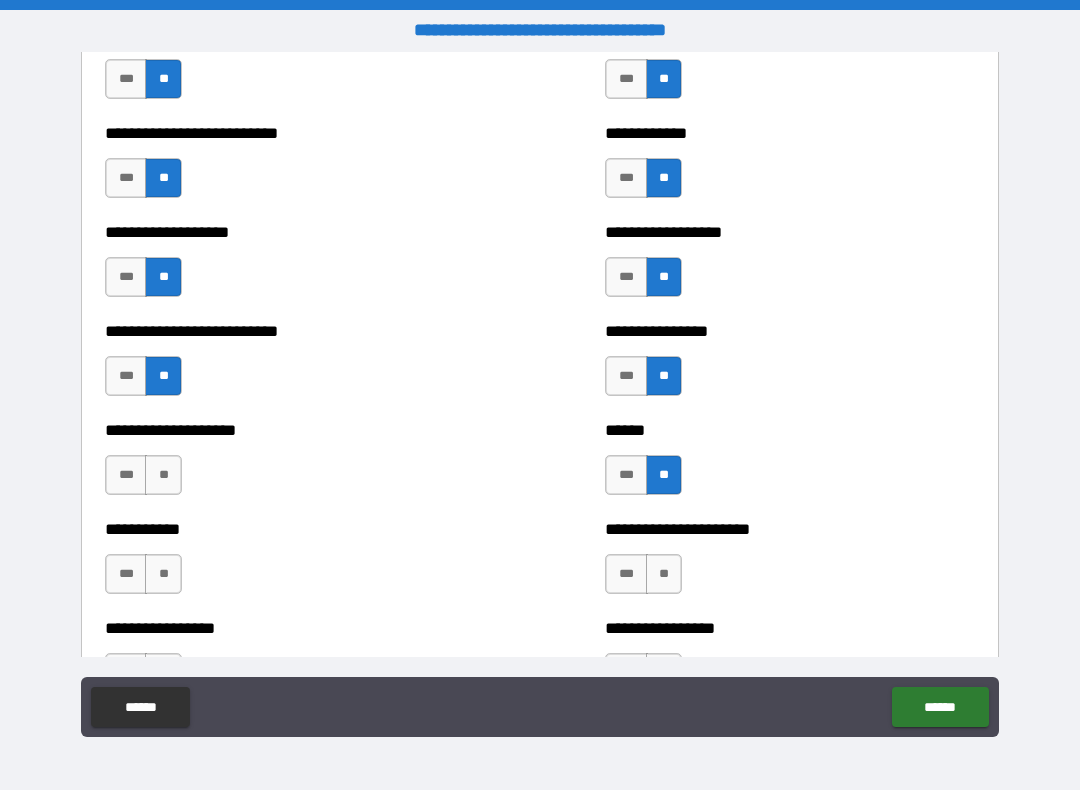 click on "**" at bounding box center [163, 475] 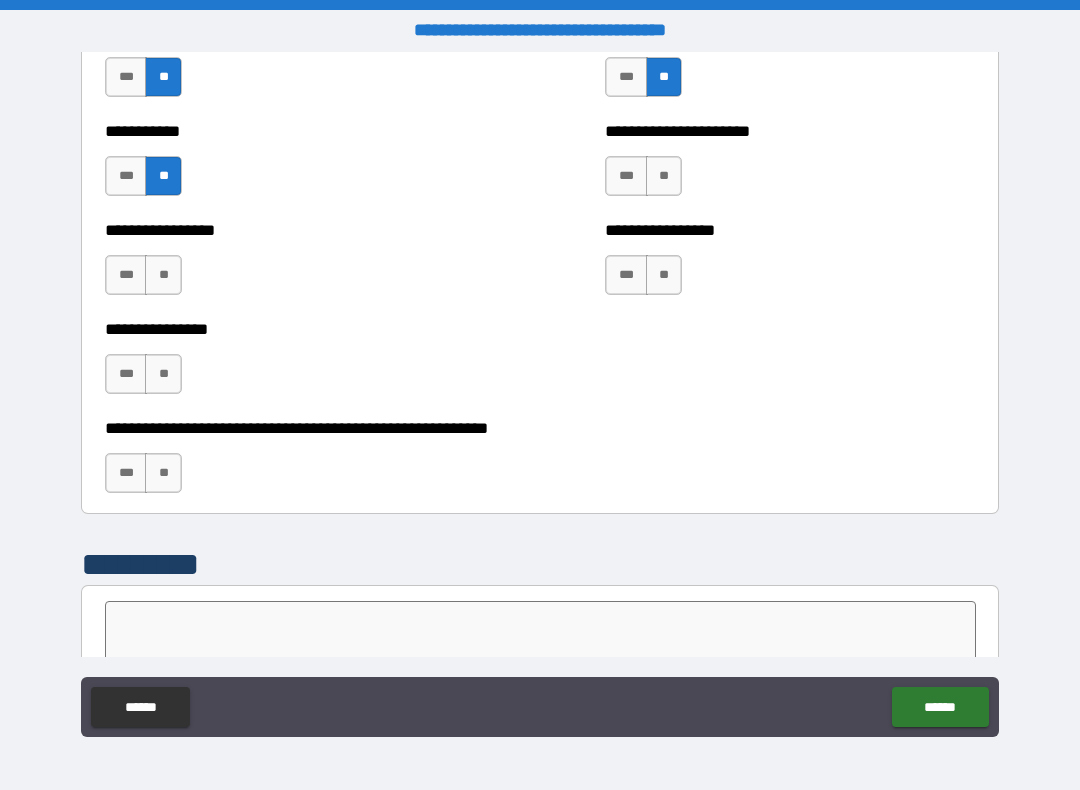 scroll, scrollTop: 5769, scrollLeft: 0, axis: vertical 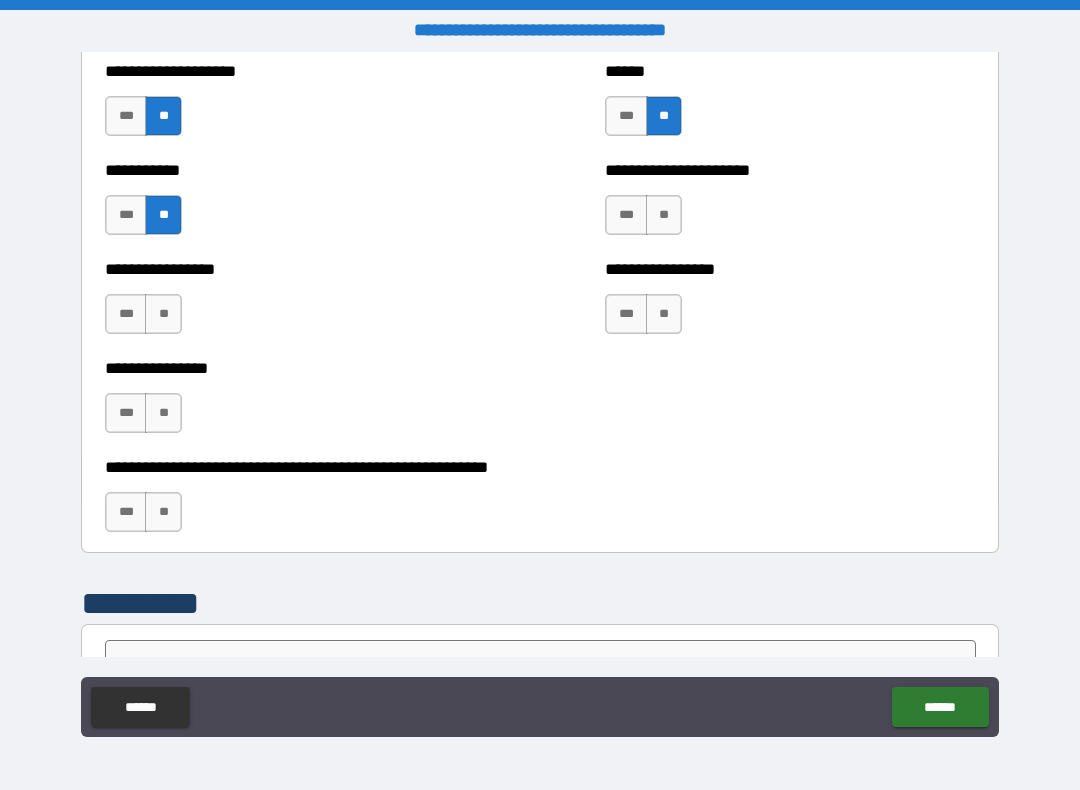 click on "**" at bounding box center [664, 215] 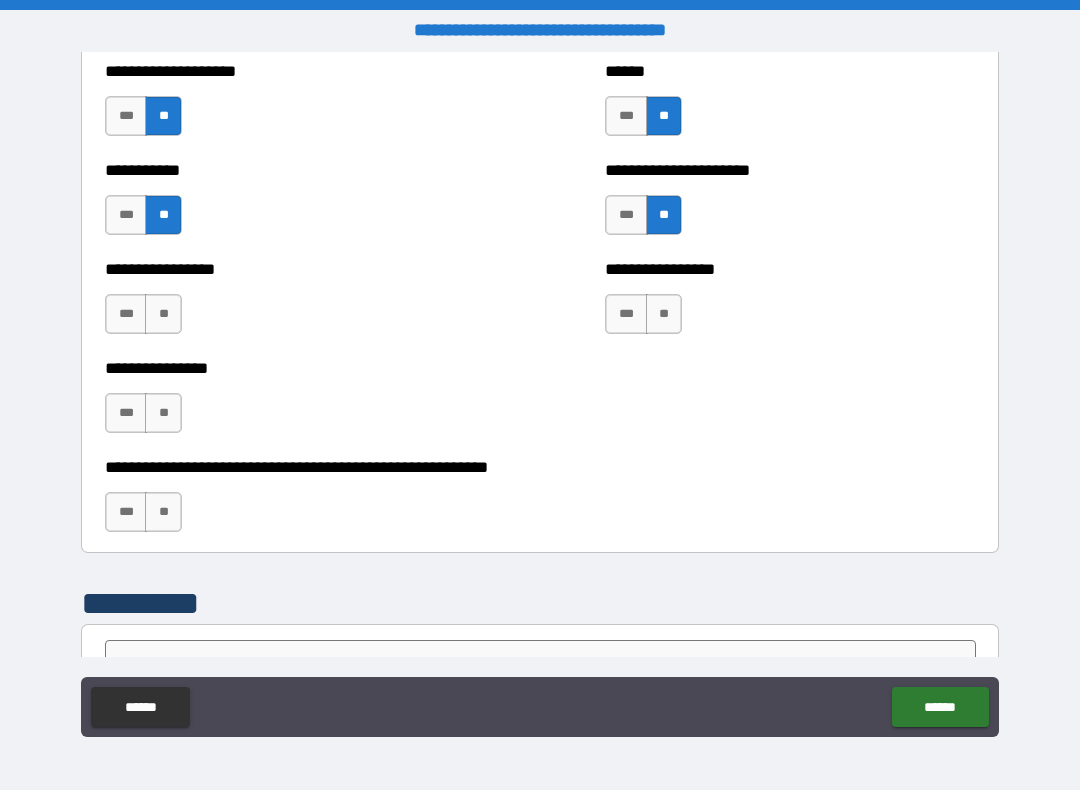 click on "**" at bounding box center (664, 314) 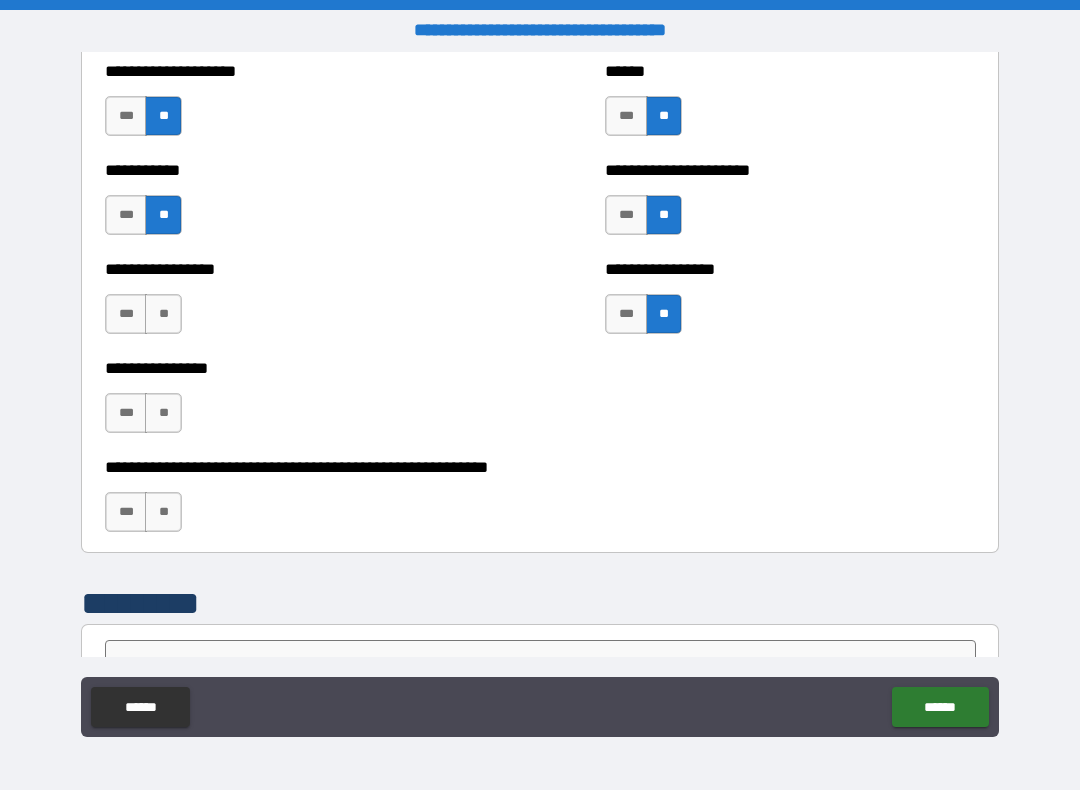 click on "**" at bounding box center (163, 314) 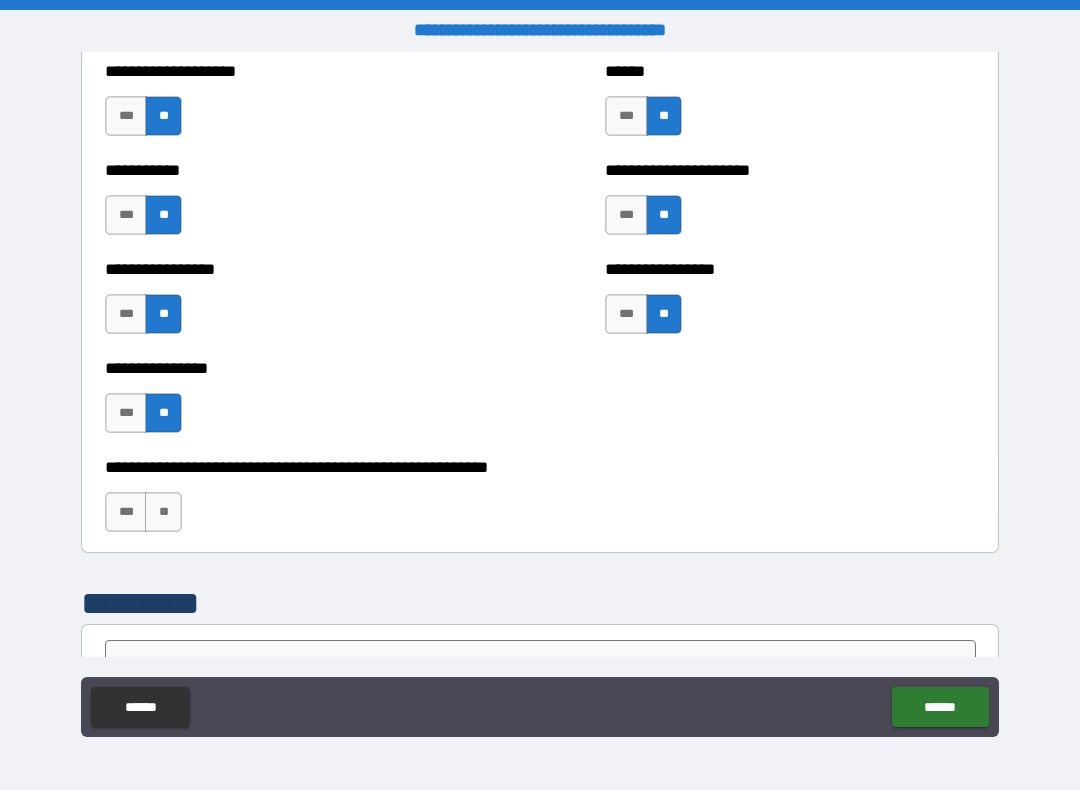 click on "**" at bounding box center [163, 512] 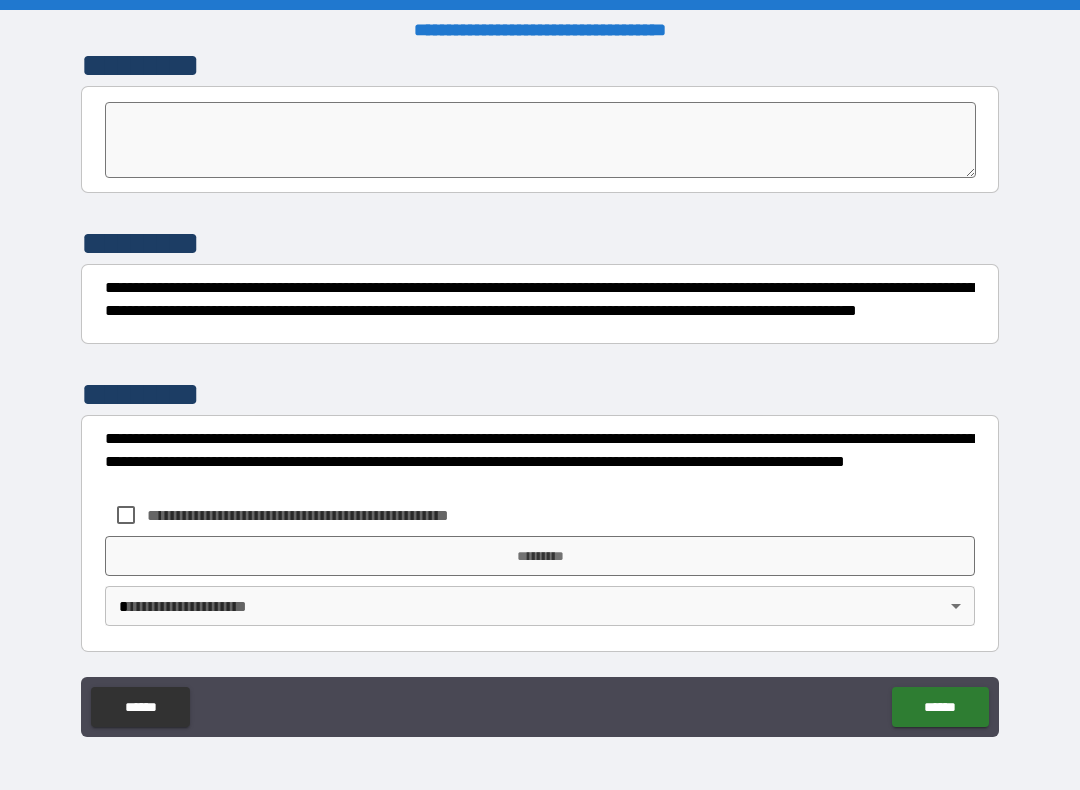 scroll, scrollTop: 6307, scrollLeft: 0, axis: vertical 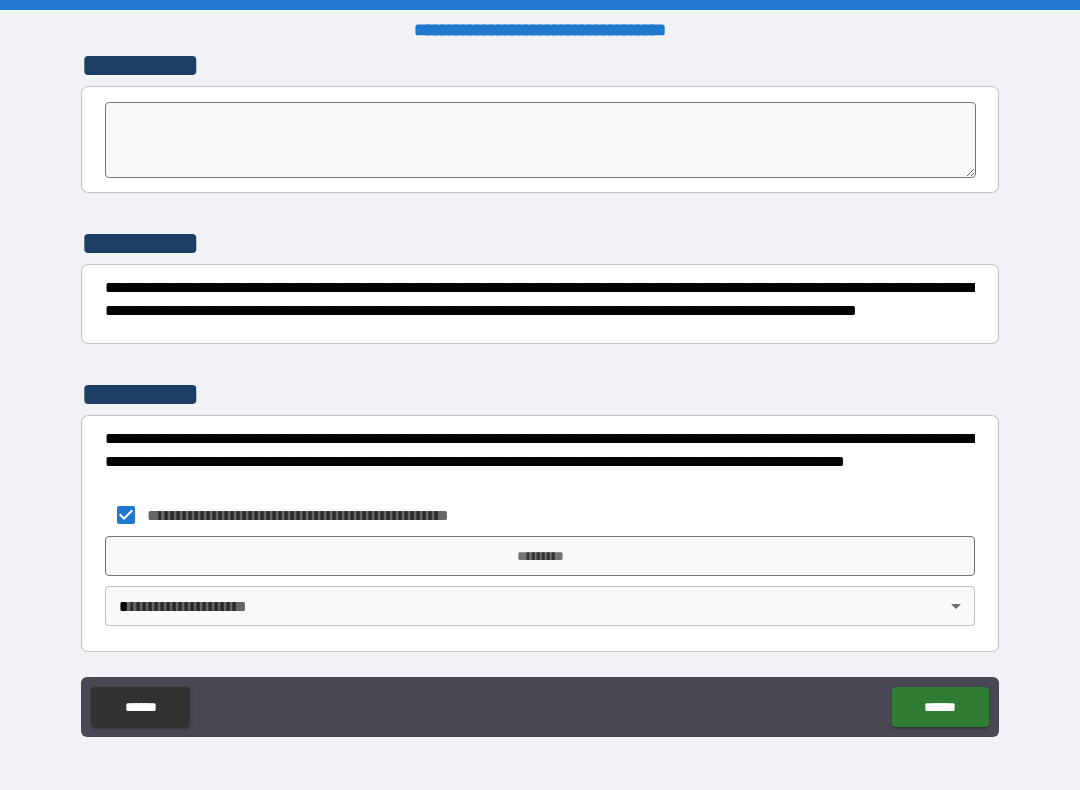 click on "*********" at bounding box center [540, 556] 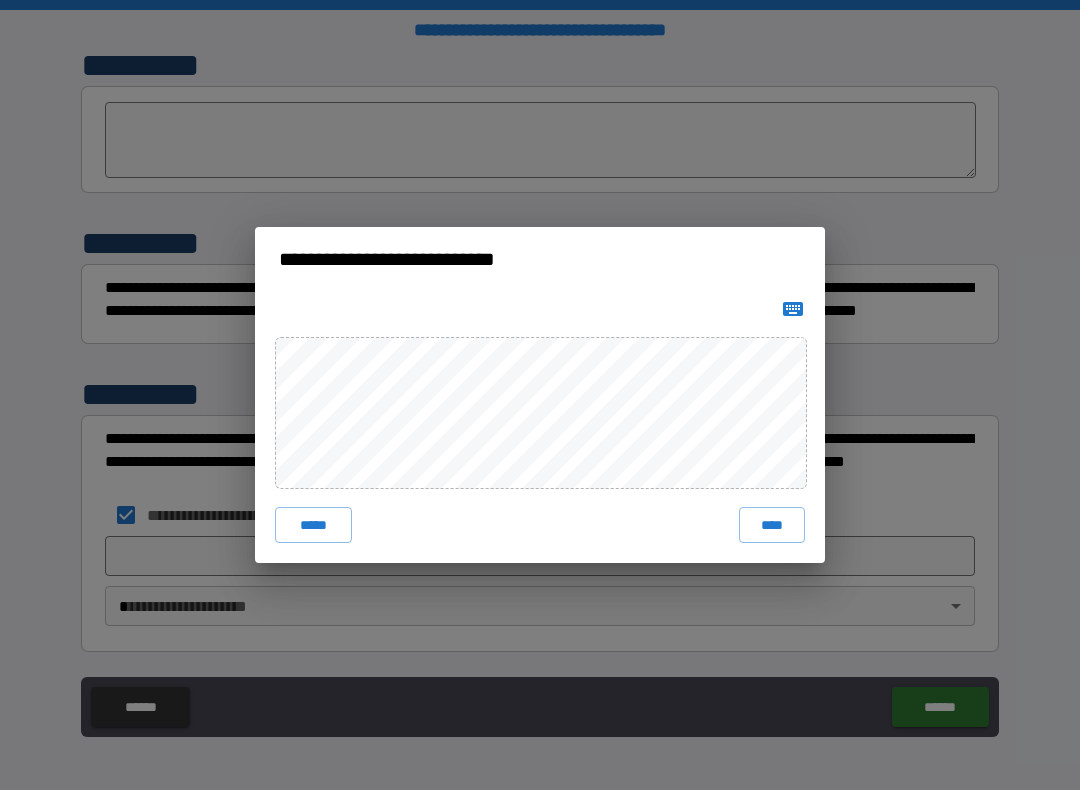 click on "****" at bounding box center (772, 525) 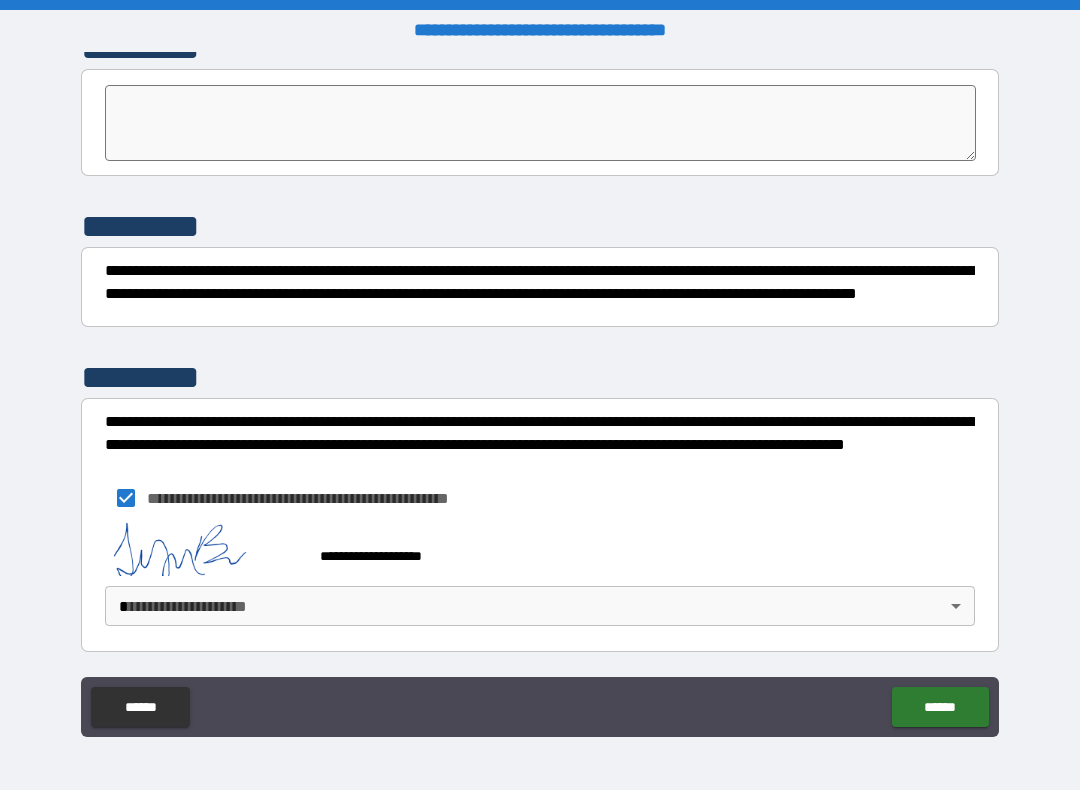 scroll, scrollTop: 6324, scrollLeft: 0, axis: vertical 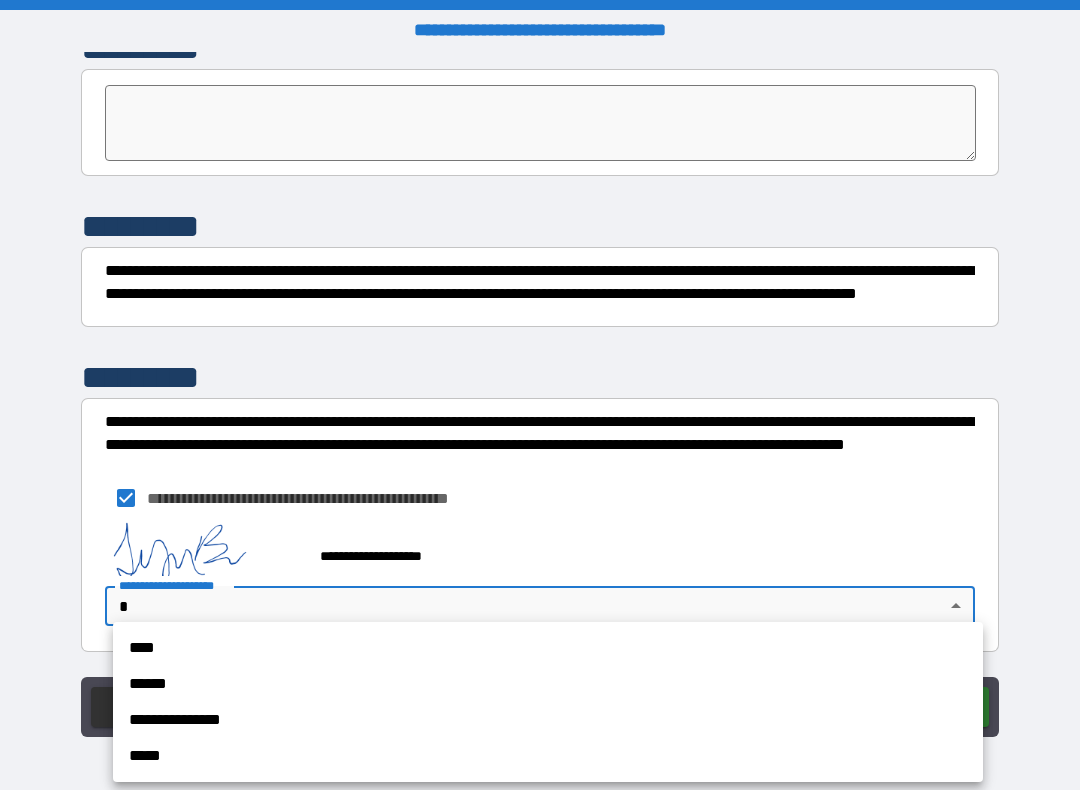 click on "**********" at bounding box center [548, 720] 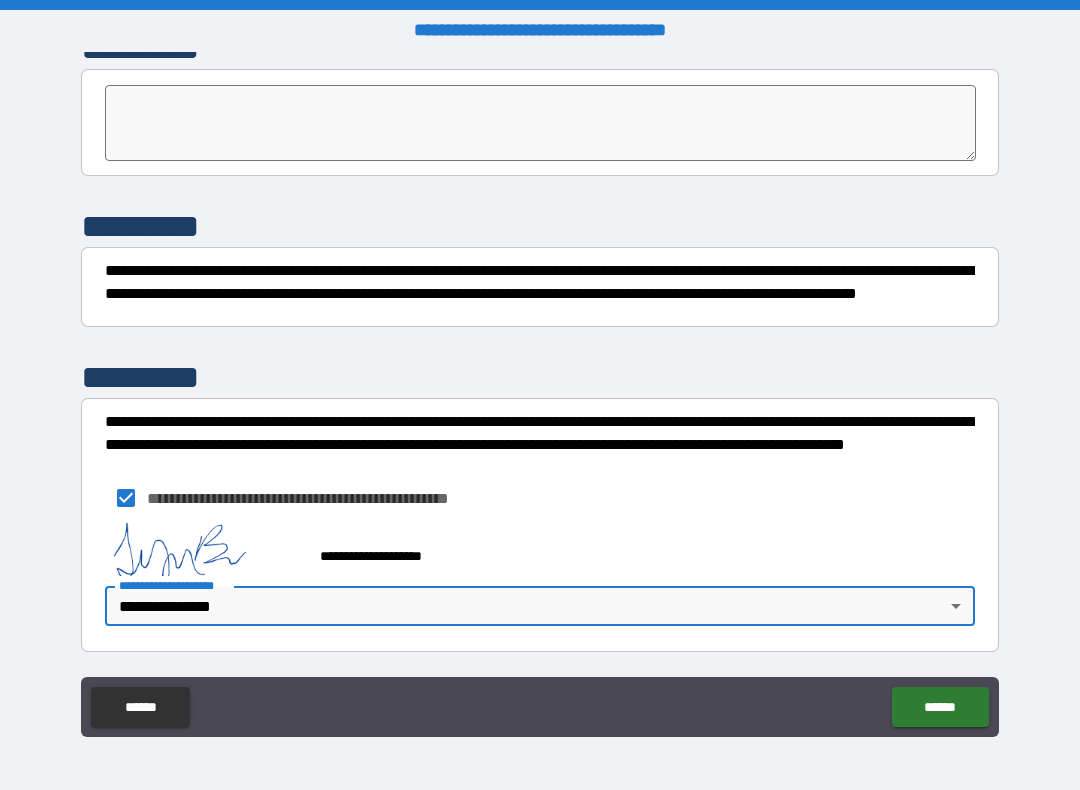 click on "******" at bounding box center [940, 707] 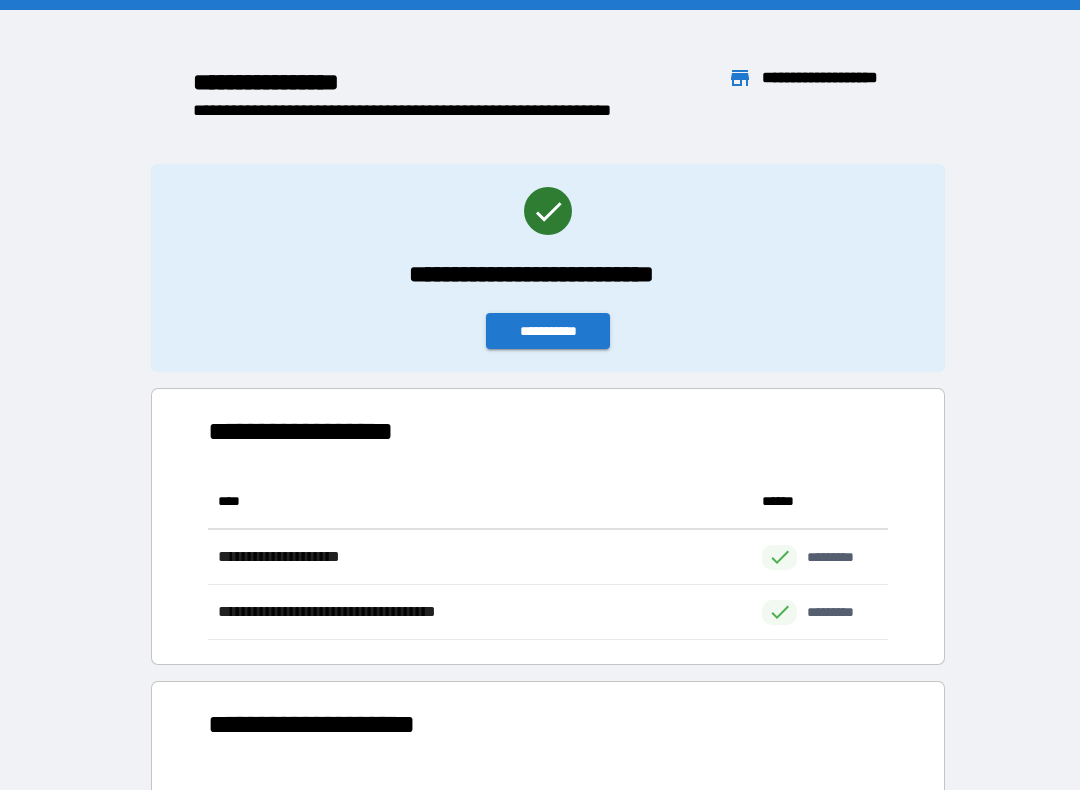 scroll, scrollTop: 166, scrollLeft: 680, axis: both 